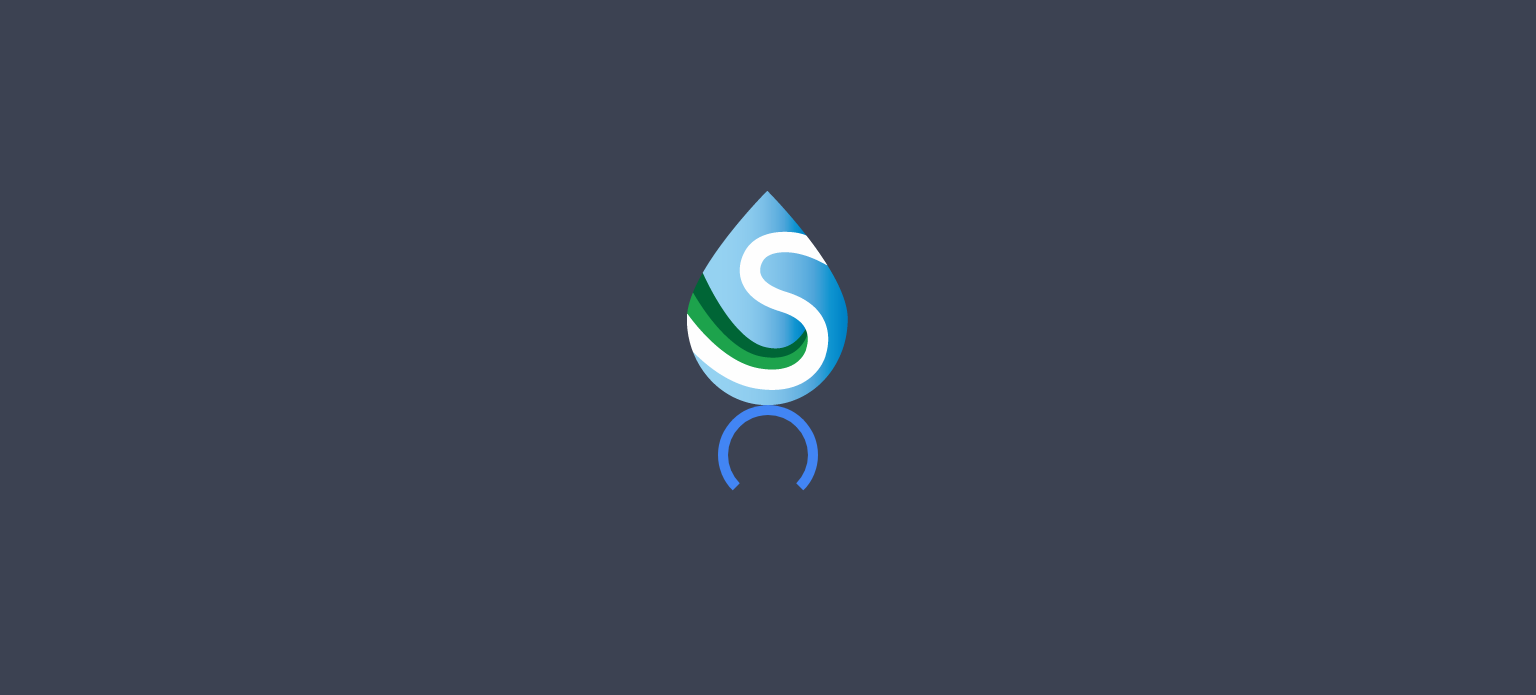 scroll, scrollTop: 0, scrollLeft: 0, axis: both 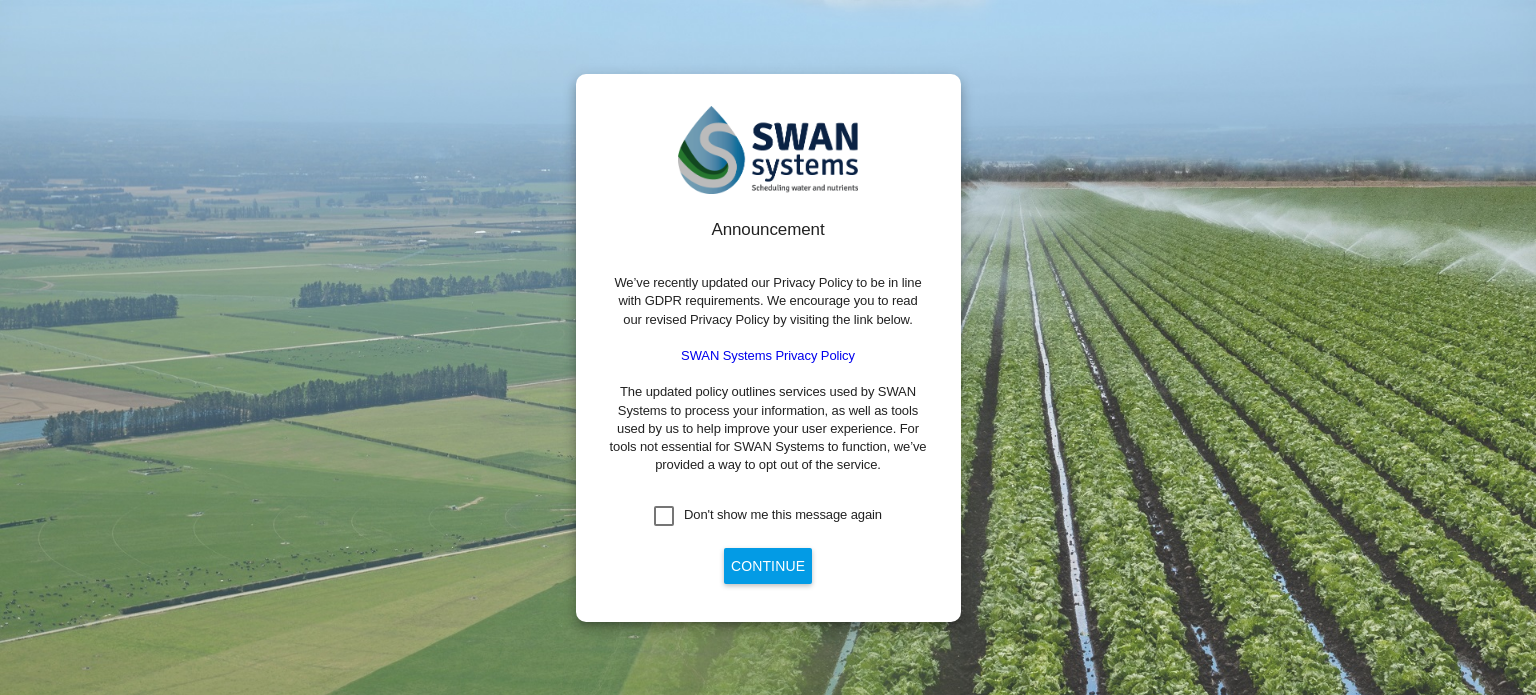 click at bounding box center (664, 516) 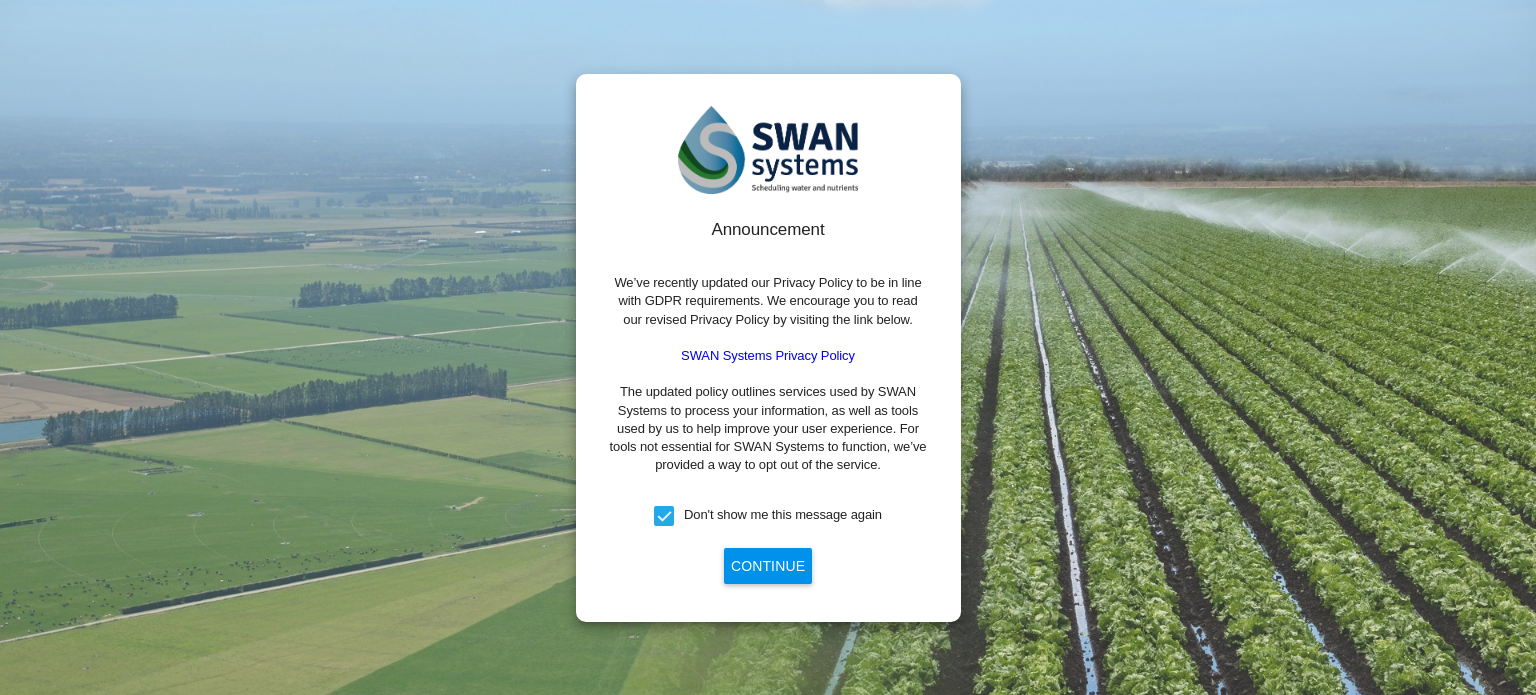 click on "Continue" at bounding box center [768, 566] 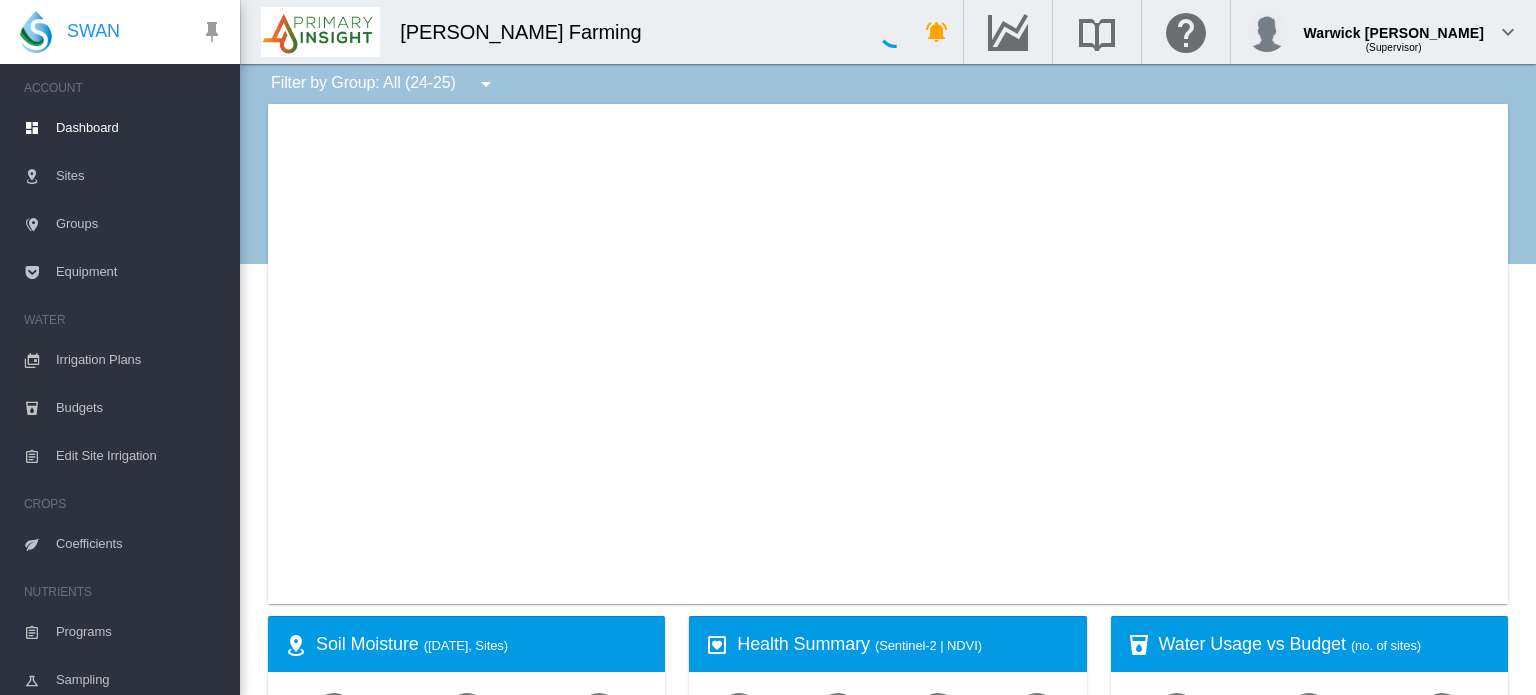 type on "**********" 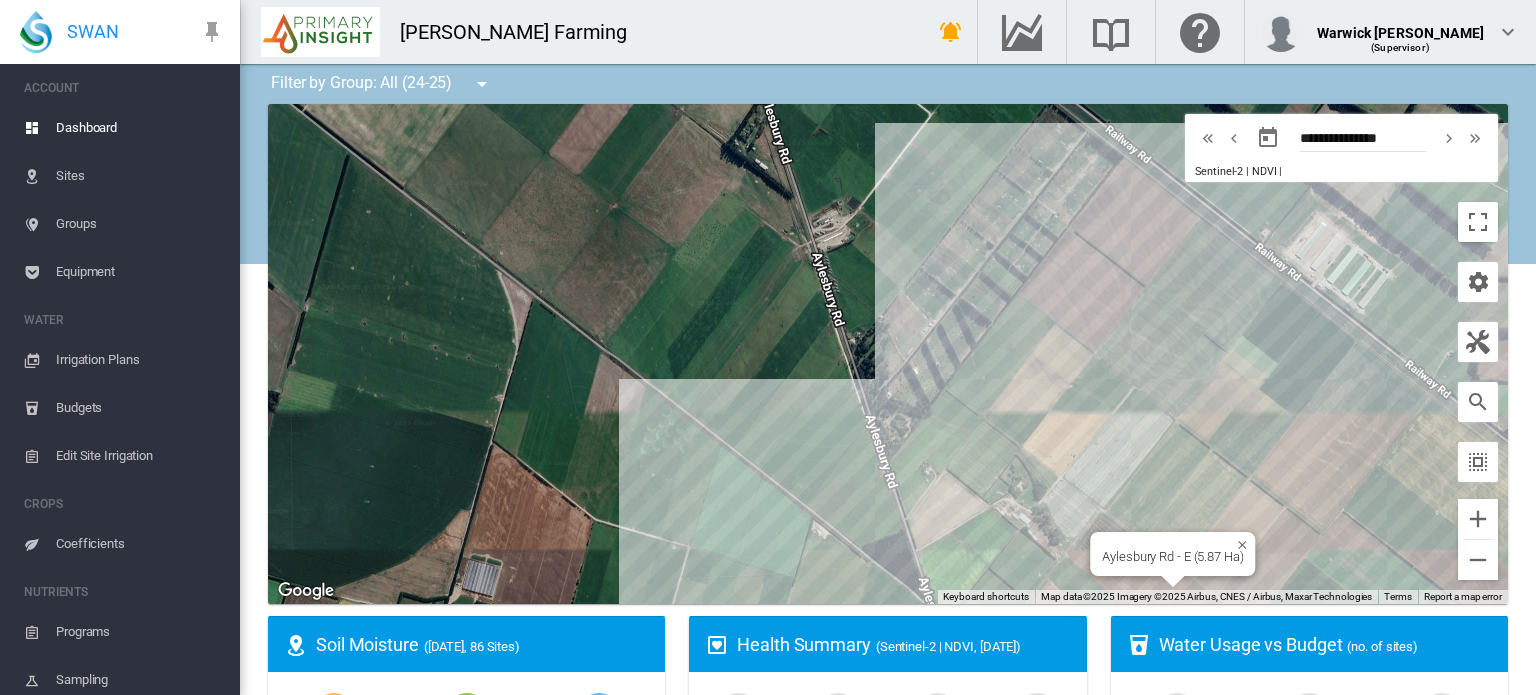 click on "Aylesbury Rd - E (5.87 Ha)" at bounding box center [1172, 554] 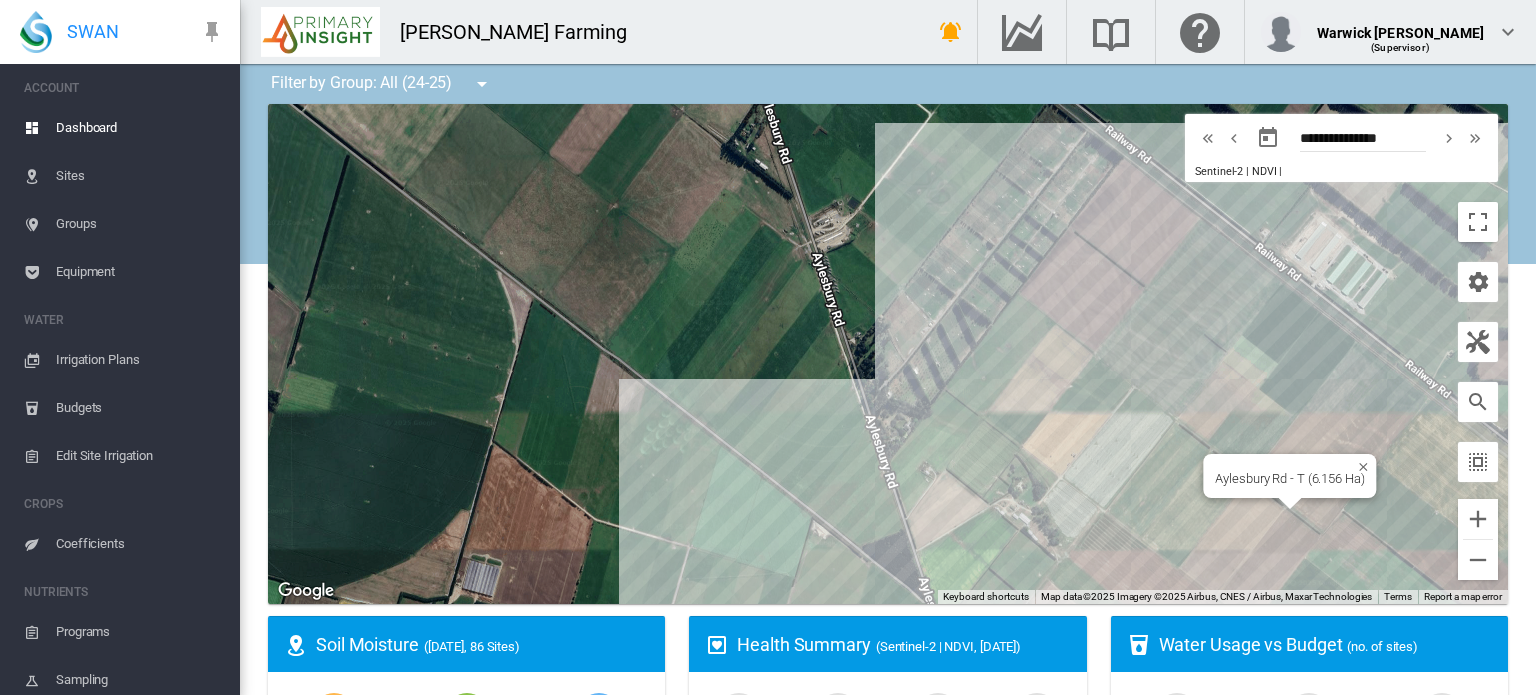click on "To navigate, press the arrow keys. Aylesbury Rd - T (6.156 Ha)" at bounding box center (888, 354) 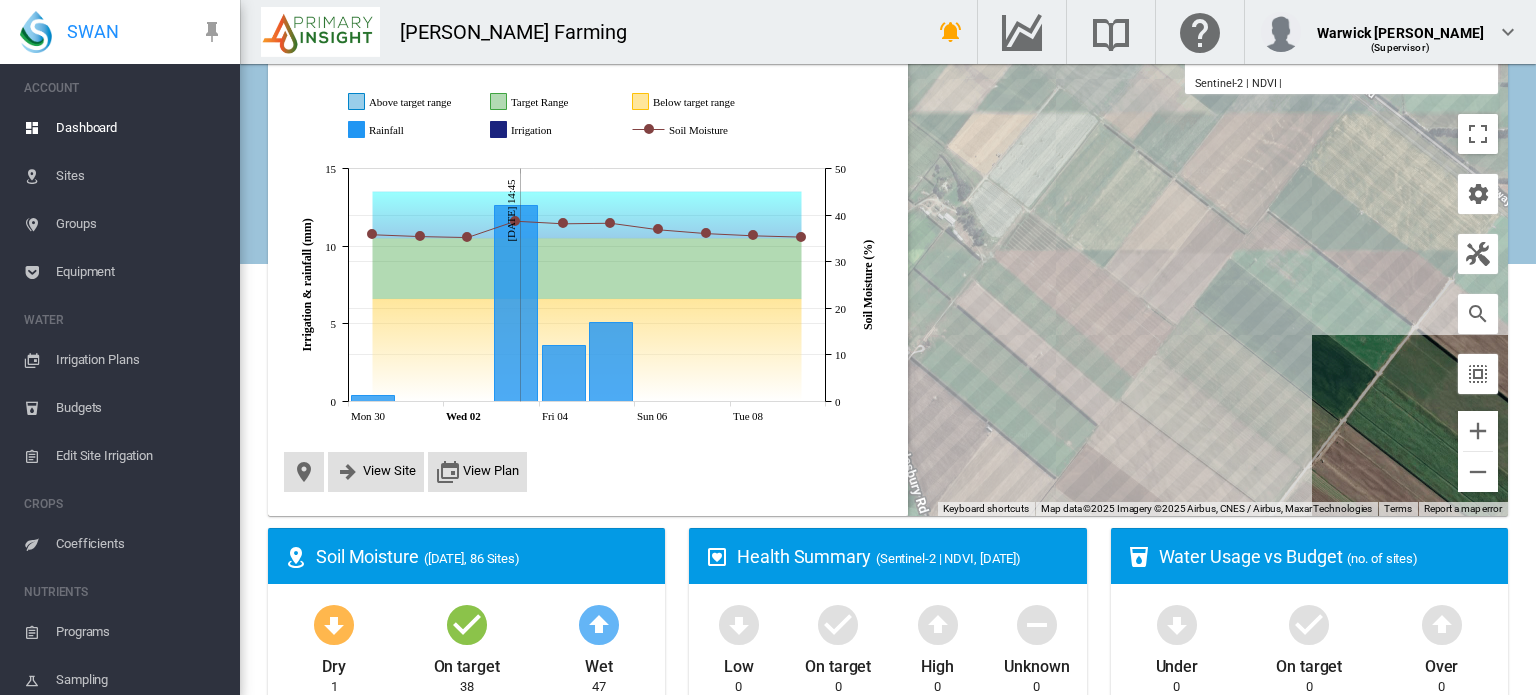 scroll, scrollTop: 64, scrollLeft: 0, axis: vertical 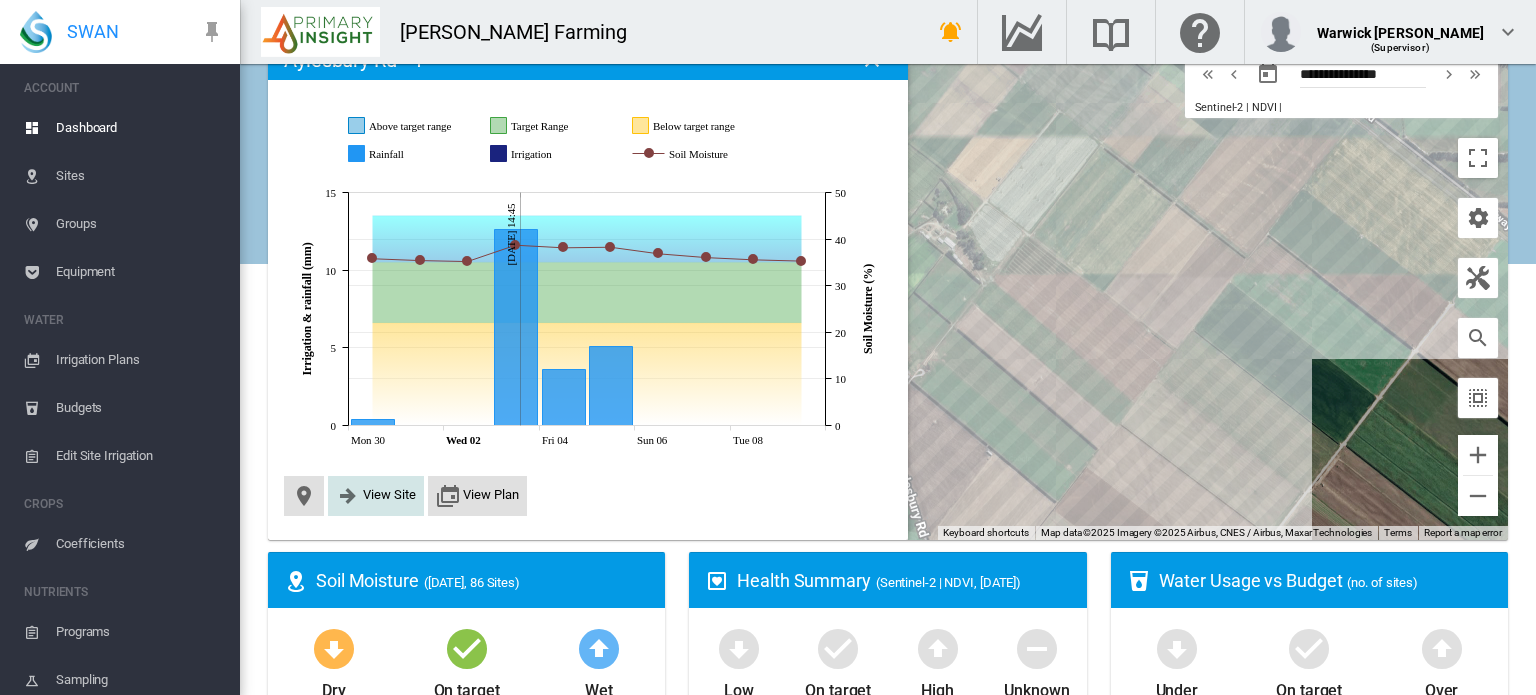 click on "View Site" 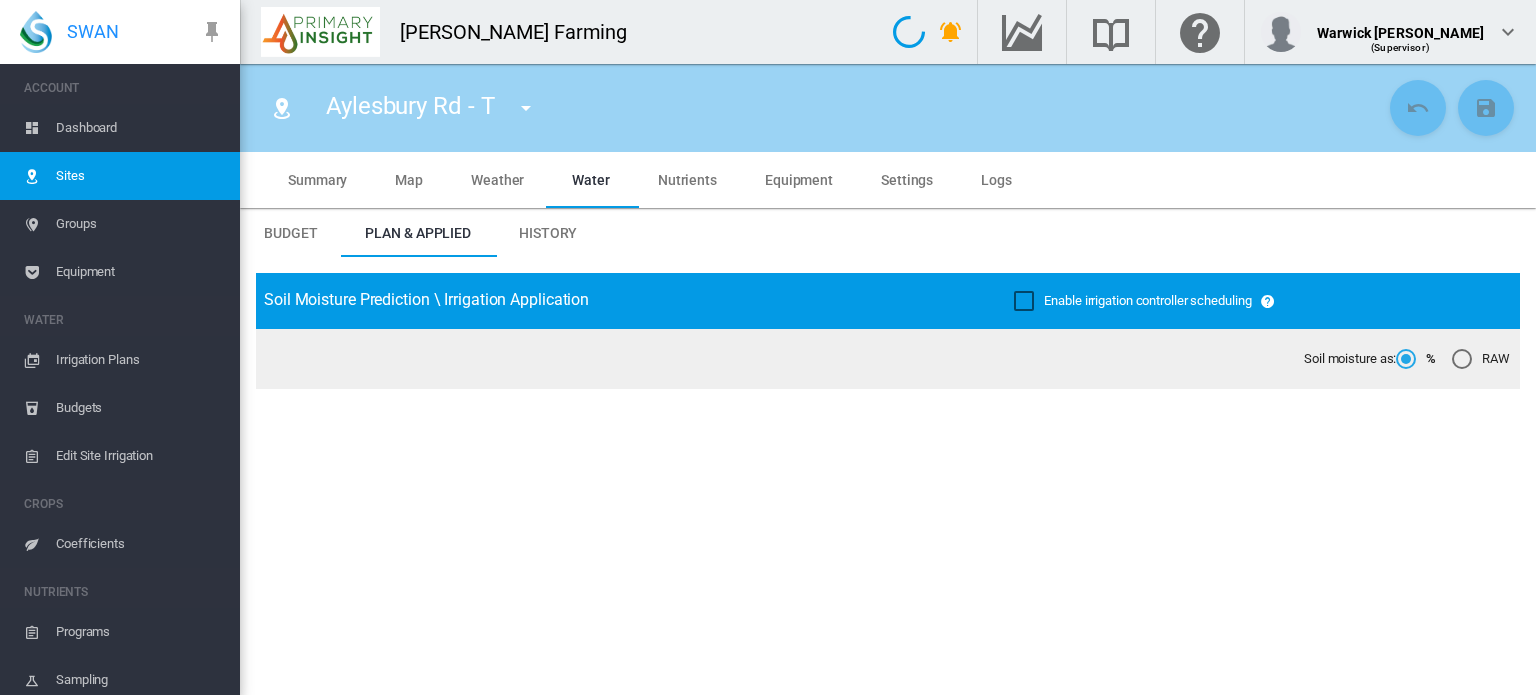 type on "**********" 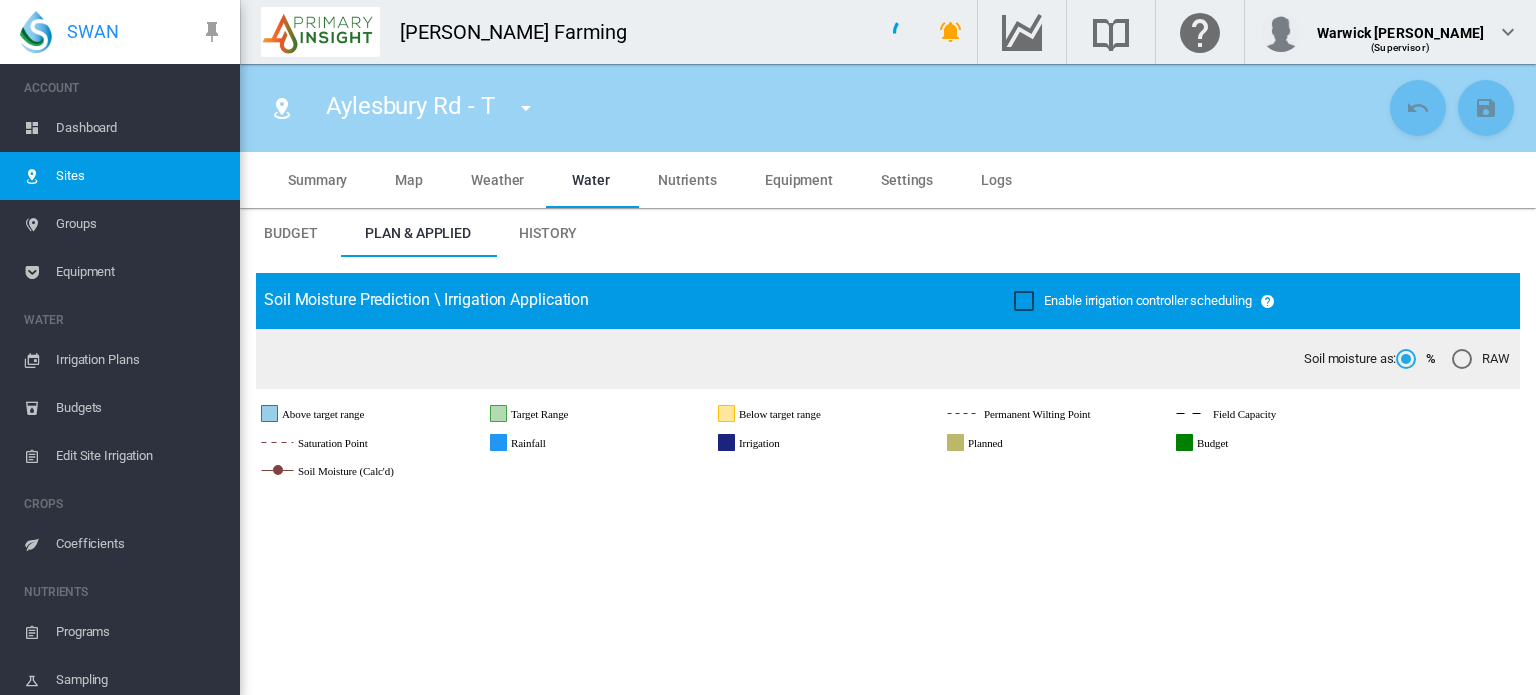 click on "Summary" at bounding box center [317, 180] 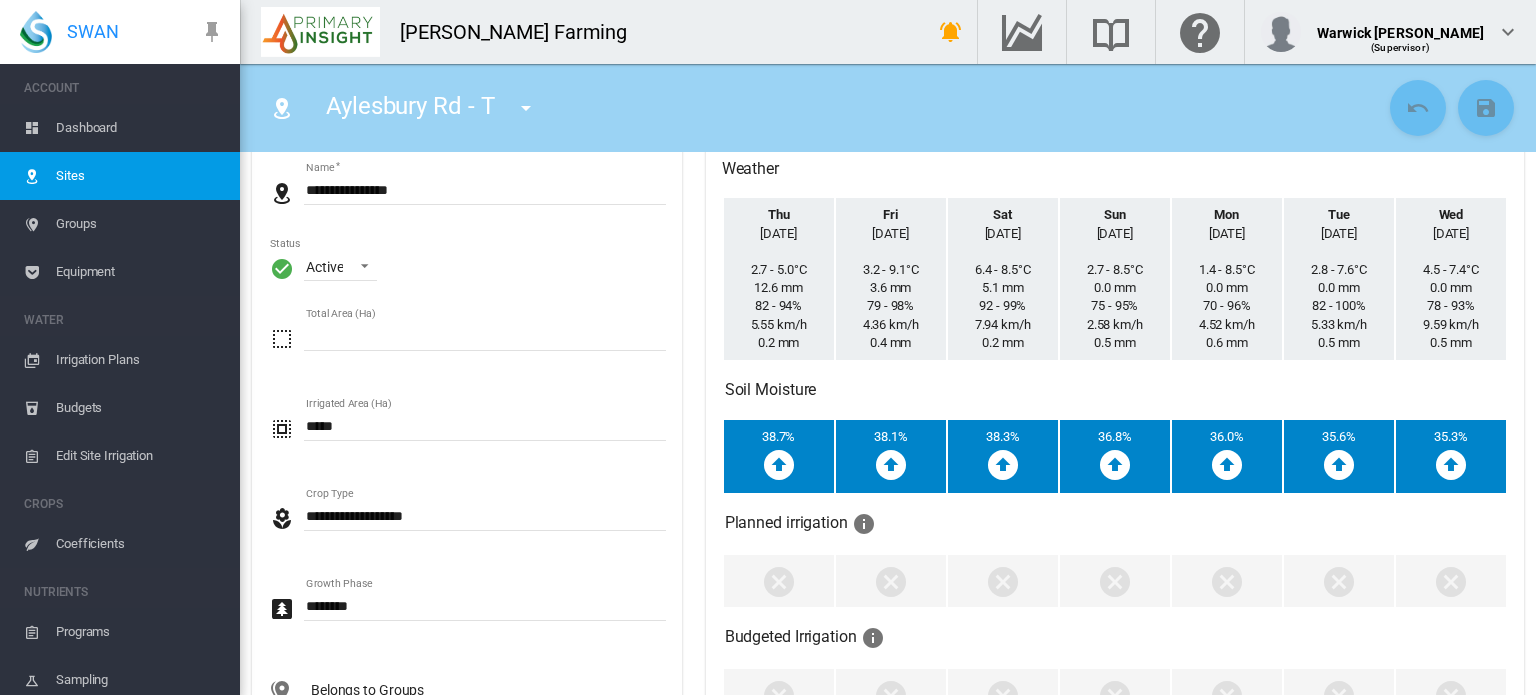 scroll, scrollTop: 128, scrollLeft: 0, axis: vertical 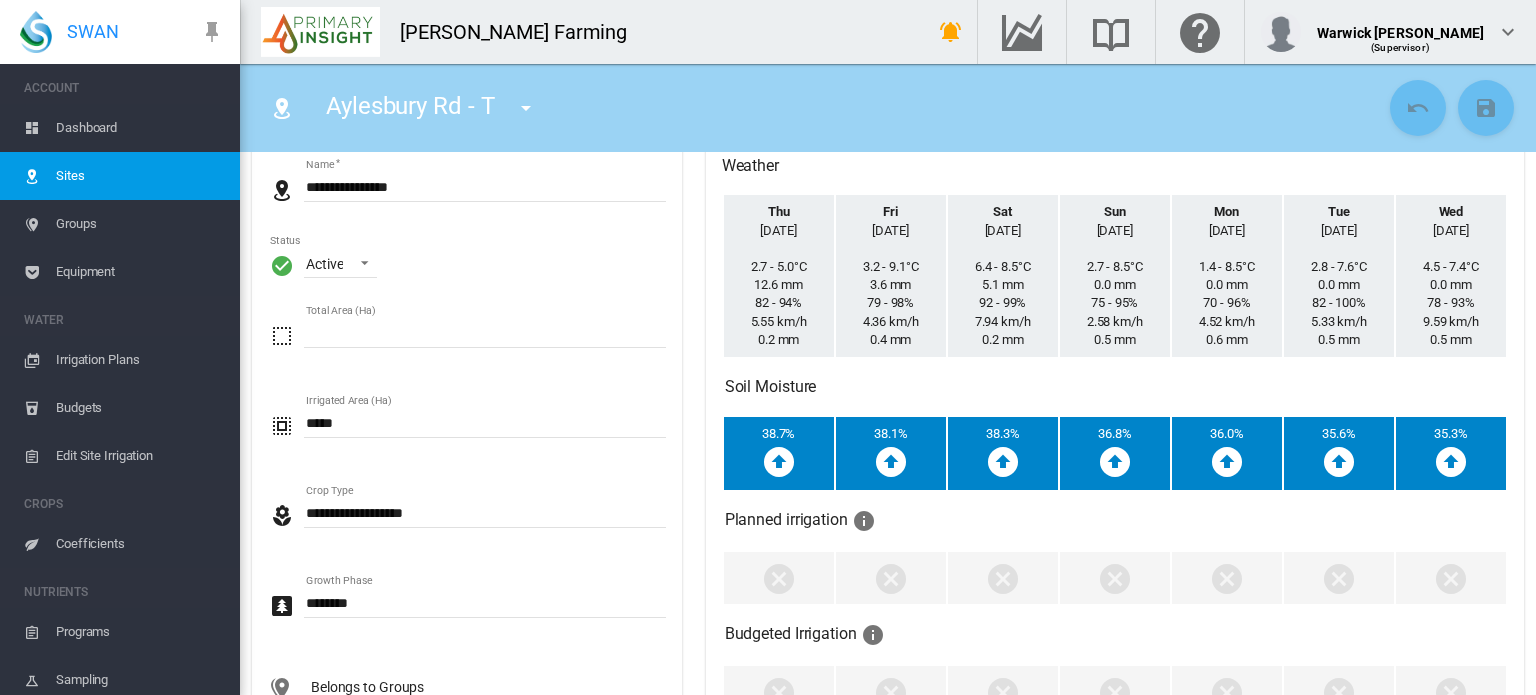 click on "Sites" at bounding box center [140, 176] 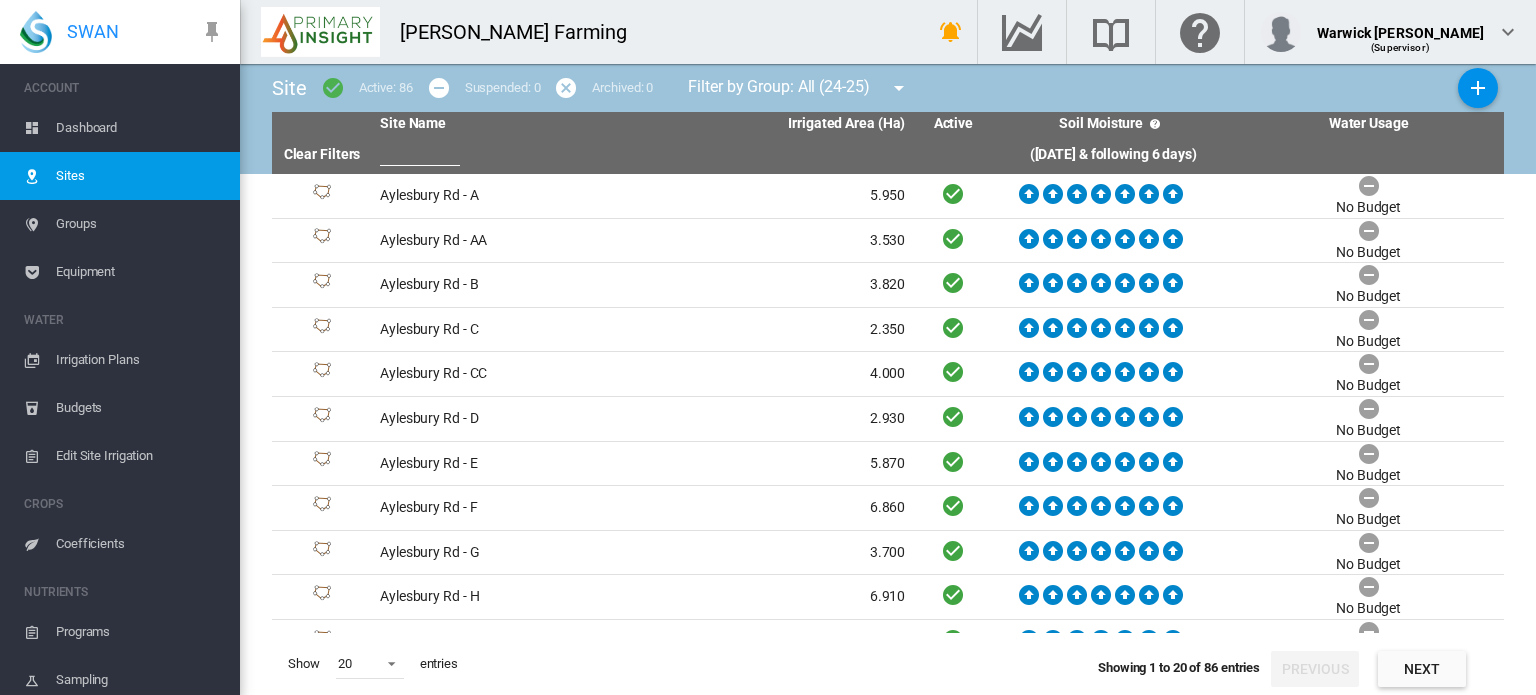 click on "Dashboard" at bounding box center (140, 128) 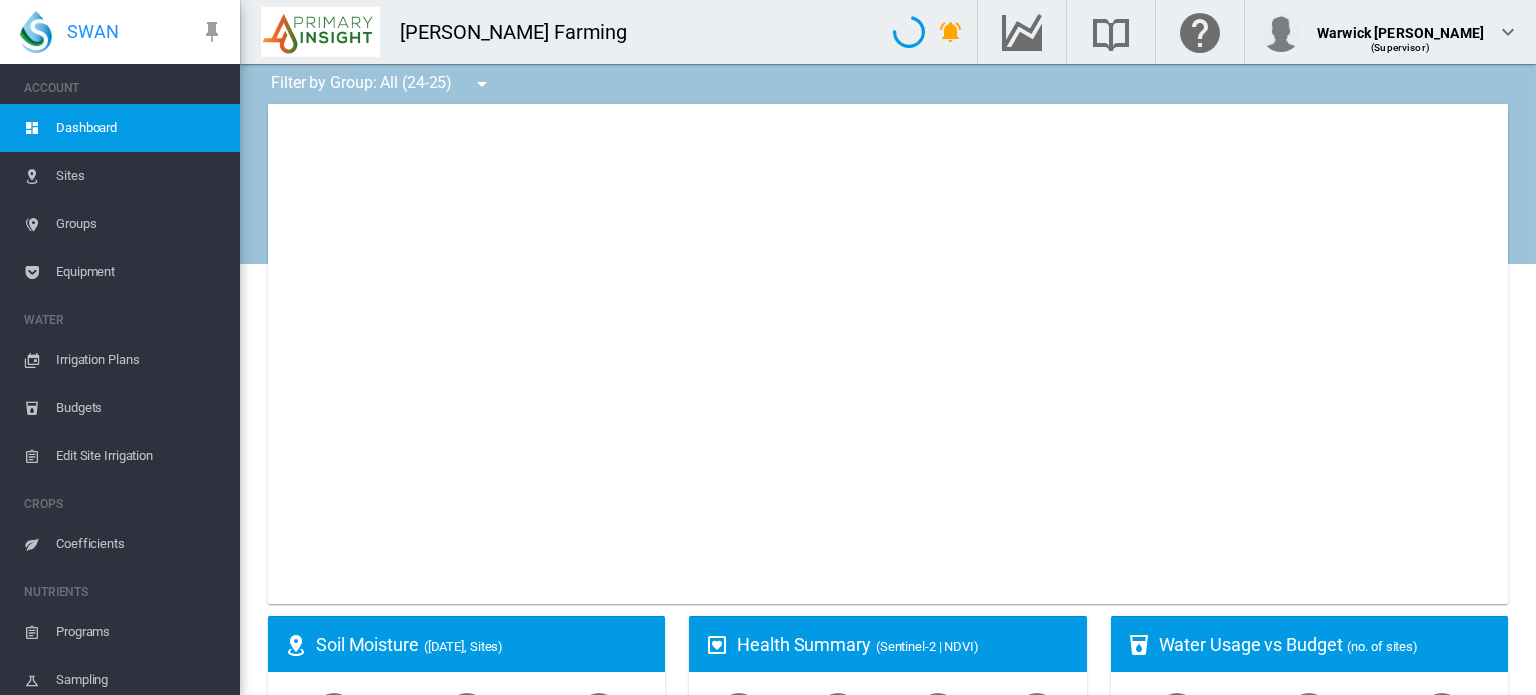 type on "**********" 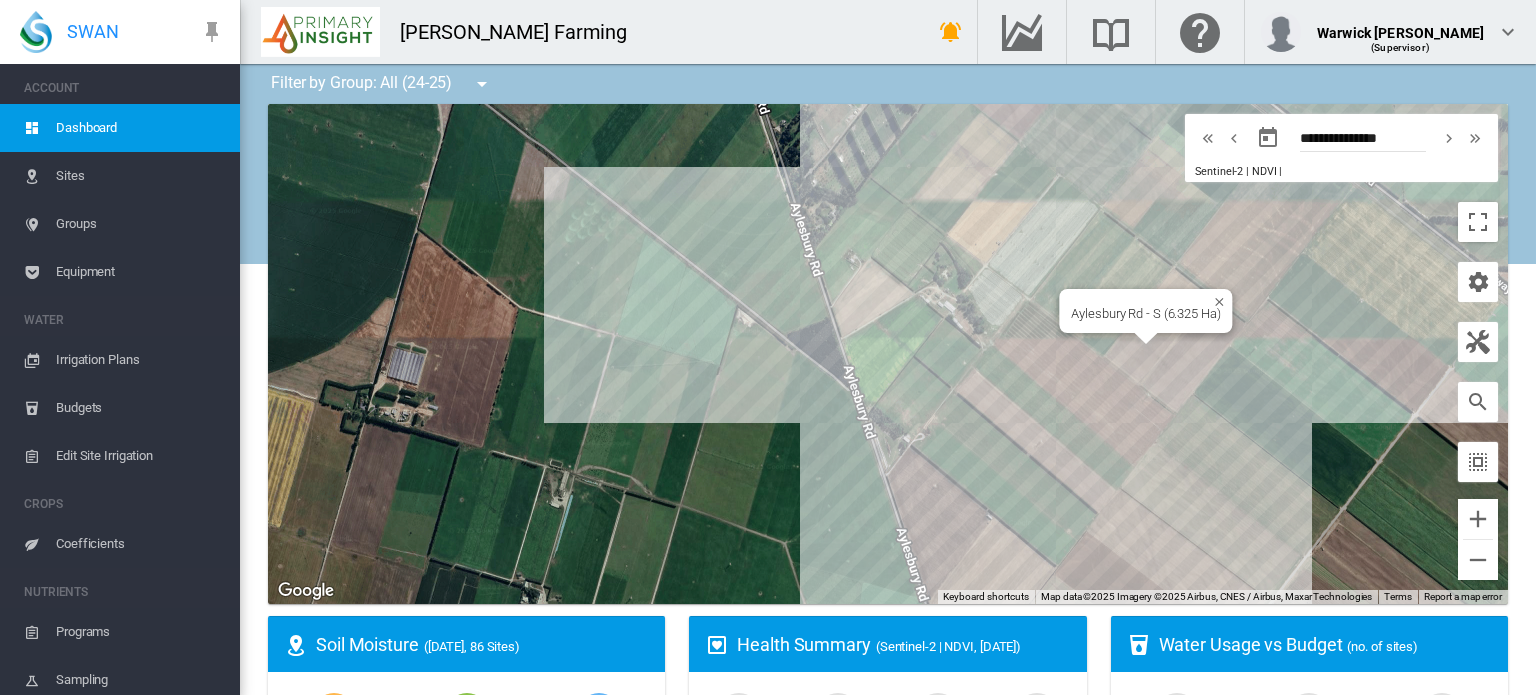 click on "To navigate, press the arrow keys. Aylesbury Rd - S (6.325 Ha)" at bounding box center (888, 354) 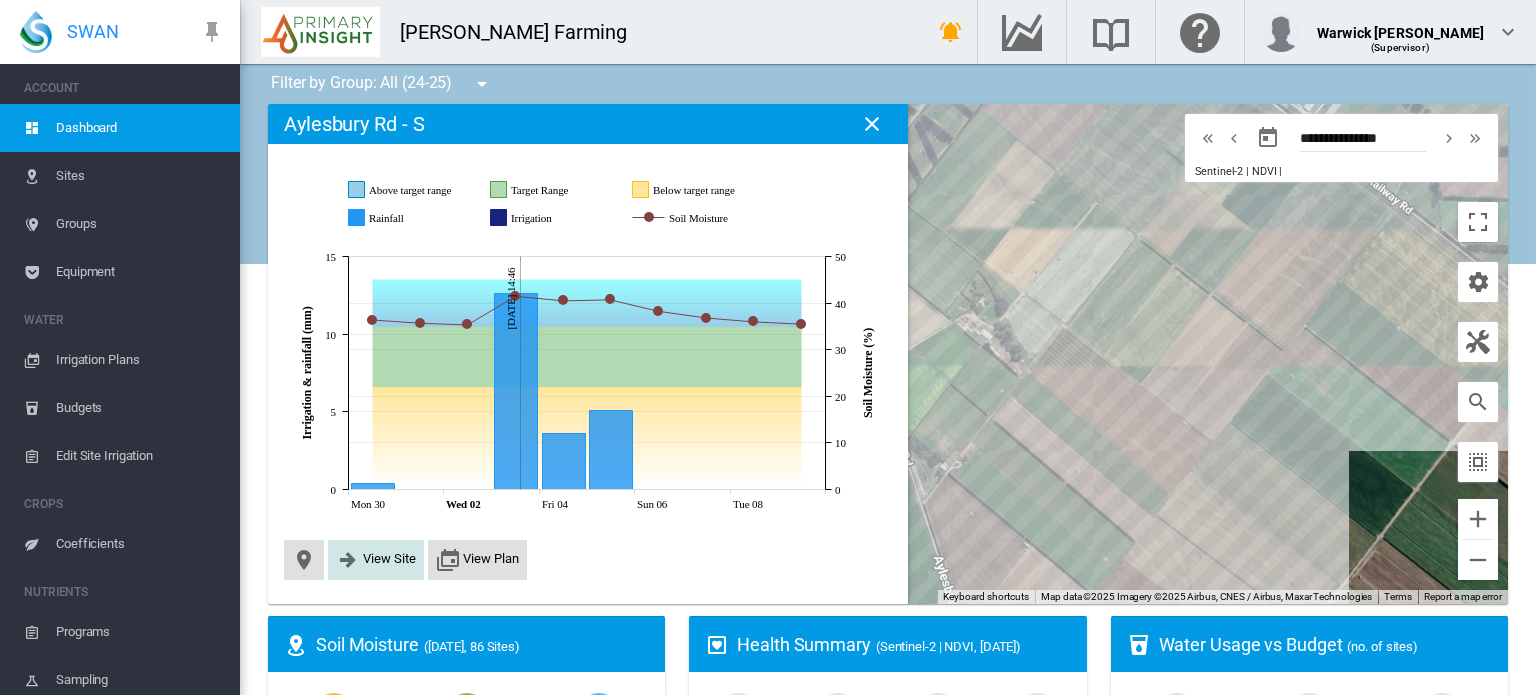 click on "View Site" 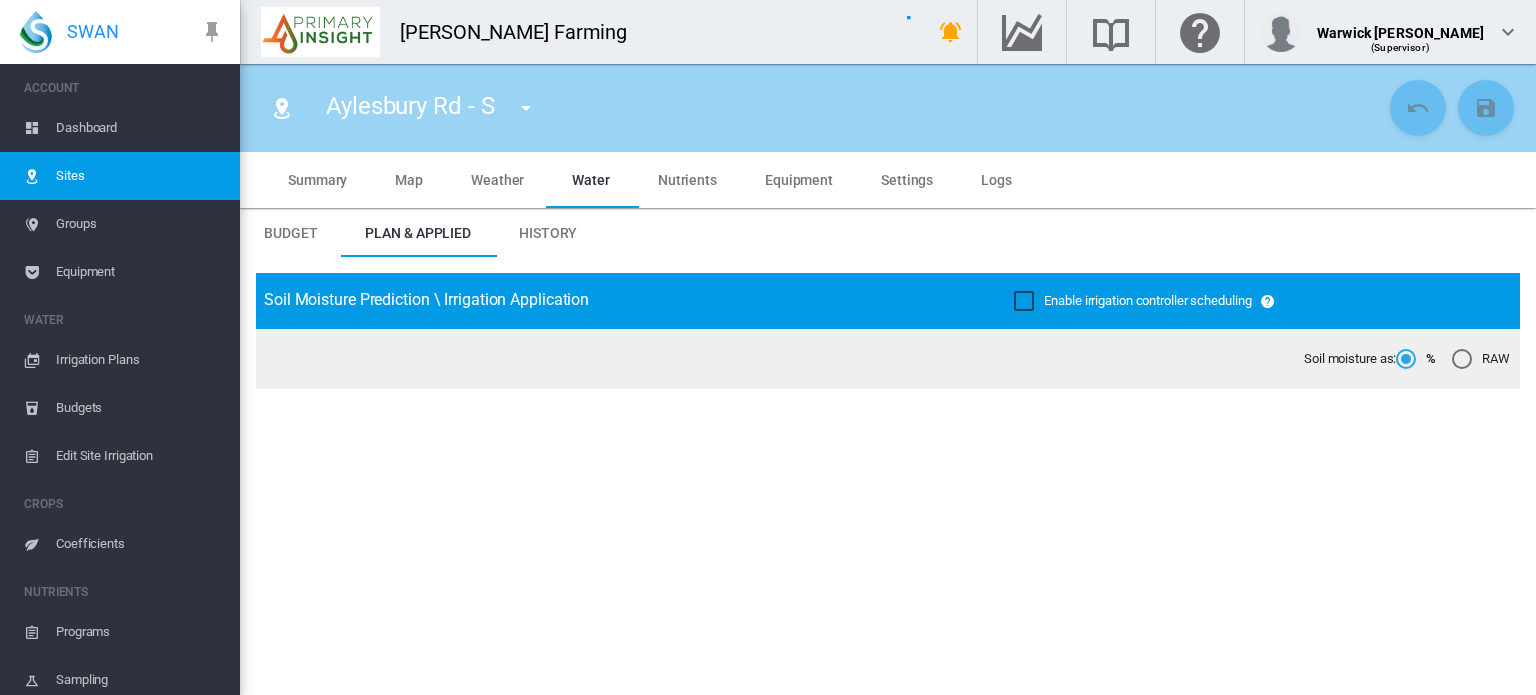 type on "**********" 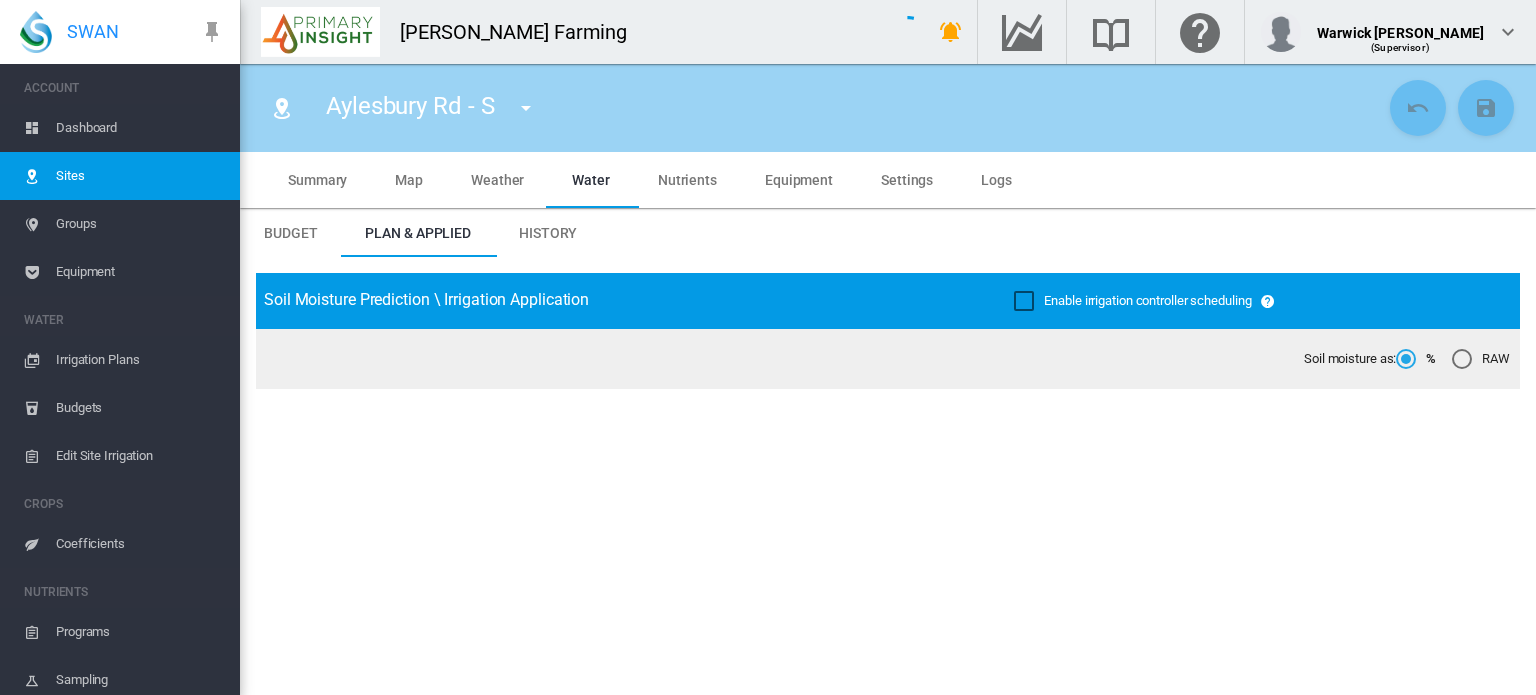 type on "*****" 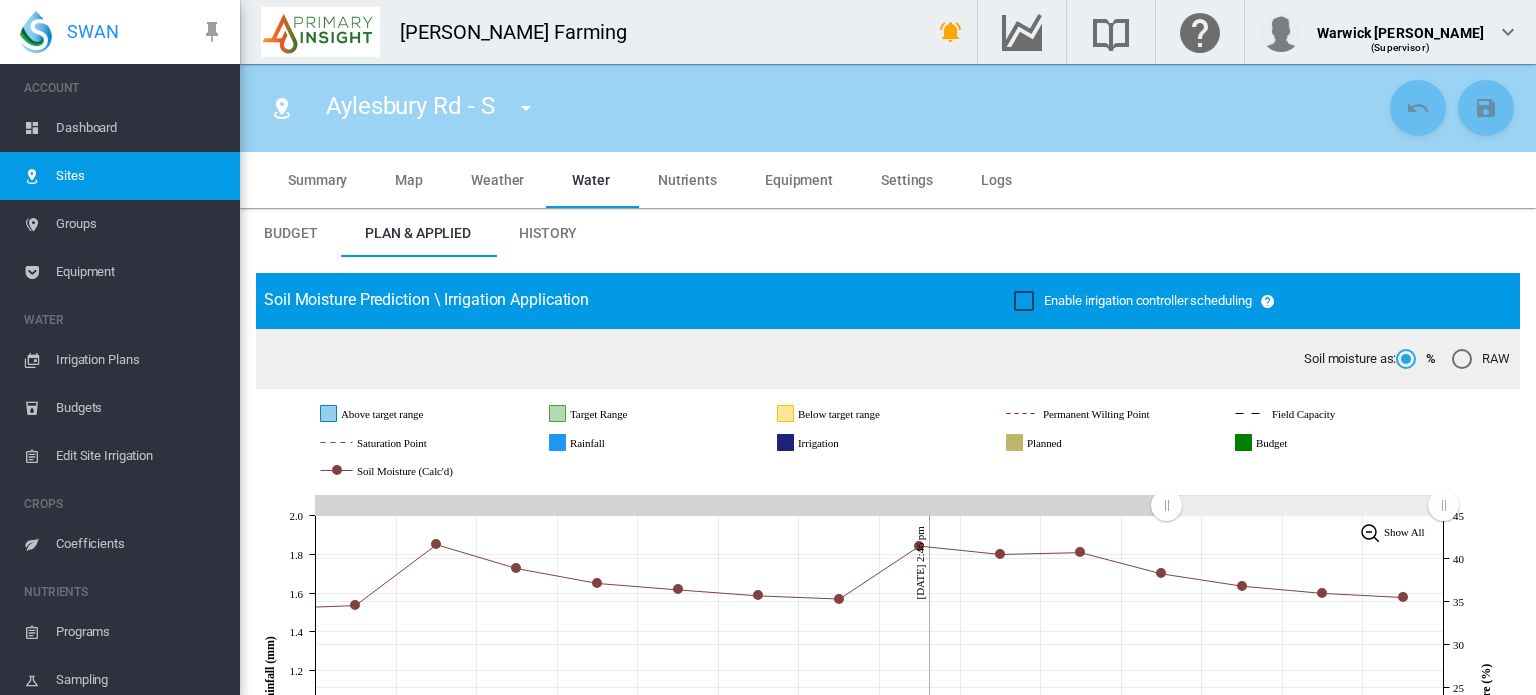 scroll, scrollTop: 0, scrollLeft: 0, axis: both 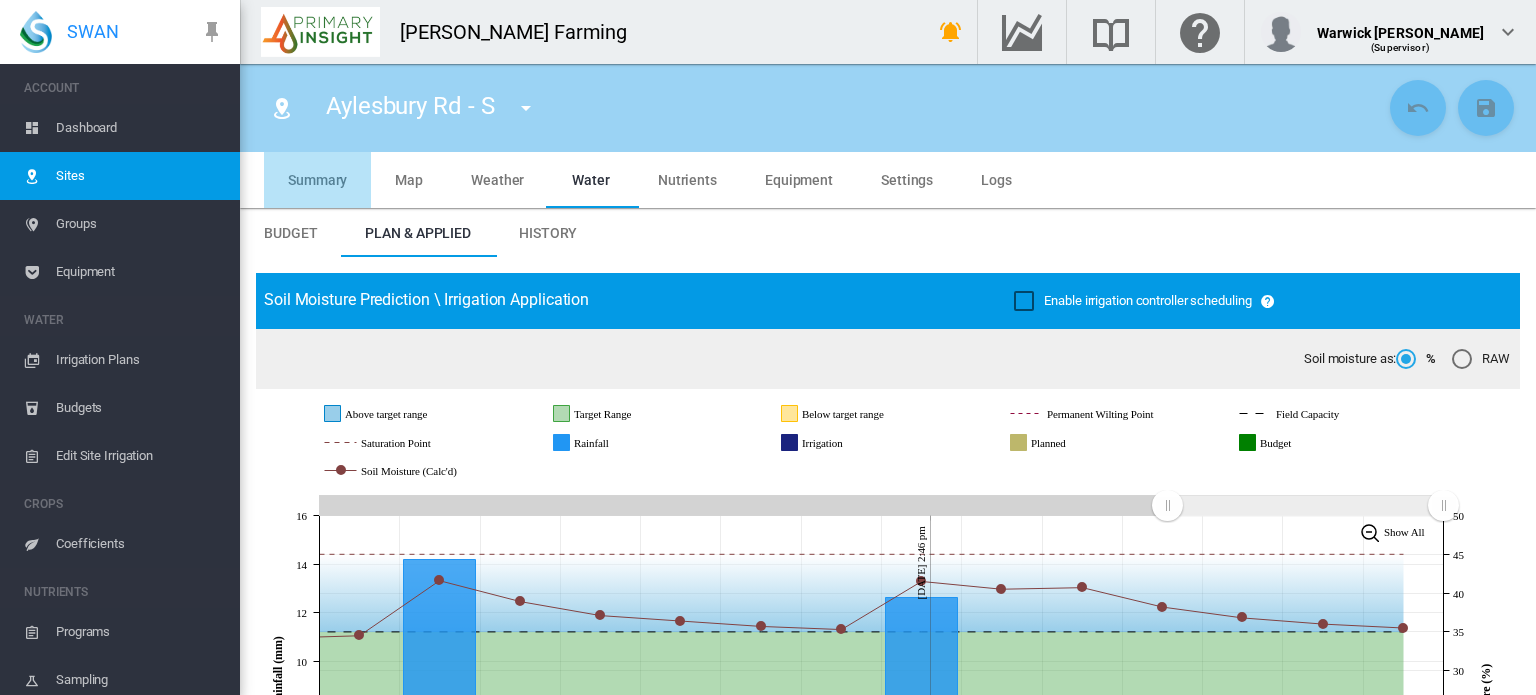 click on "Summary" at bounding box center (317, 180) 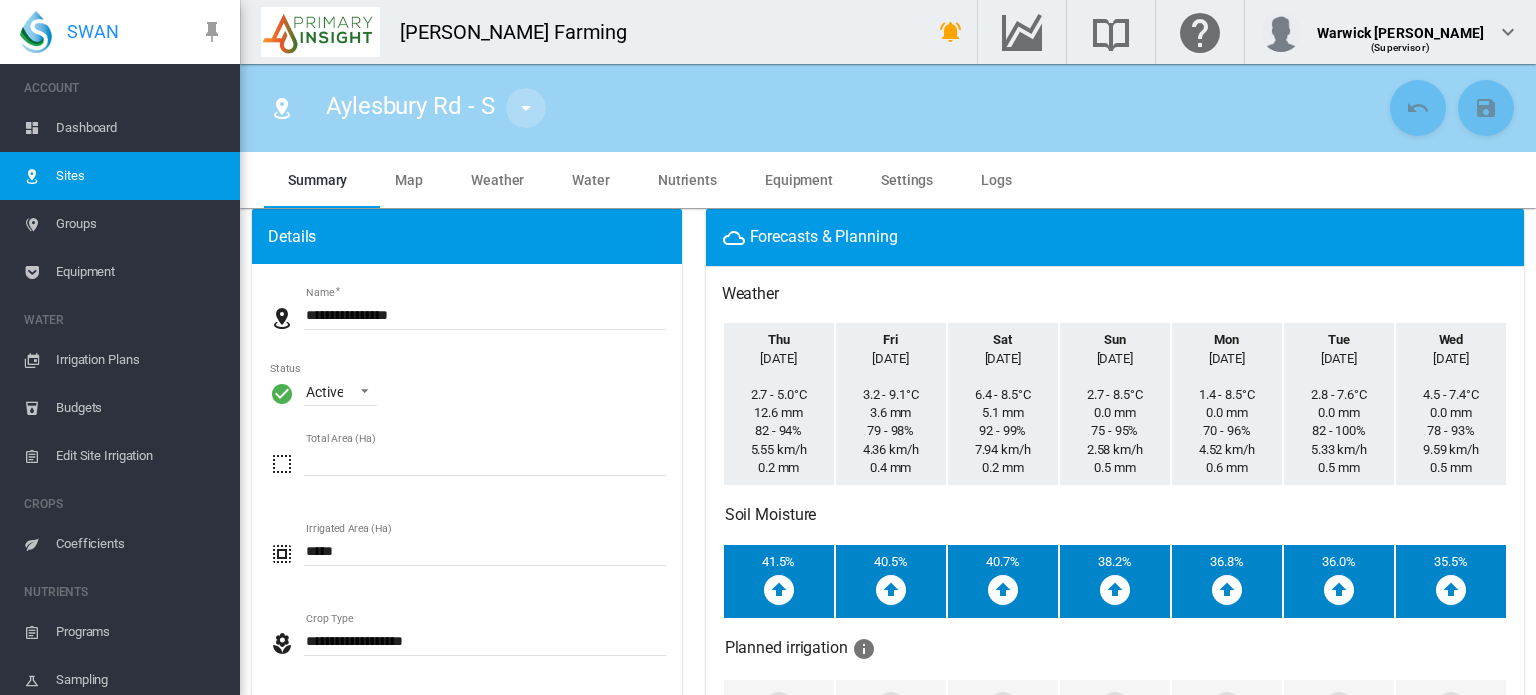 click at bounding box center [526, 108] 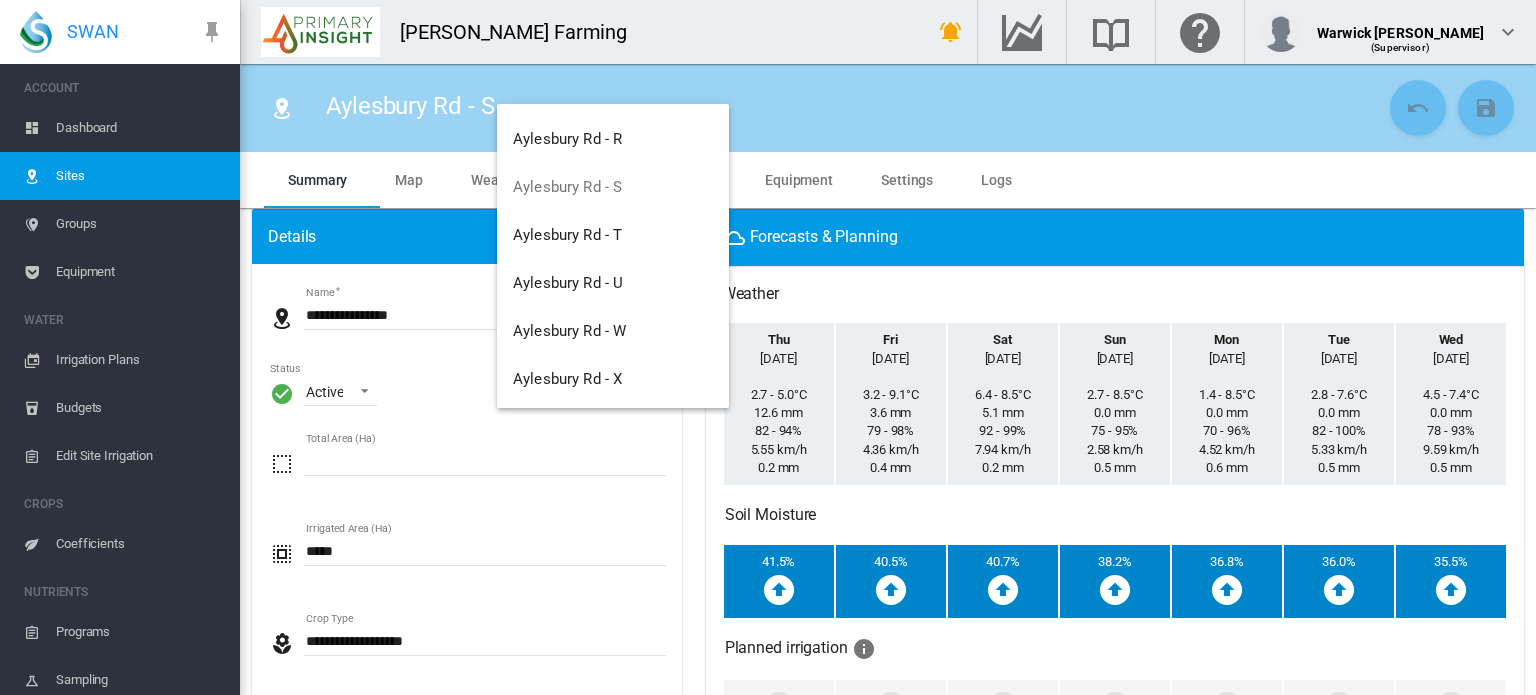 scroll, scrollTop: 1066, scrollLeft: 0, axis: vertical 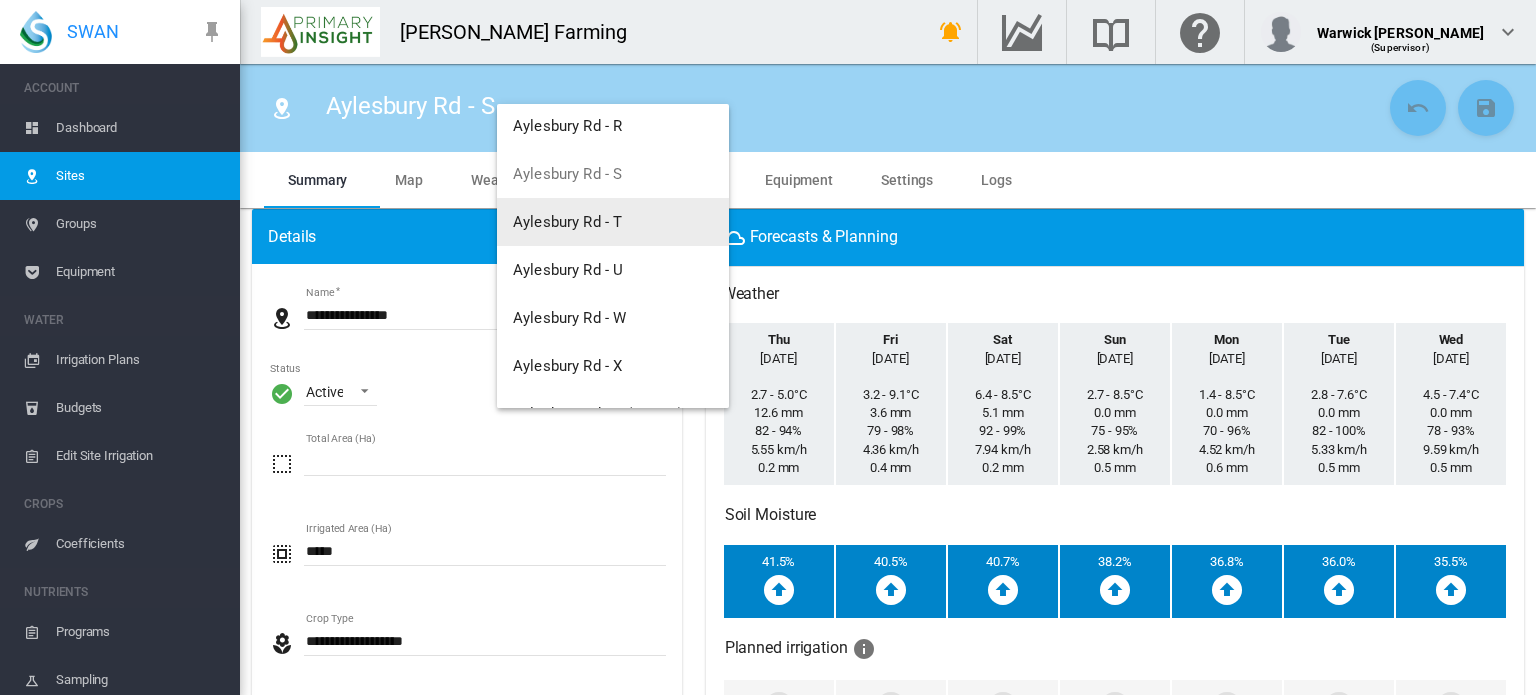 click on "Aylesbury Rd - T" at bounding box center (567, 222) 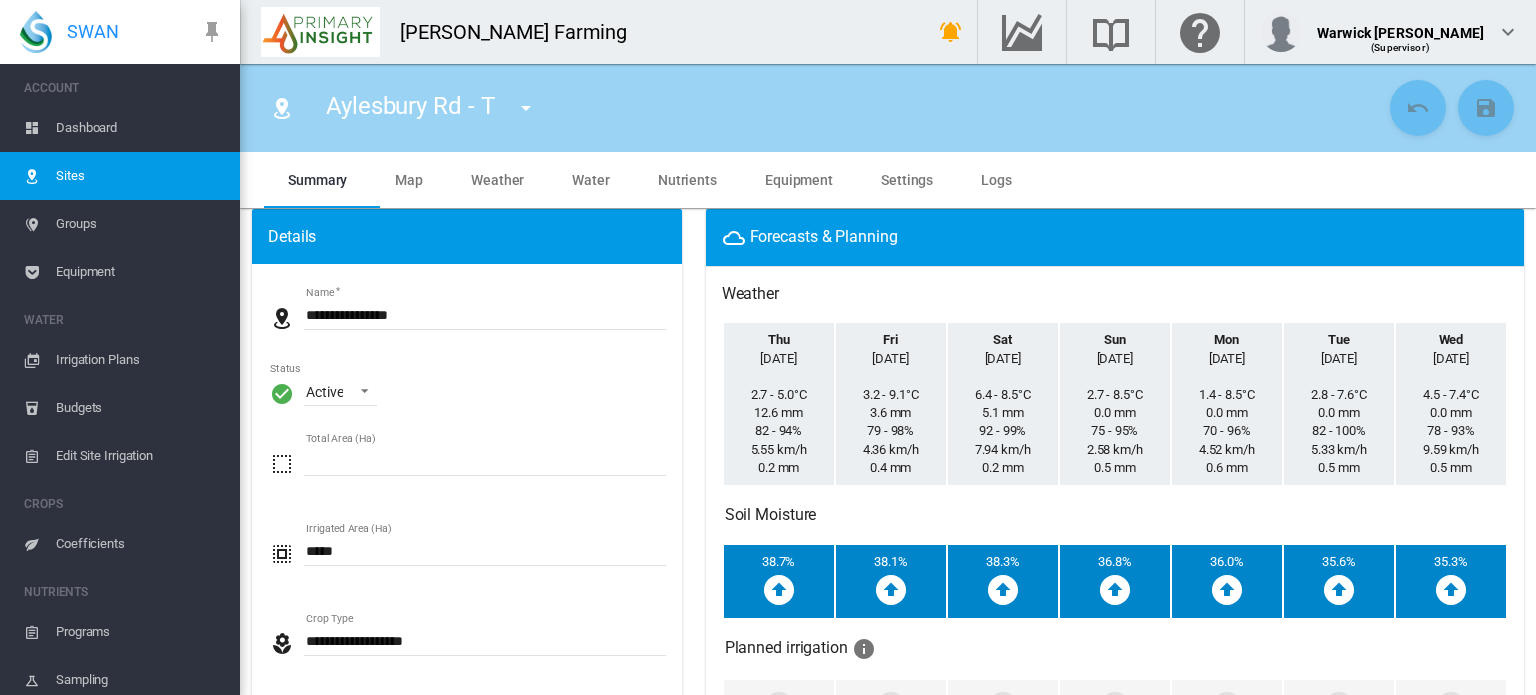 click at bounding box center [526, 108] 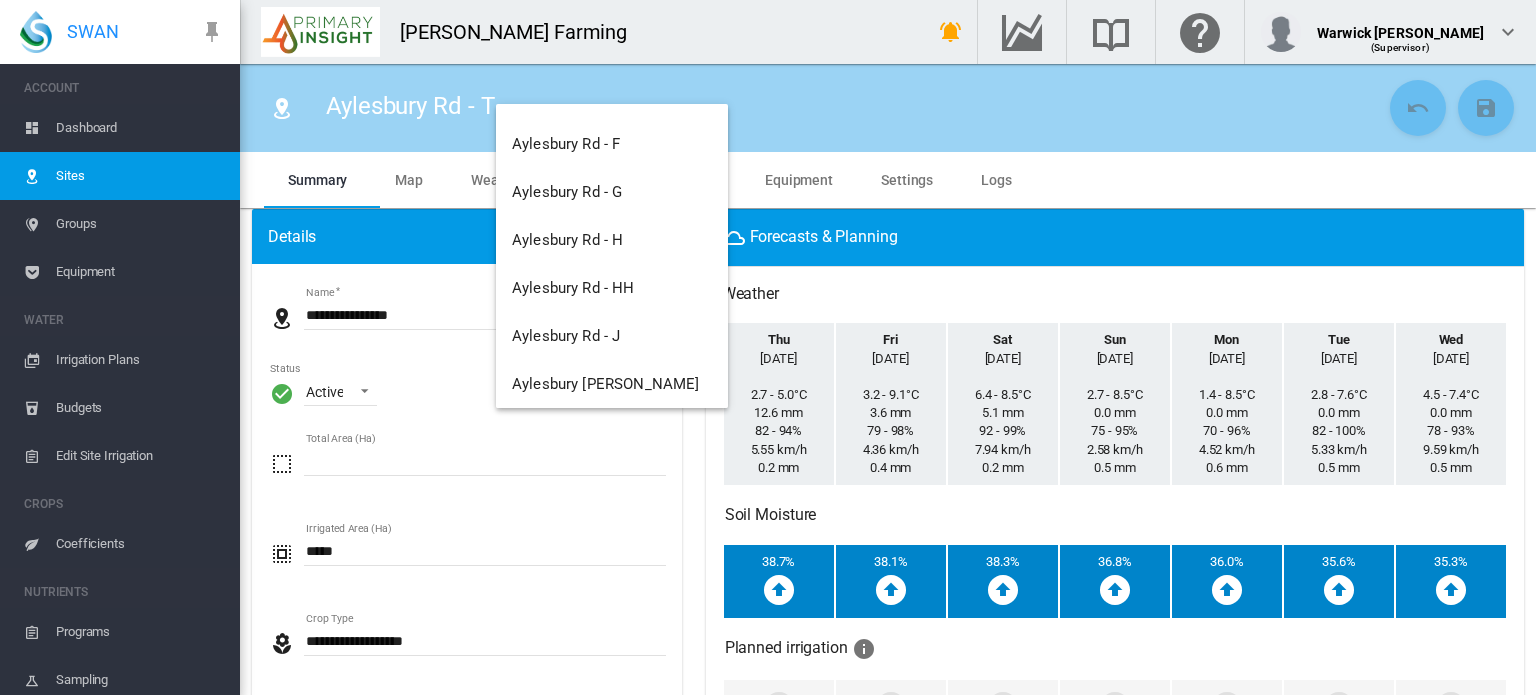 scroll, scrollTop: 464, scrollLeft: 0, axis: vertical 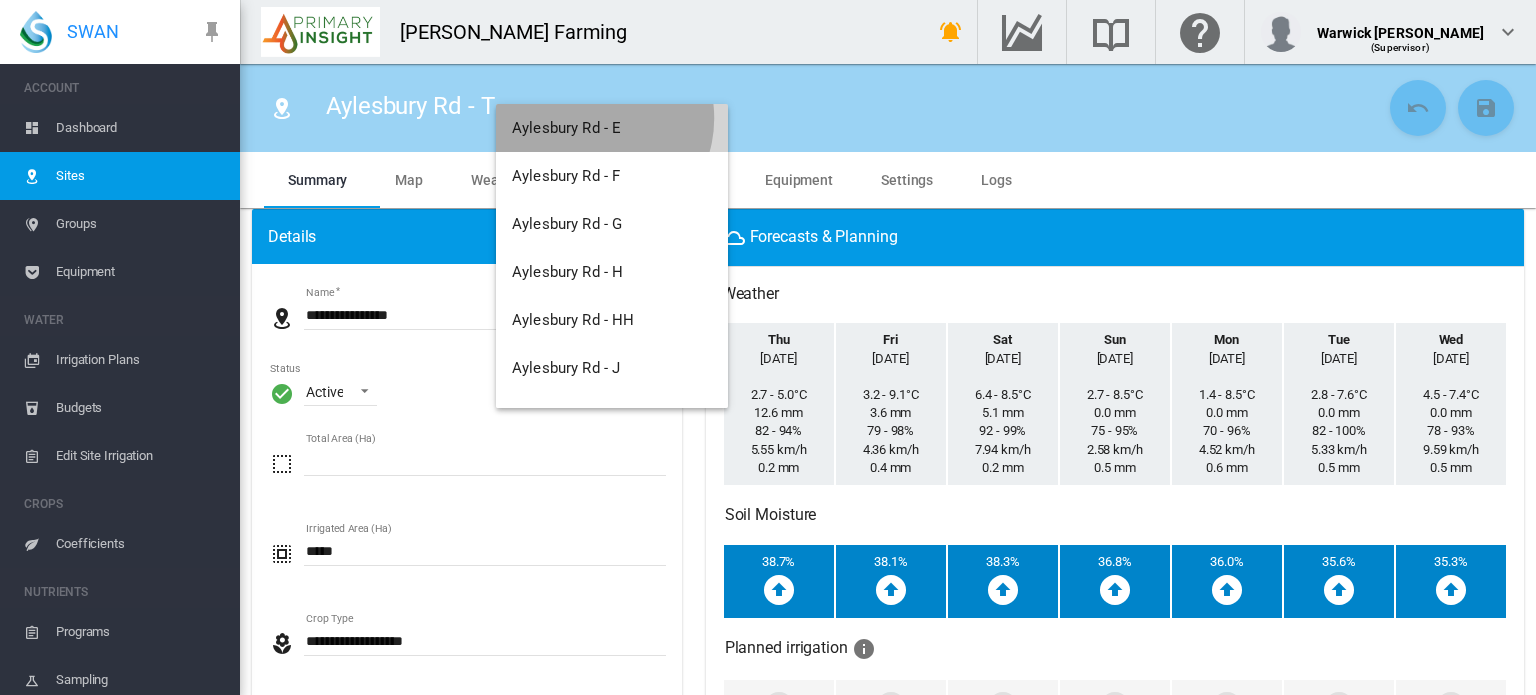 click on "Aylesbury Rd - E" at bounding box center [612, 128] 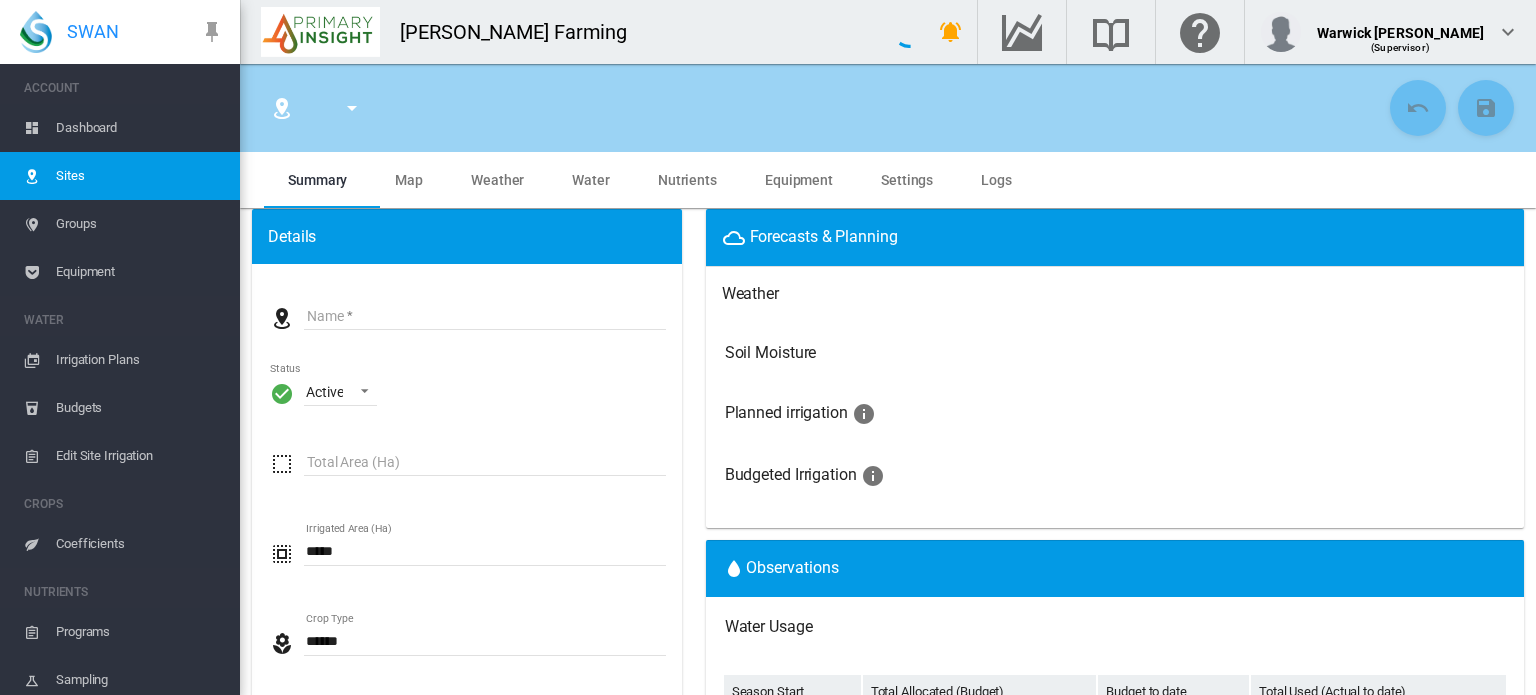 type on "**********" 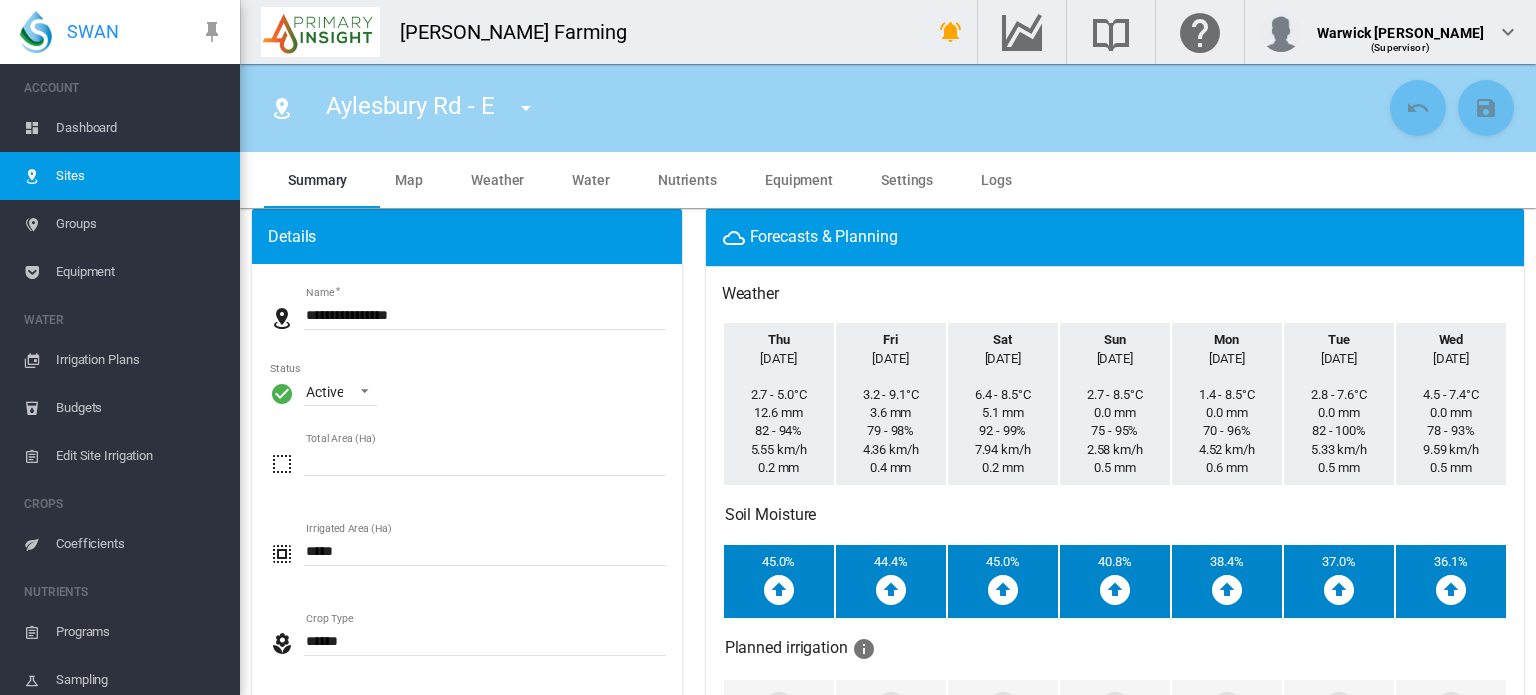 click at bounding box center [526, 108] 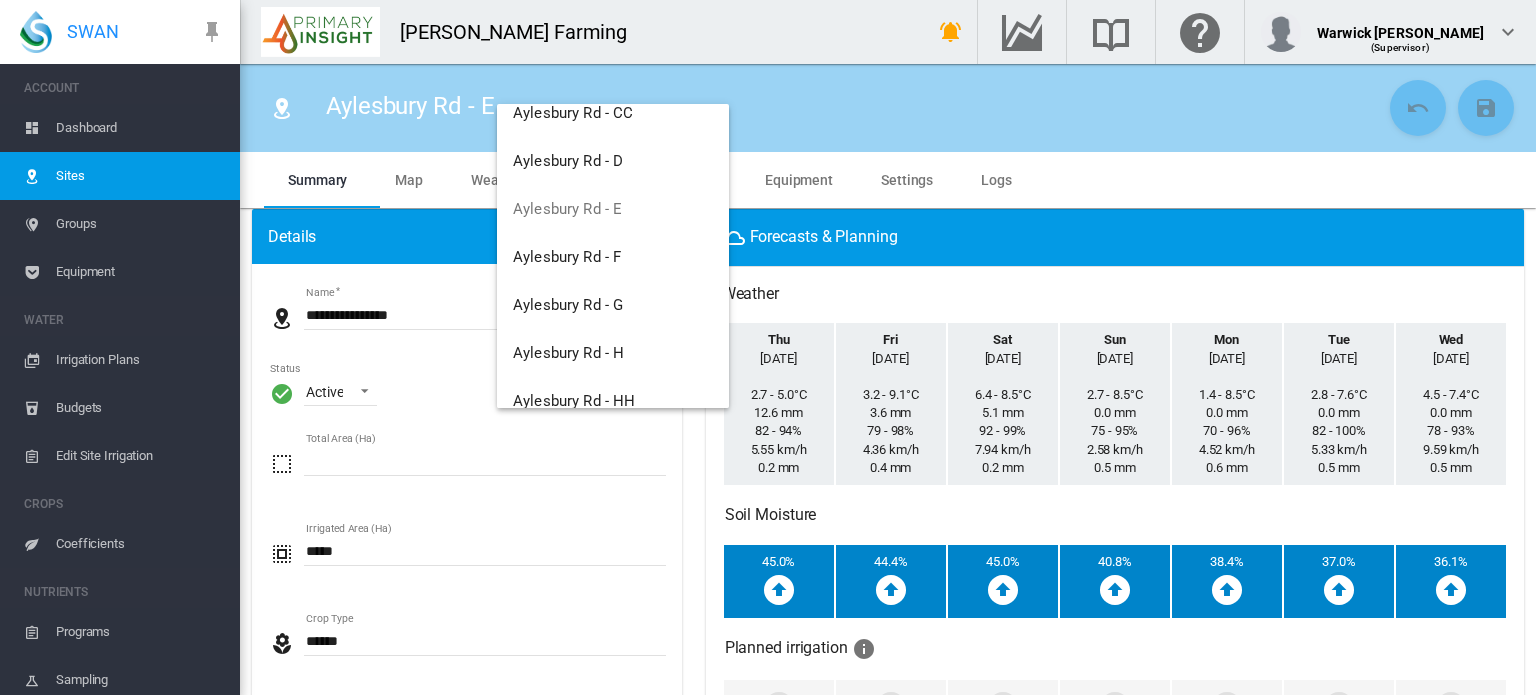 scroll, scrollTop: 376, scrollLeft: 0, axis: vertical 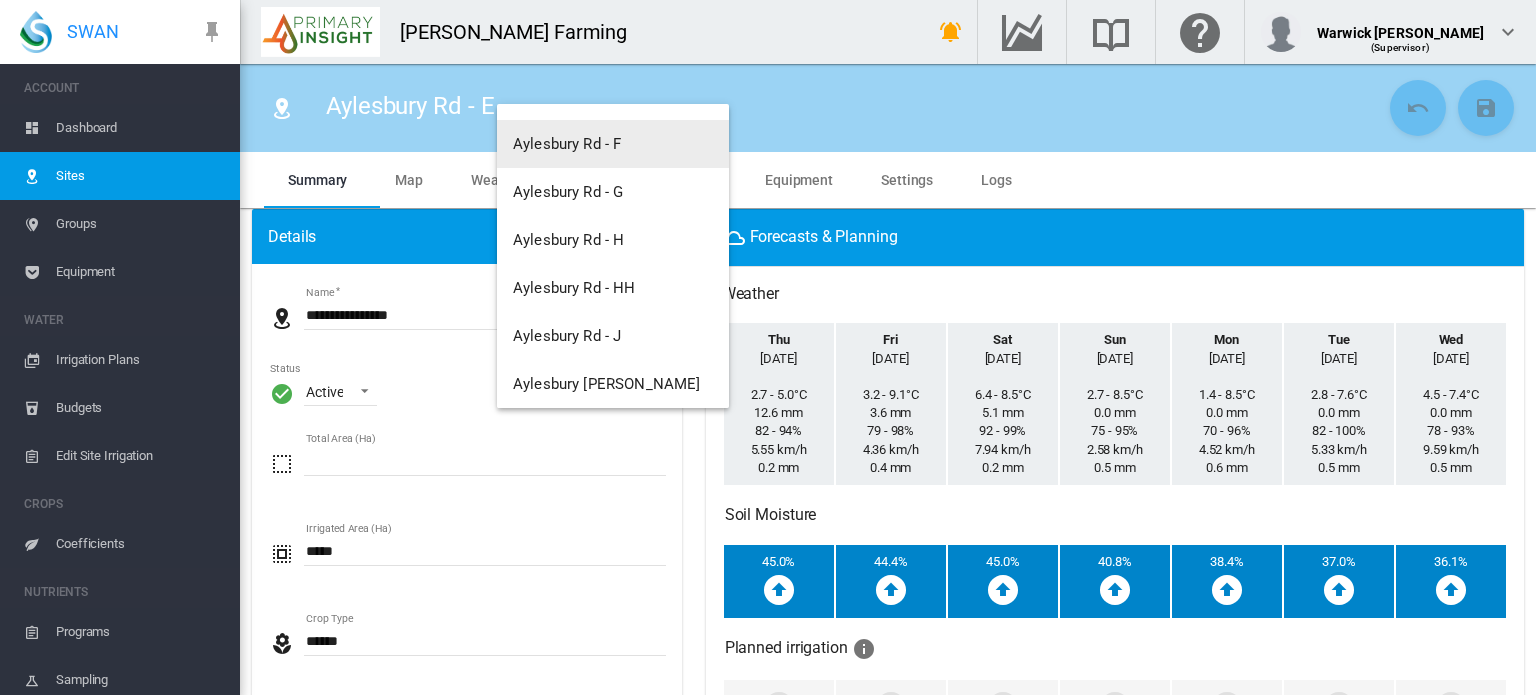 click on "Aylesbury Rd - F" at bounding box center [567, 144] 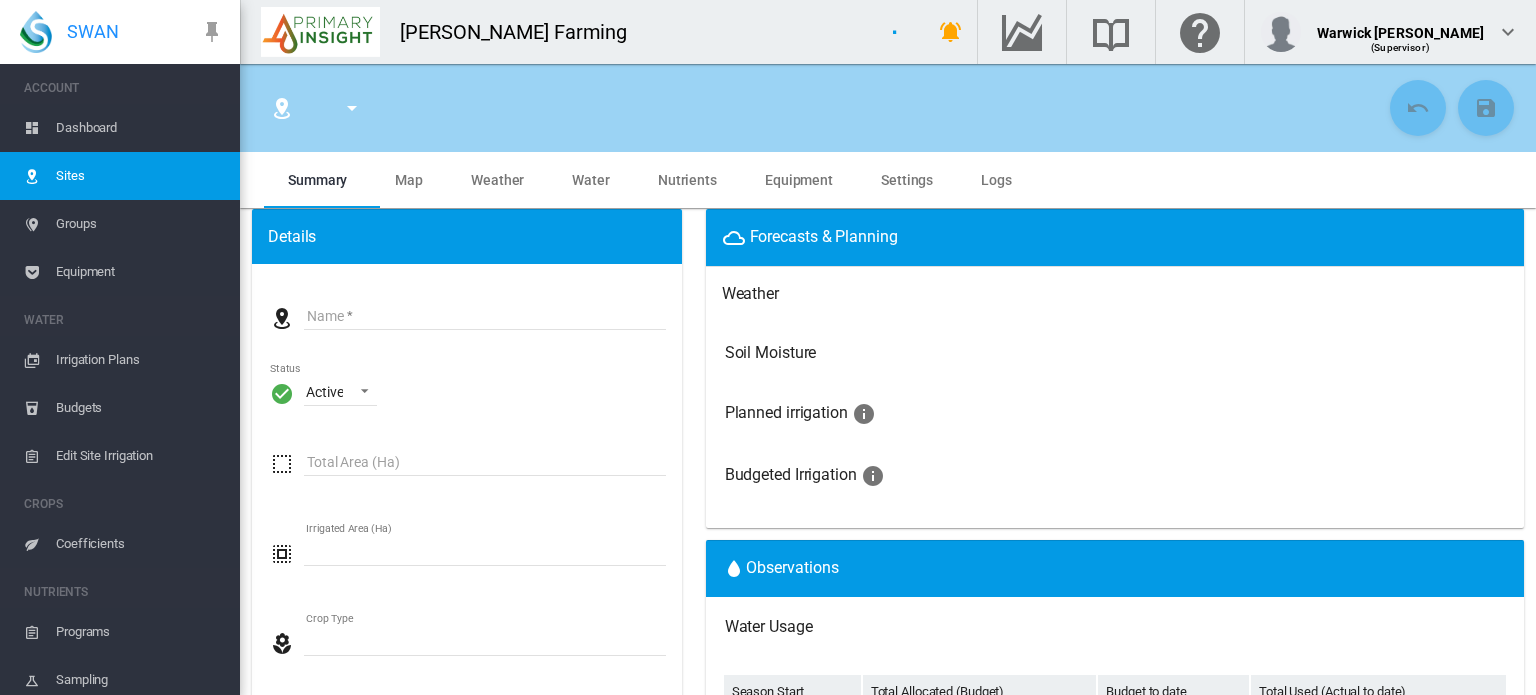 type on "**********" 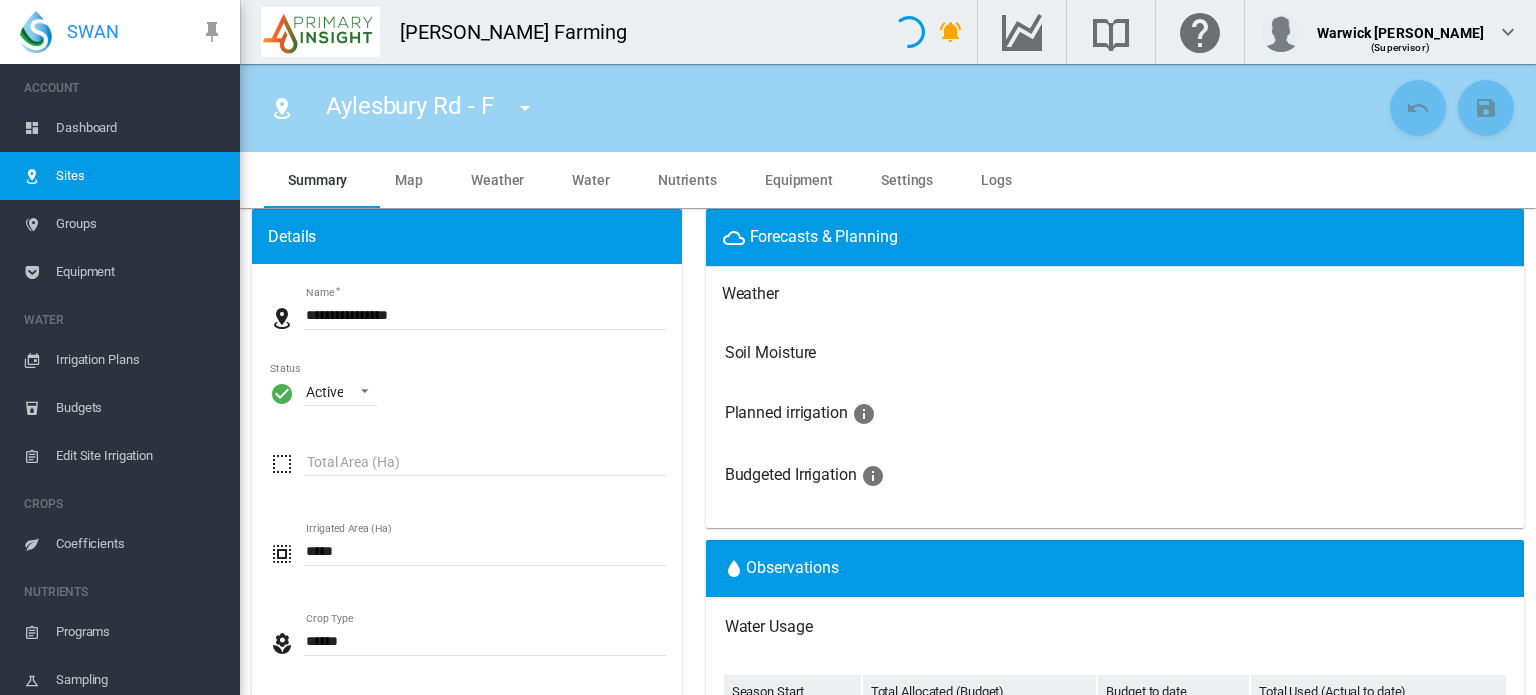 type on "*****" 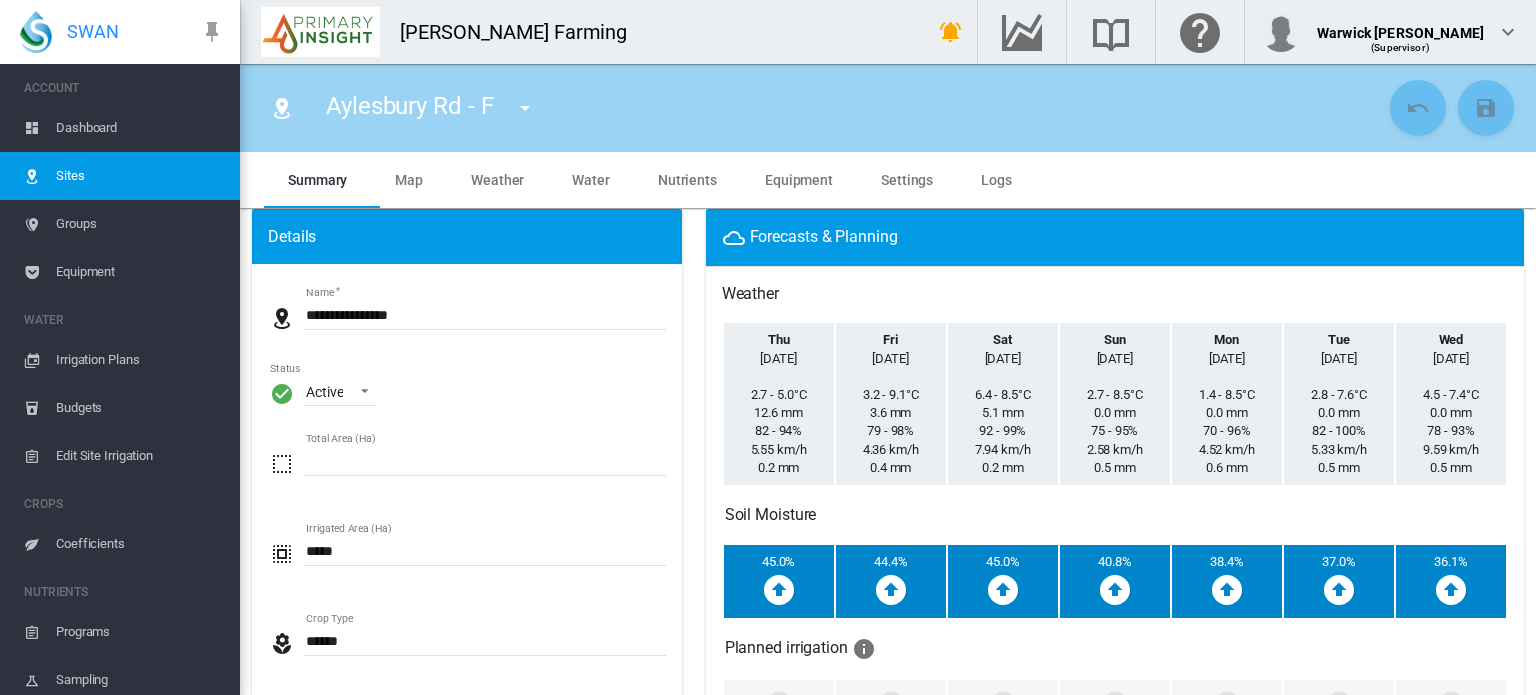 click on "Dashboard" at bounding box center [140, 128] 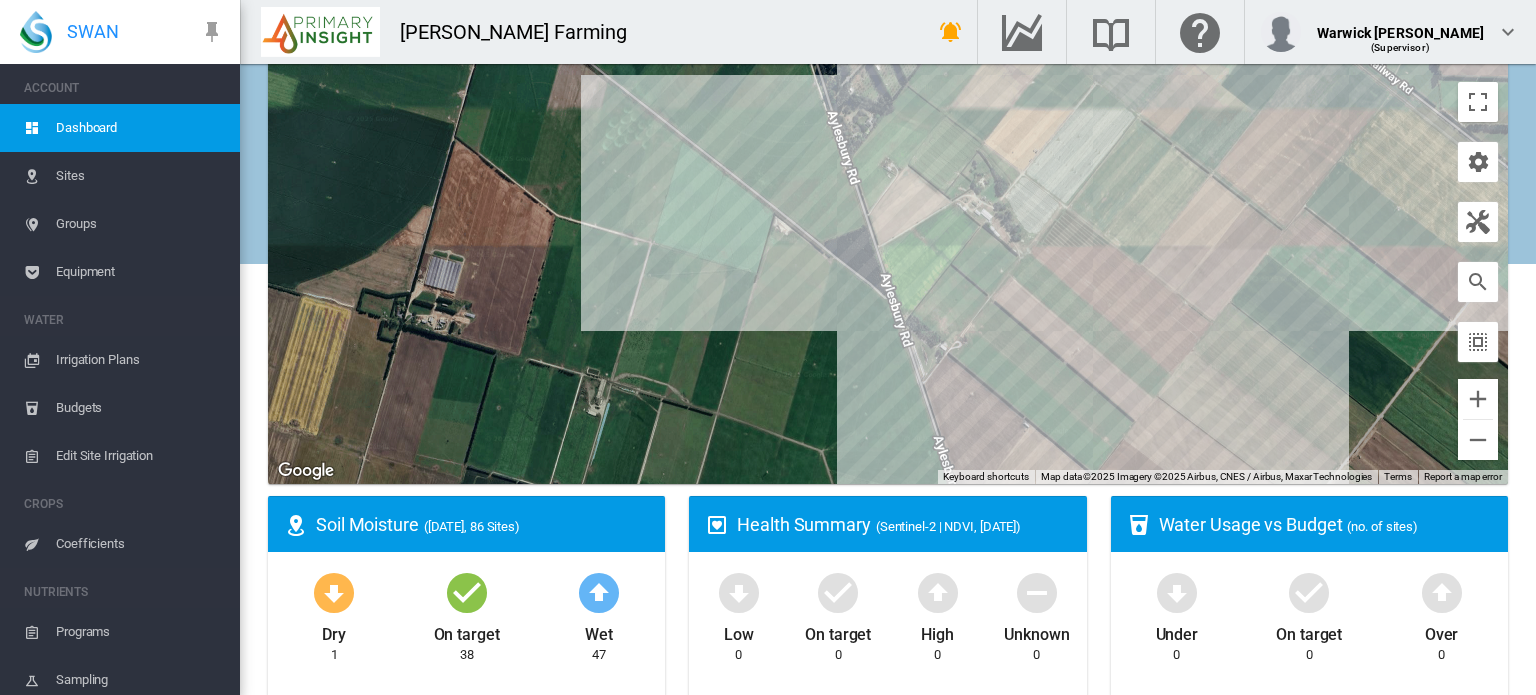 scroll, scrollTop: 128, scrollLeft: 0, axis: vertical 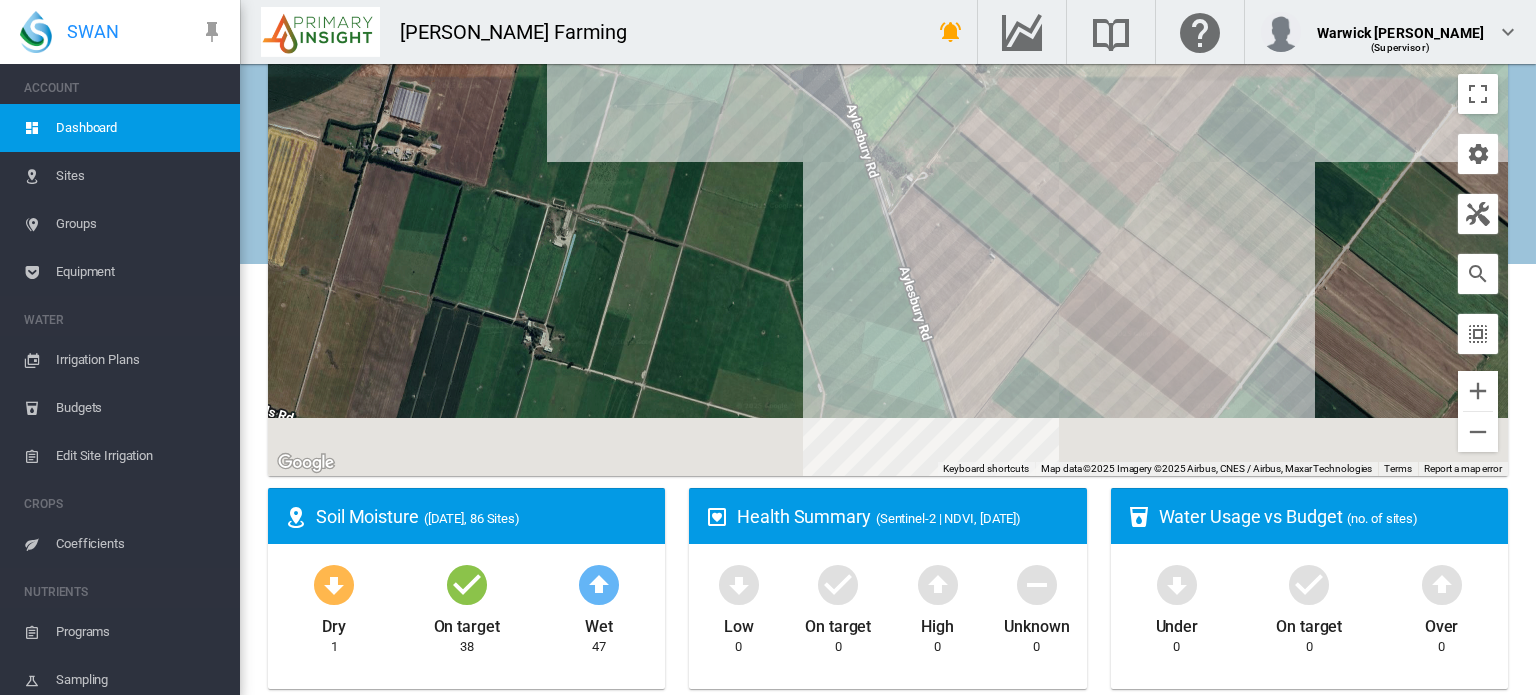 drag, startPoint x: 1288, startPoint y: 393, endPoint x: 1252, endPoint y: 174, distance: 221.93918 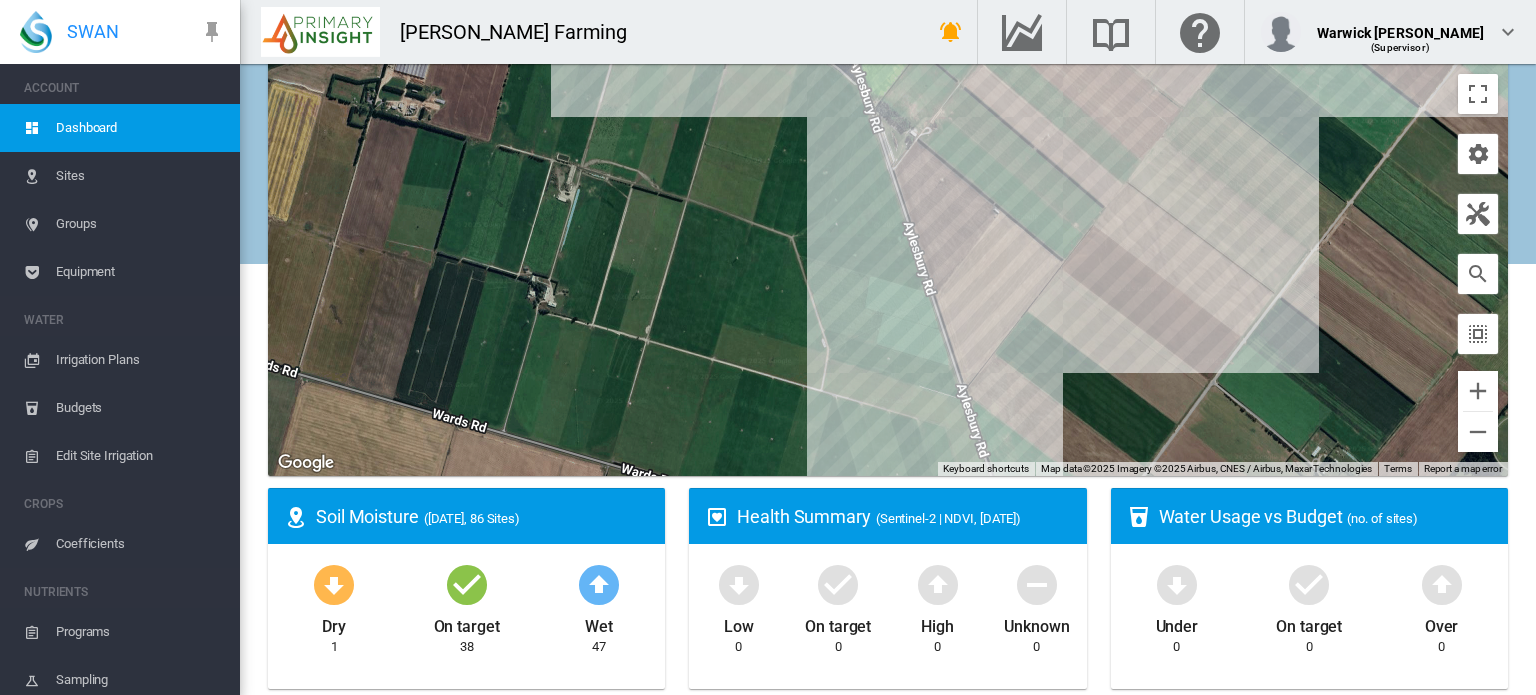 click on "To navigate, press the arrow keys." at bounding box center (888, 226) 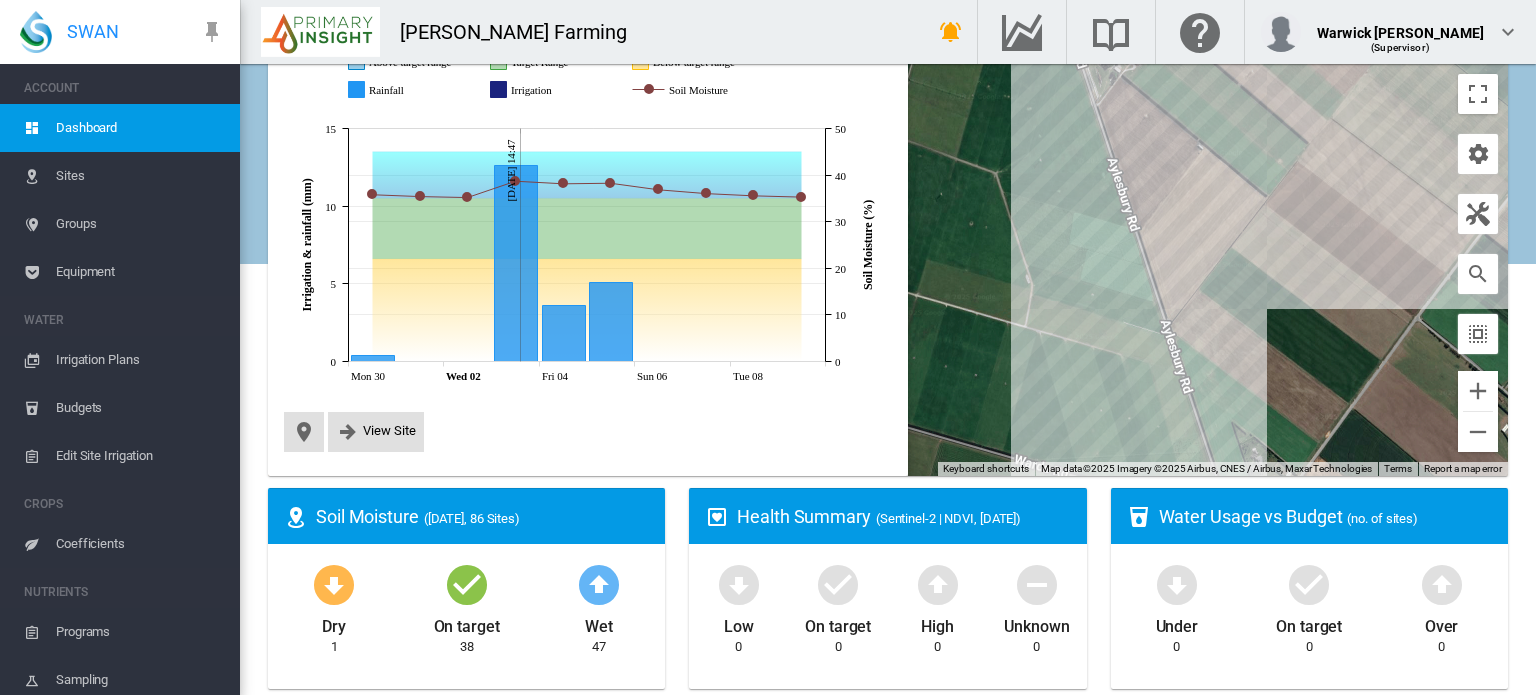 scroll, scrollTop: 40, scrollLeft: 0, axis: vertical 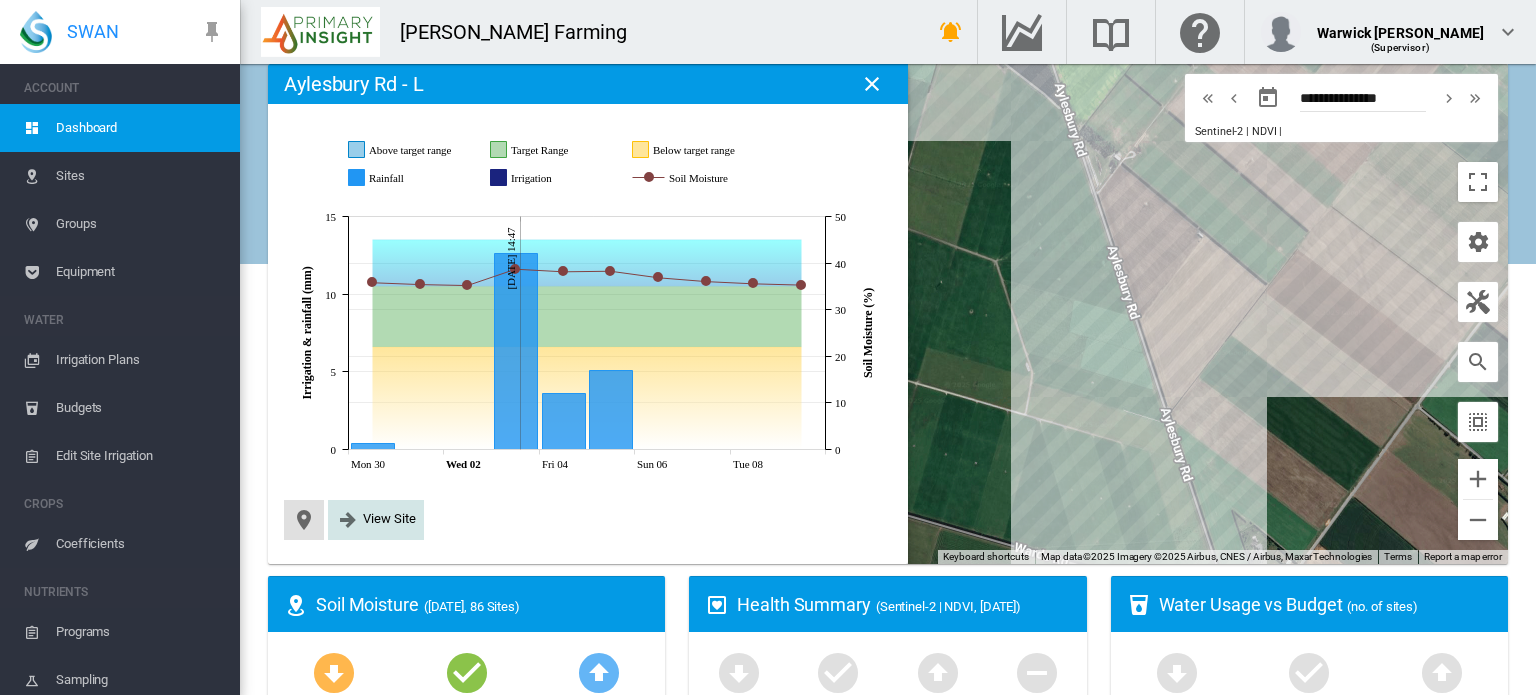 click on "View Site" 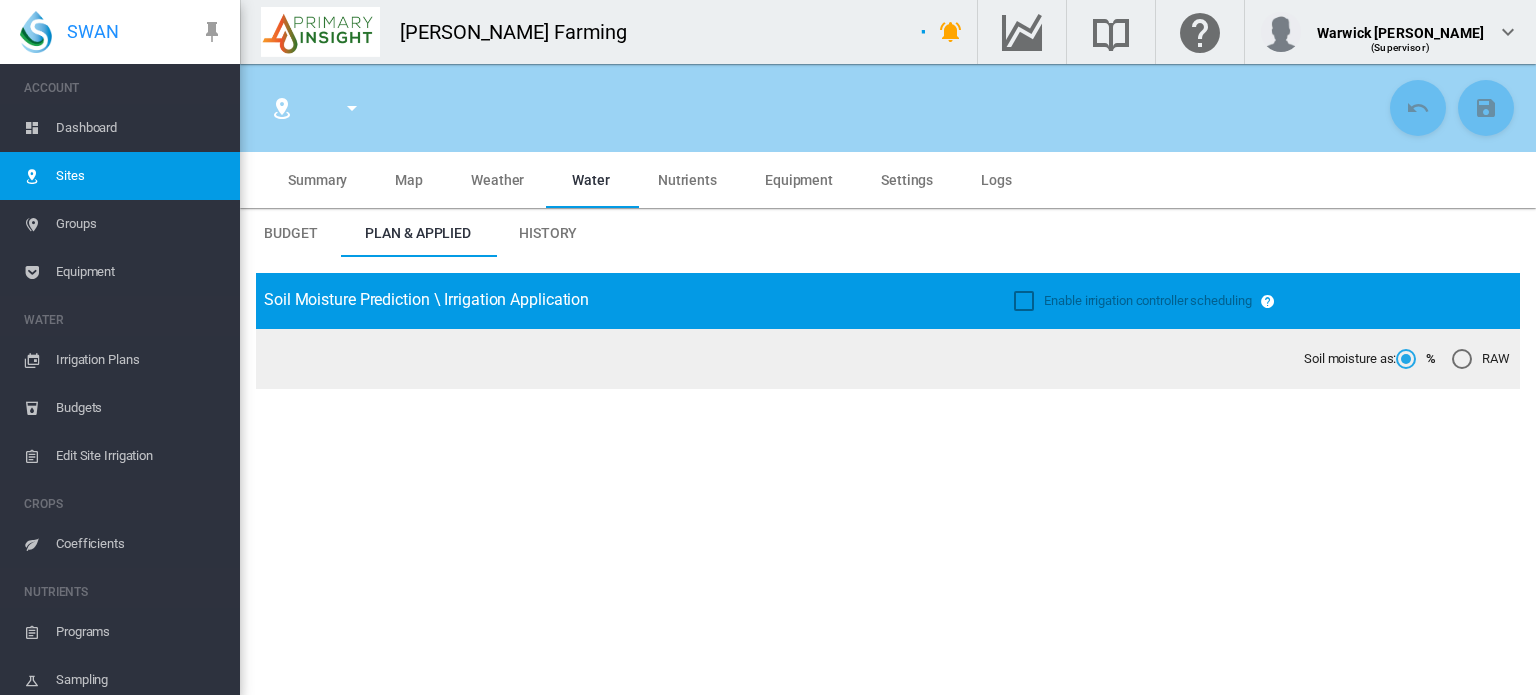 type on "******" 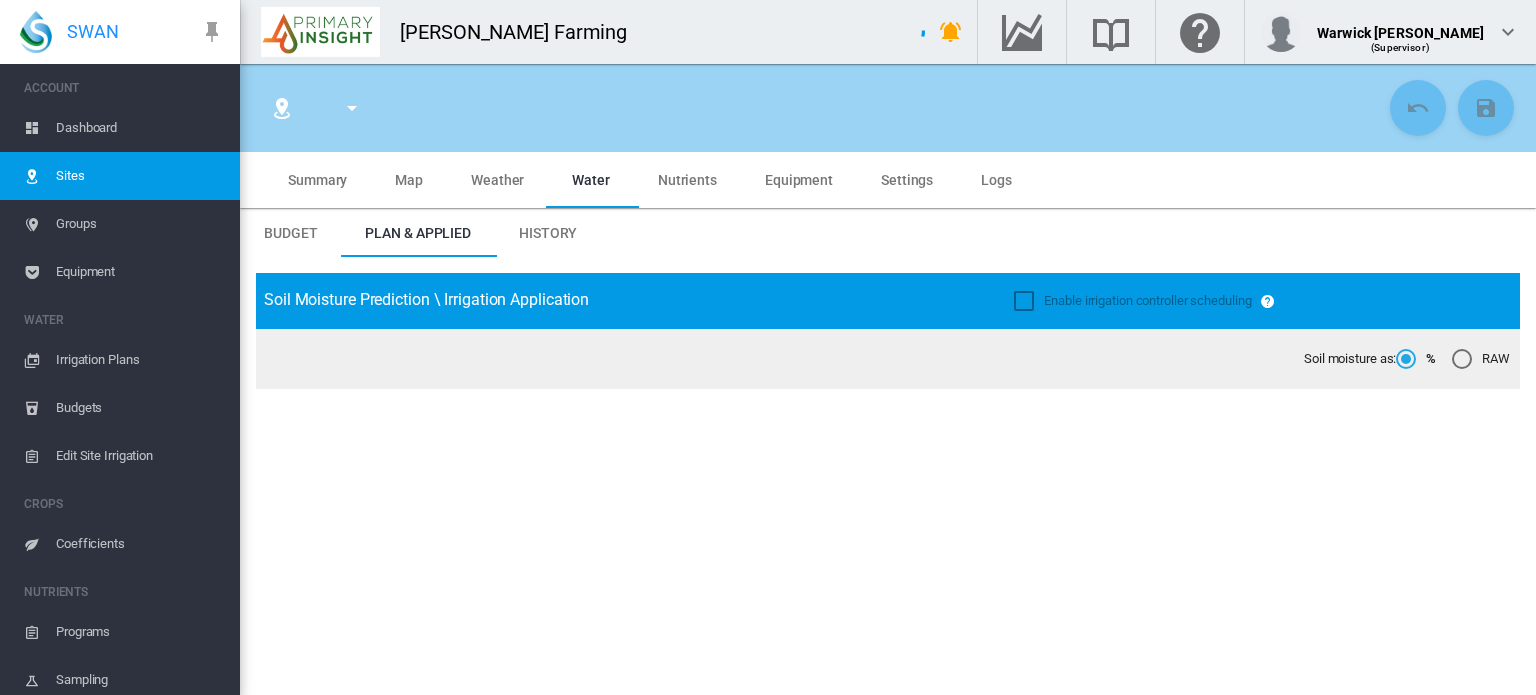 type on "**********" 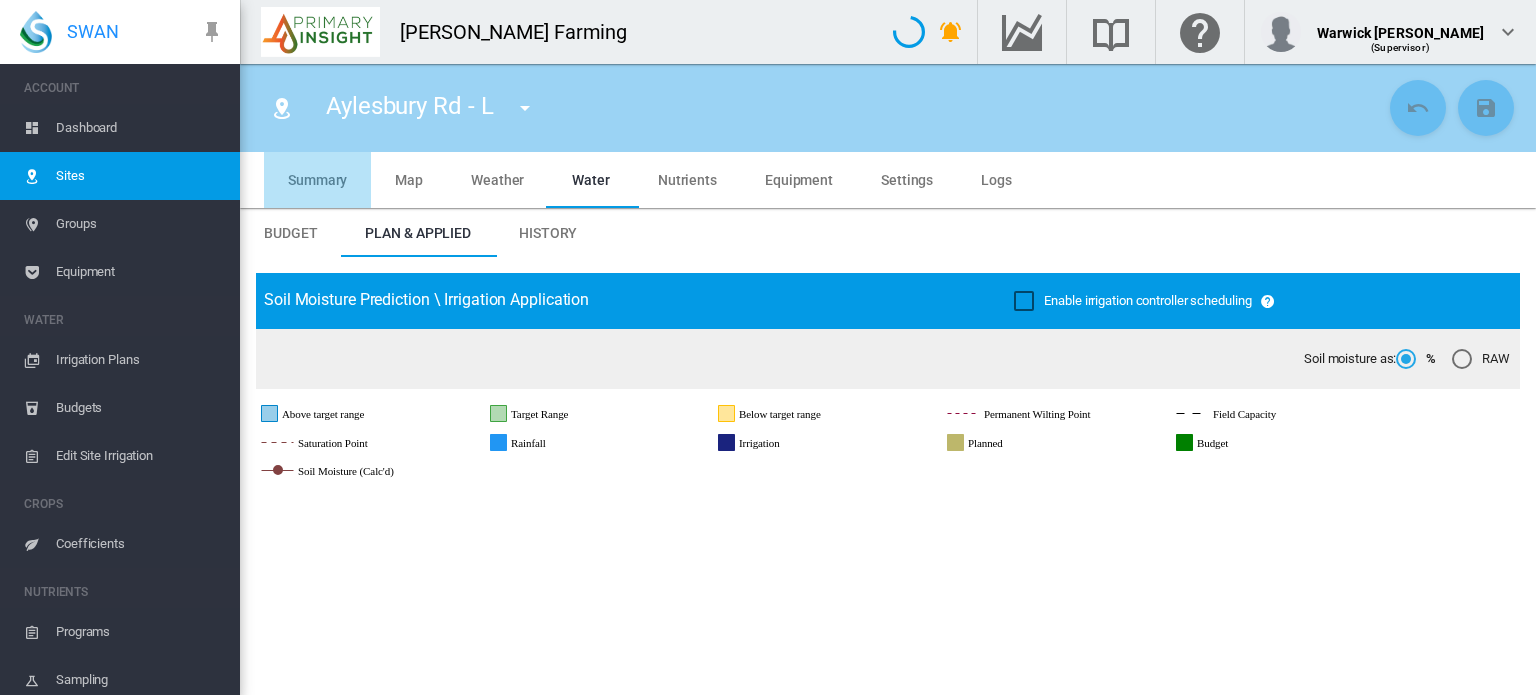 click on "Summary" at bounding box center [317, 180] 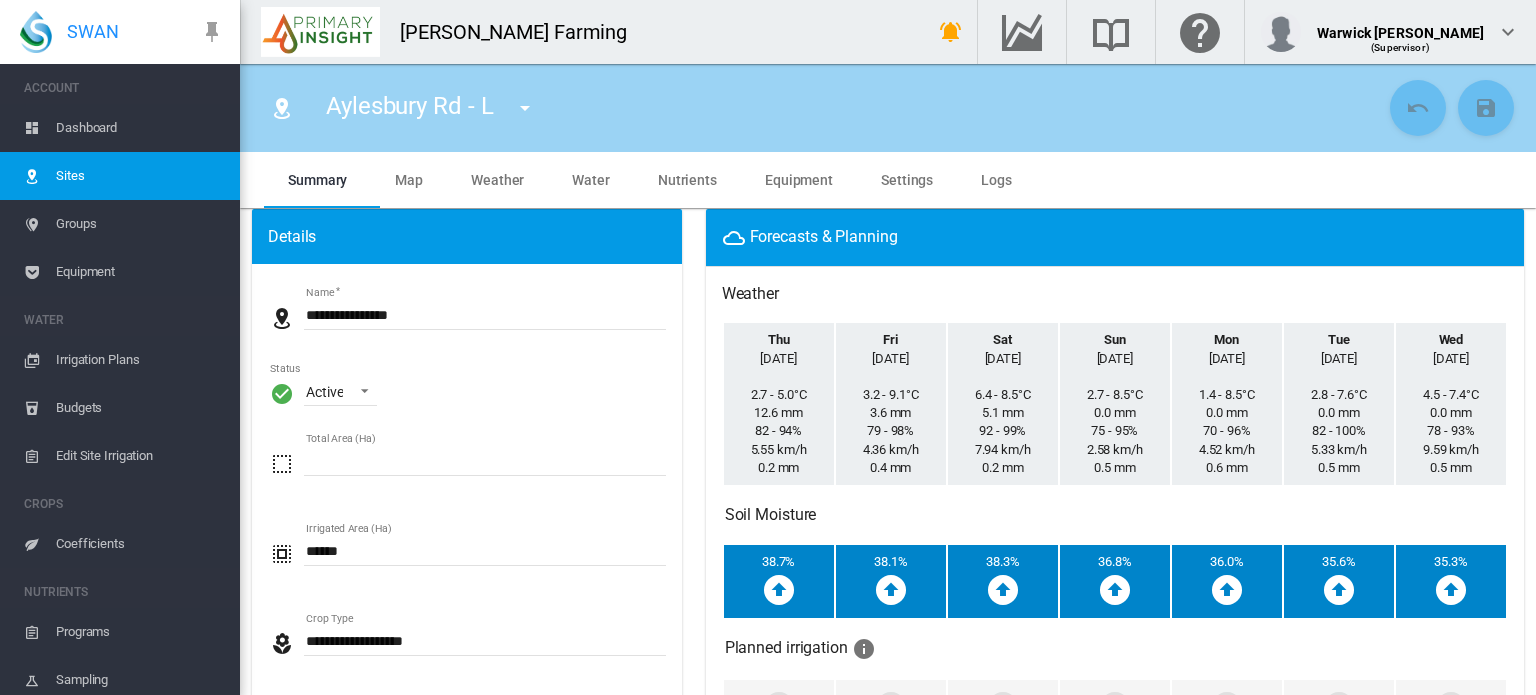 click on "Dashboard" at bounding box center [140, 128] 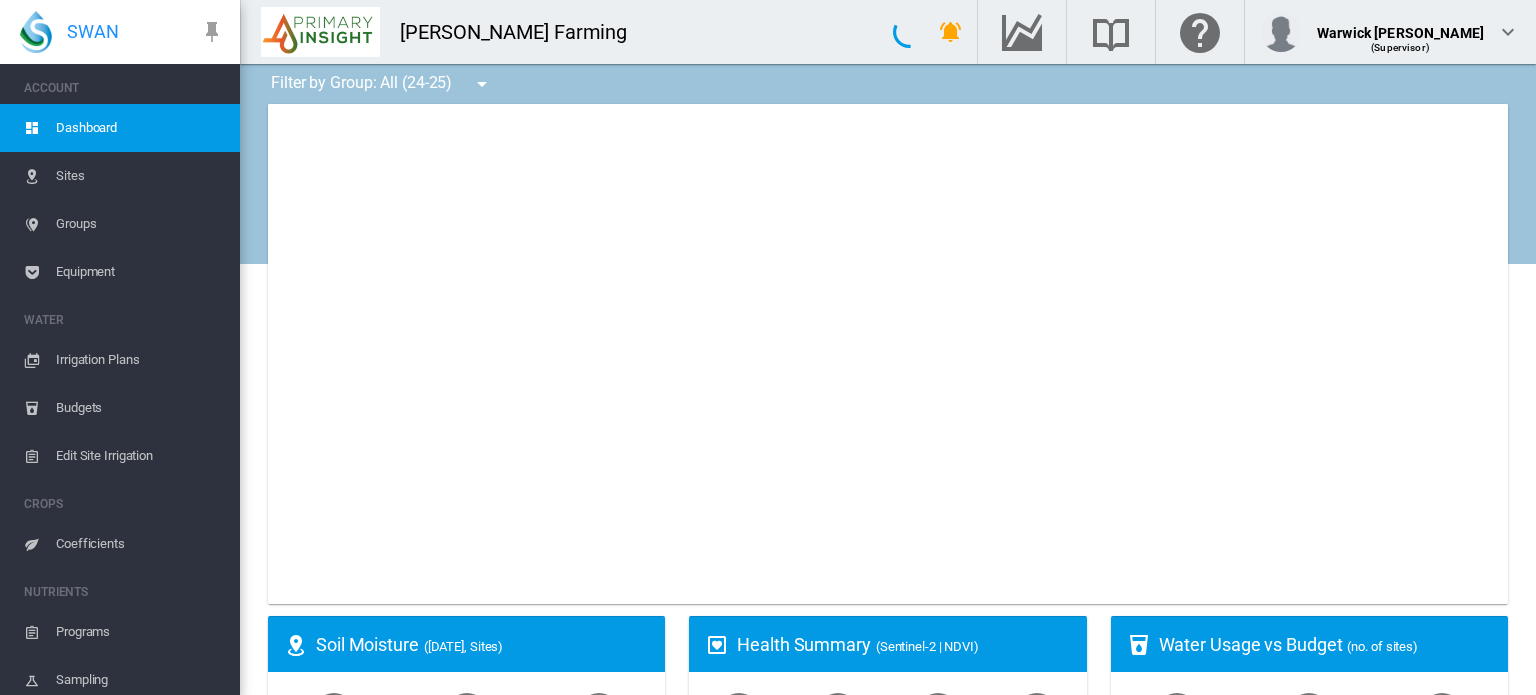 type on "**********" 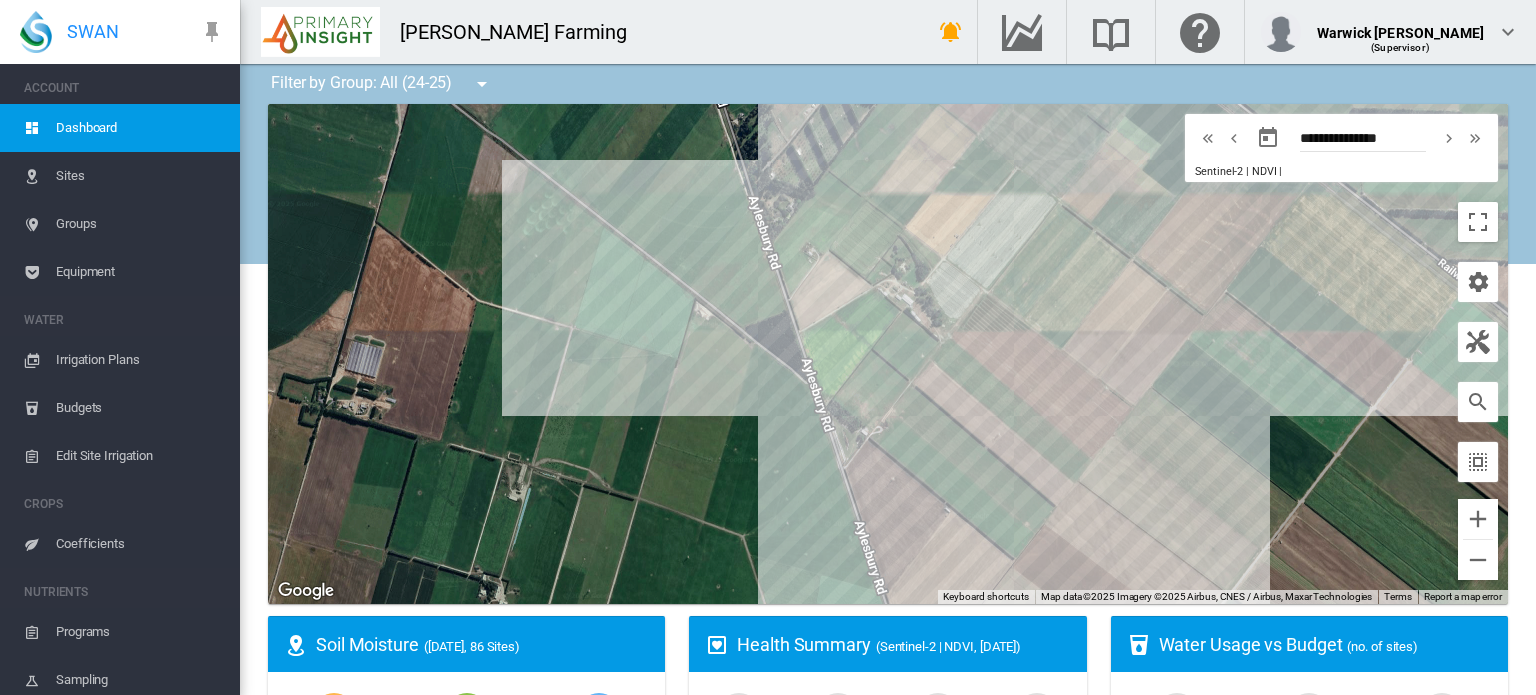 drag, startPoint x: 1309, startPoint y: 275, endPoint x: 1043, endPoint y: 527, distance: 366.41507 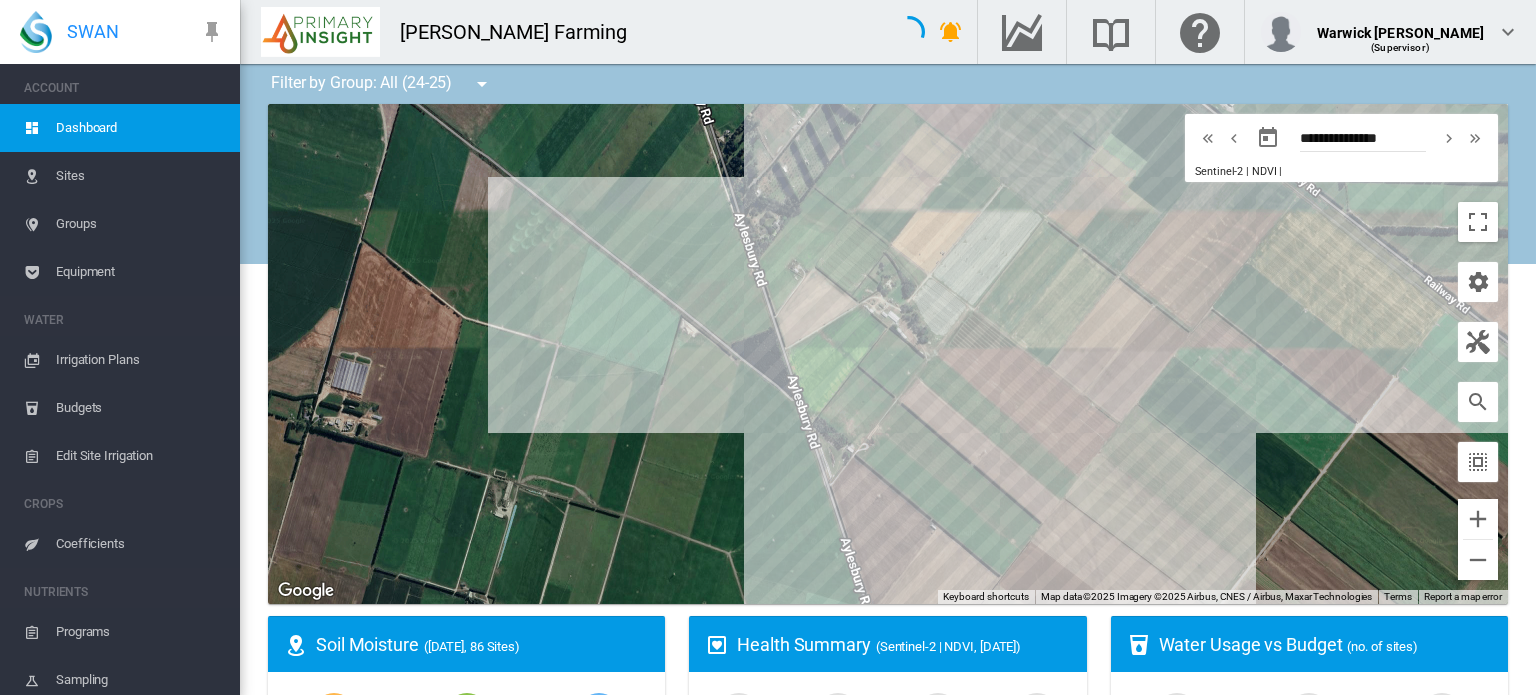 scroll, scrollTop: 0, scrollLeft: 0, axis: both 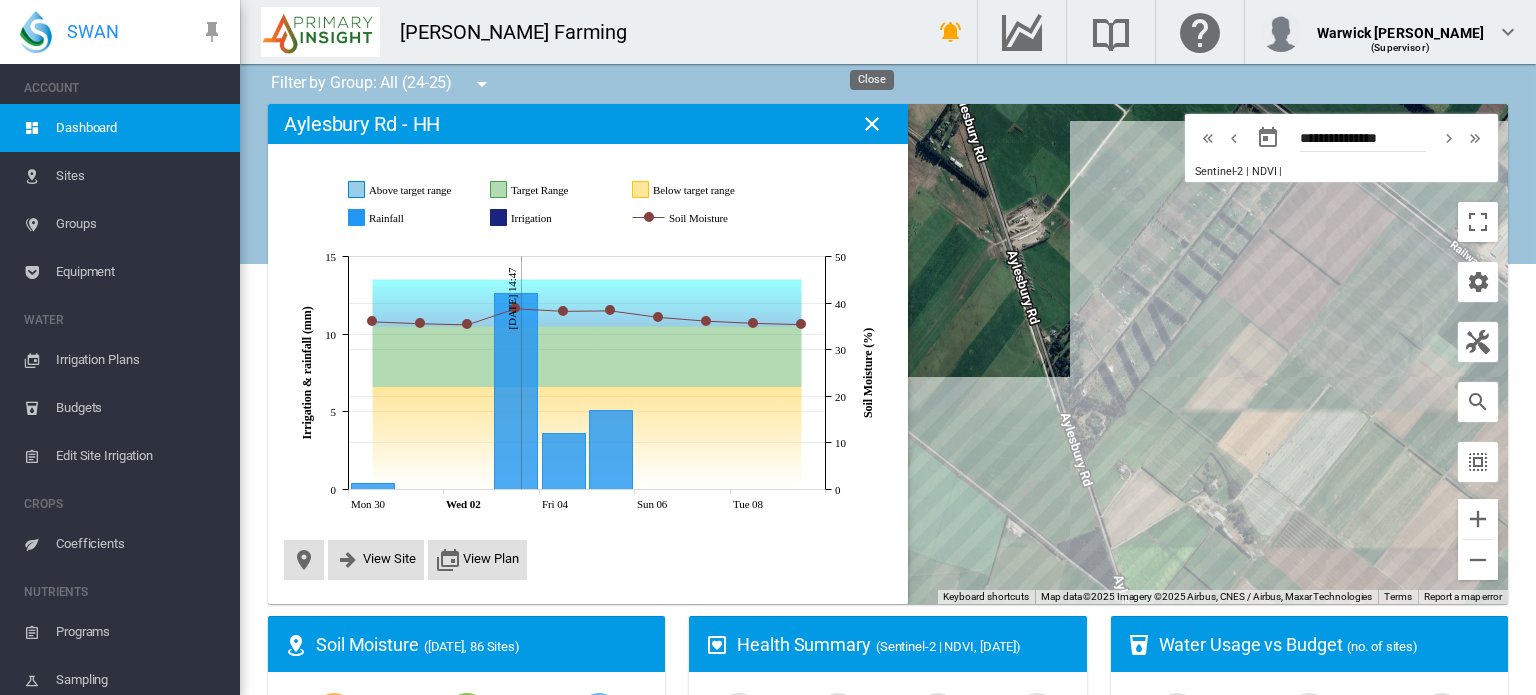 click at bounding box center (872, 124) 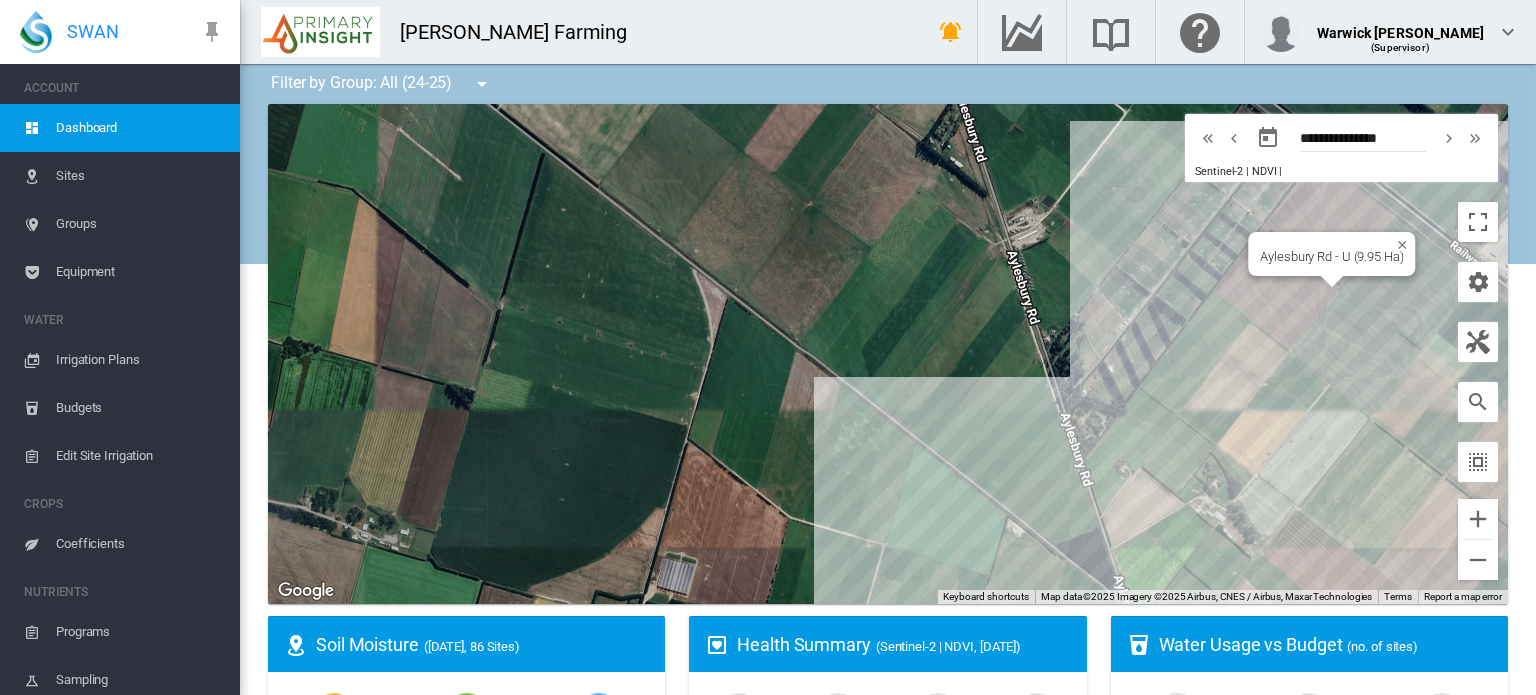 click on "To navigate, press the arrow keys. Aylesbury Rd - U (9.95 Ha)" at bounding box center [888, 354] 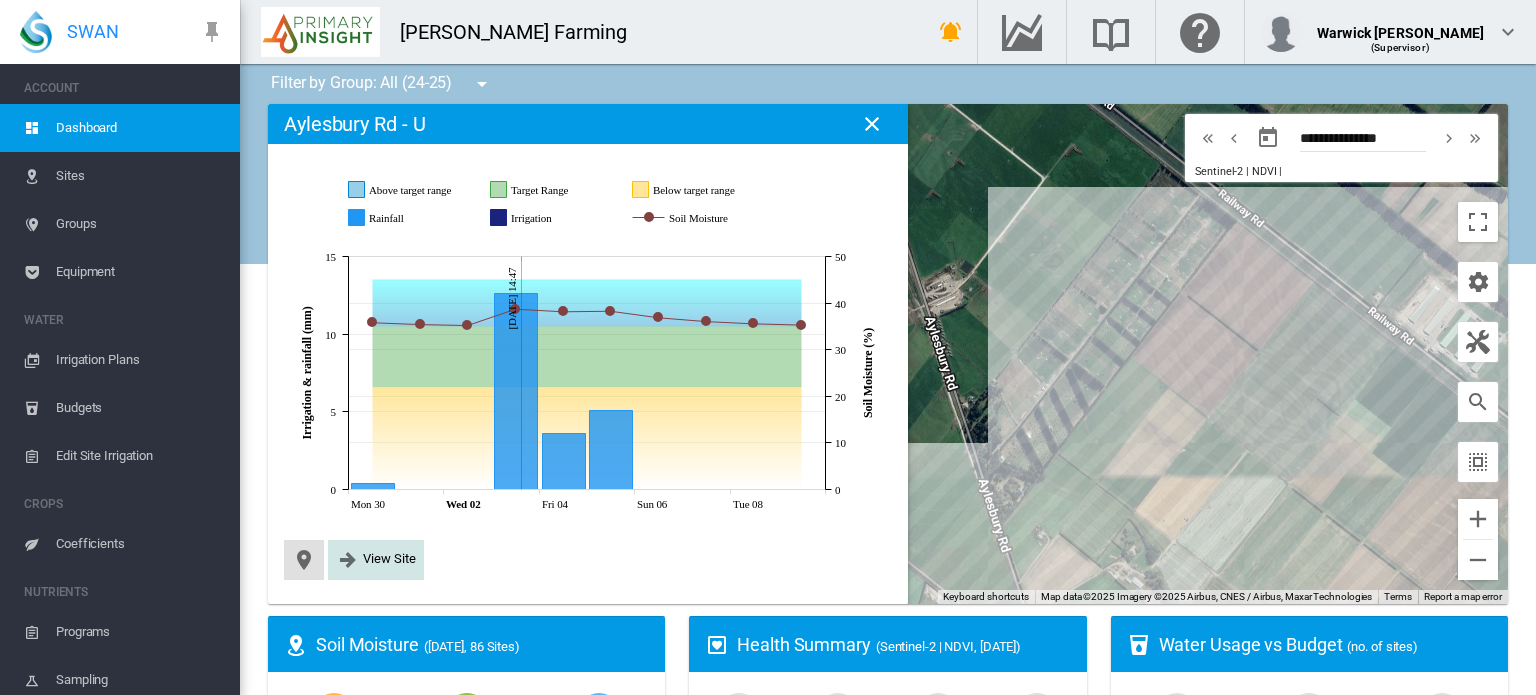 click on "View Site" 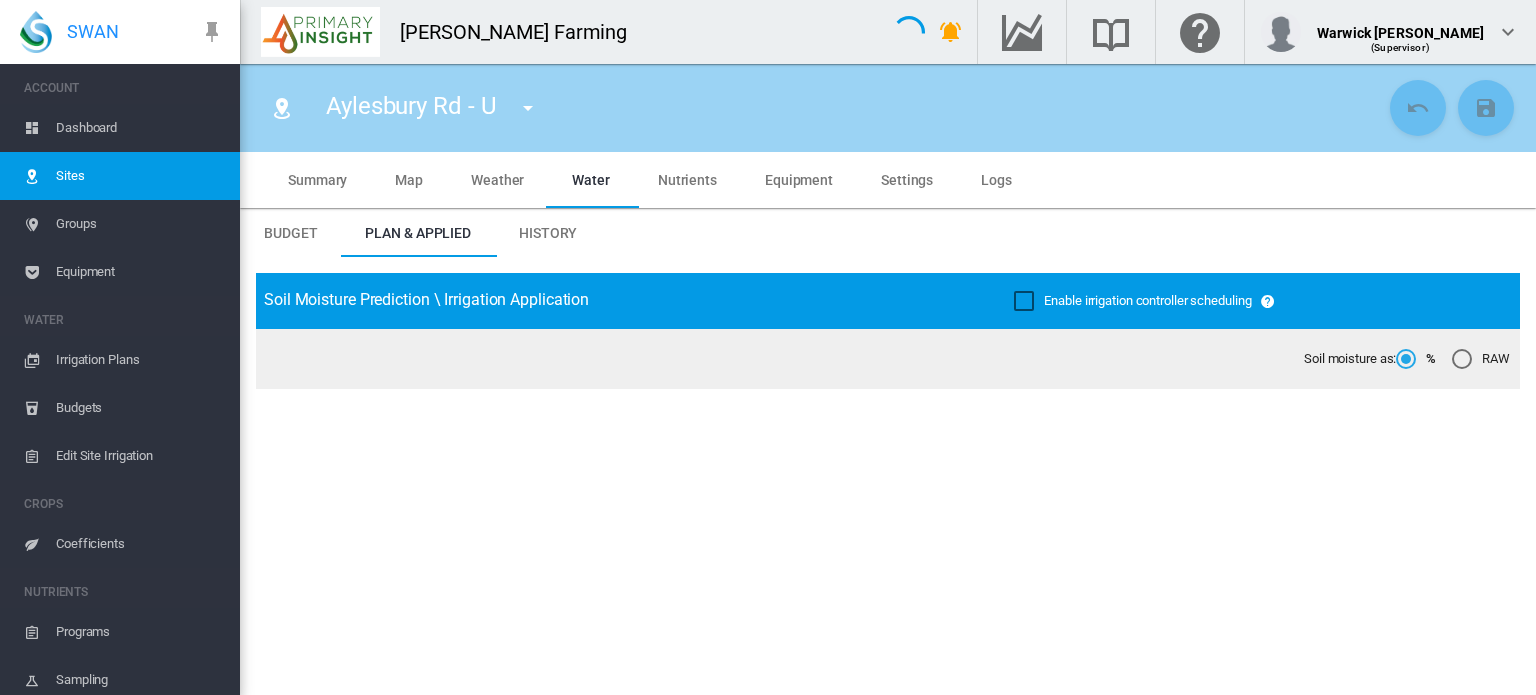 type on "**********" 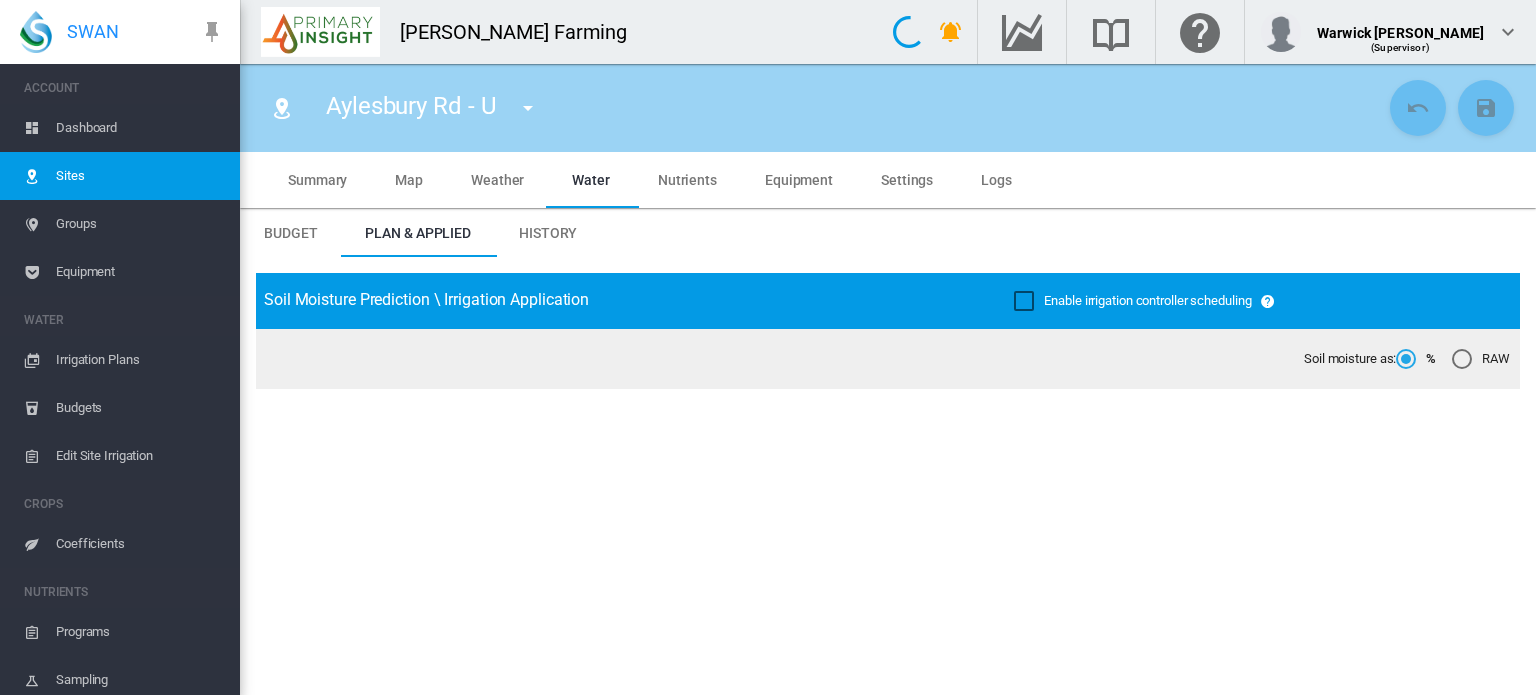 type on "*****" 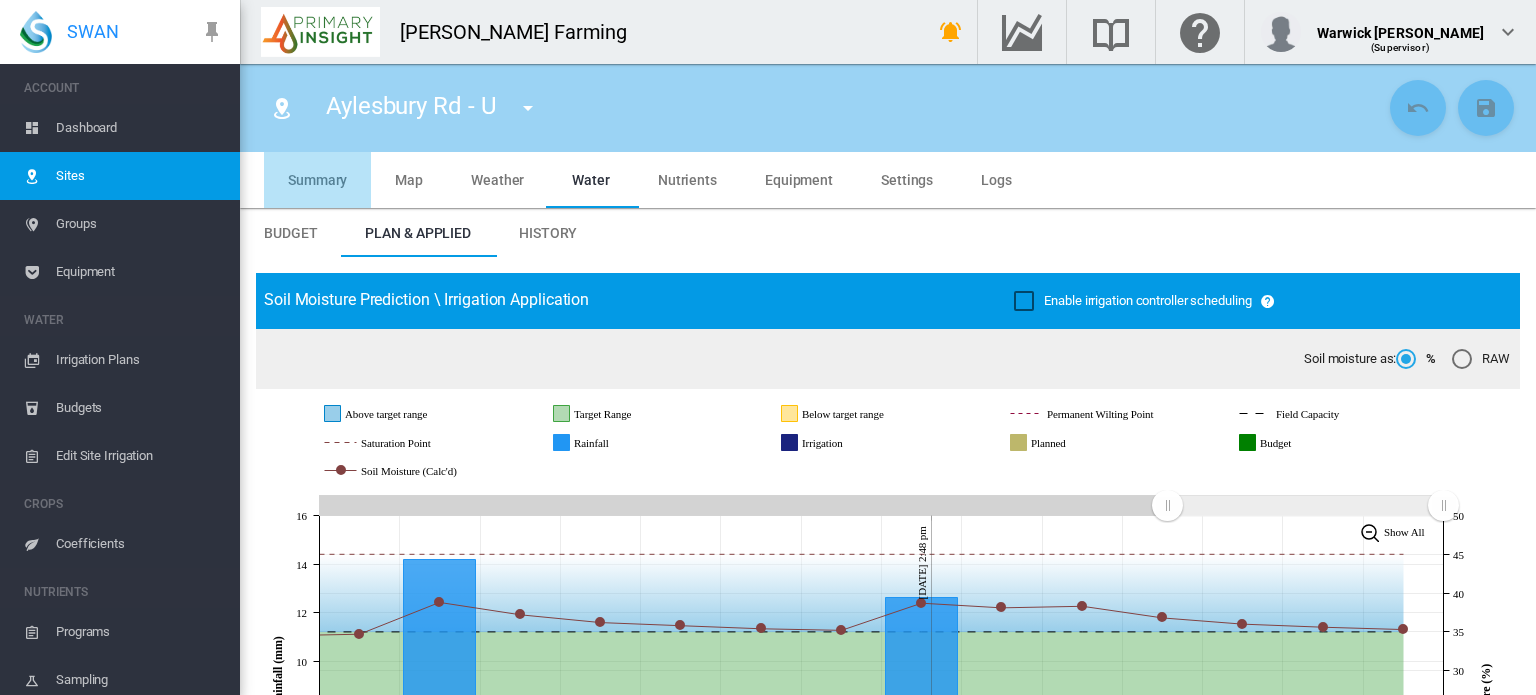 click on "Summary" at bounding box center [317, 180] 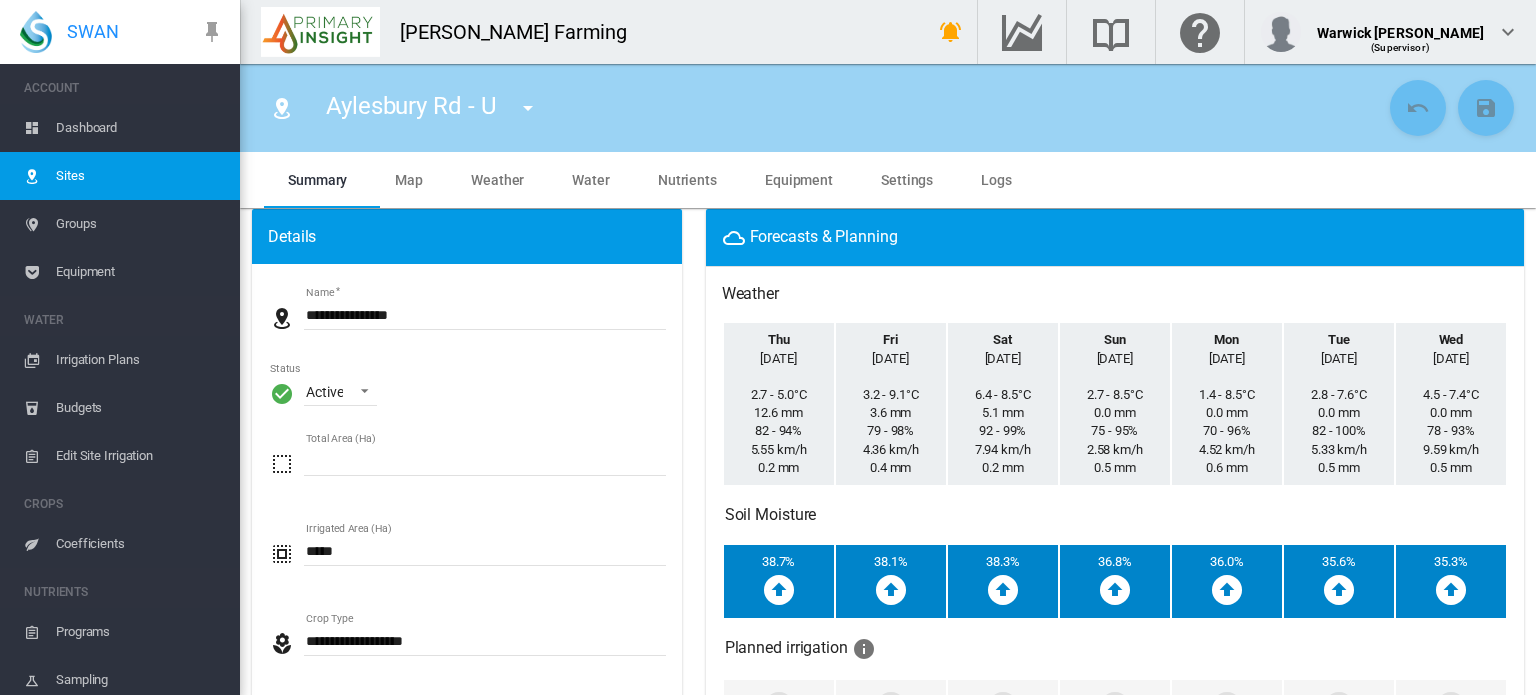 click on "Dashboard" at bounding box center (140, 128) 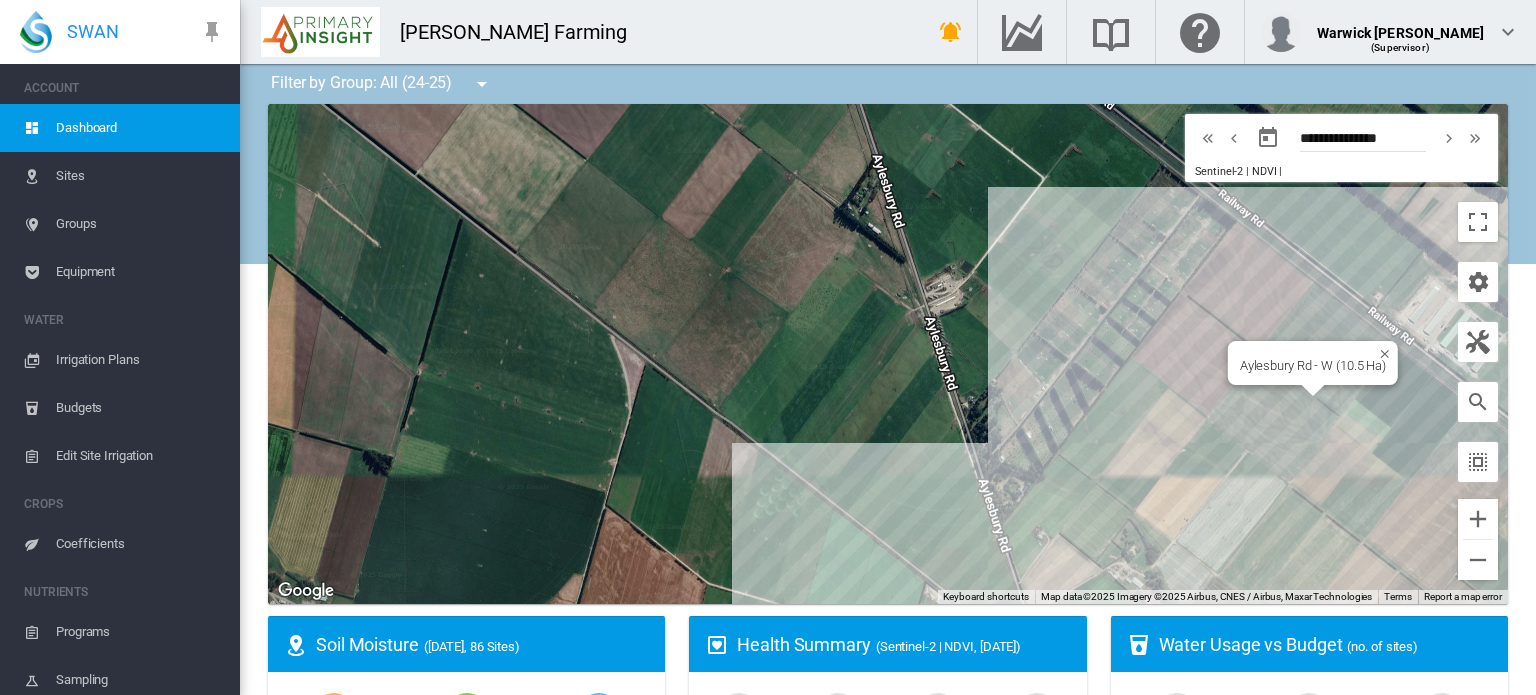 click on "To navigate, press the arrow keys. Aylesbury Rd - W (10.5 Ha)" at bounding box center (888, 354) 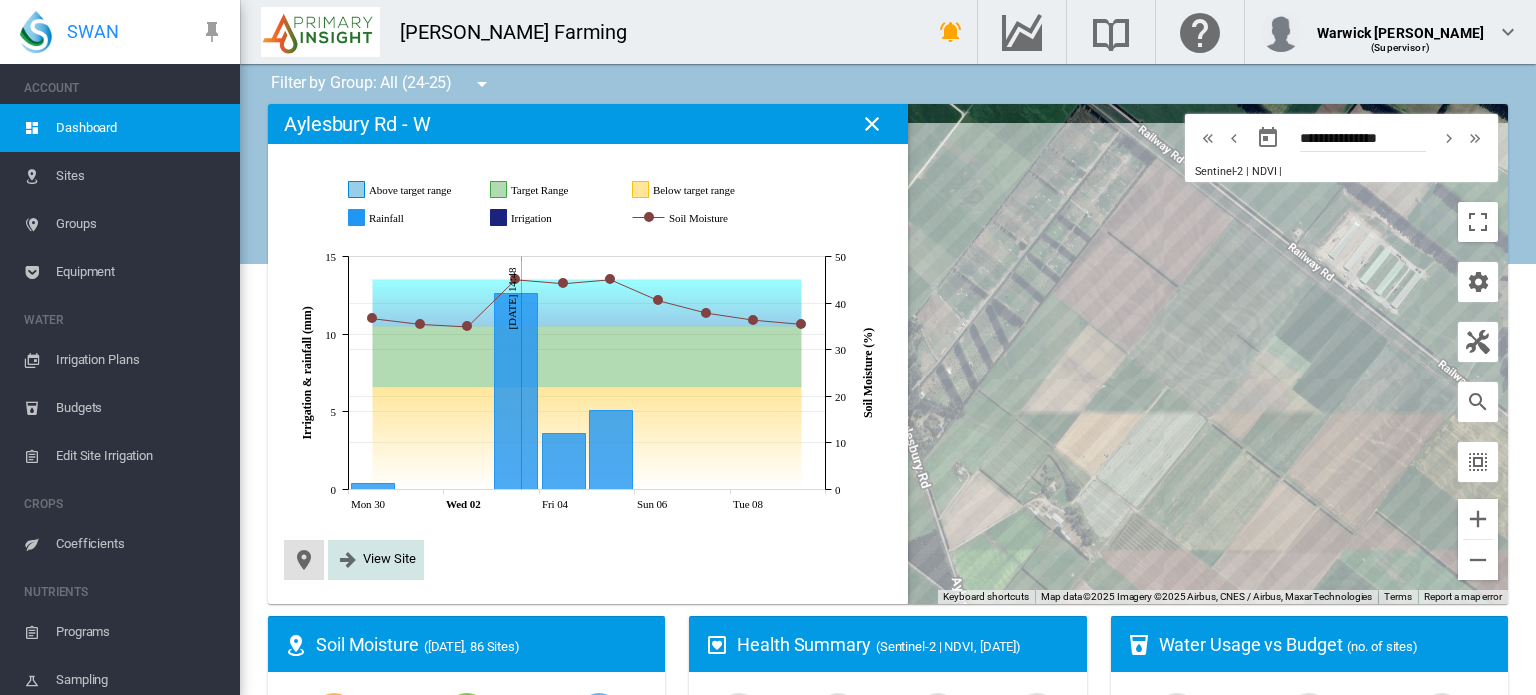 click on "View Site" 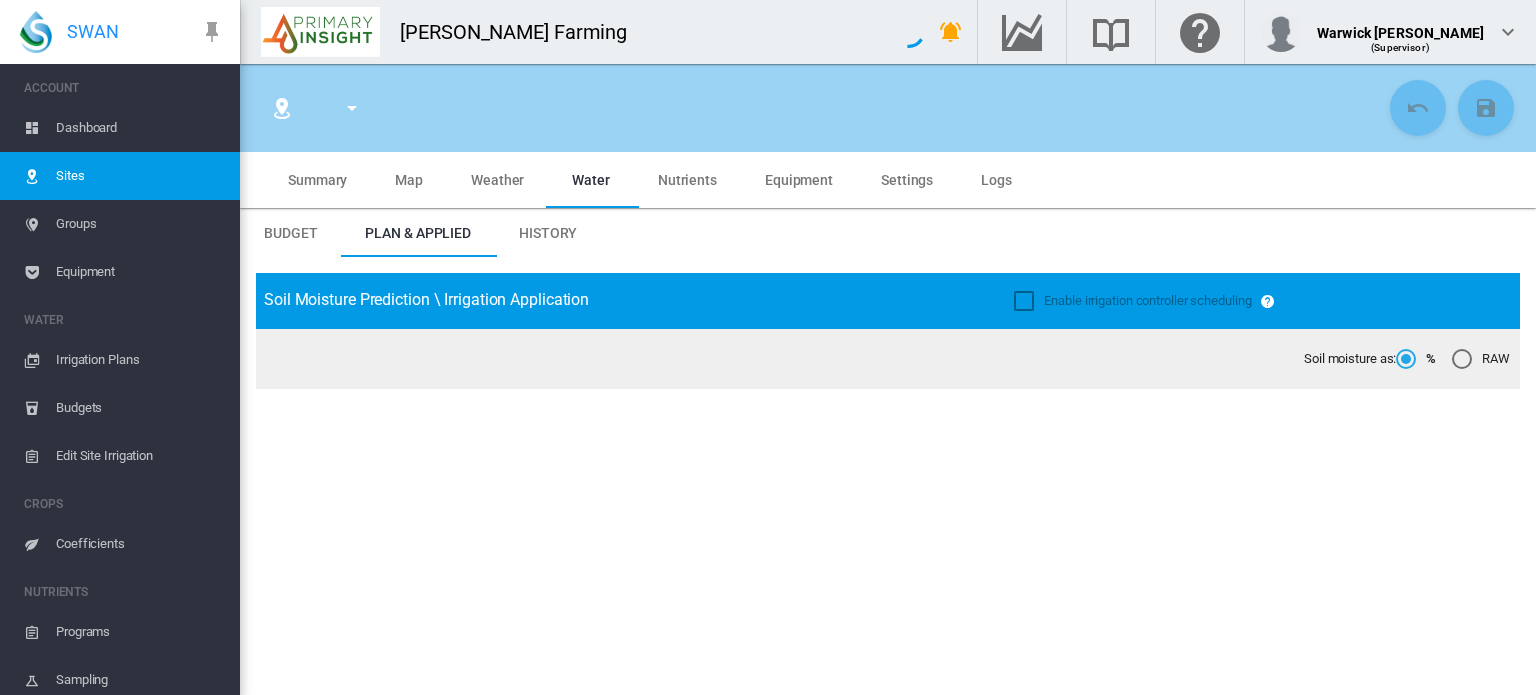 type on "******" 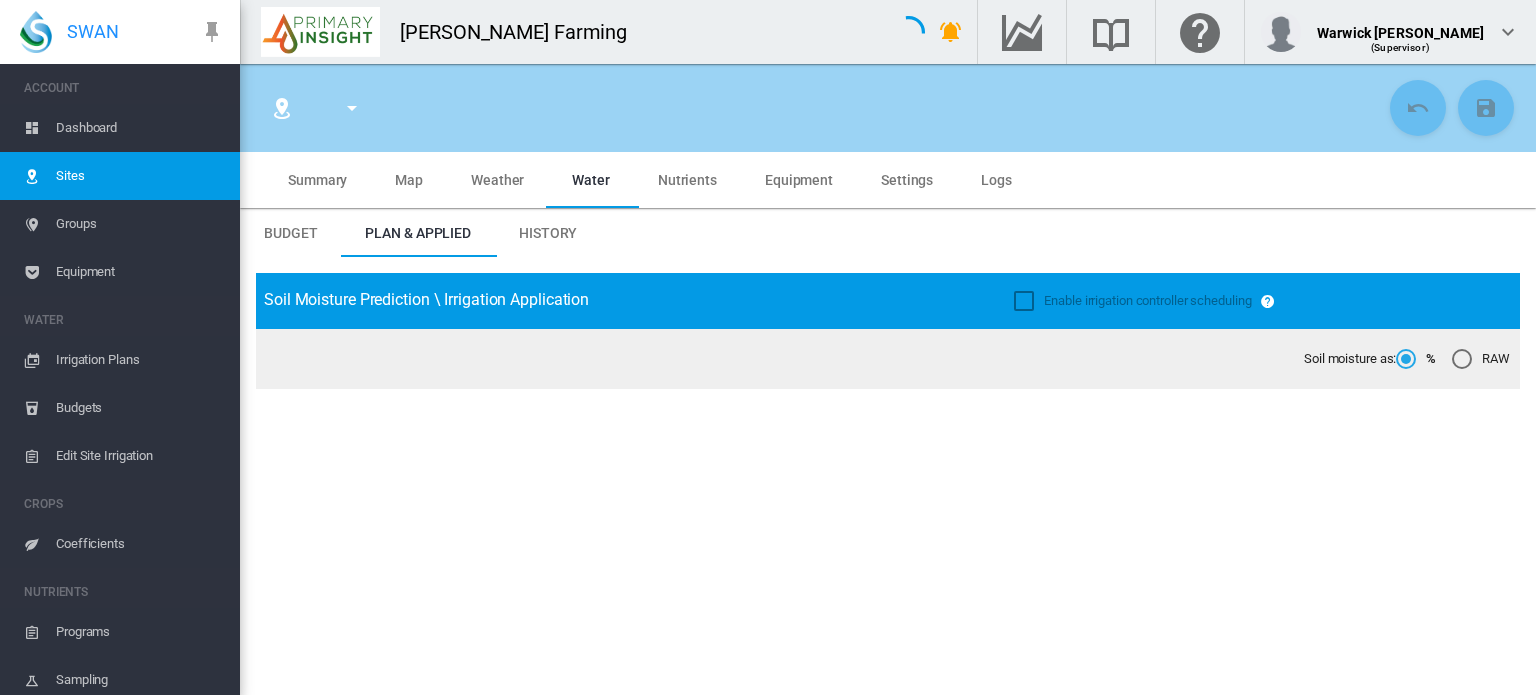 type on "**********" 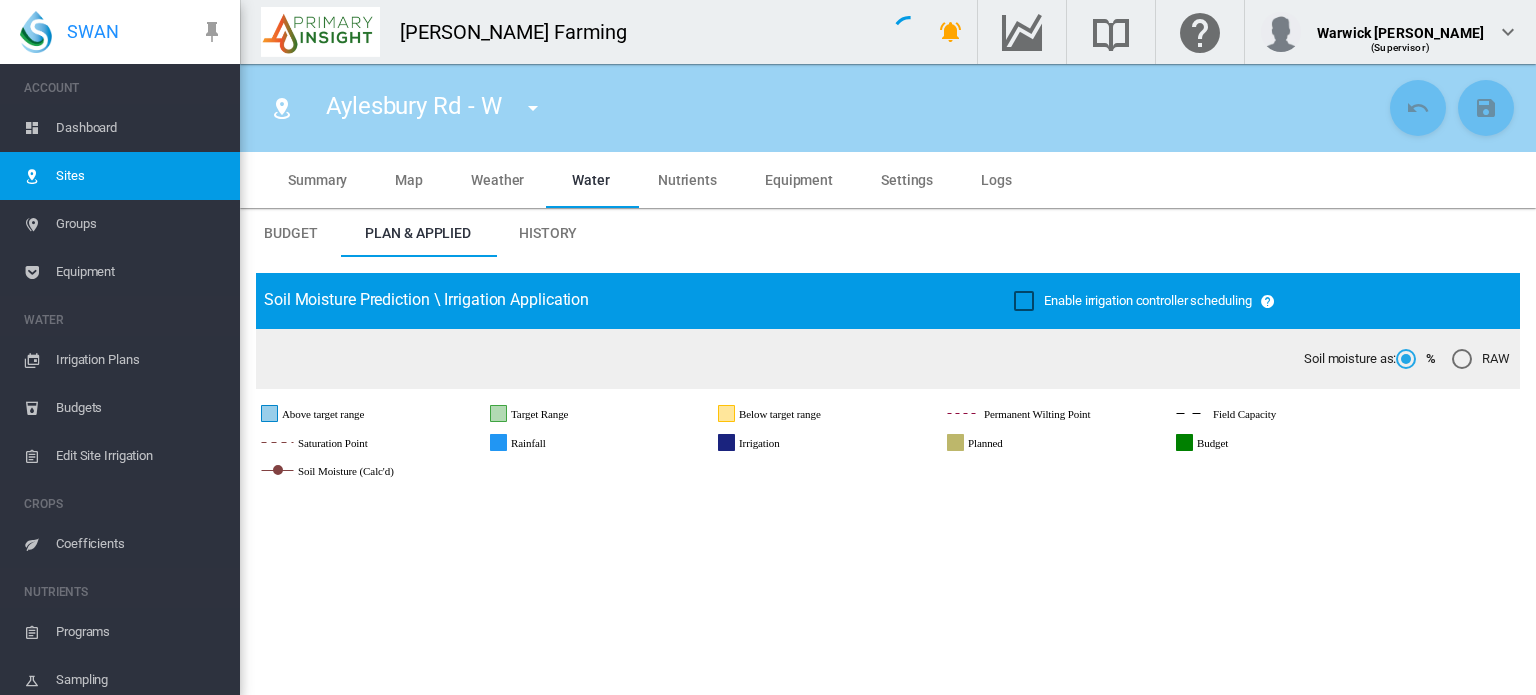 click on "Summary" at bounding box center [317, 180] 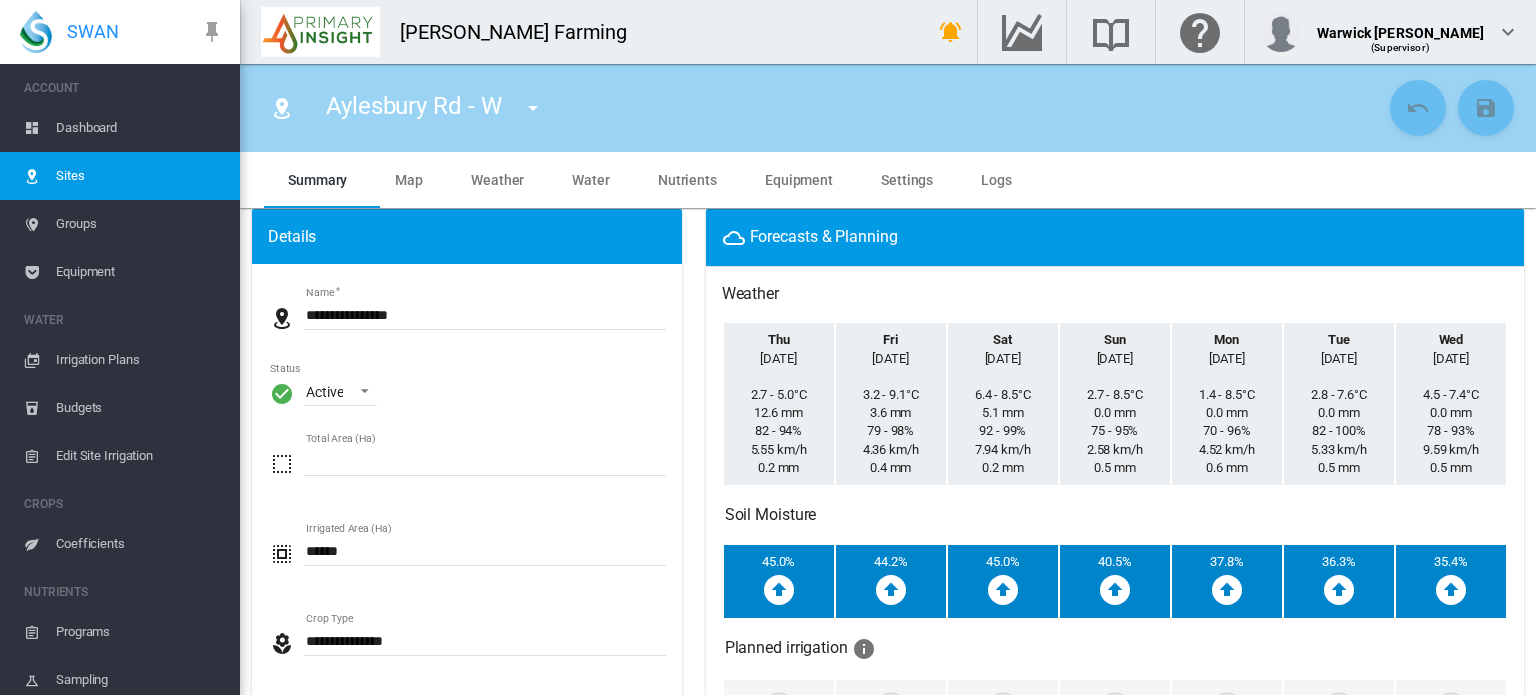 click on "Dashboard" at bounding box center [140, 128] 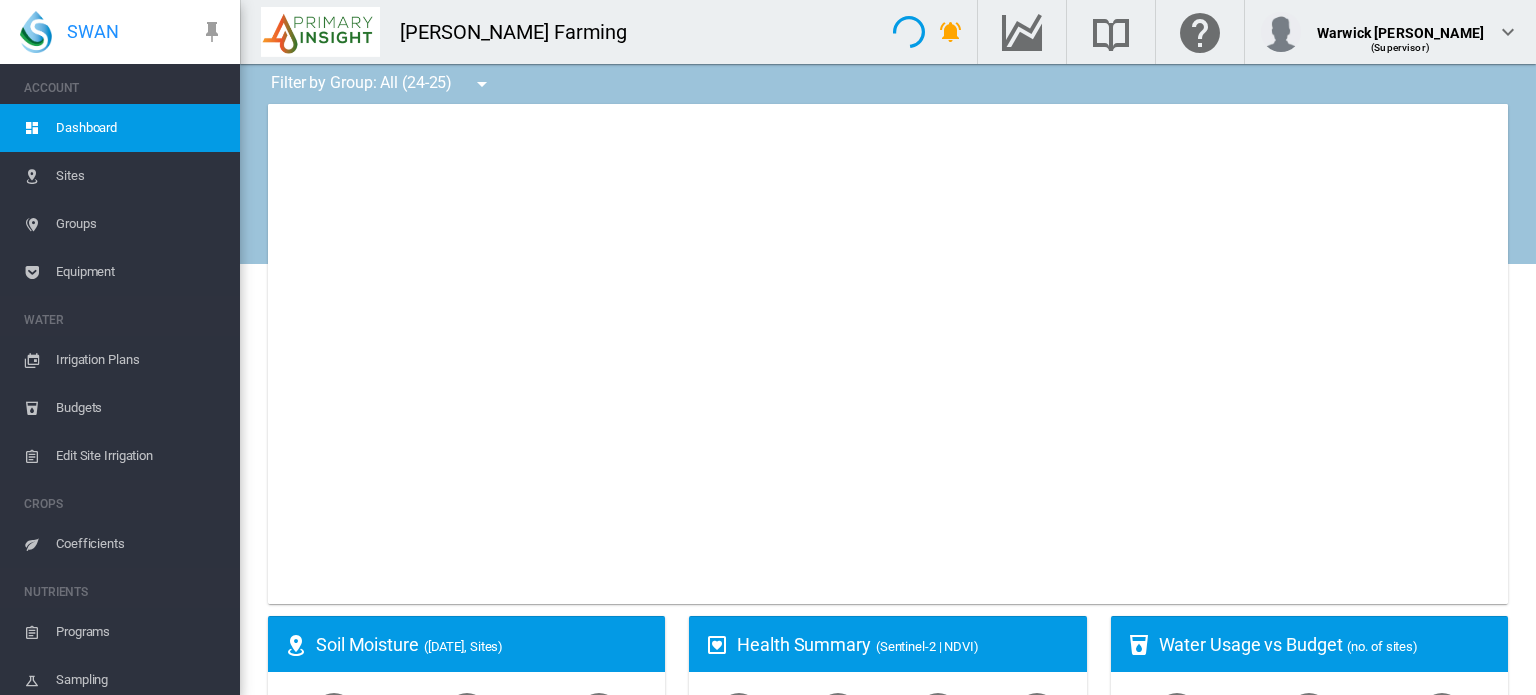 type on "**********" 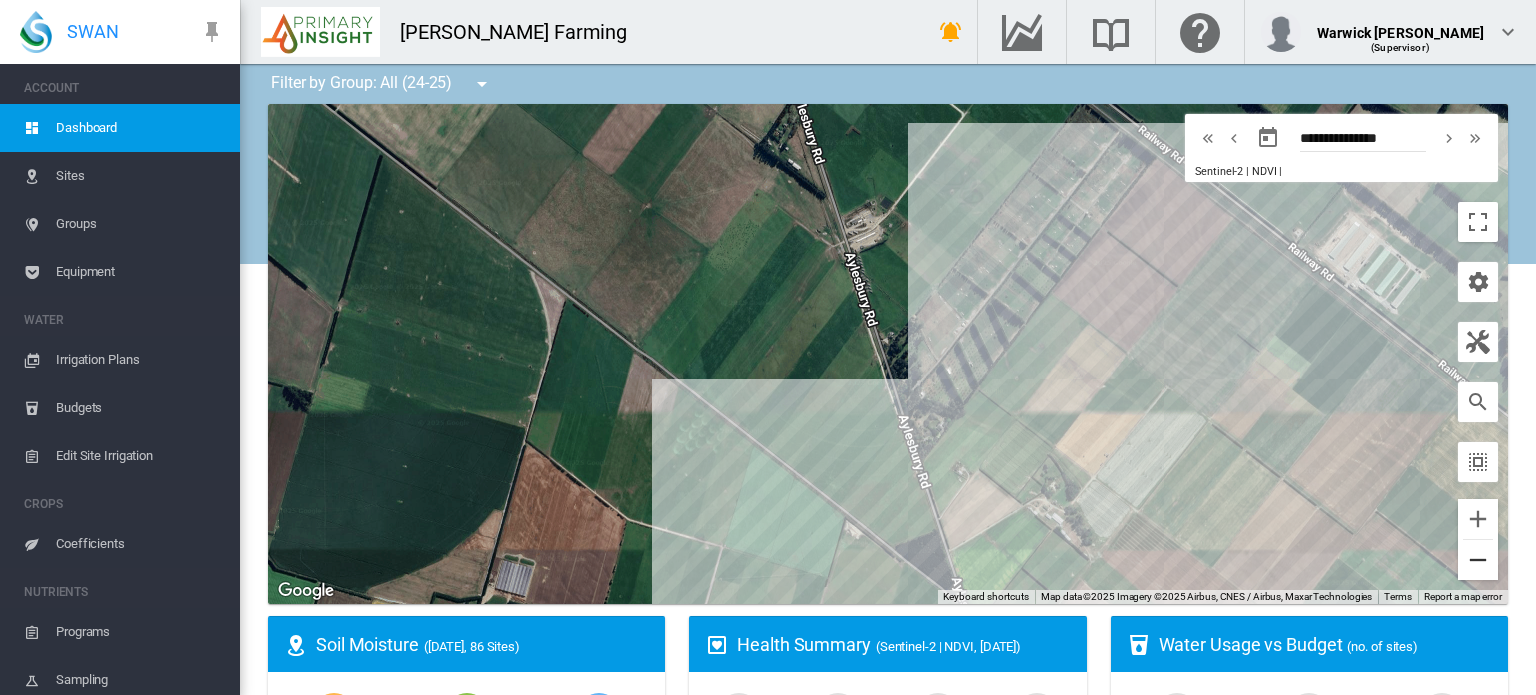 click at bounding box center (1478, 560) 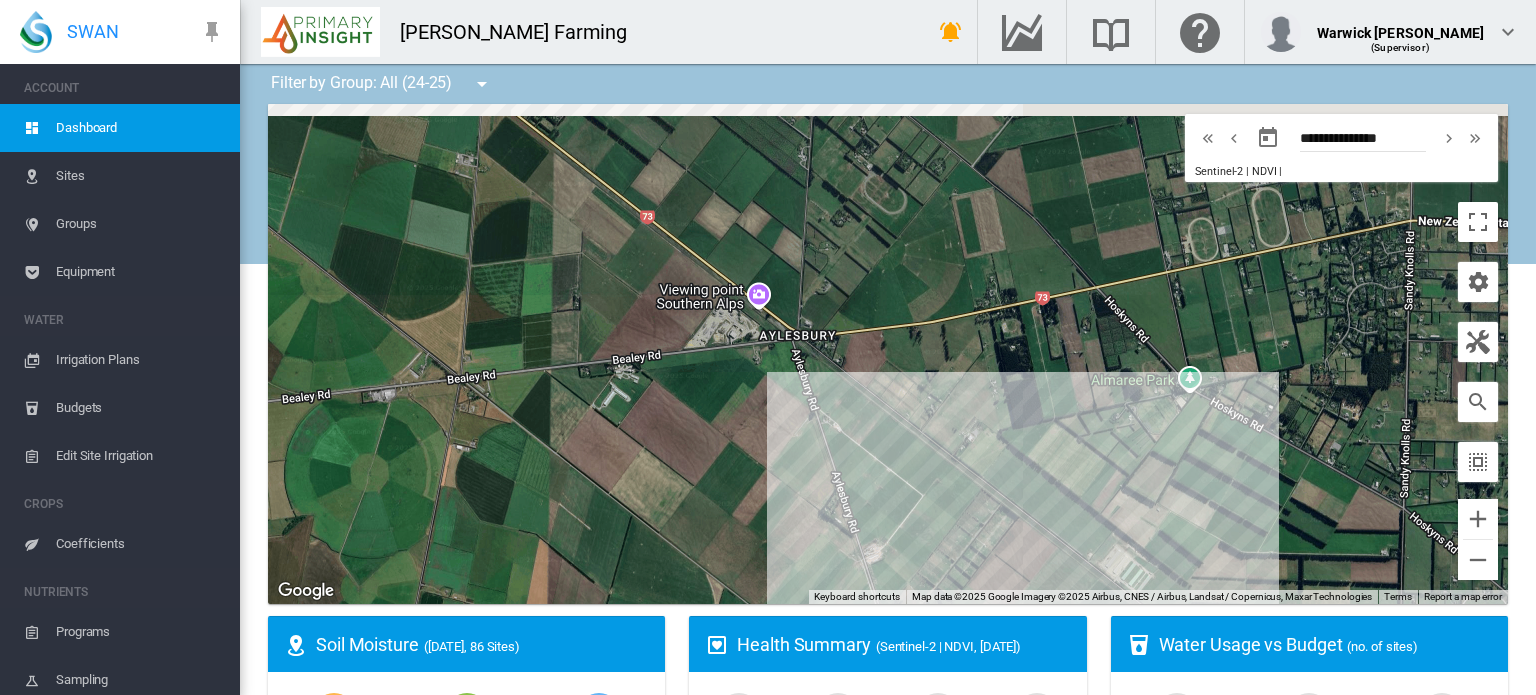 drag, startPoint x: 841, startPoint y: 218, endPoint x: 820, endPoint y: 543, distance: 325.67776 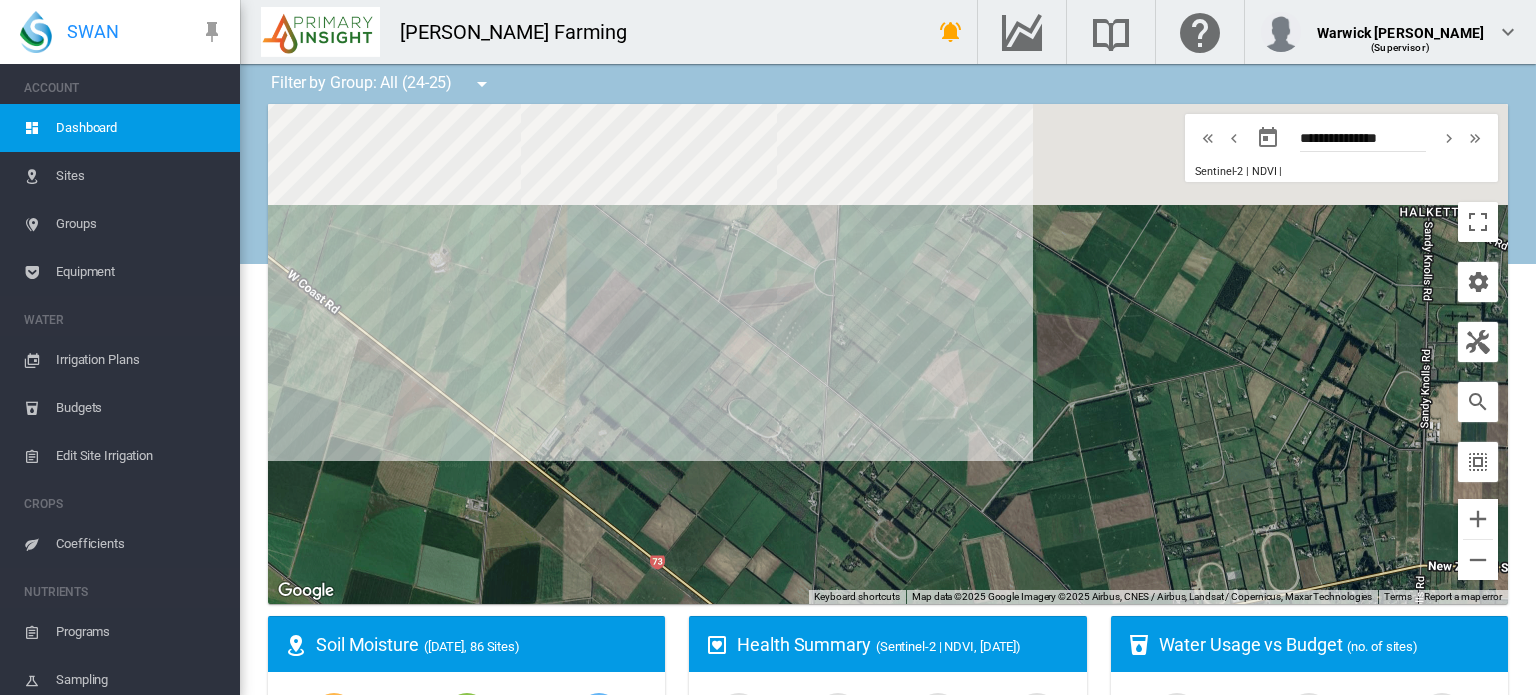 drag, startPoint x: 657, startPoint y: 155, endPoint x: 704, endPoint y: 460, distance: 308.60007 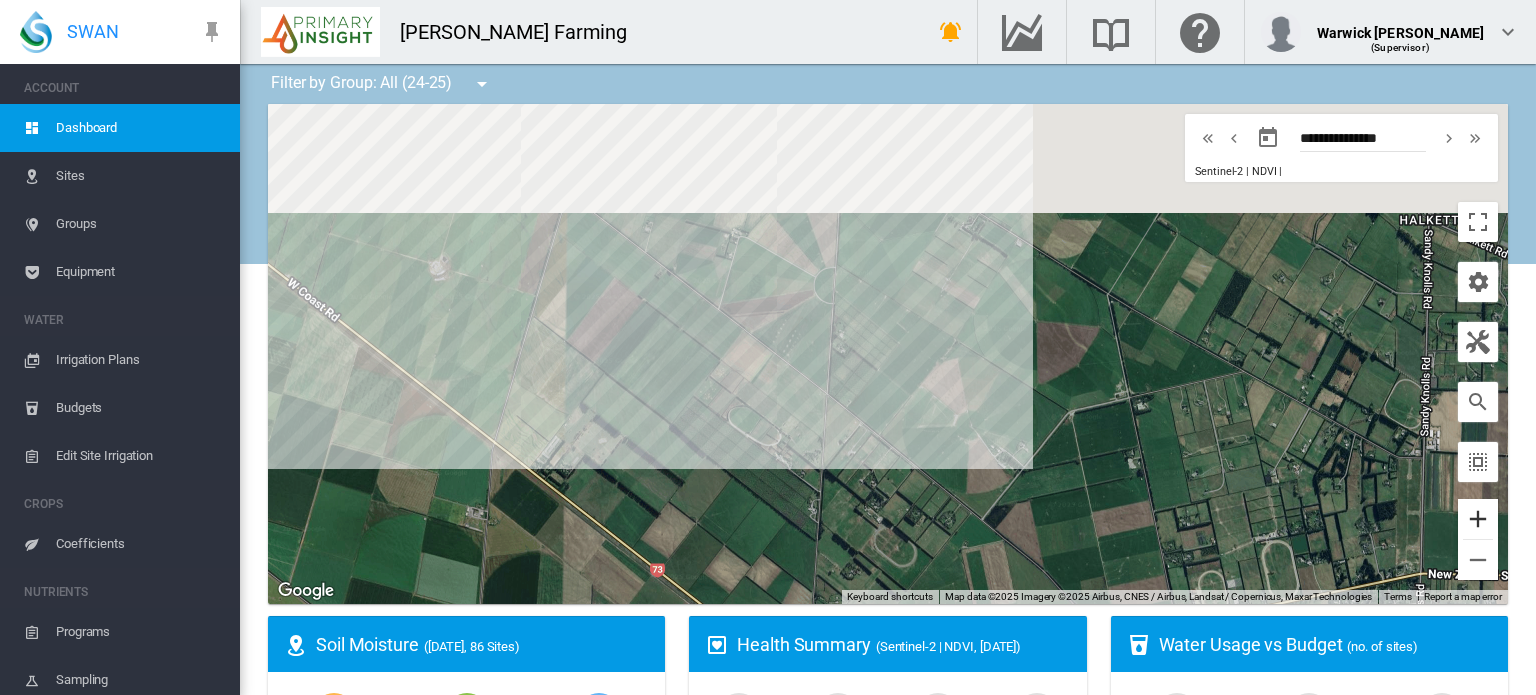 click at bounding box center (1478, 519) 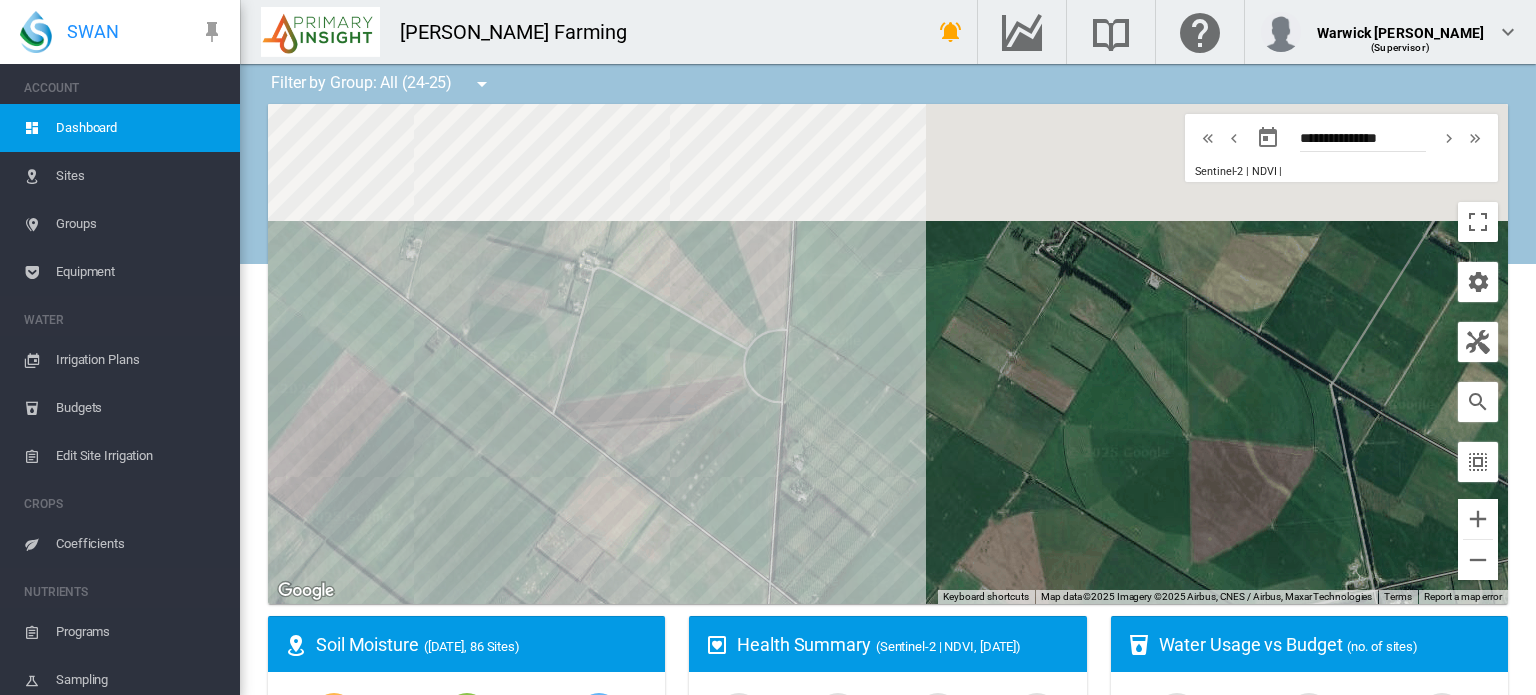 drag, startPoint x: 913, startPoint y: 189, endPoint x: 916, endPoint y: 387, distance: 198.02272 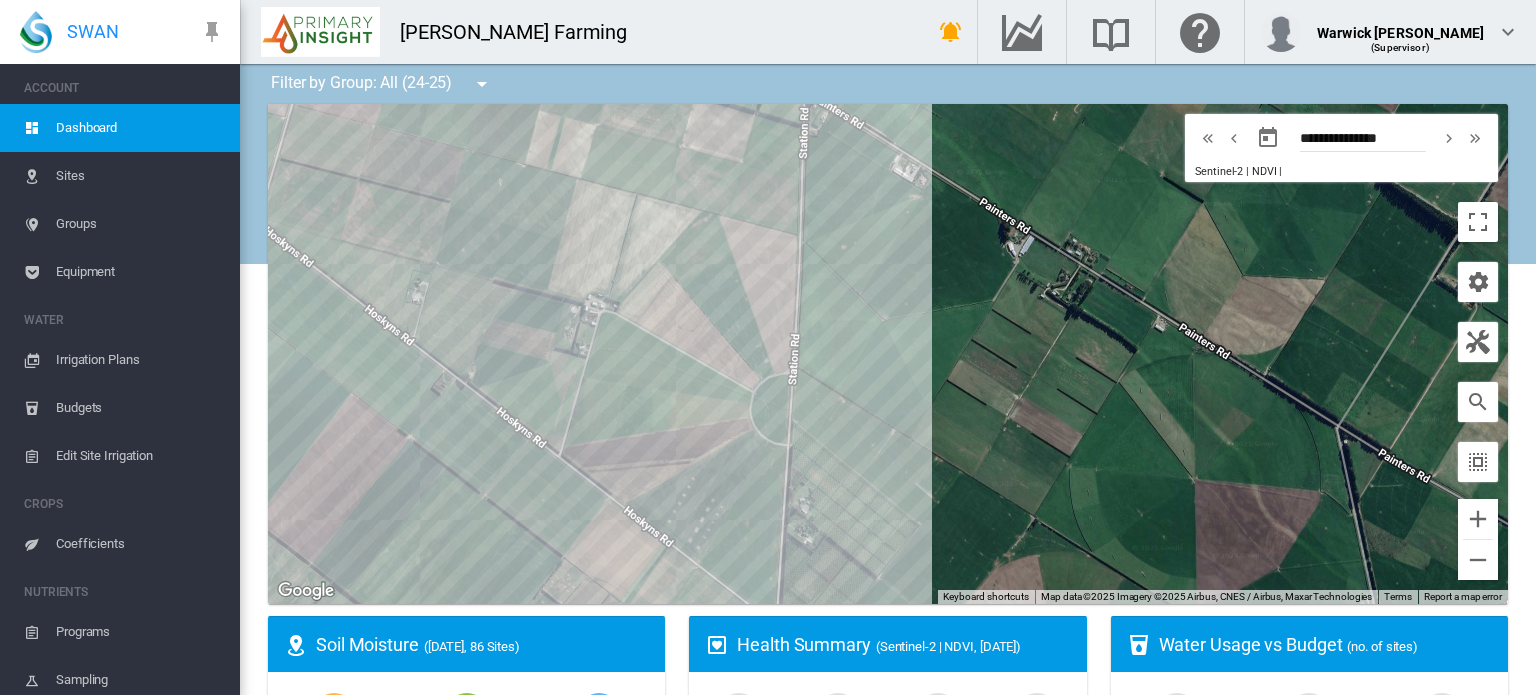 click on "To navigate, press the arrow keys." at bounding box center [888, 354] 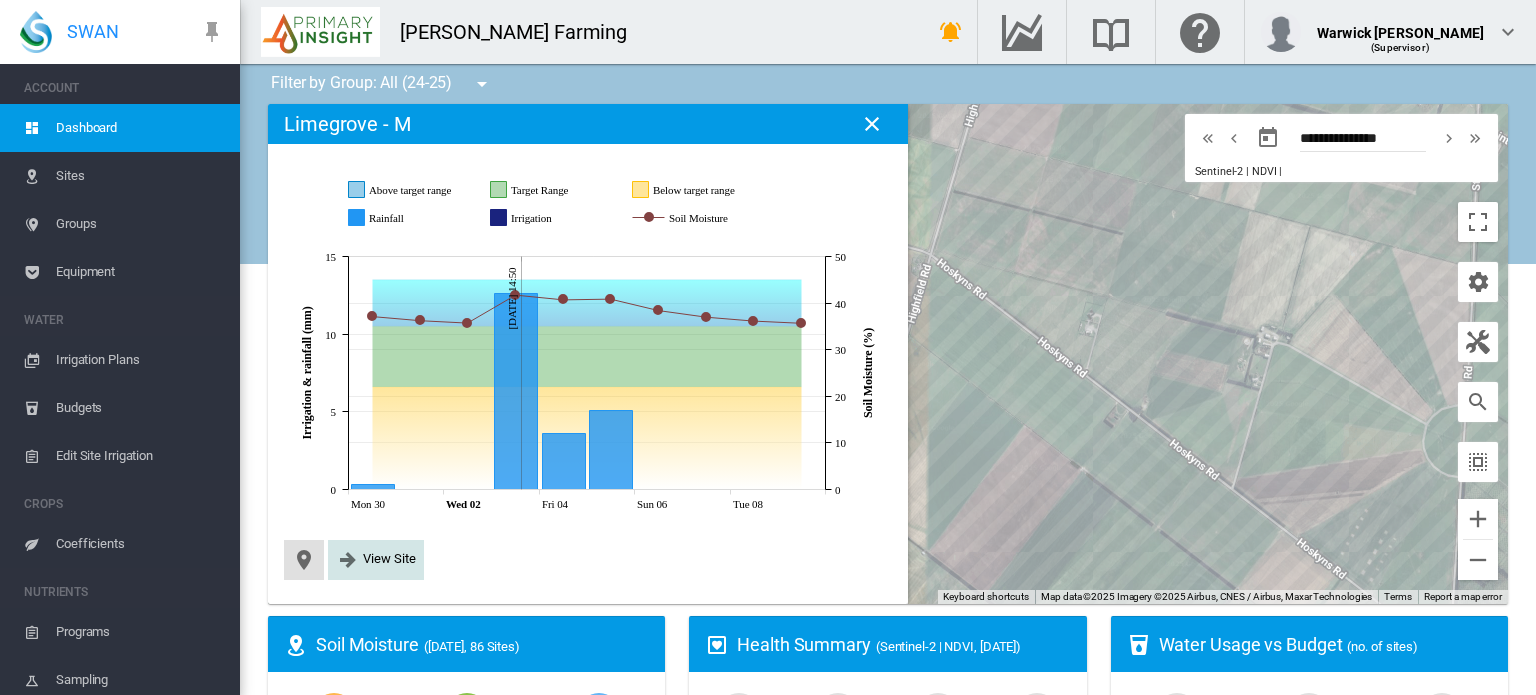 click on "View Site" 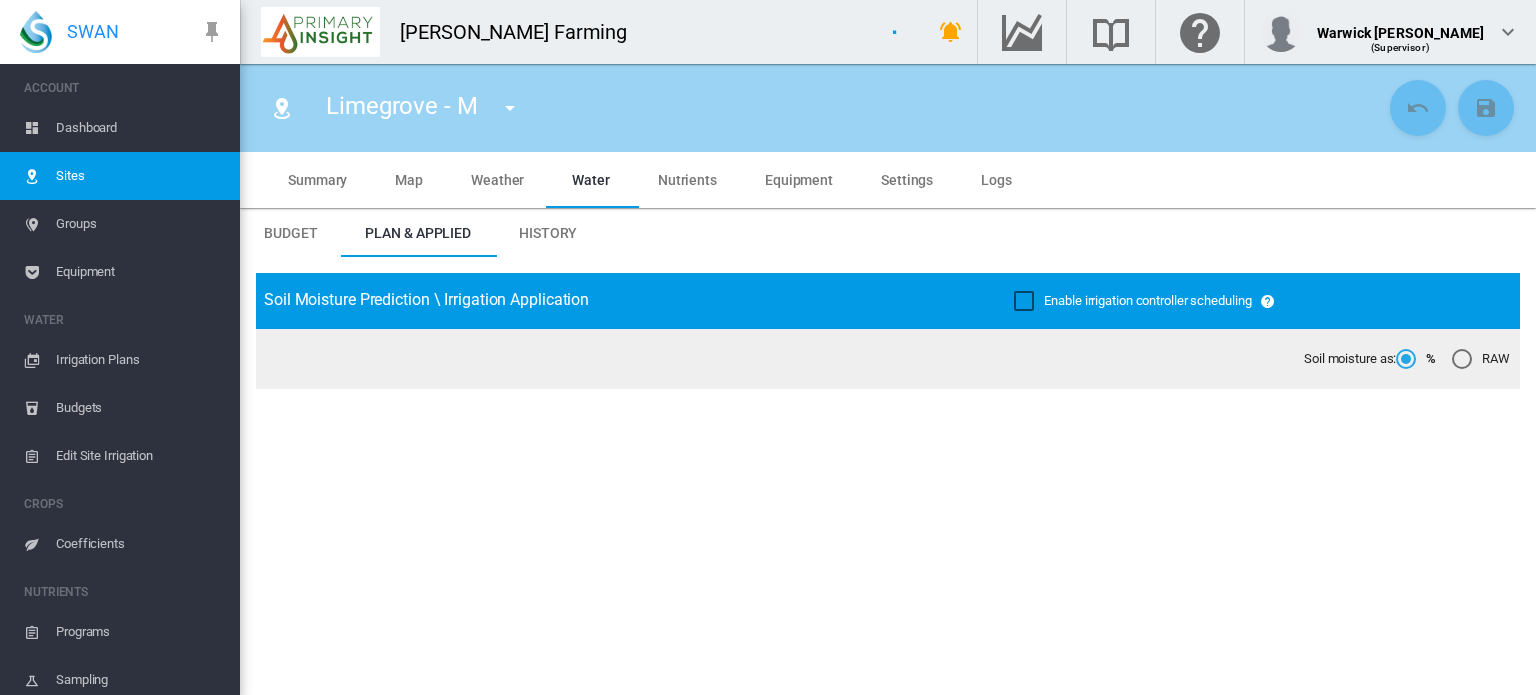 type on "**********" 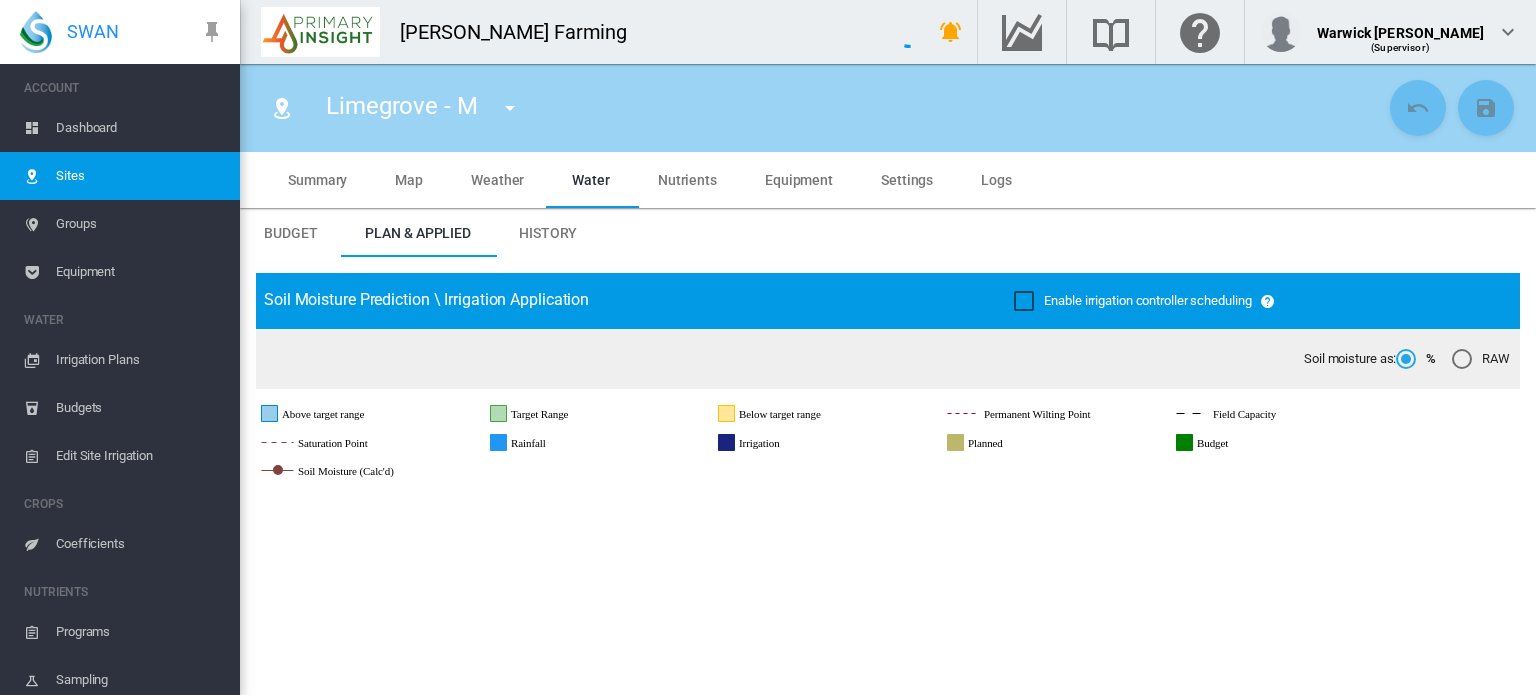click on "Summary" at bounding box center (317, 180) 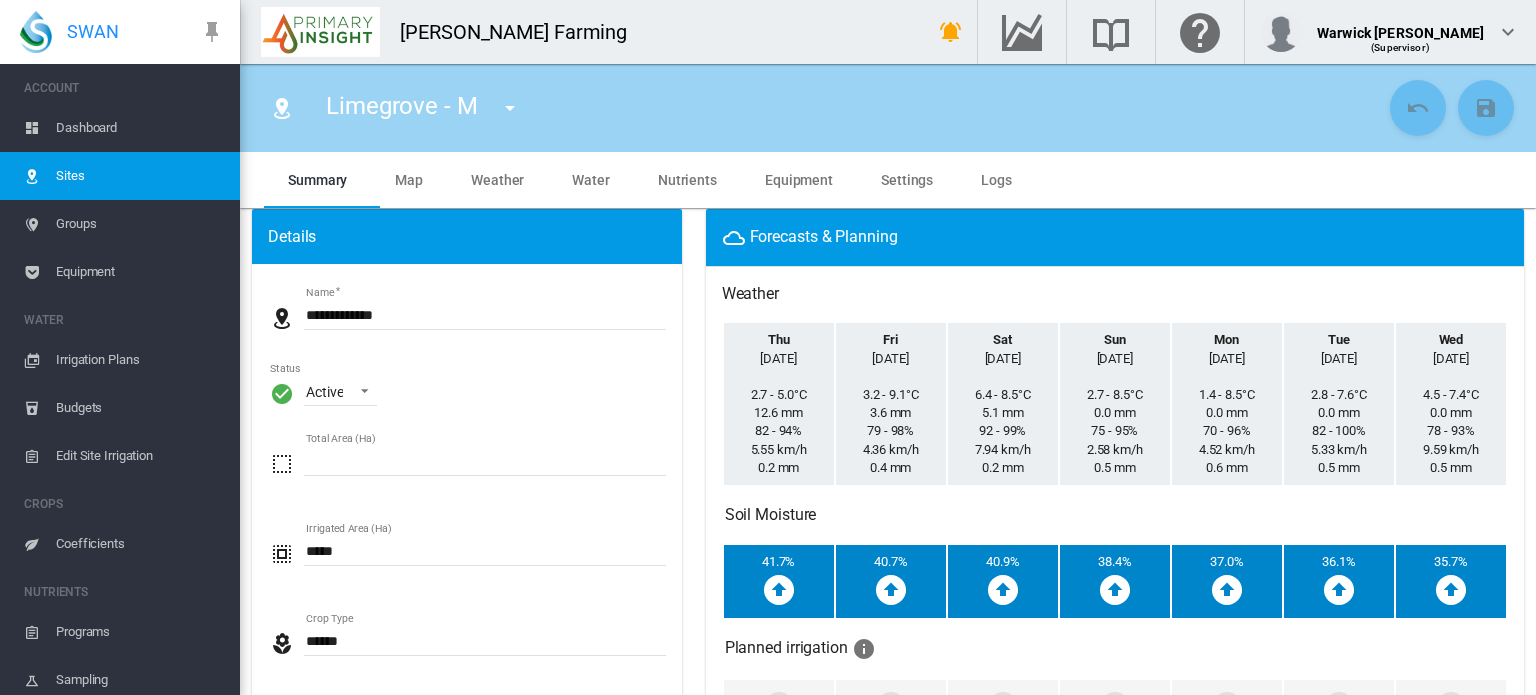 click at bounding box center (510, 108) 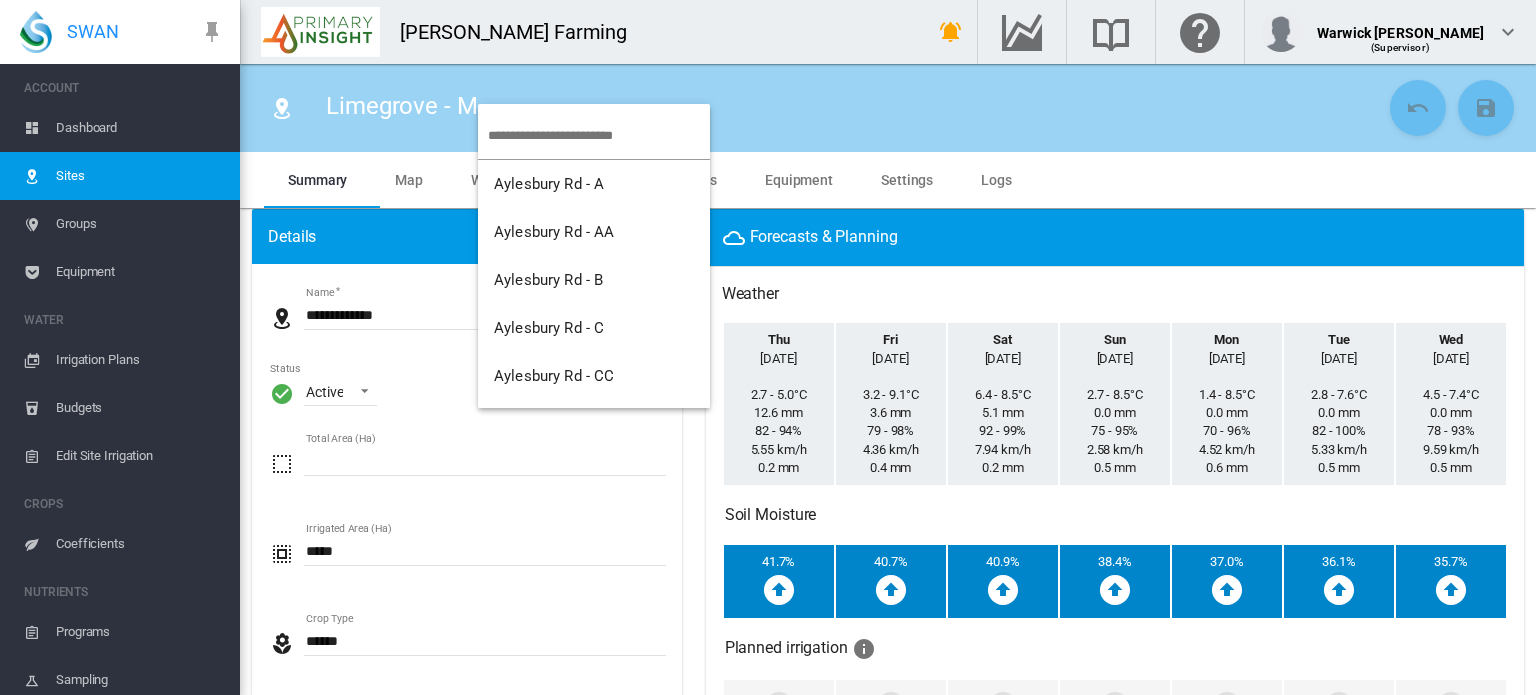 click at bounding box center [768, 347] 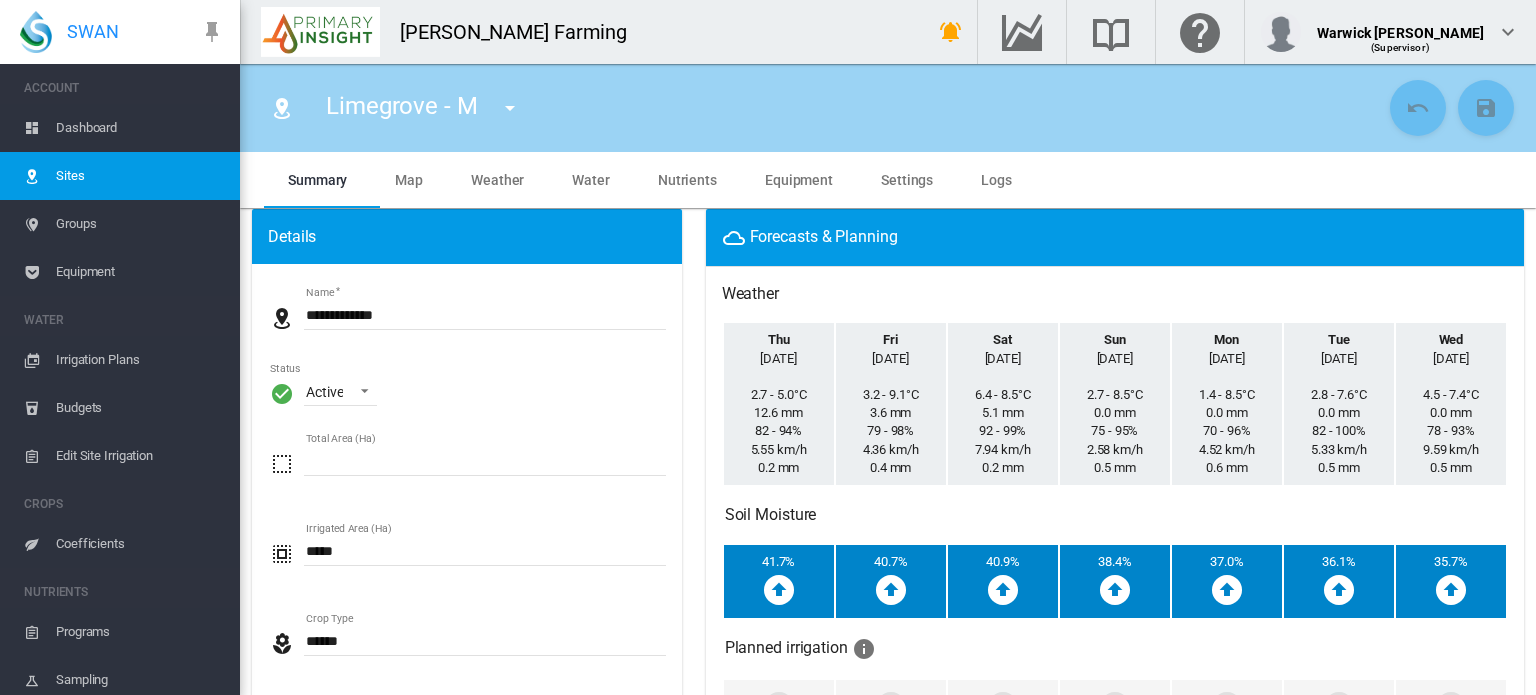 click on "Dashboard" at bounding box center (140, 128) 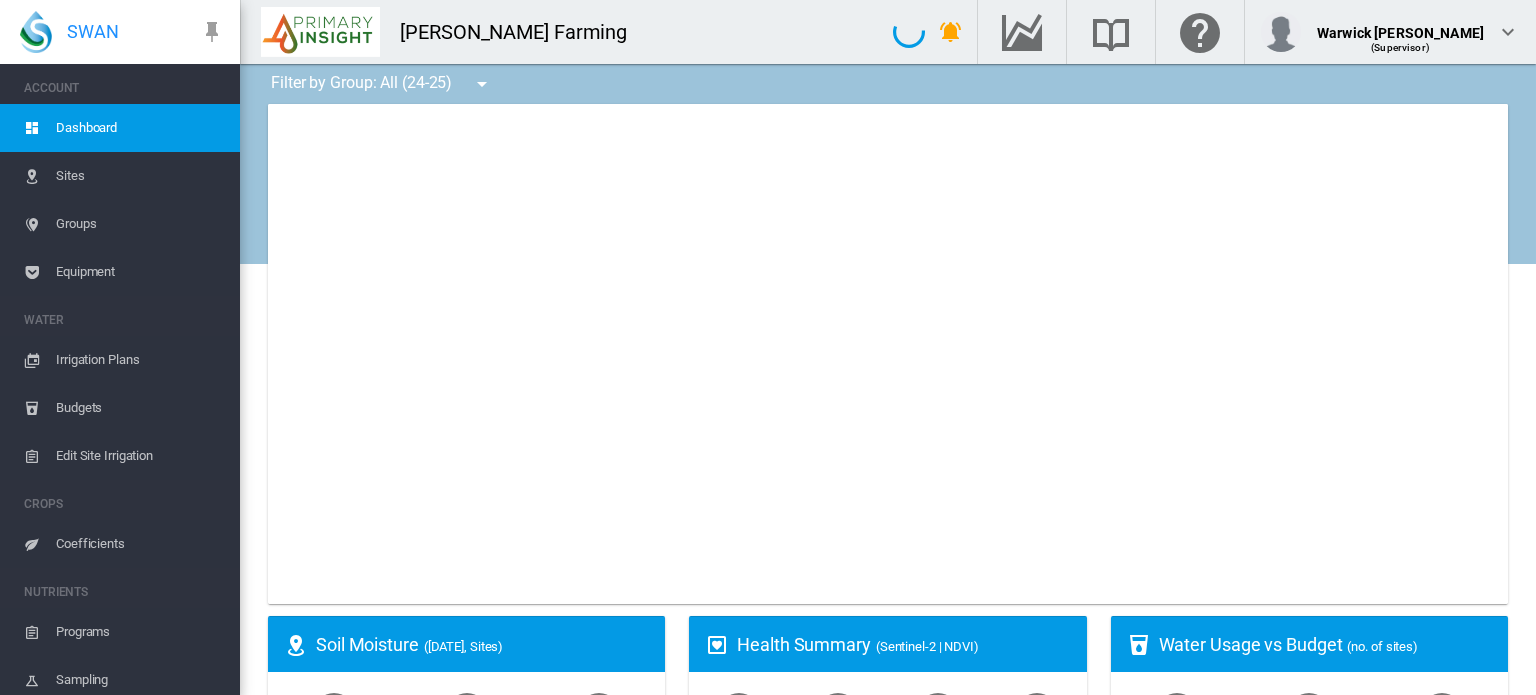 type on "**********" 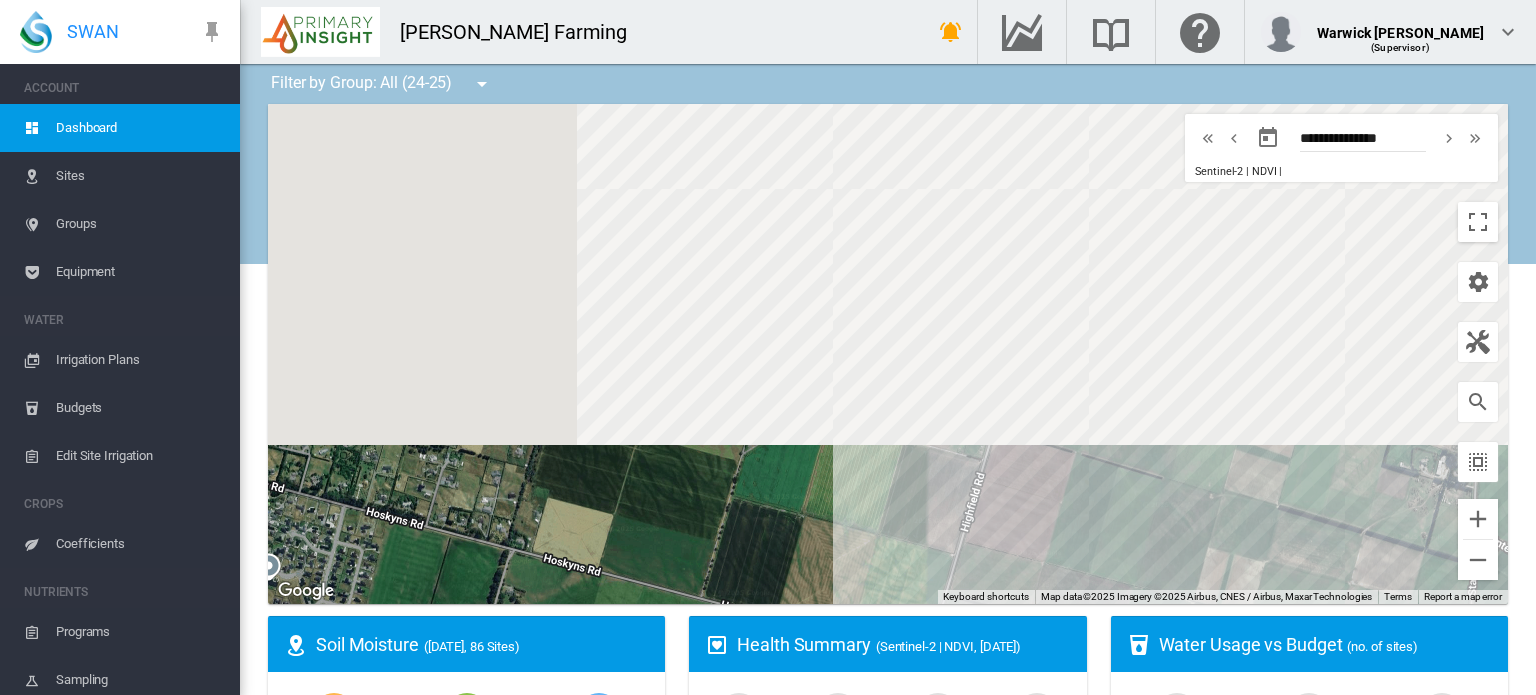 drag, startPoint x: 756, startPoint y: 179, endPoint x: 771, endPoint y: 742, distance: 563.19977 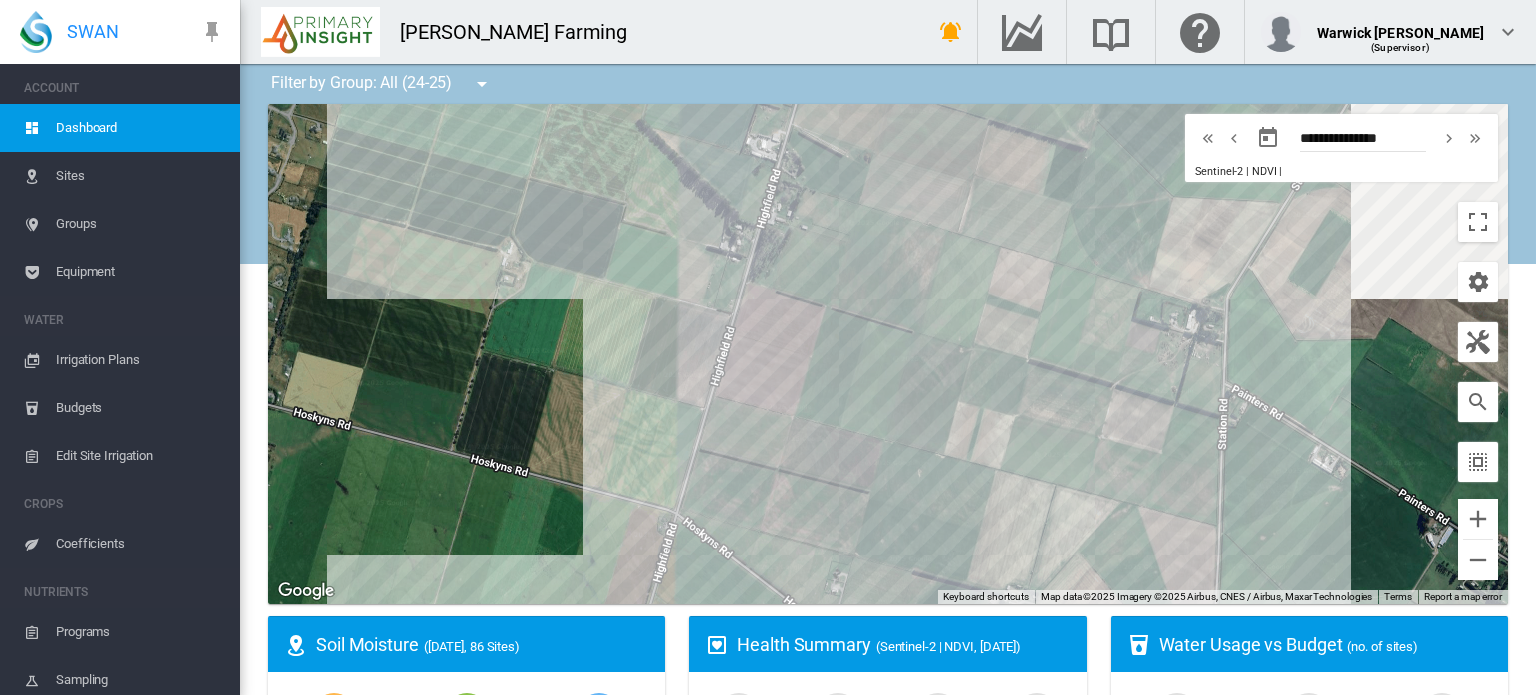 drag, startPoint x: 888, startPoint y: 528, endPoint x: 399, endPoint y: -1, distance: 720.3902 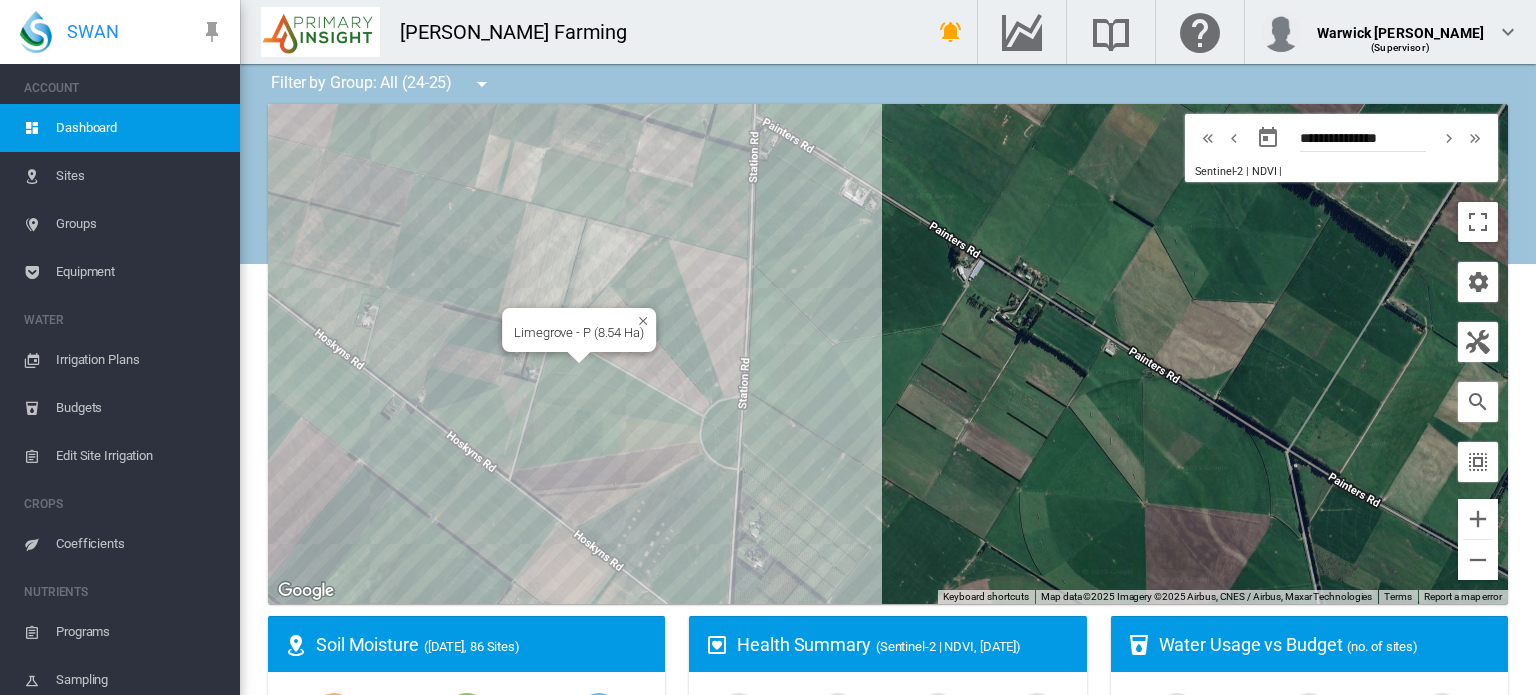 click on "To navigate, press the arrow keys. Limegrove - P (8.54 Ha)" at bounding box center [888, 354] 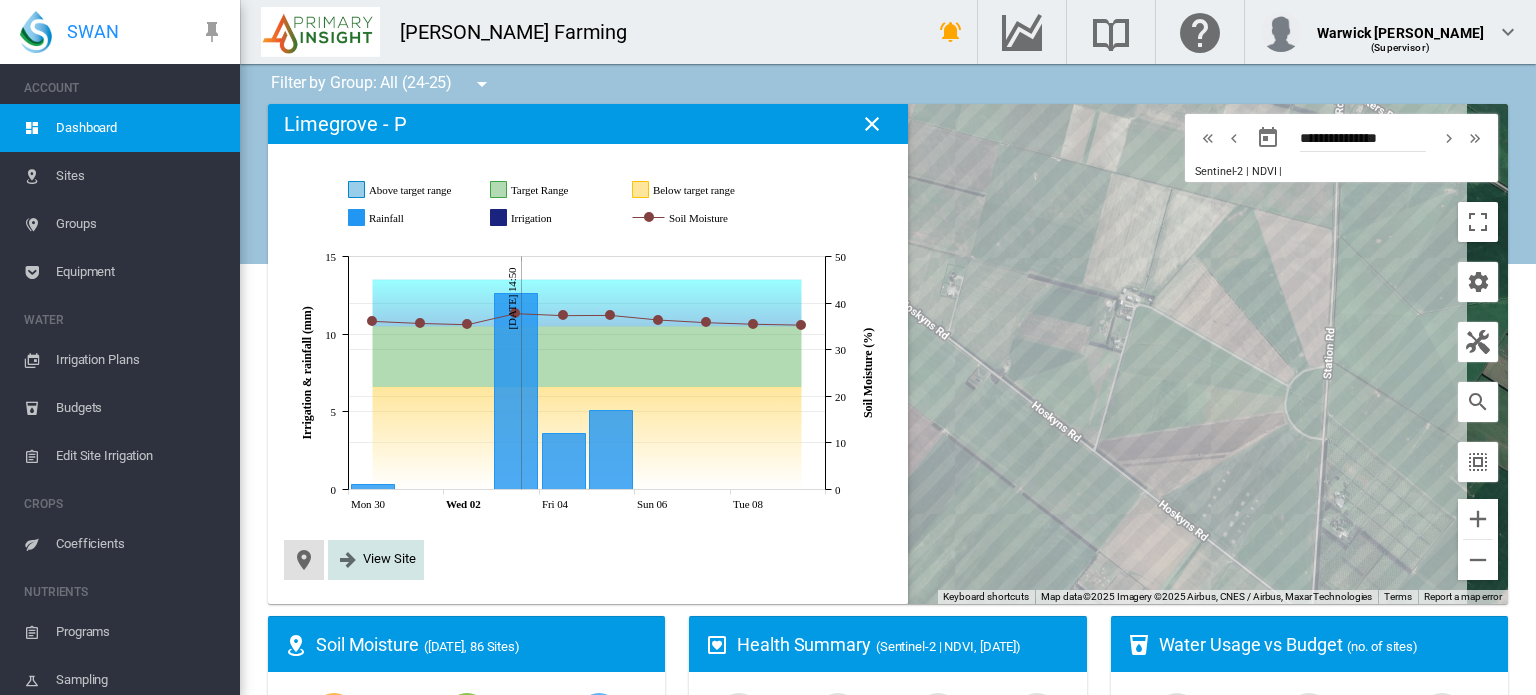 click on "View Site" 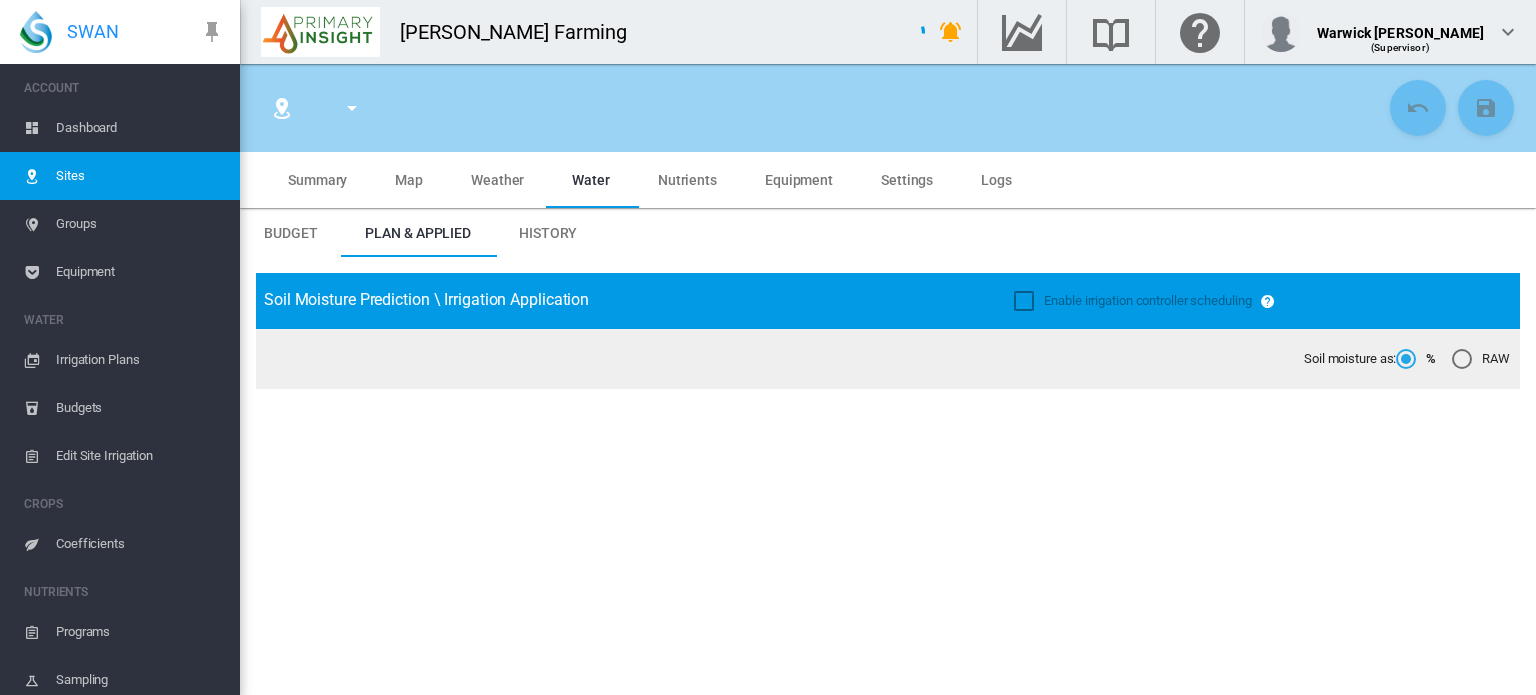 type on "**********" 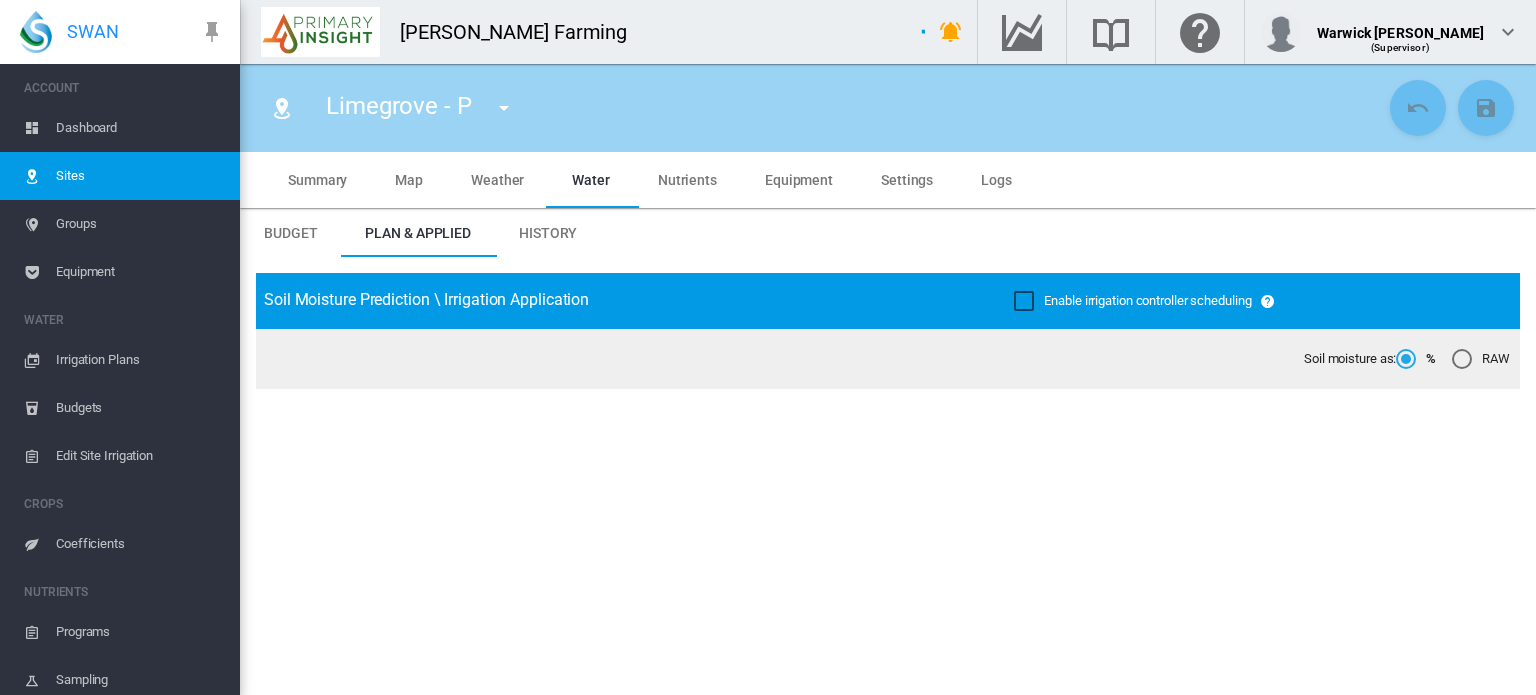 type on "*****" 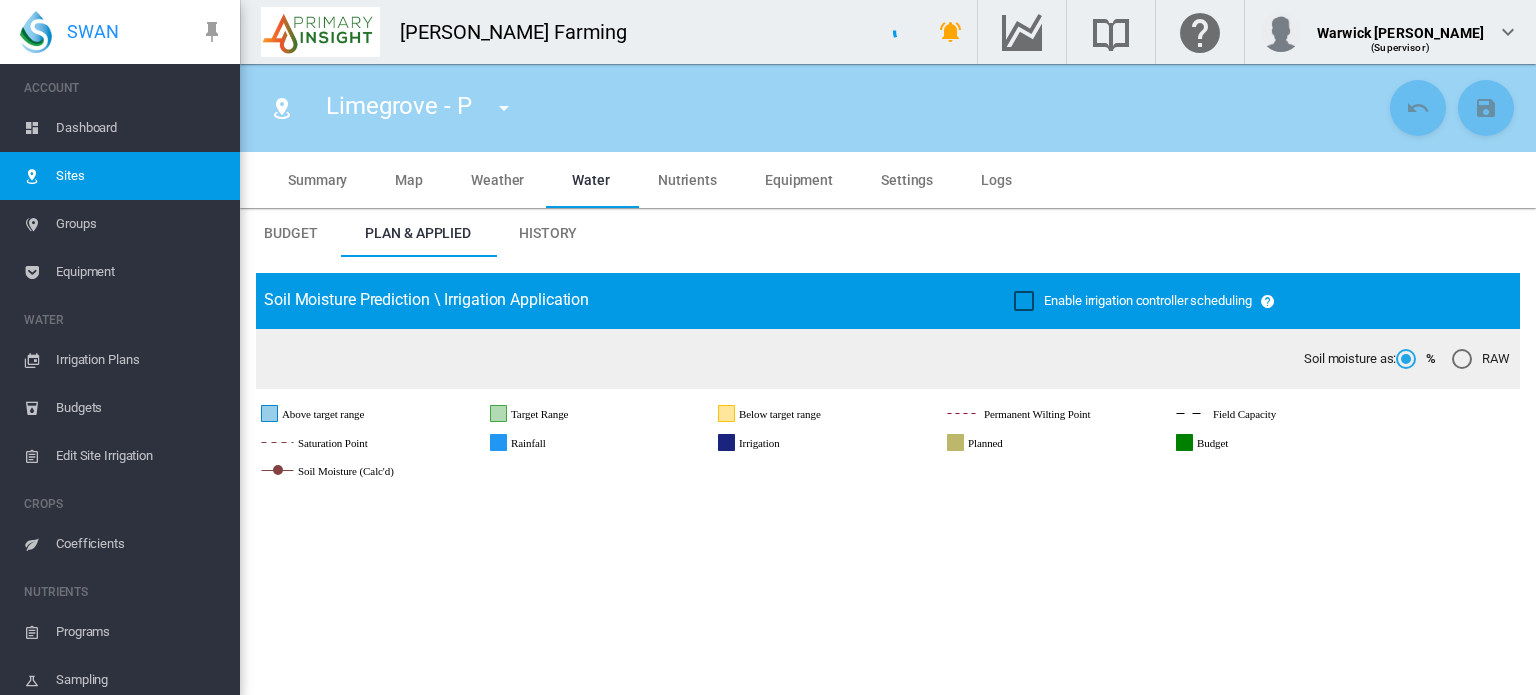 click on "Summary" at bounding box center (317, 180) 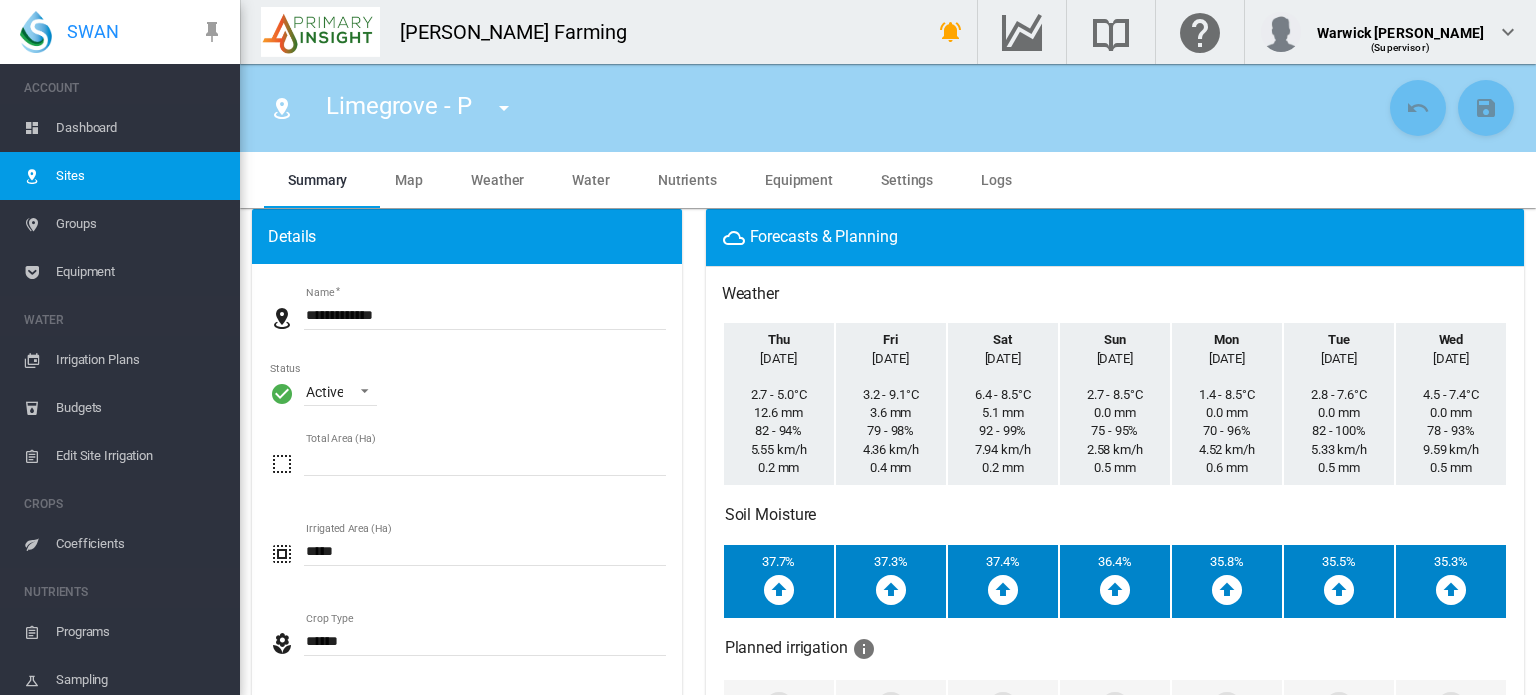 click on "Dashboard" at bounding box center (140, 128) 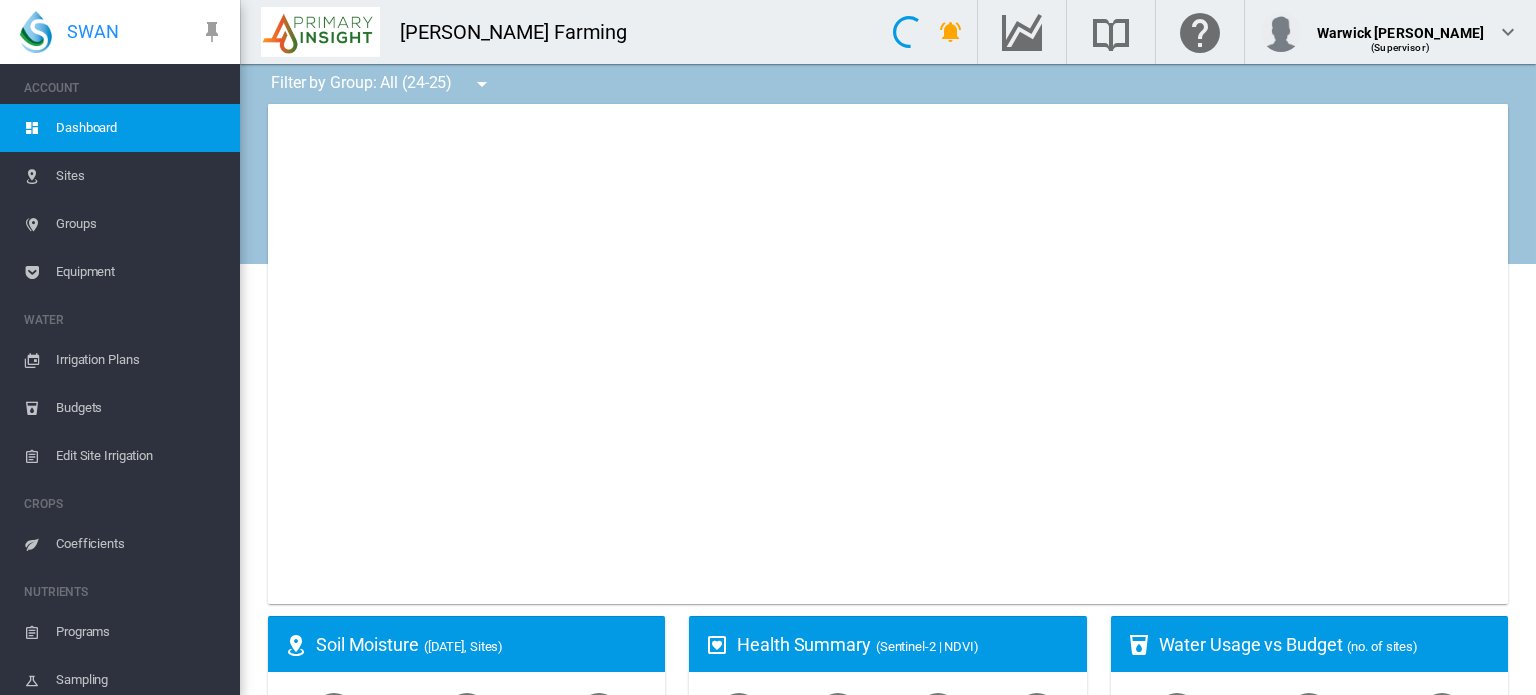type on "**********" 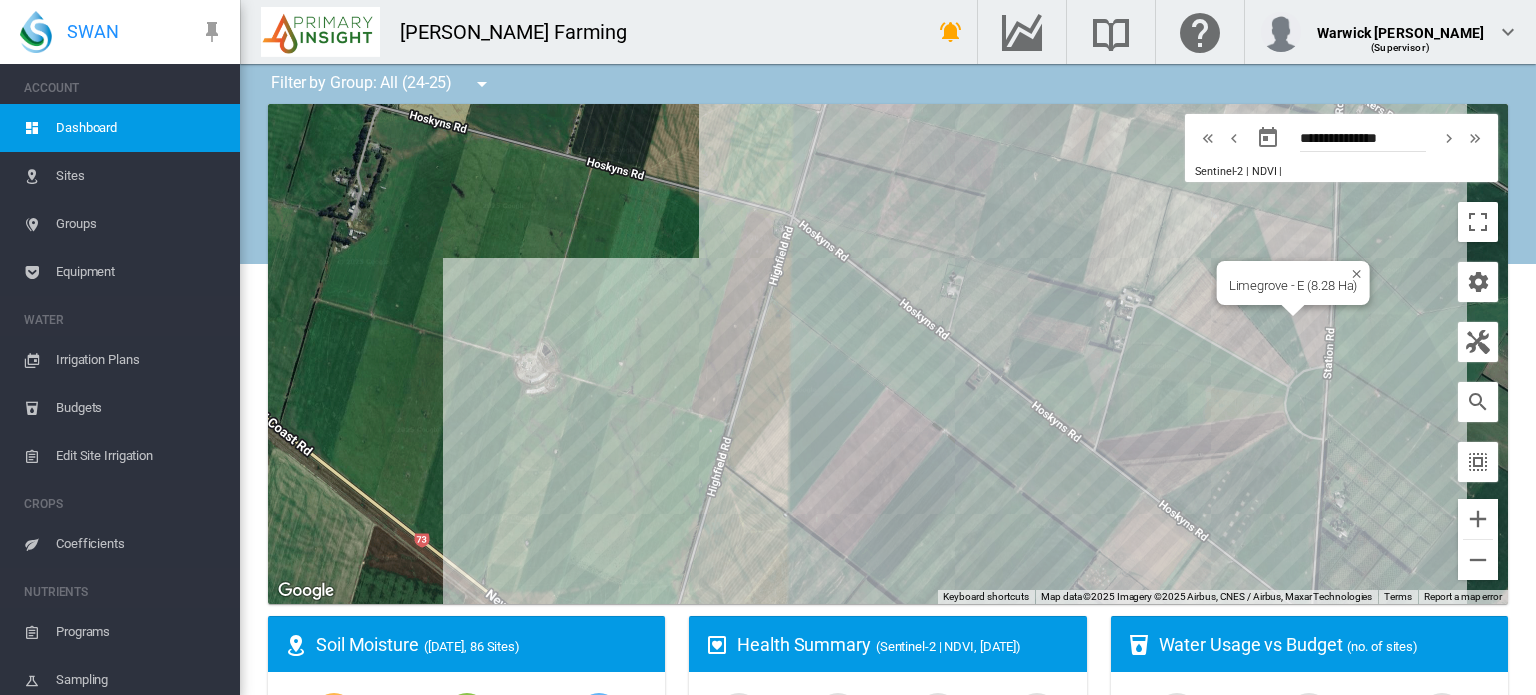click at bounding box center (1293, 311) 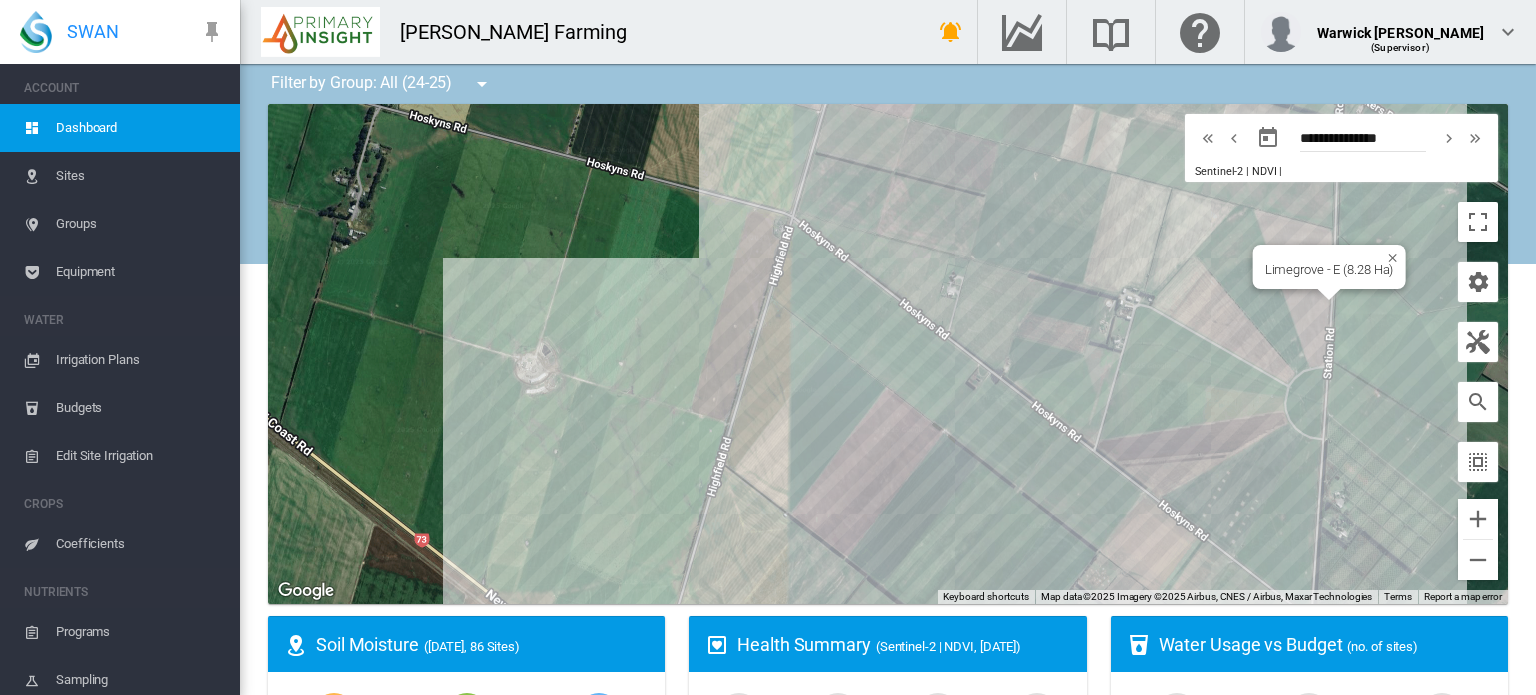 click on "To navigate, press the arrow keys. Limegrove - E (8.28 Ha)" at bounding box center (888, 354) 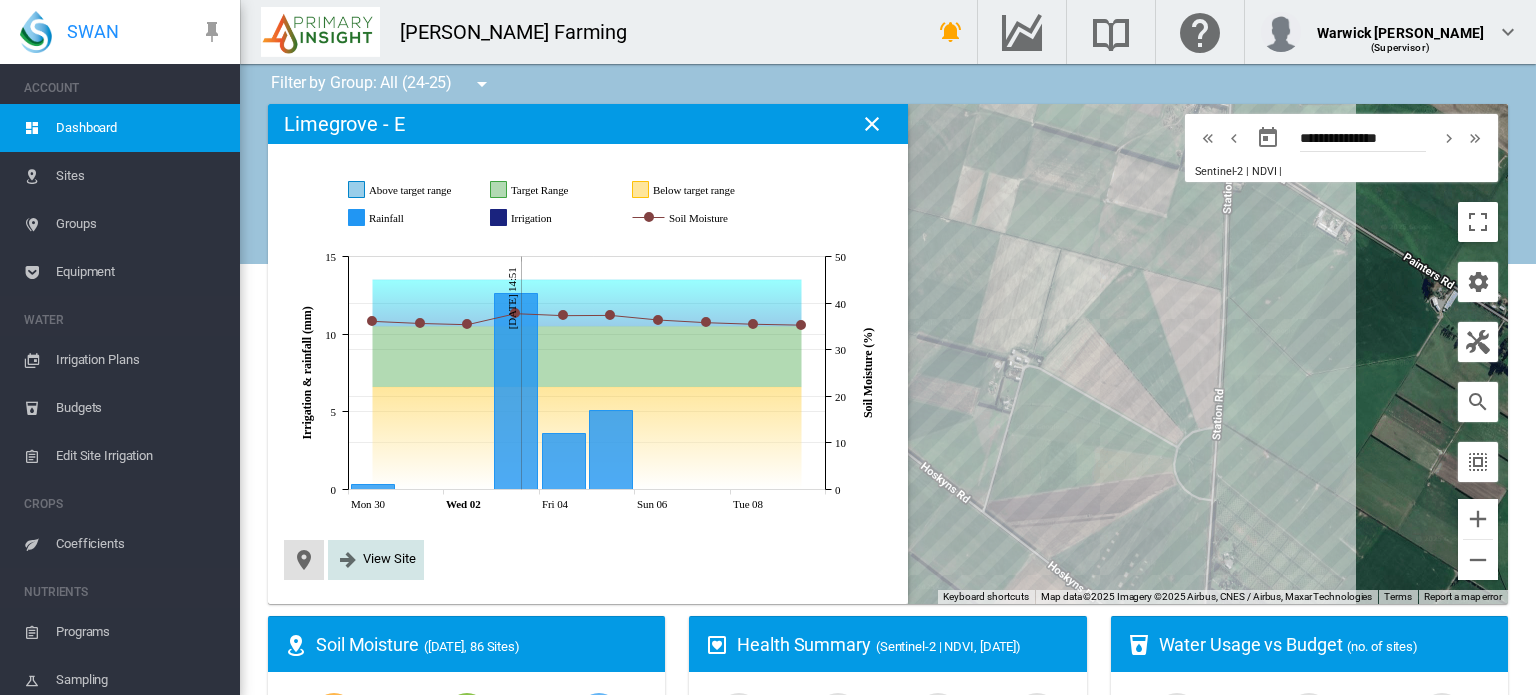 click on "View Site" 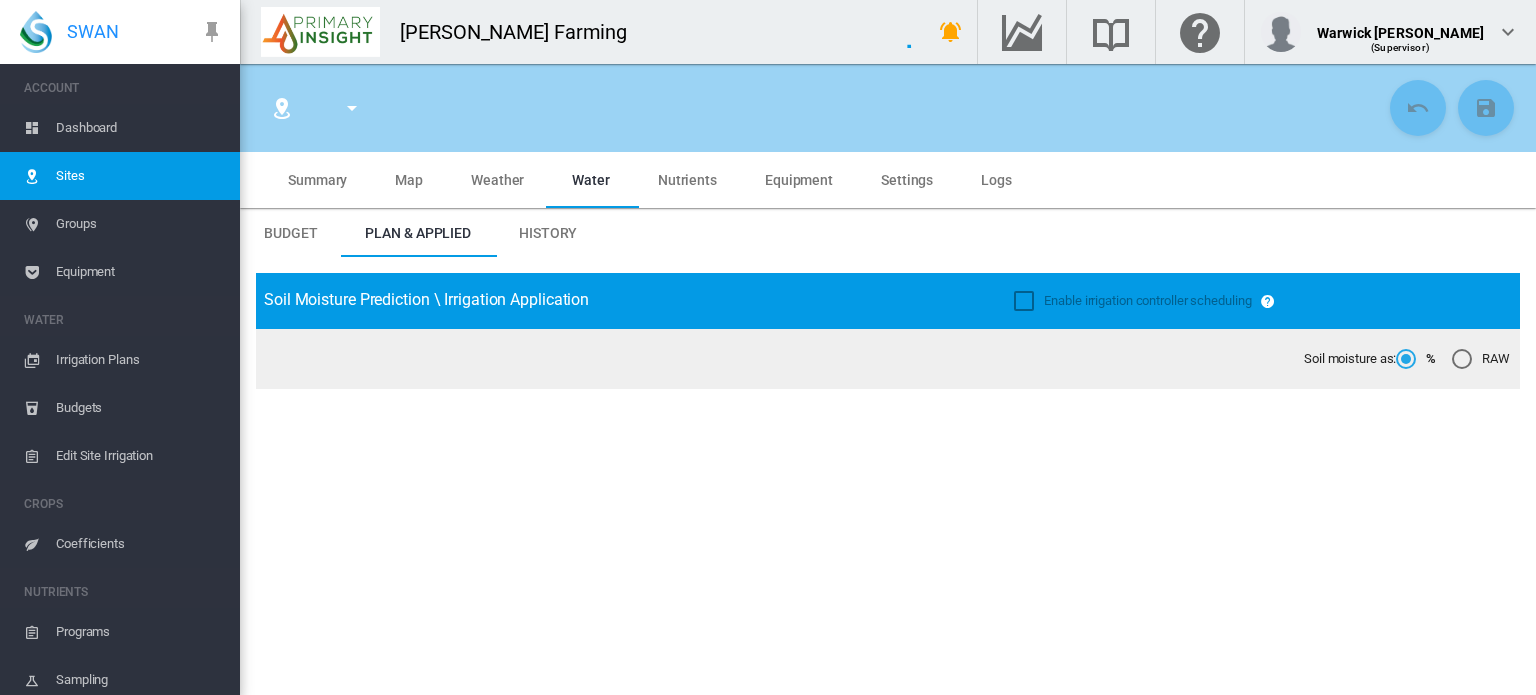 type on "*****" 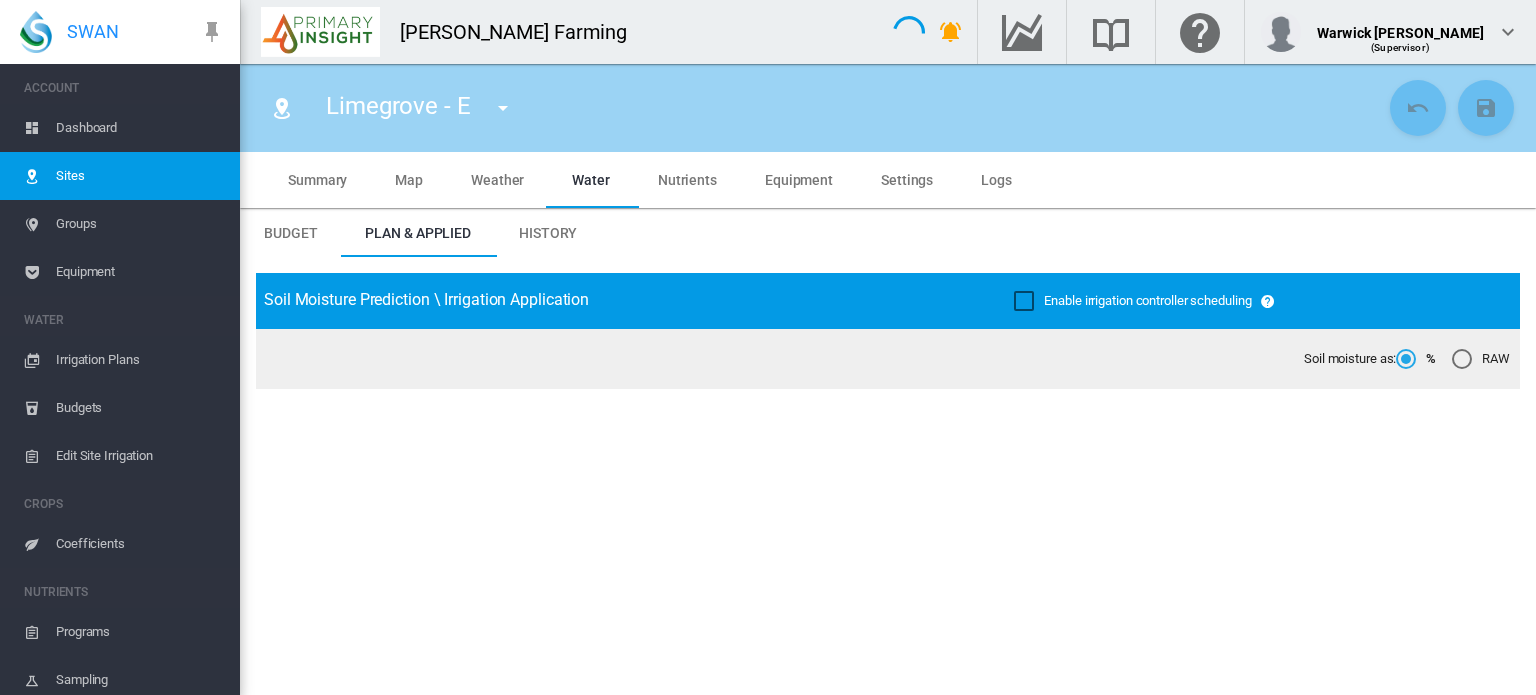 click on "Summary" at bounding box center (317, 180) 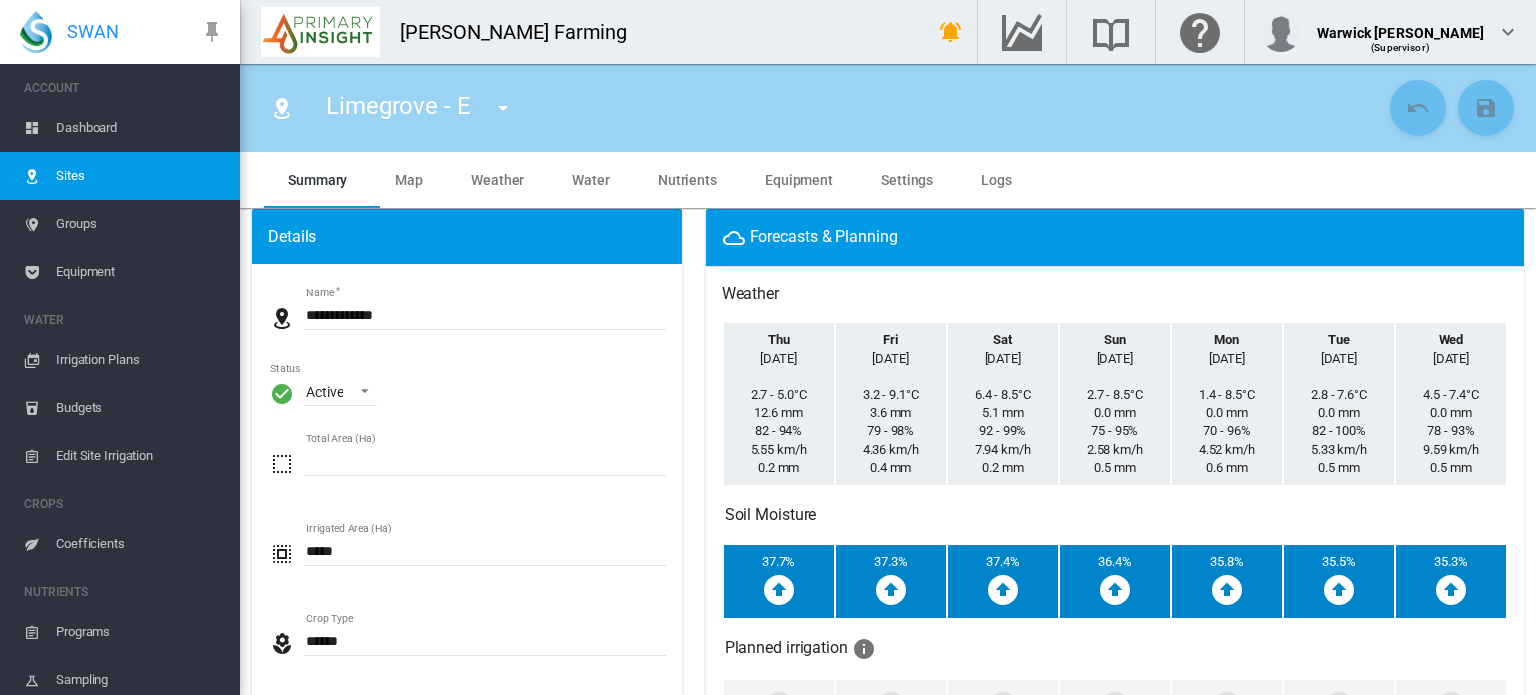 click on "Dashboard" at bounding box center [140, 128] 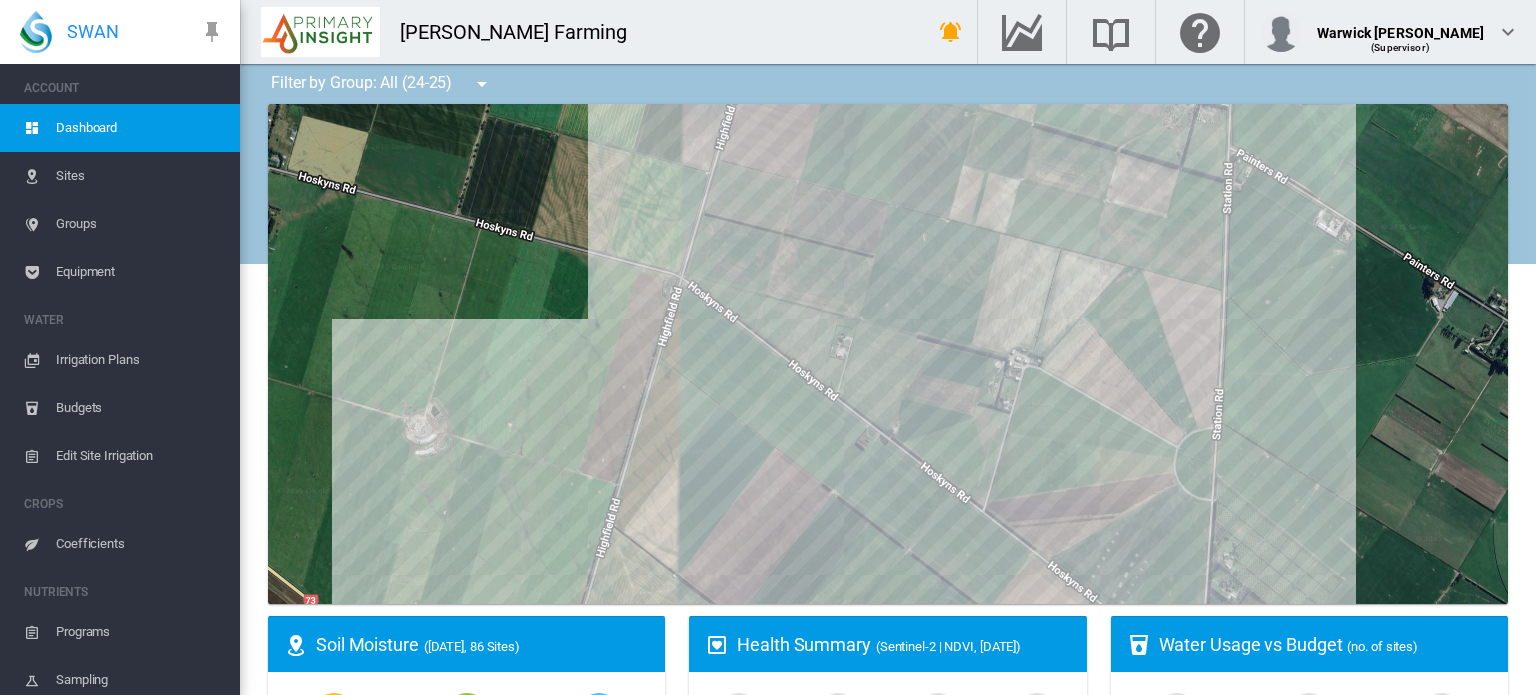 scroll, scrollTop: 0, scrollLeft: 0, axis: both 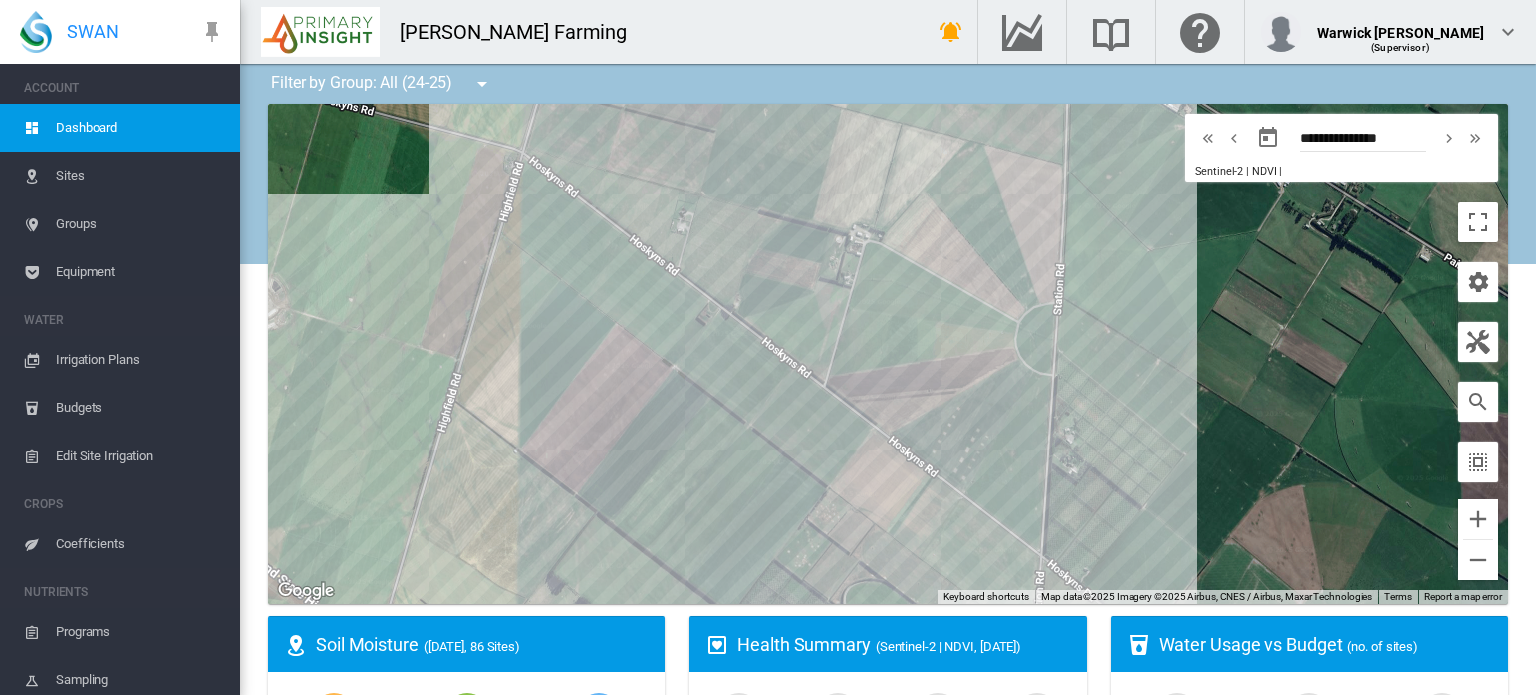 drag, startPoint x: 822, startPoint y: 367, endPoint x: 622, endPoint y: 169, distance: 281.43204 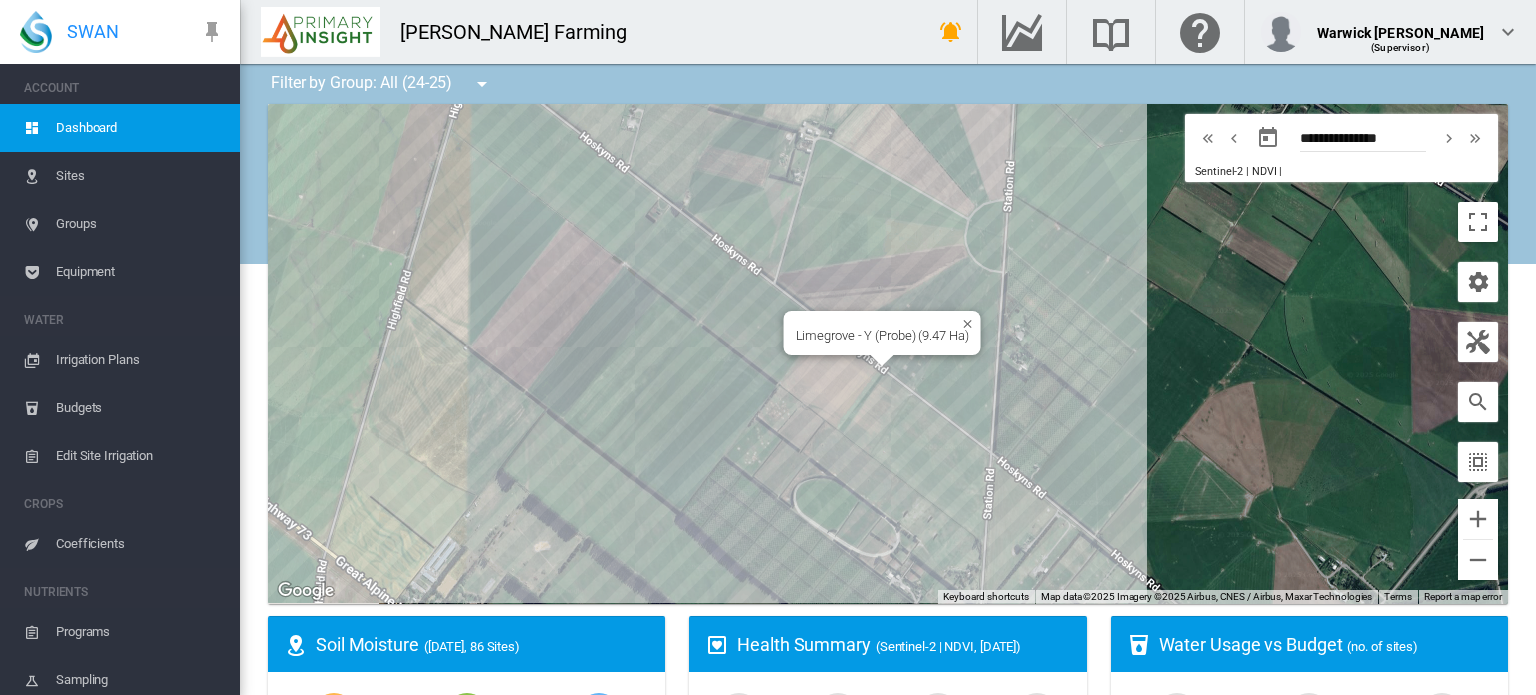 click on "To navigate, press the arrow keys. Limegrove - Y (Probe) (9.47 Ha)" at bounding box center (888, 354) 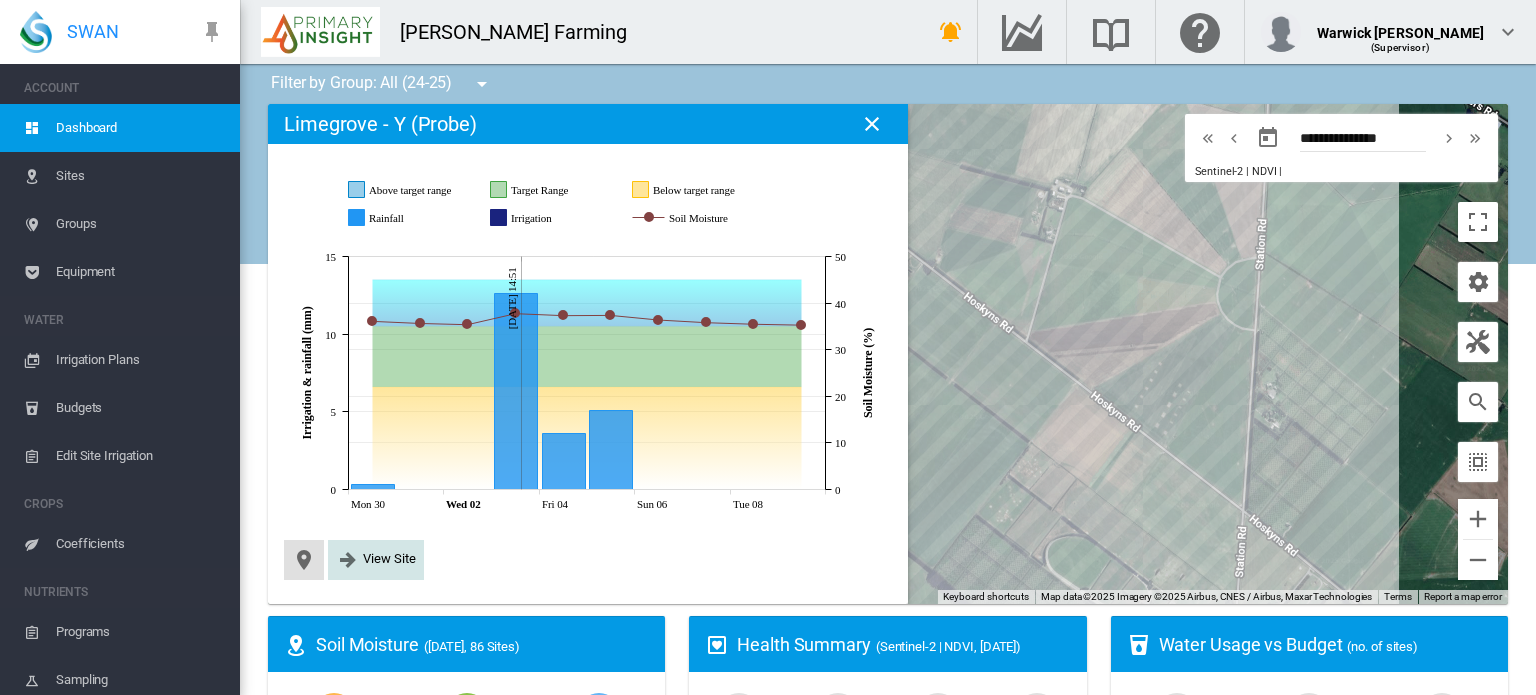 click on "View Site" 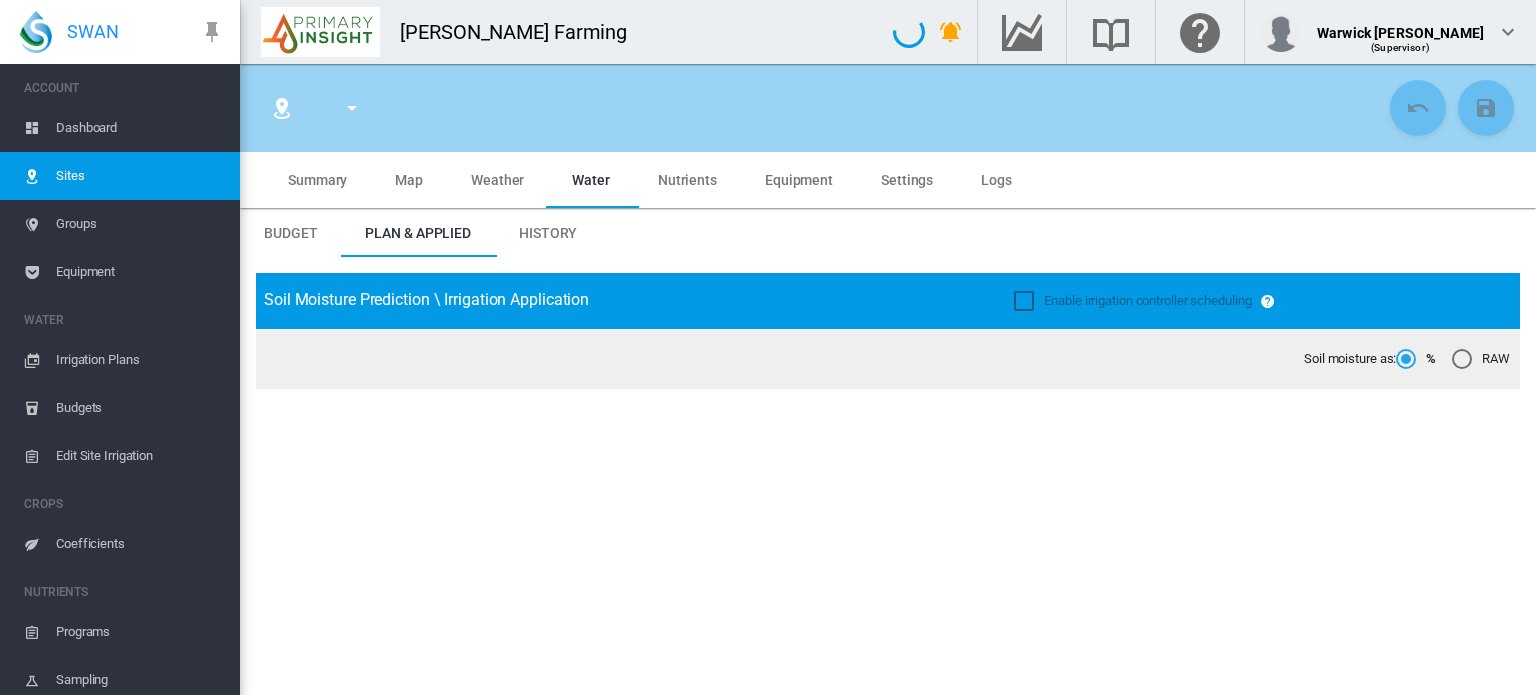 type on "**********" 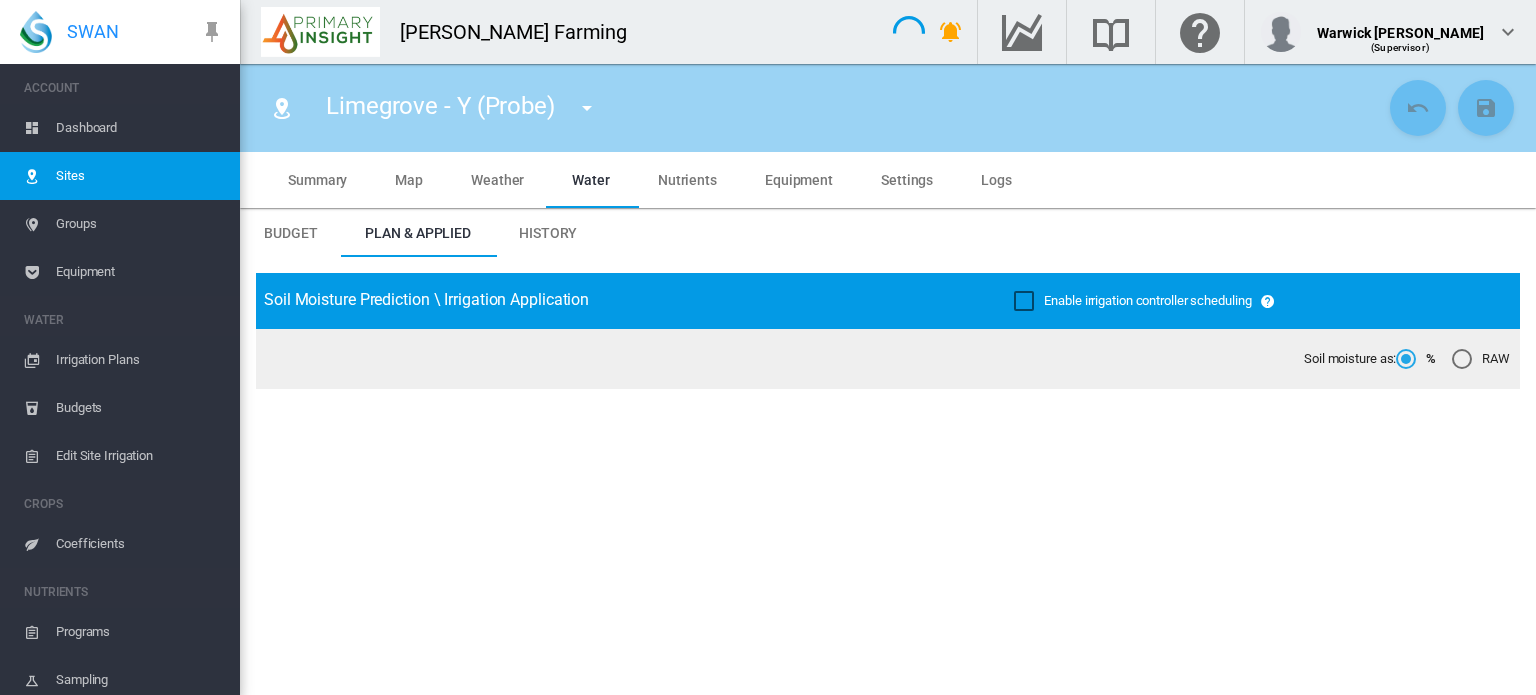 click on "Summary" at bounding box center [317, 180] 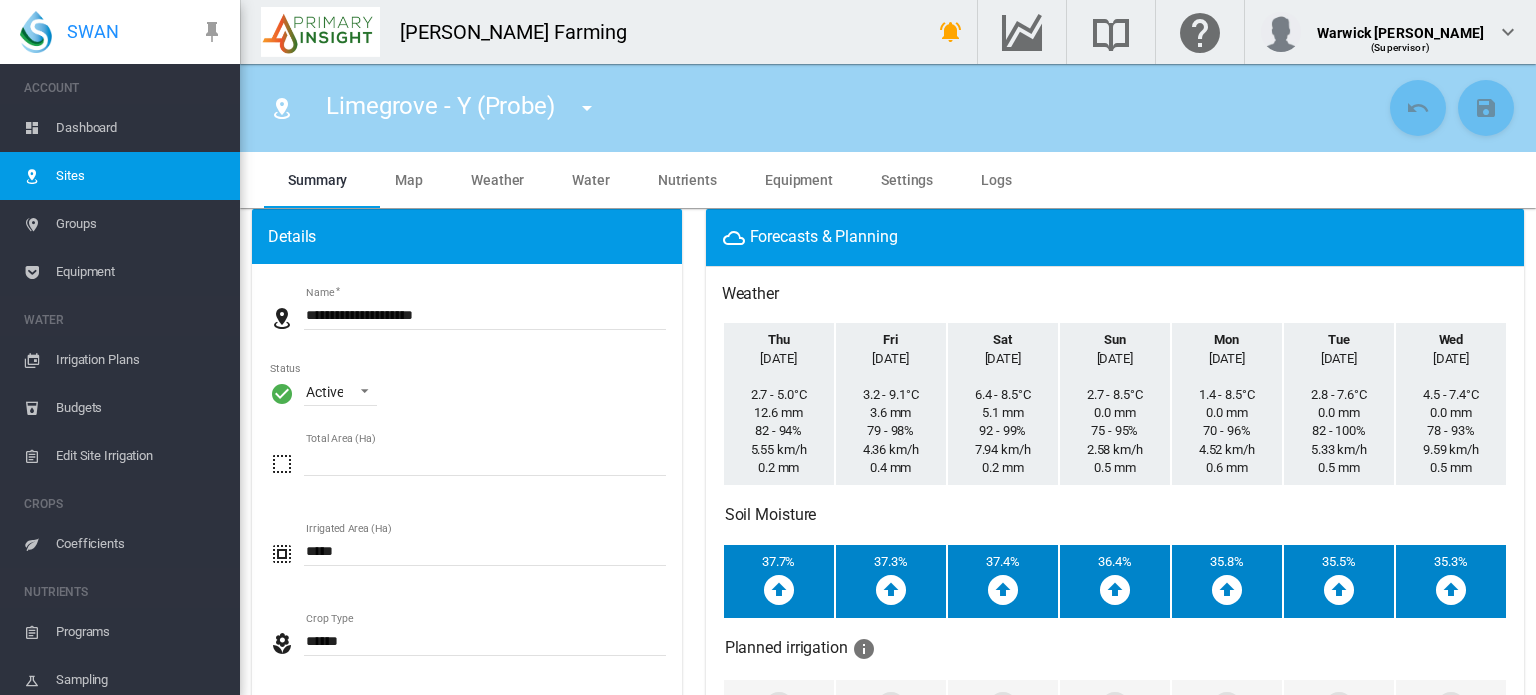 click on "Dashboard" at bounding box center [140, 128] 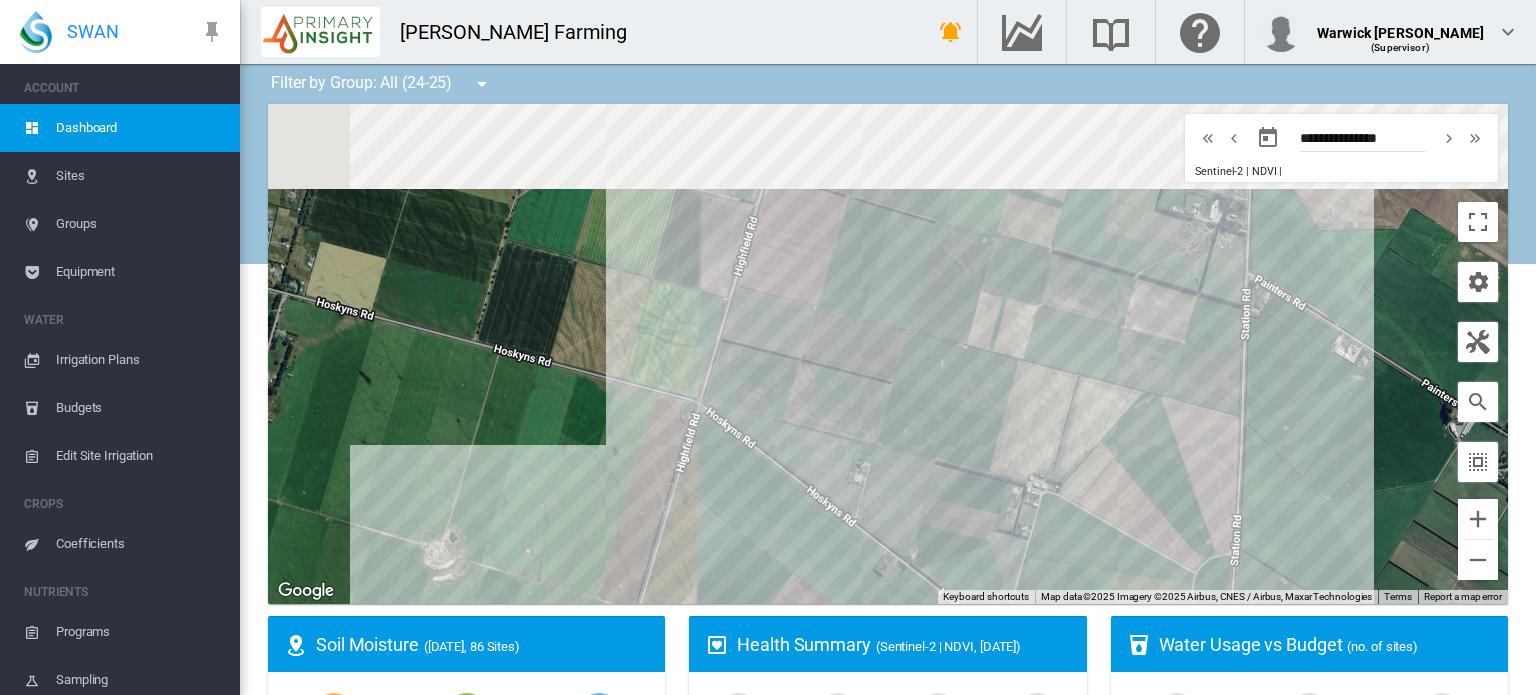 drag, startPoint x: 492, startPoint y: 257, endPoint x: 467, endPoint y: 562, distance: 306.0229 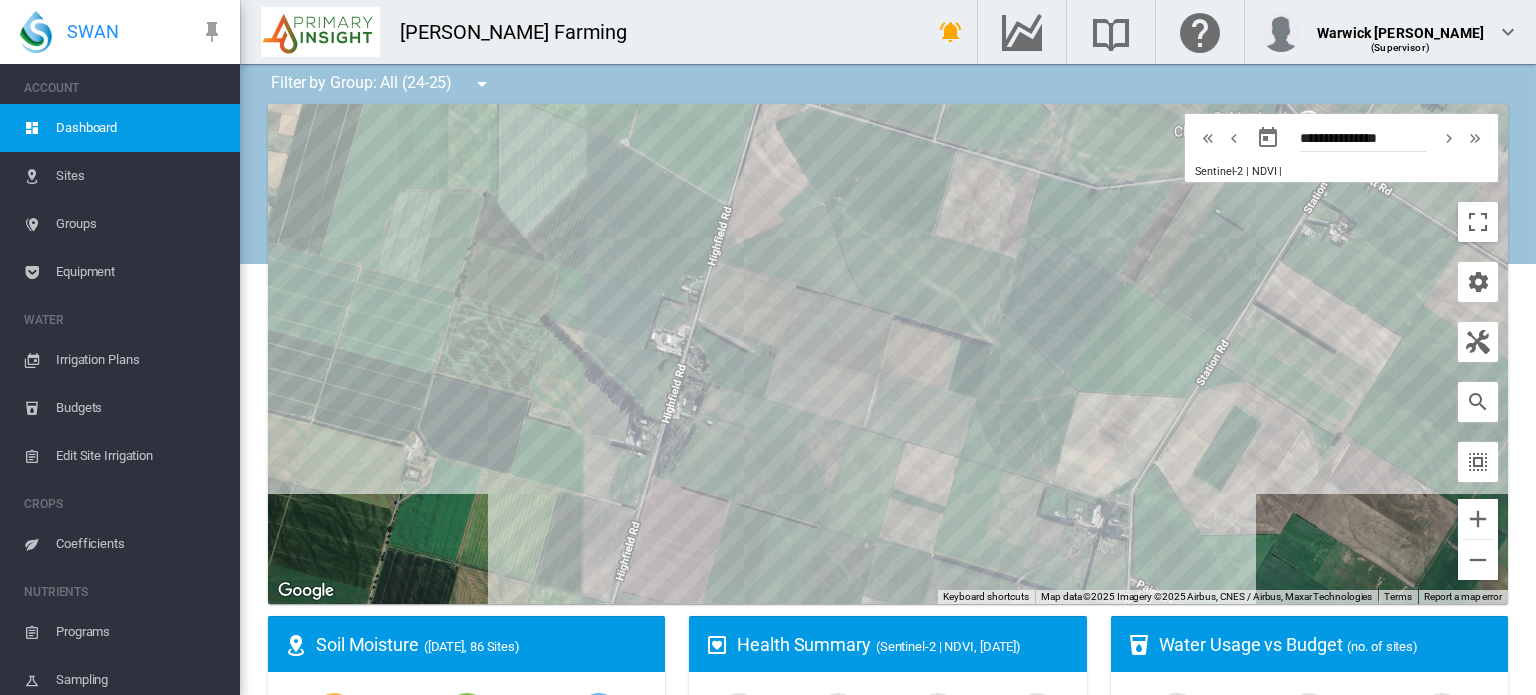 drag, startPoint x: 580, startPoint y: 279, endPoint x: 449, endPoint y: 561, distance: 310.9421 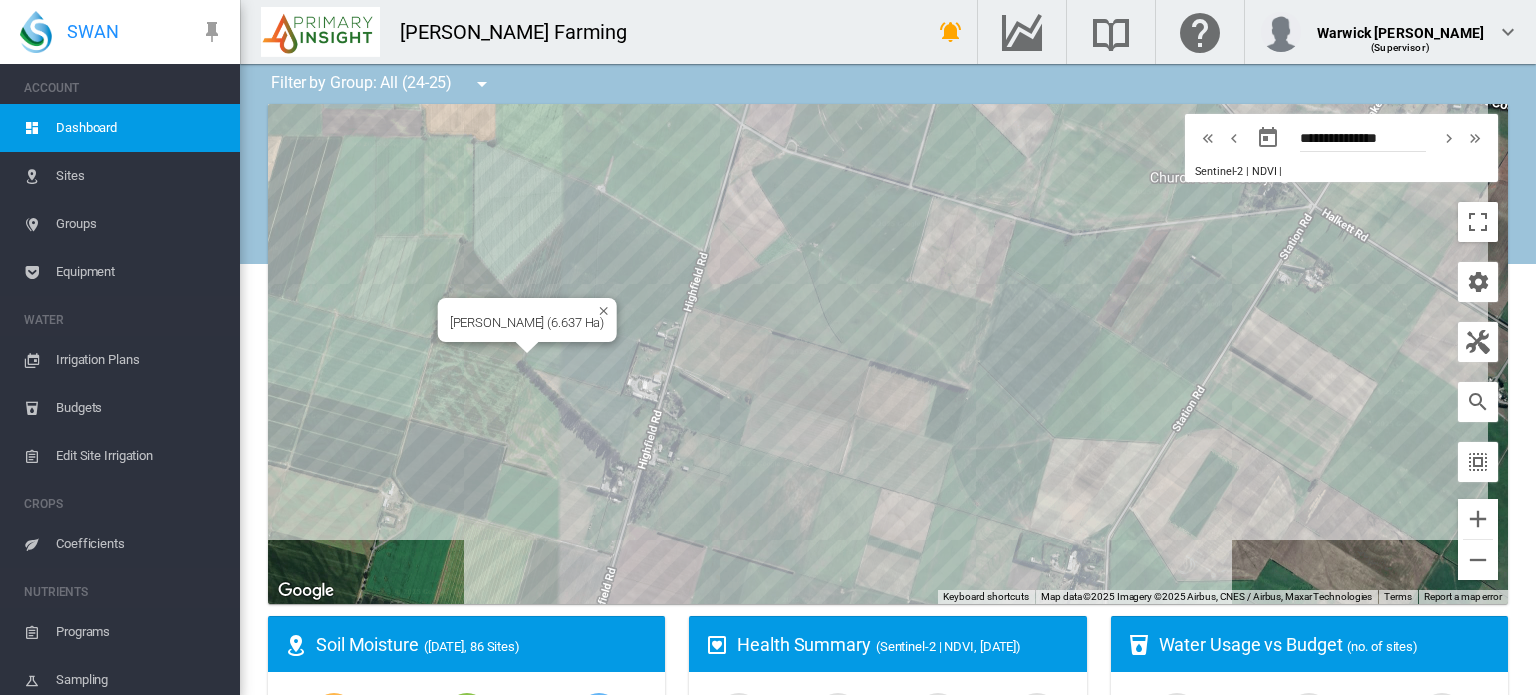 click on "To navigate, press the arrow keys. [PERSON_NAME] (6.637 Ha)" at bounding box center [888, 354] 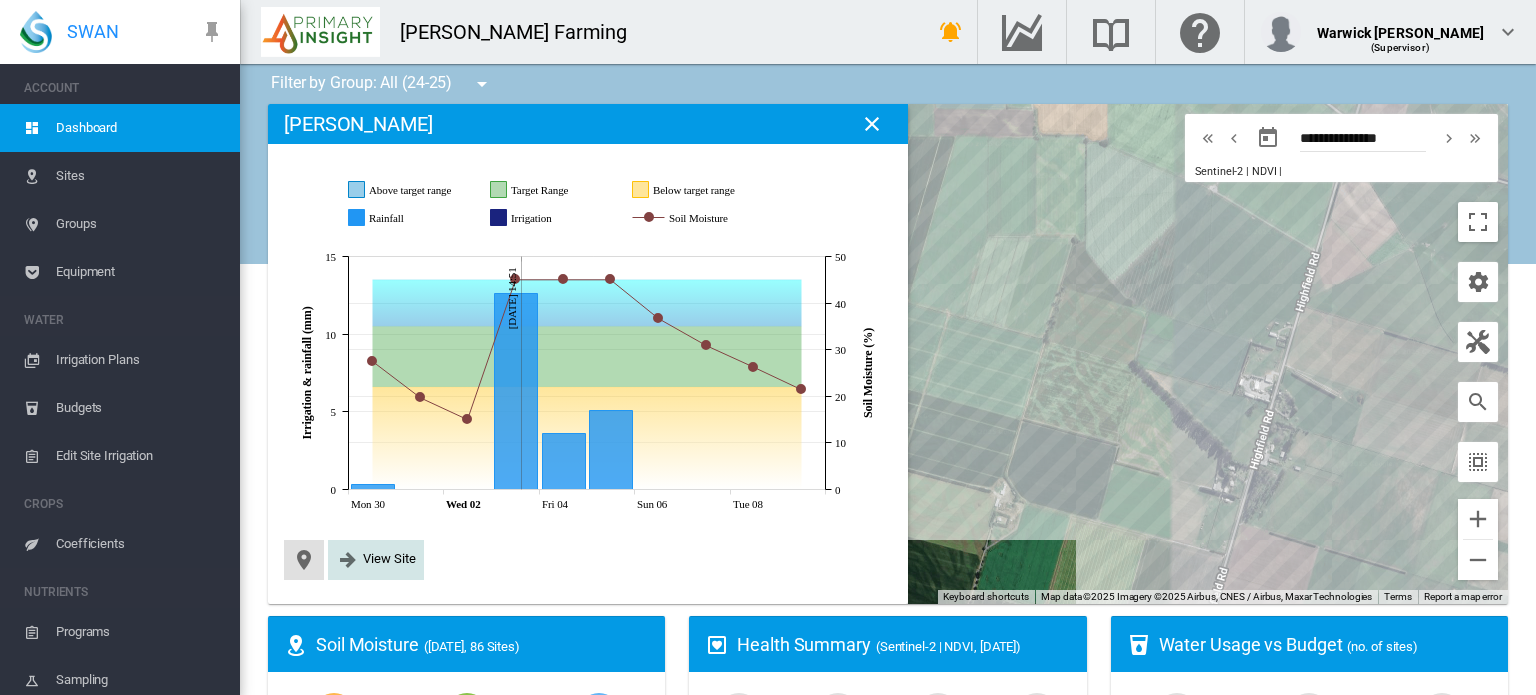 click on "View Site" 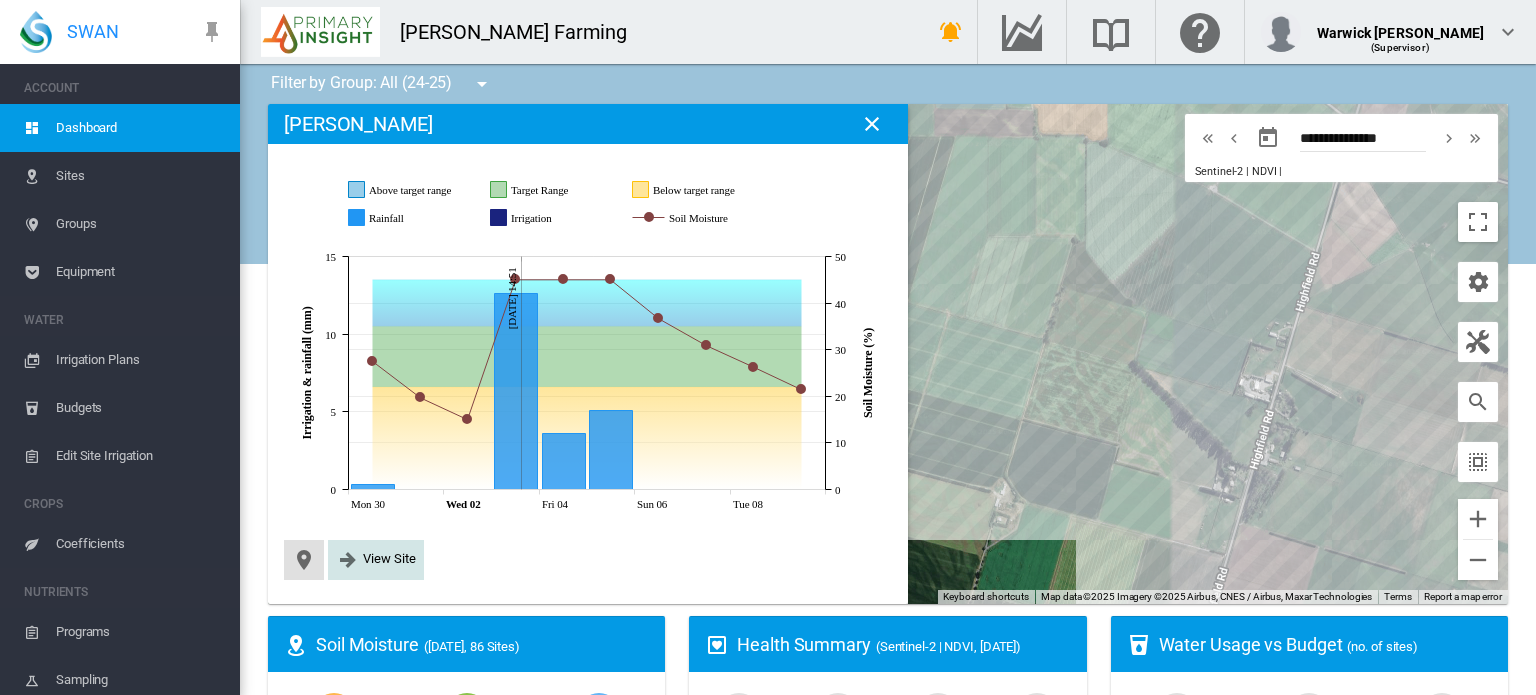 click on "View Site" 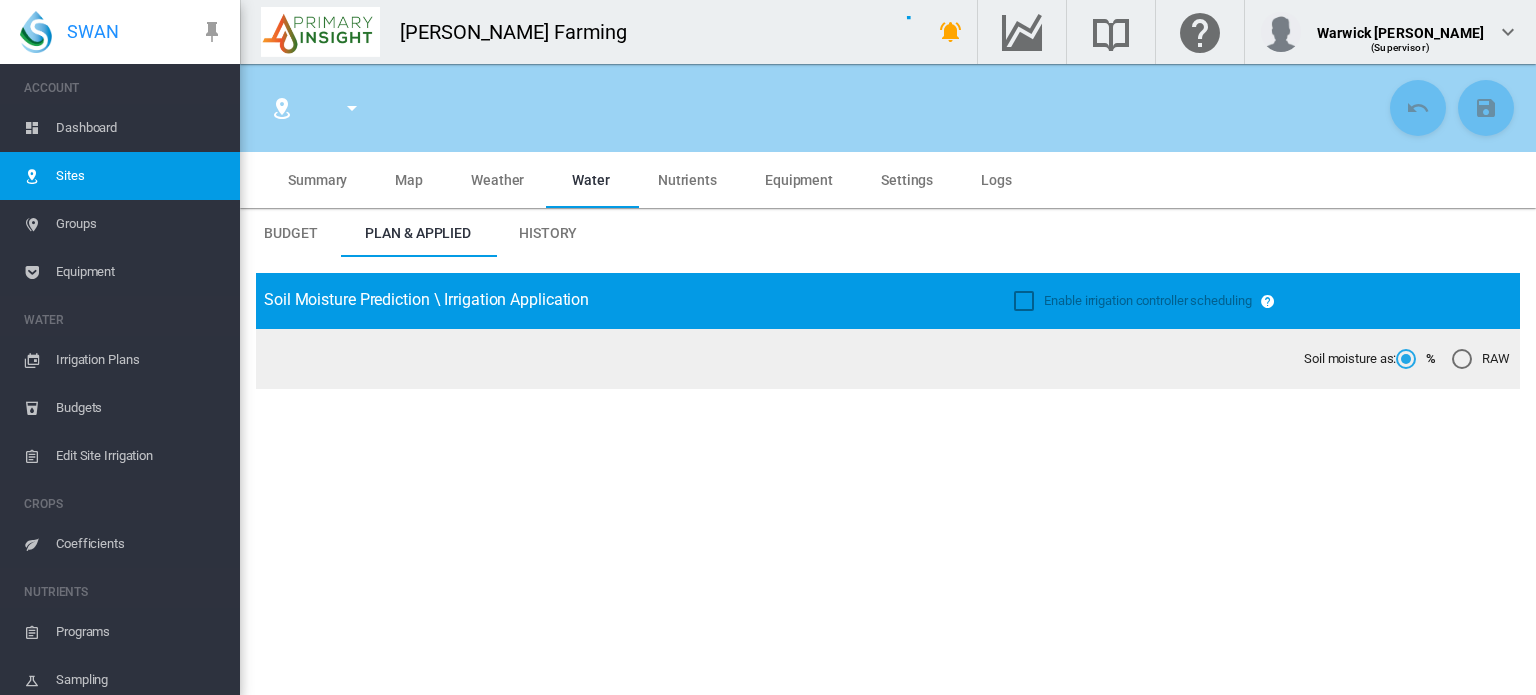 type on "*****" 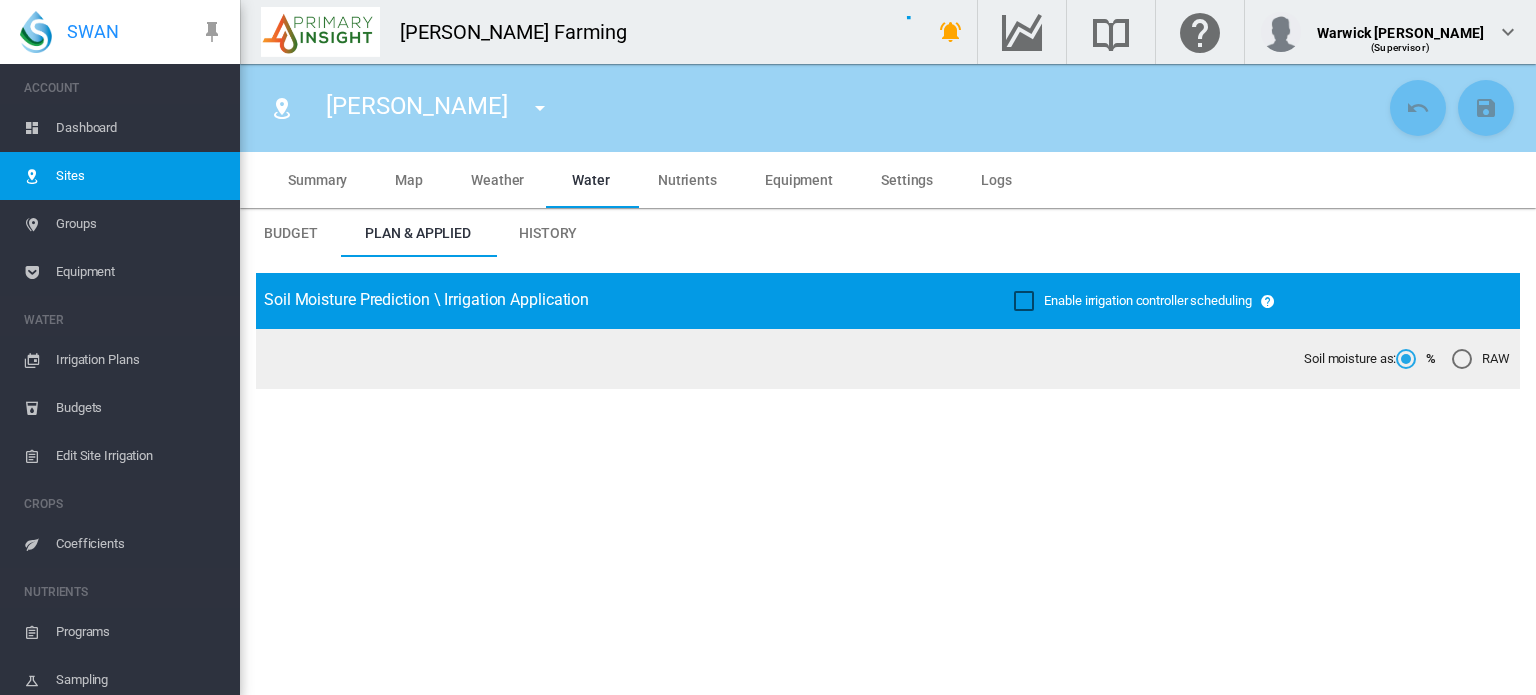 type on "**********" 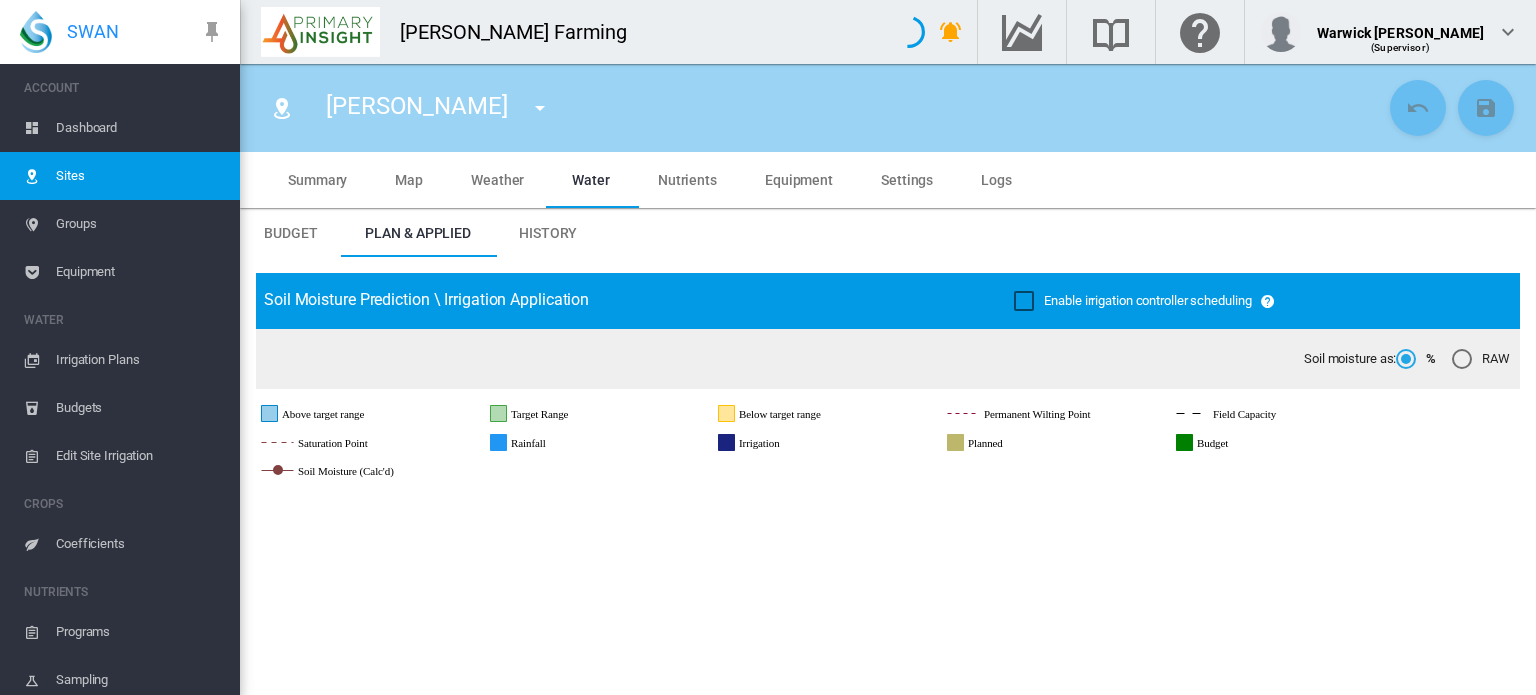 click on "Summary" at bounding box center [317, 180] 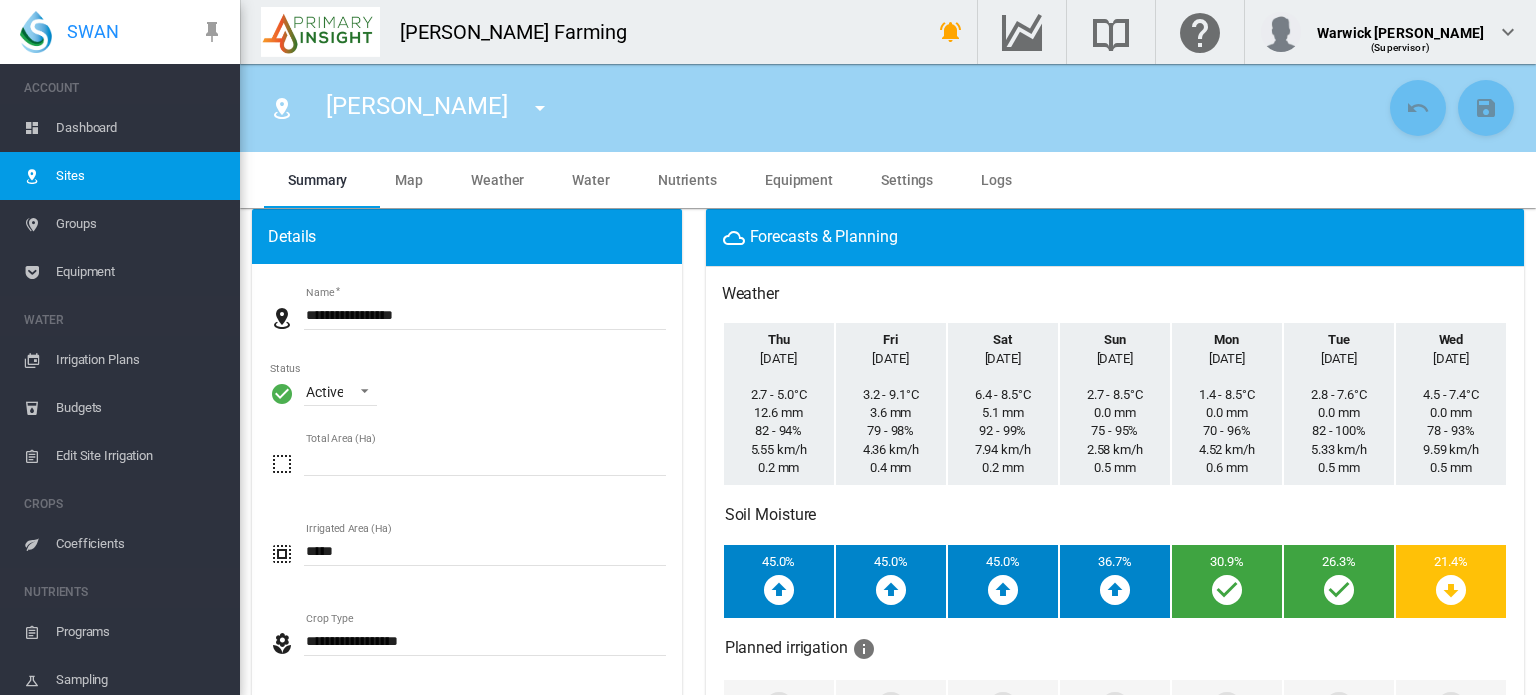 click on "Dashboard" at bounding box center (140, 128) 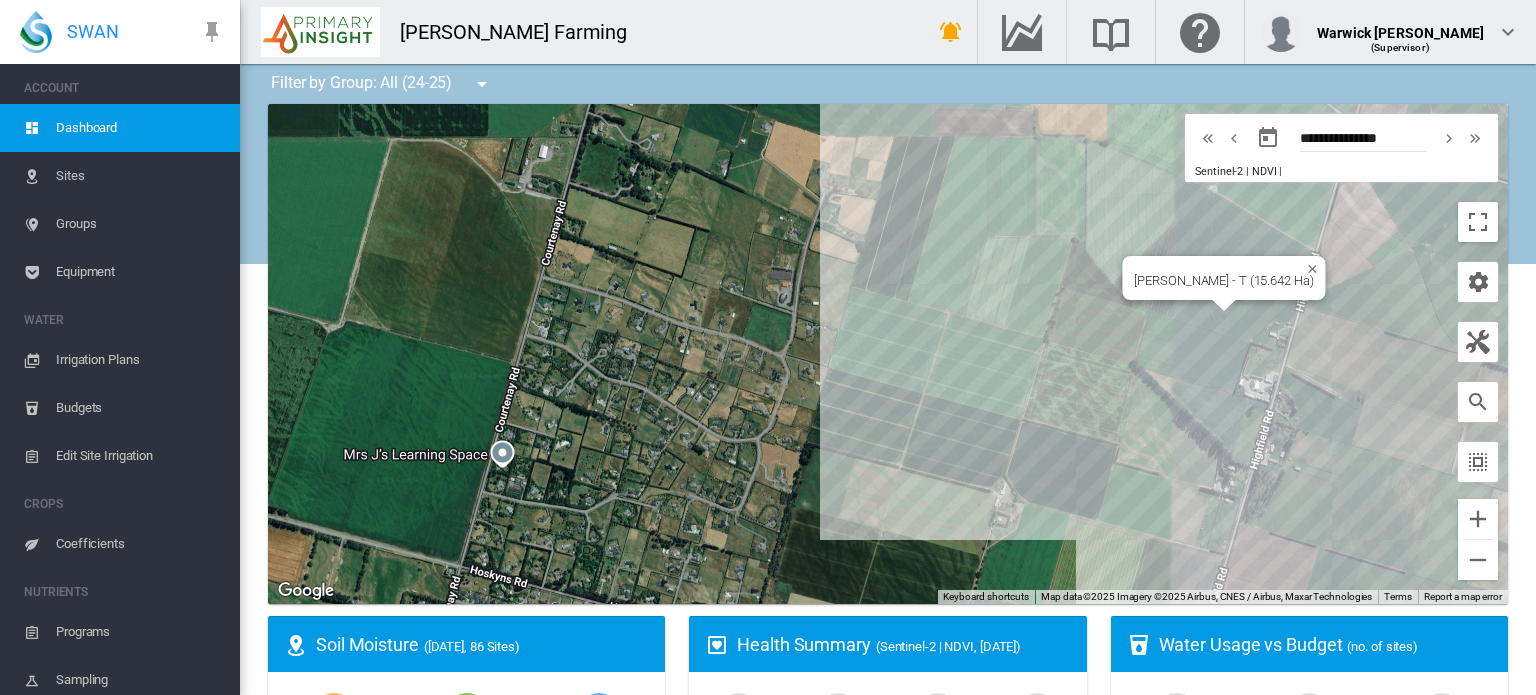 click at bounding box center [1216, 264] 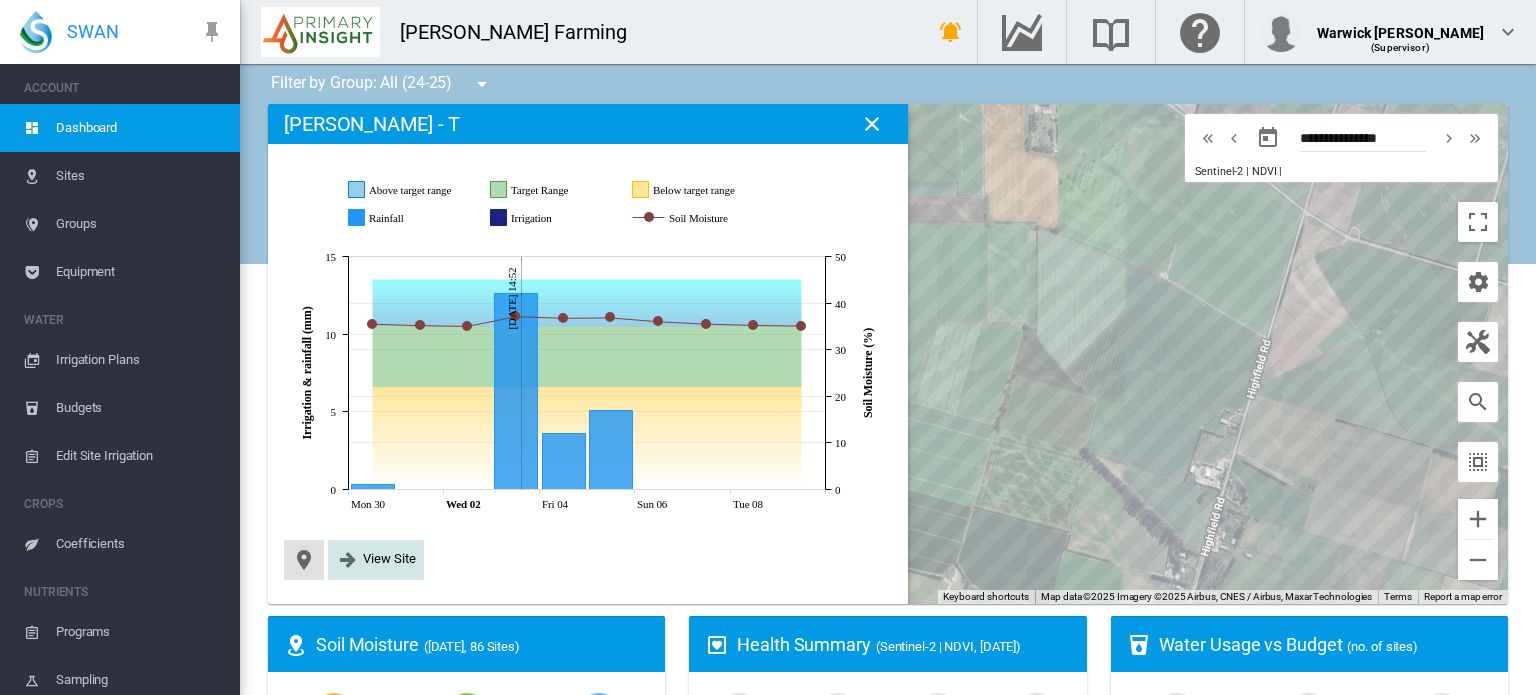 click on "View Site" 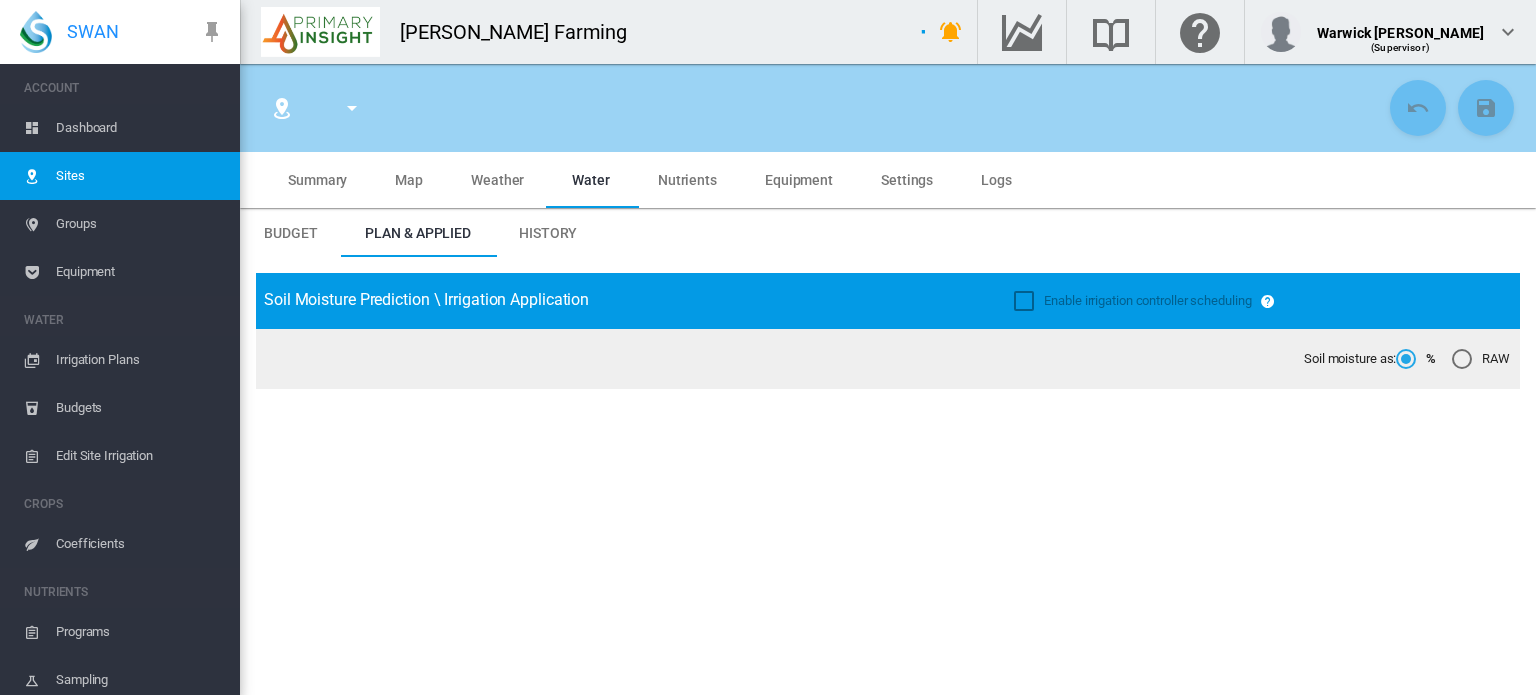 type on "******" 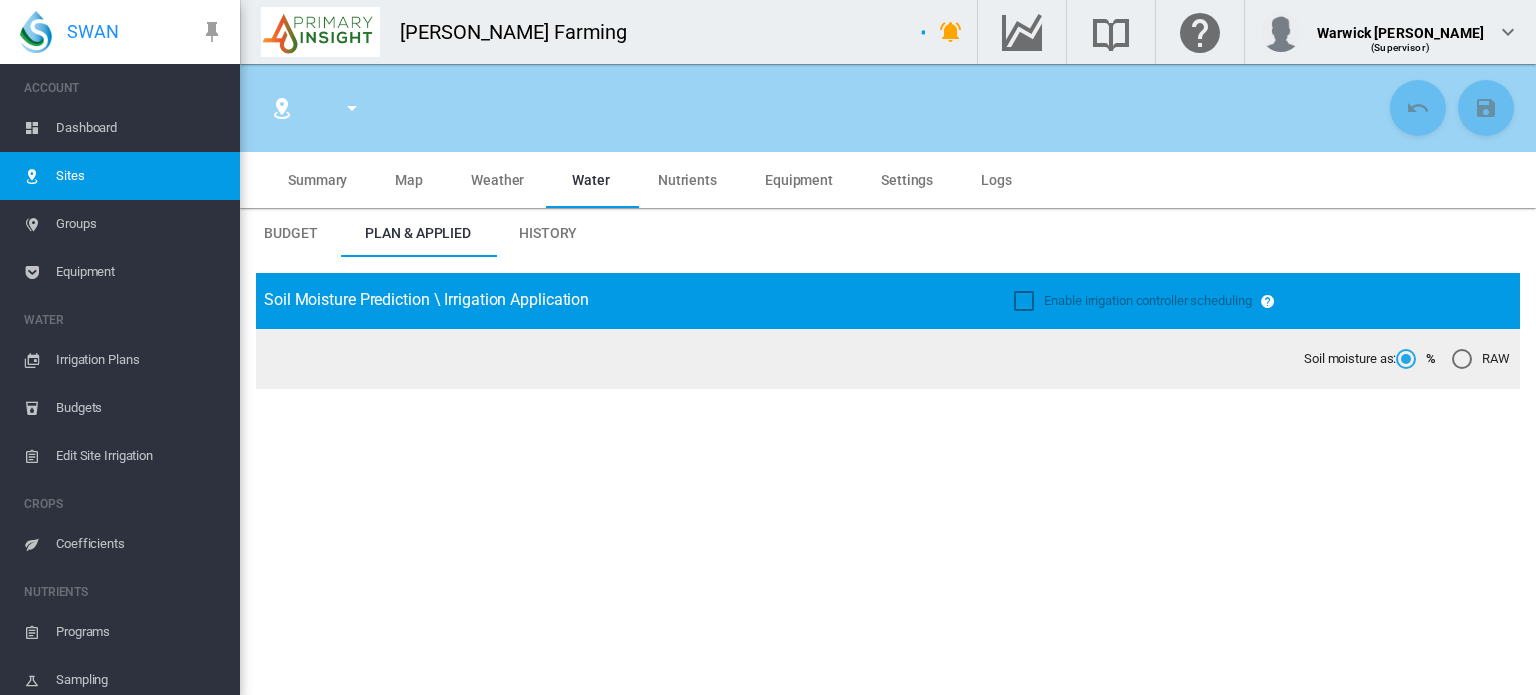type on "**********" 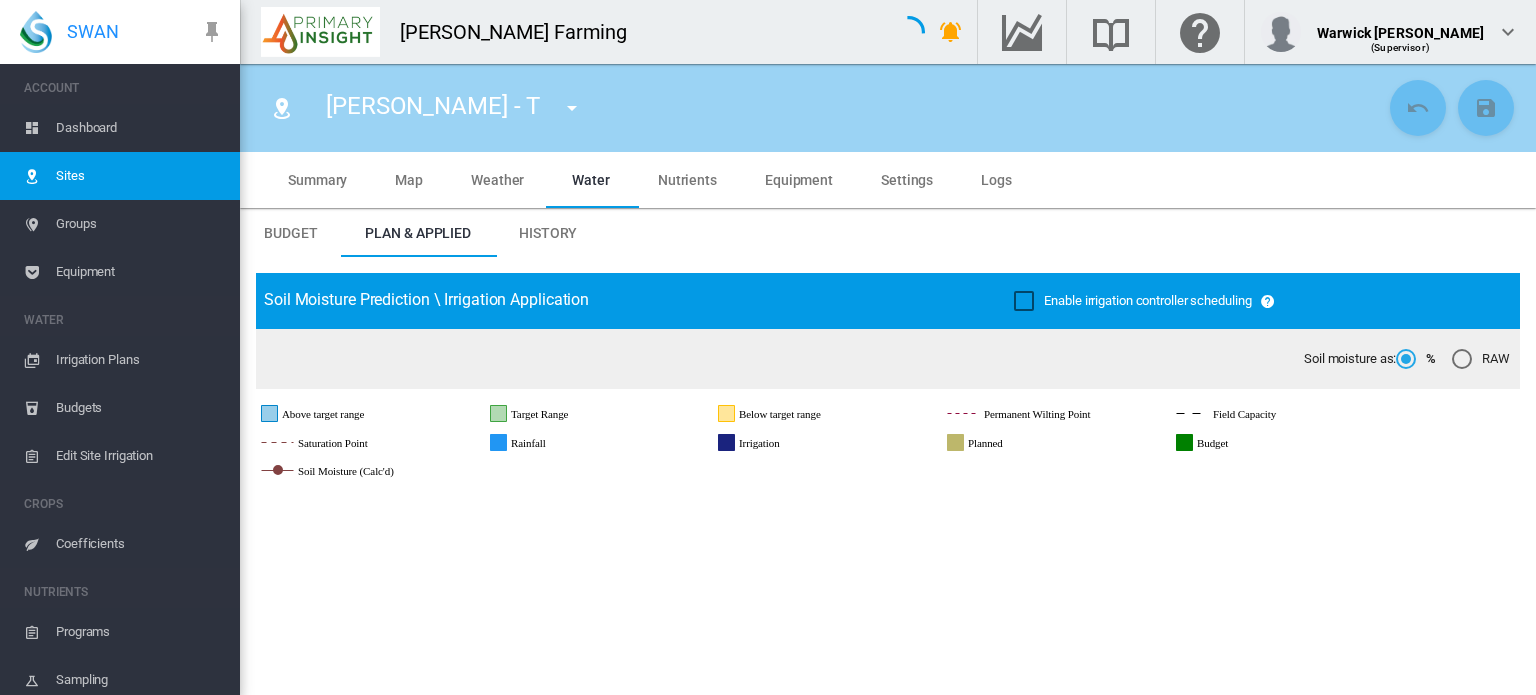 click on "Summary" at bounding box center [317, 180] 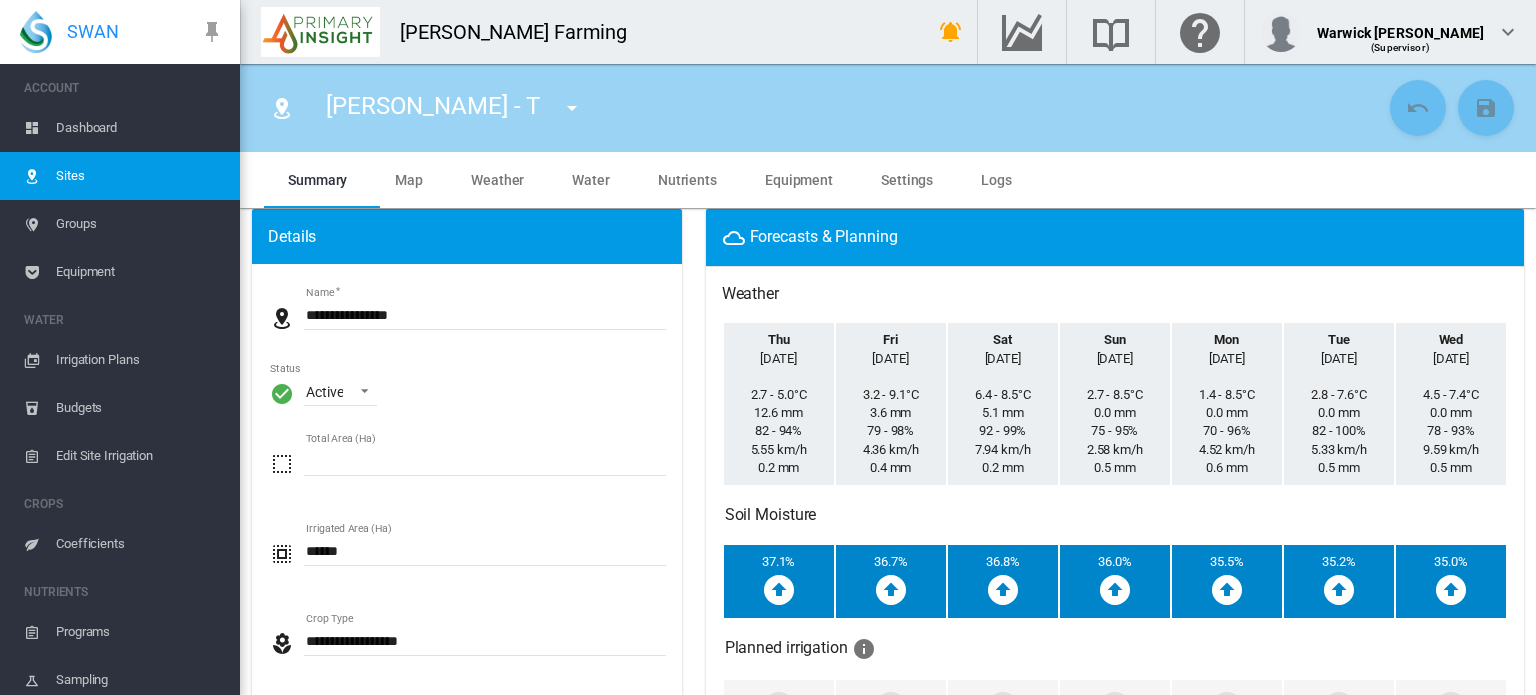 click on "Dashboard" at bounding box center (140, 128) 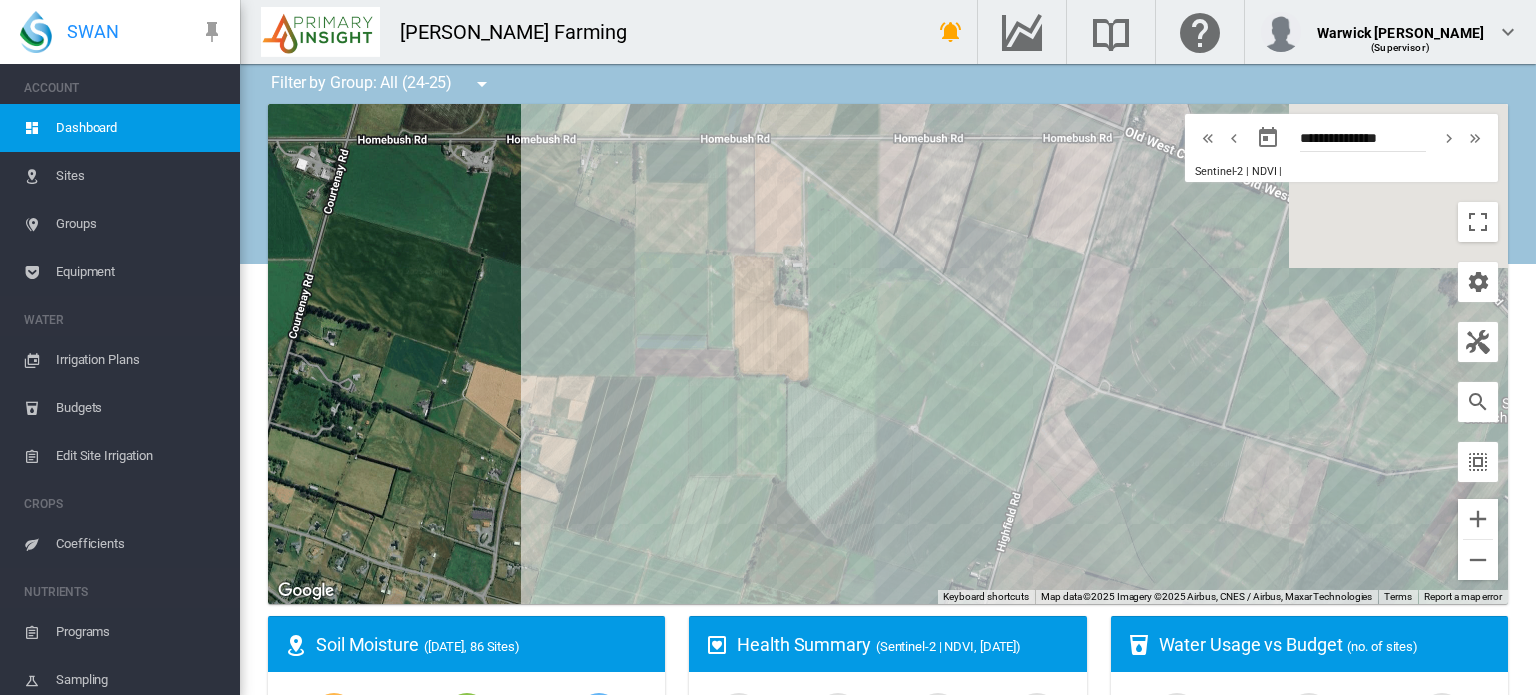 drag, startPoint x: 1308, startPoint y: 271, endPoint x: 1028, endPoint y: 475, distance: 346.43326 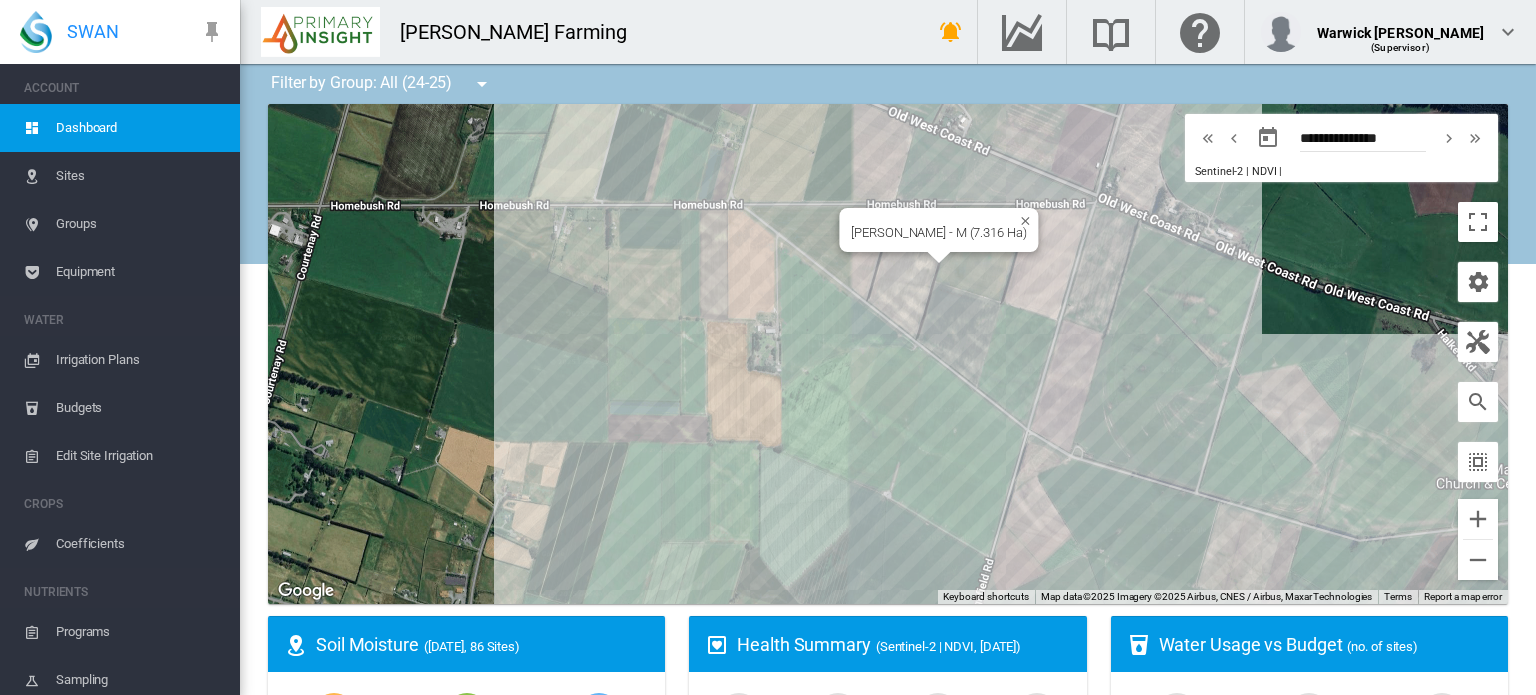 click on "To navigate, press the arrow keys. [PERSON_NAME] - M (7.316 Ha)" at bounding box center (888, 354) 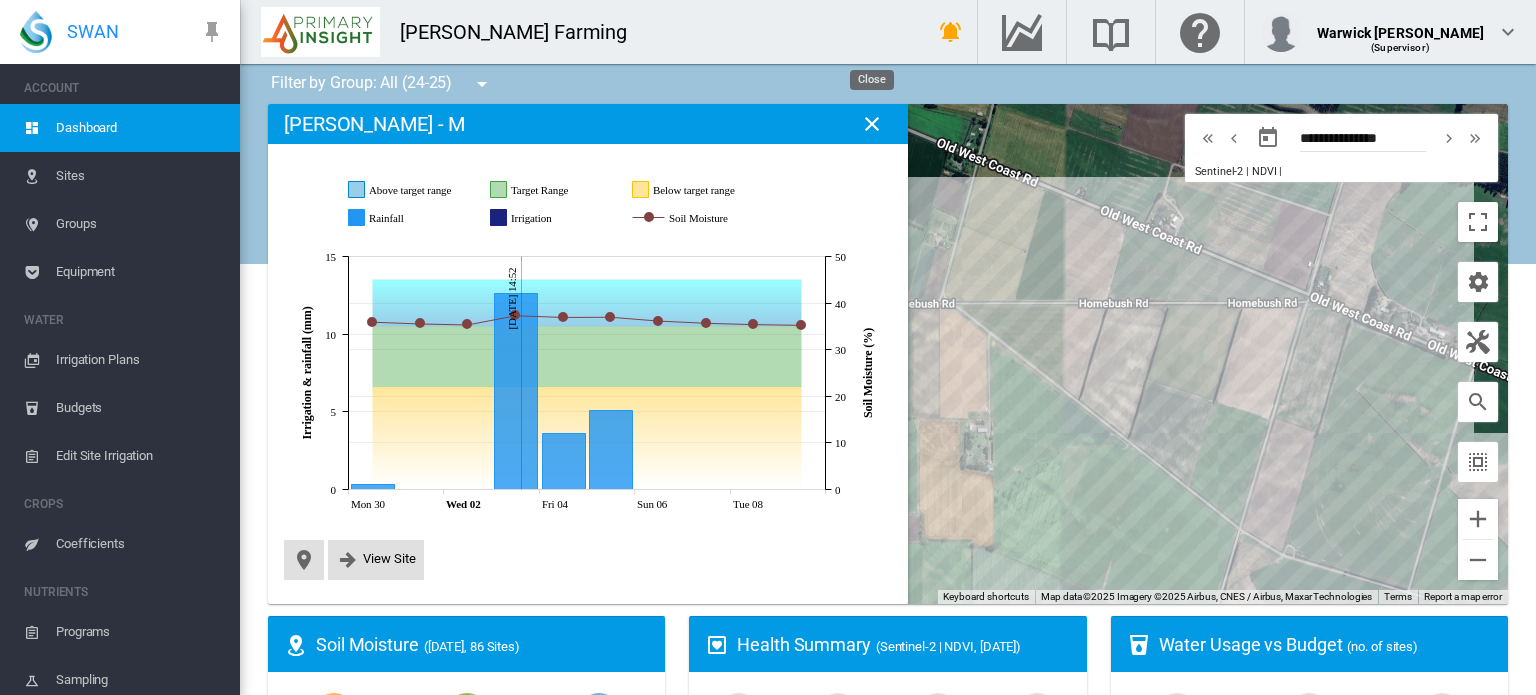 click at bounding box center (872, 124) 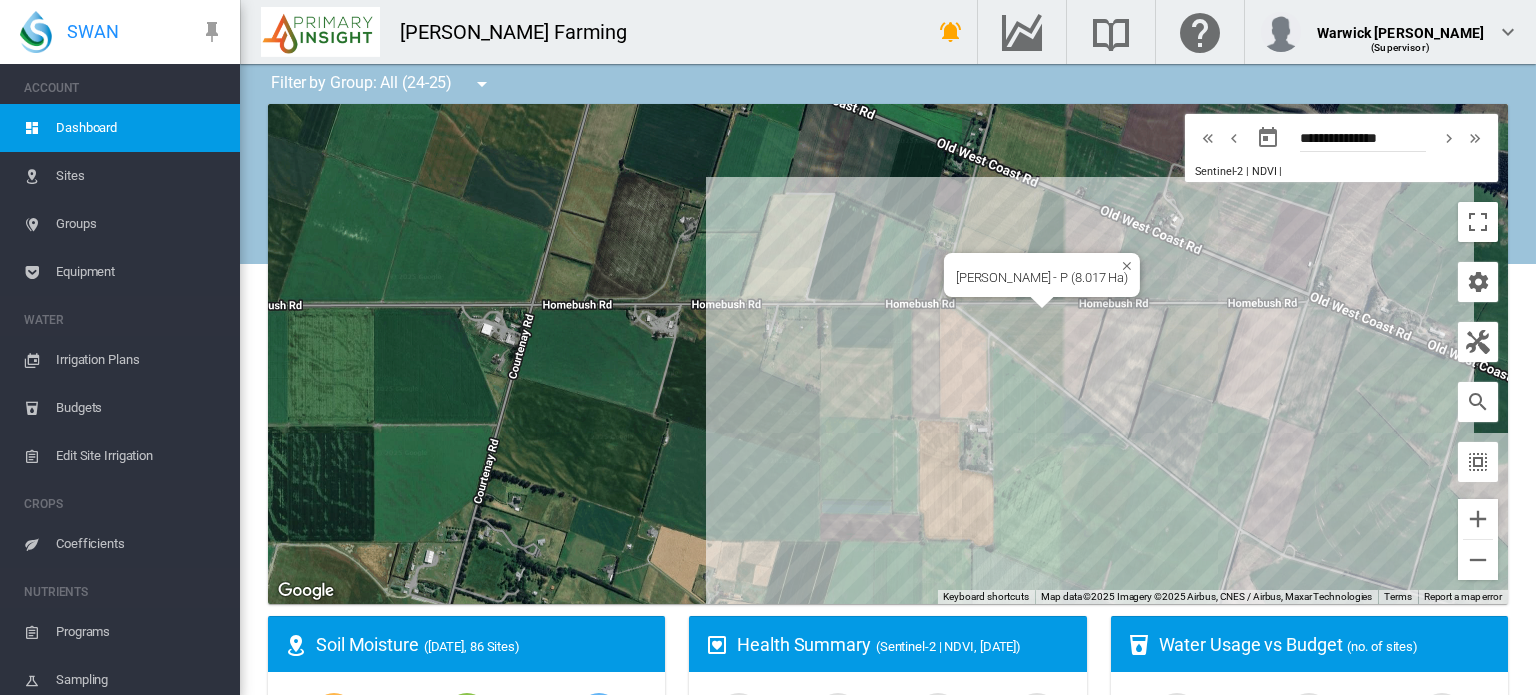 click on "To navigate, press the arrow keys. [PERSON_NAME] - P (8.017 Ha)" at bounding box center (888, 354) 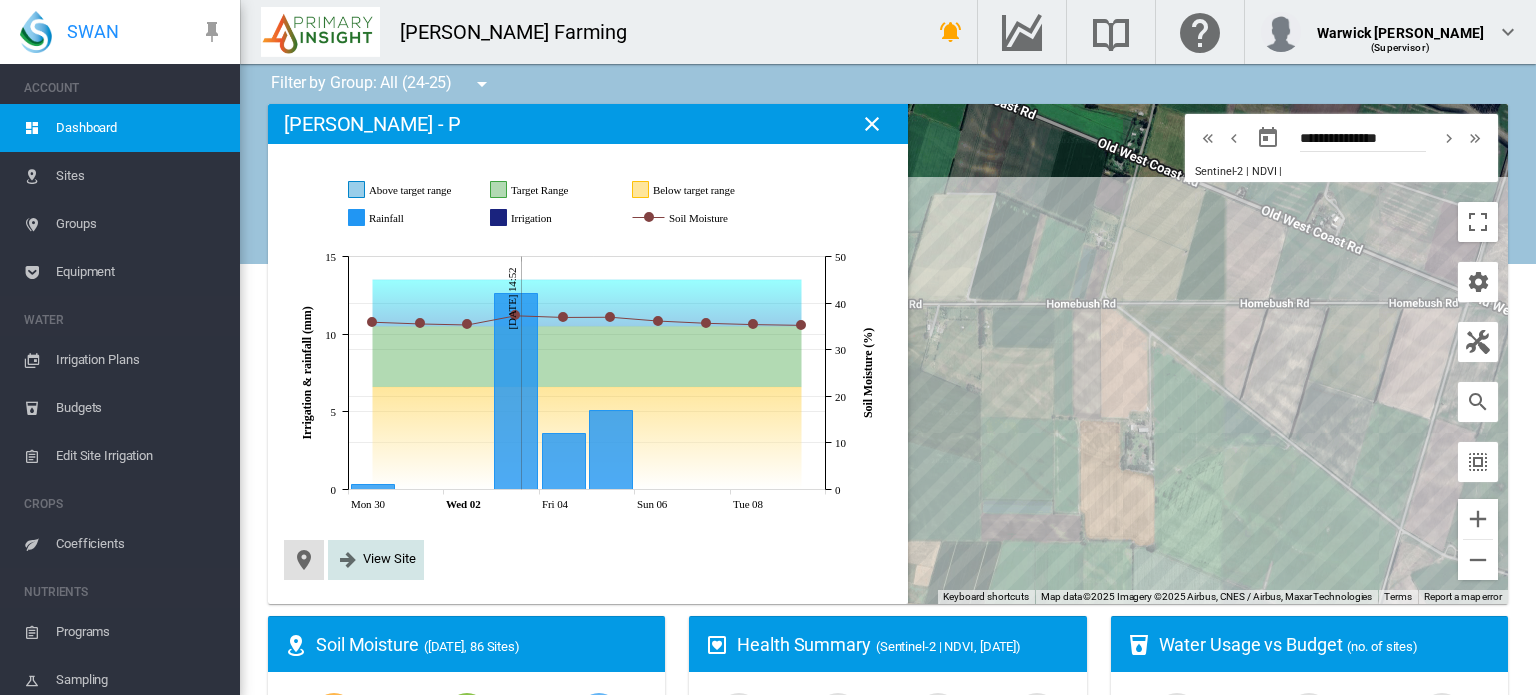 click on "View Site" 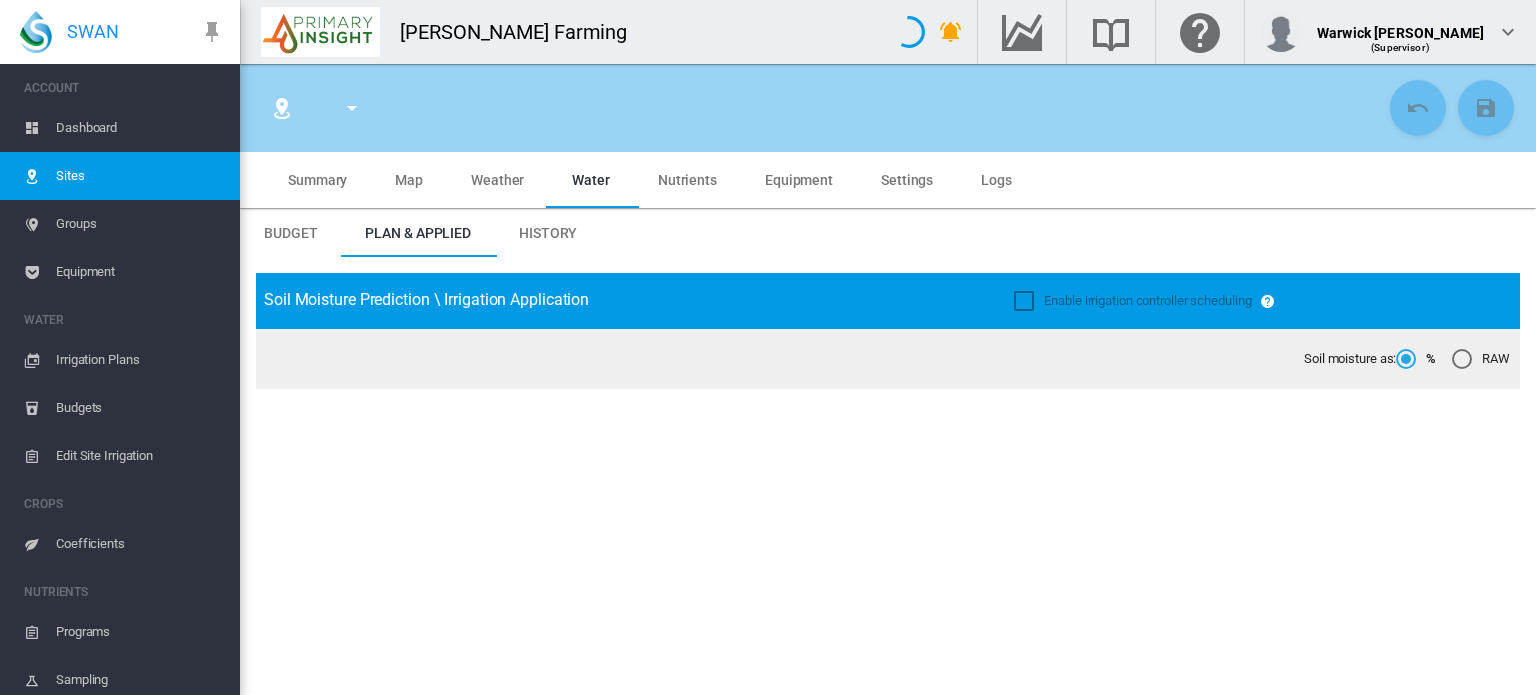 type on "**********" 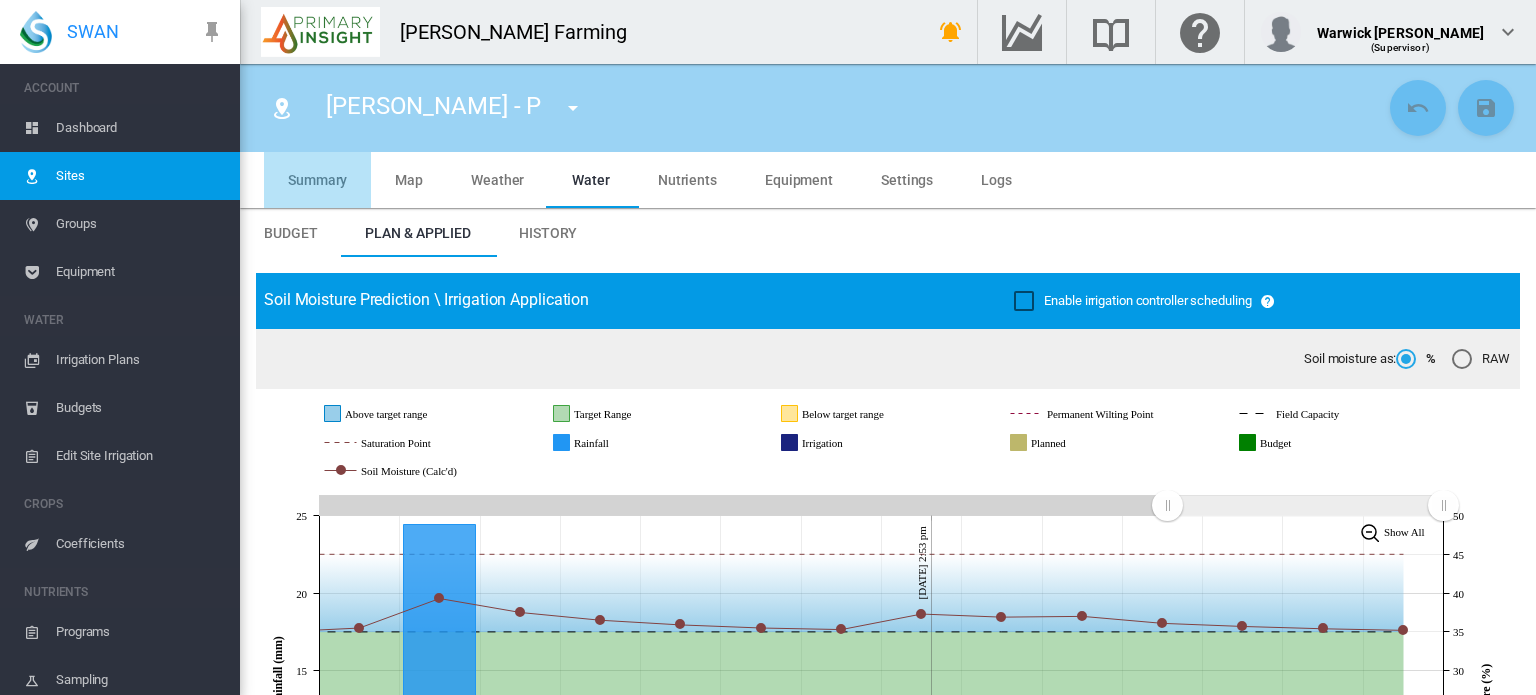 click on "Summary" at bounding box center (317, 180) 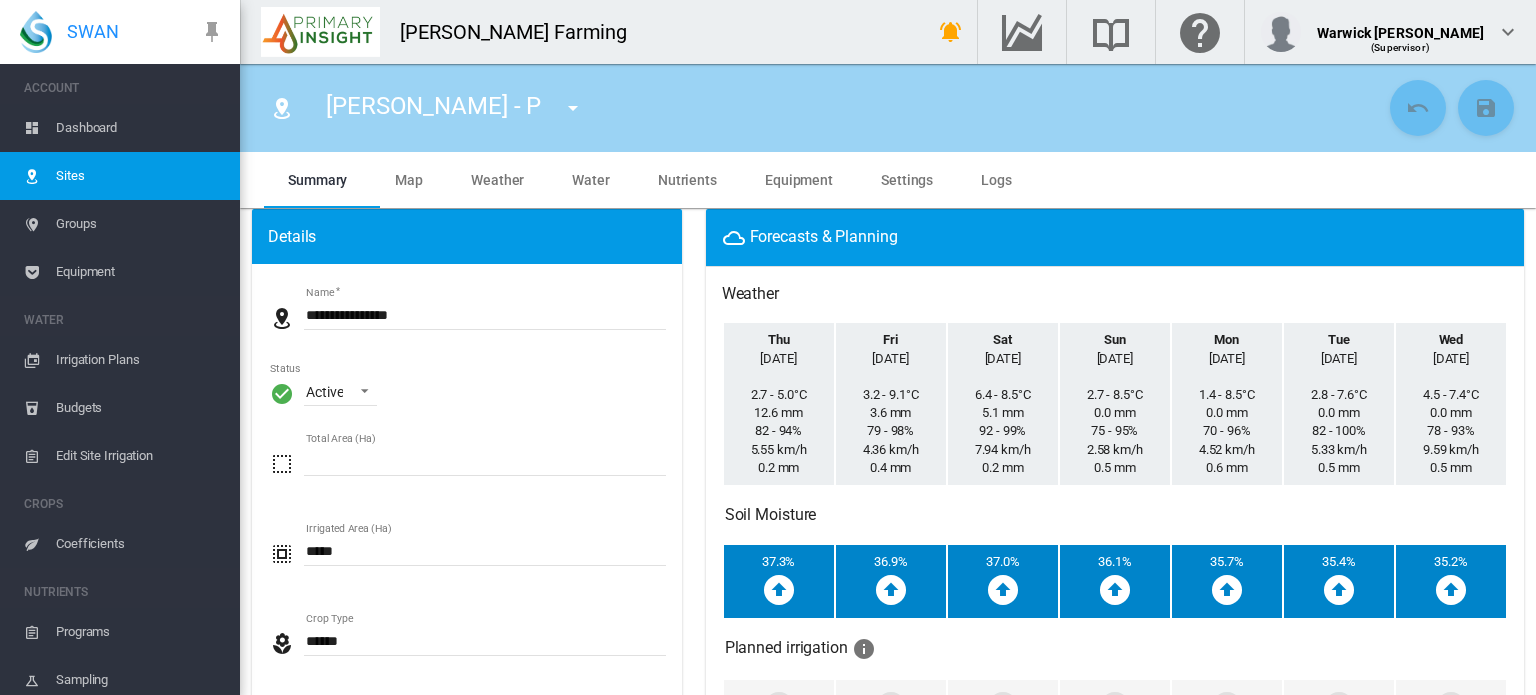 click on "Dashboard" at bounding box center (140, 128) 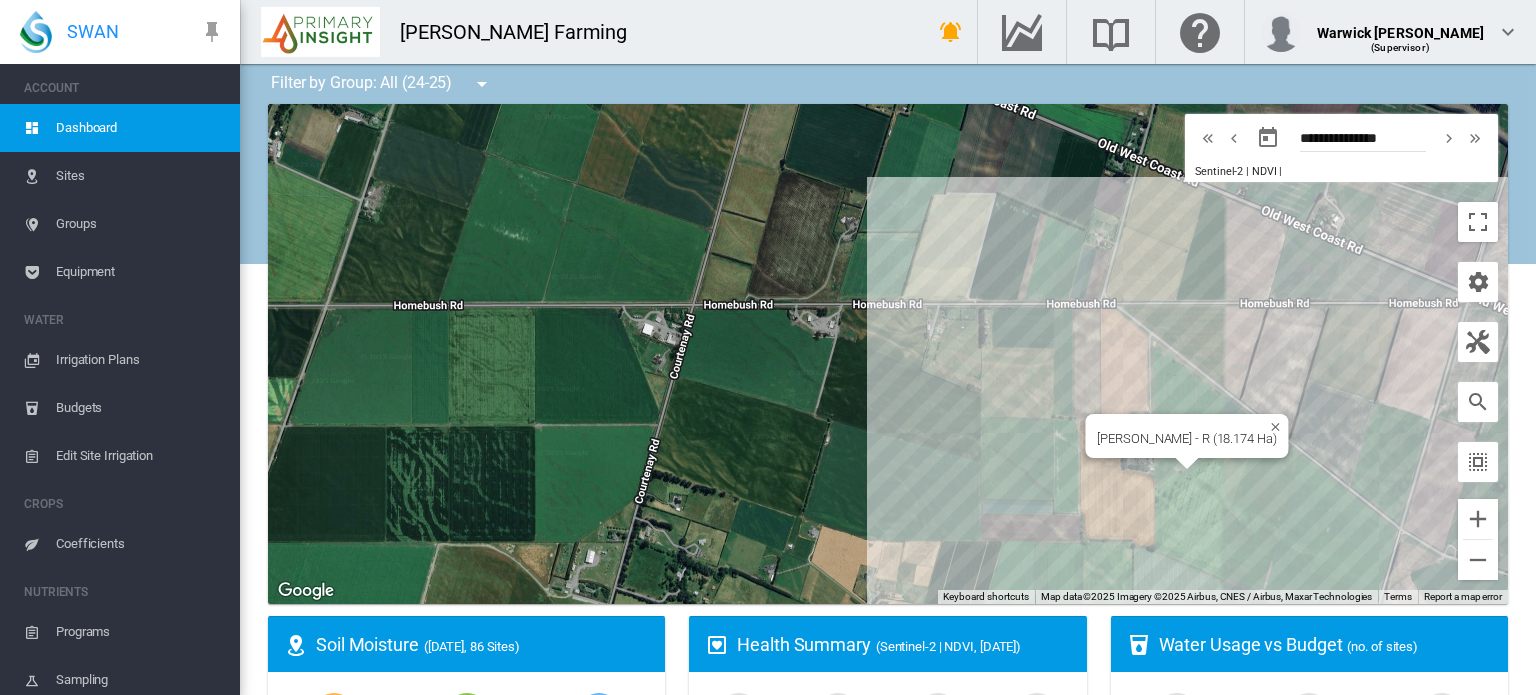 click on "To navigate, press the arrow keys. Highfield Rd - R (18.174 Ha)" at bounding box center (888, 354) 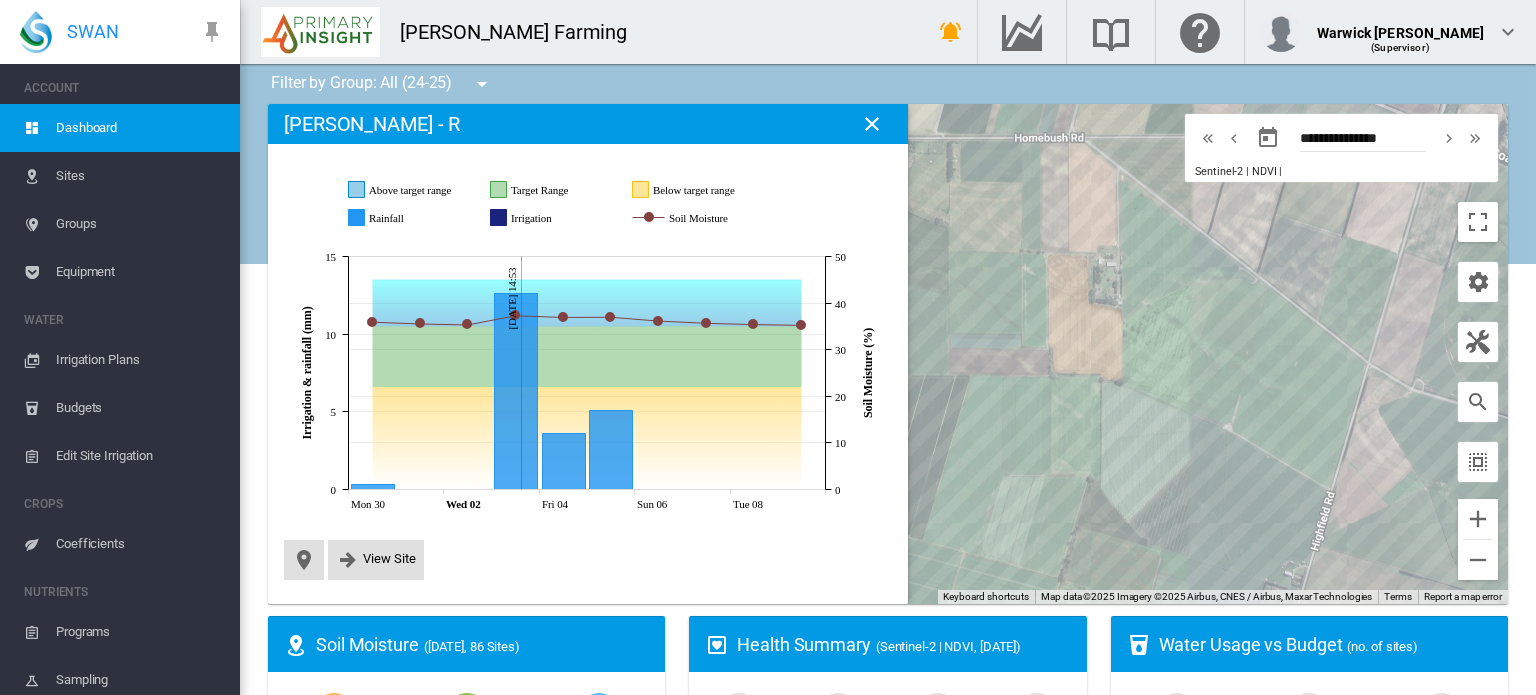 click on "To navigate, press the arrow keys." at bounding box center [888, 354] 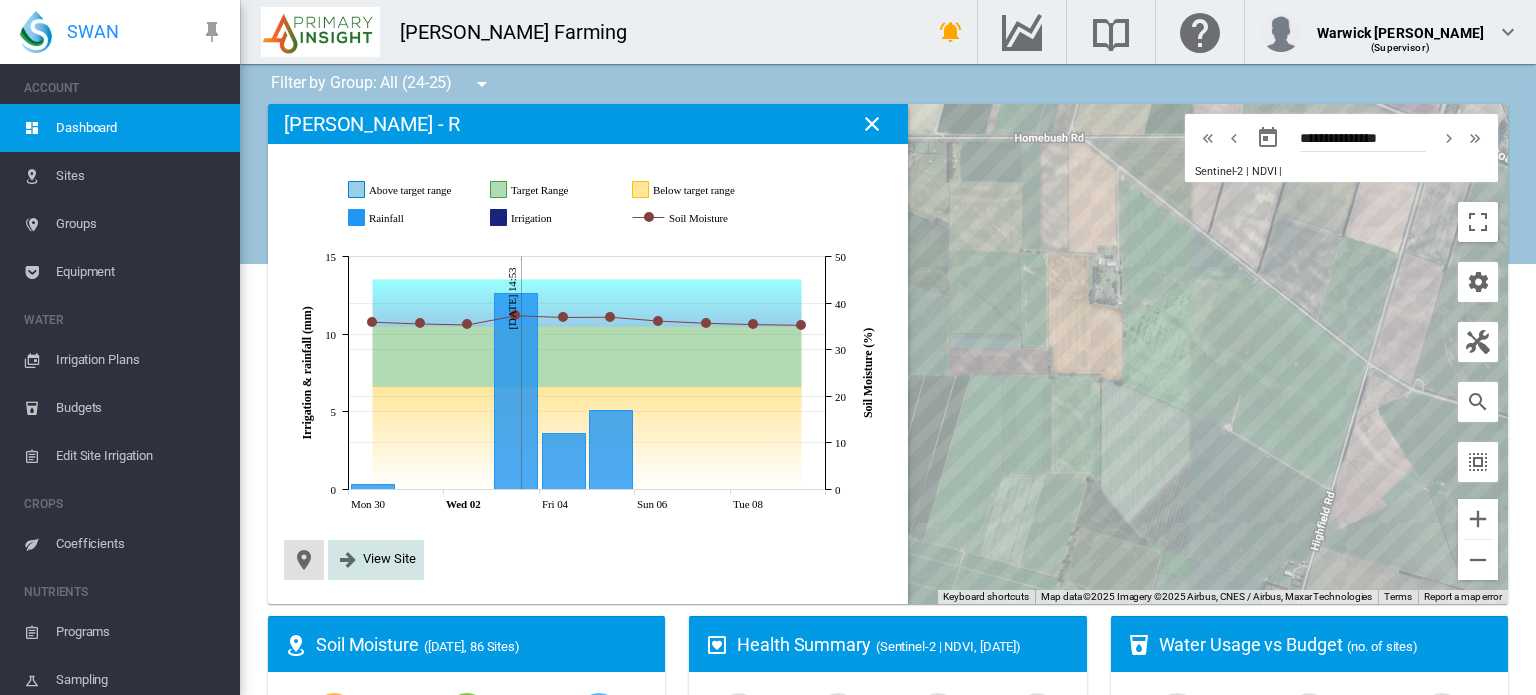 click on "View Site" 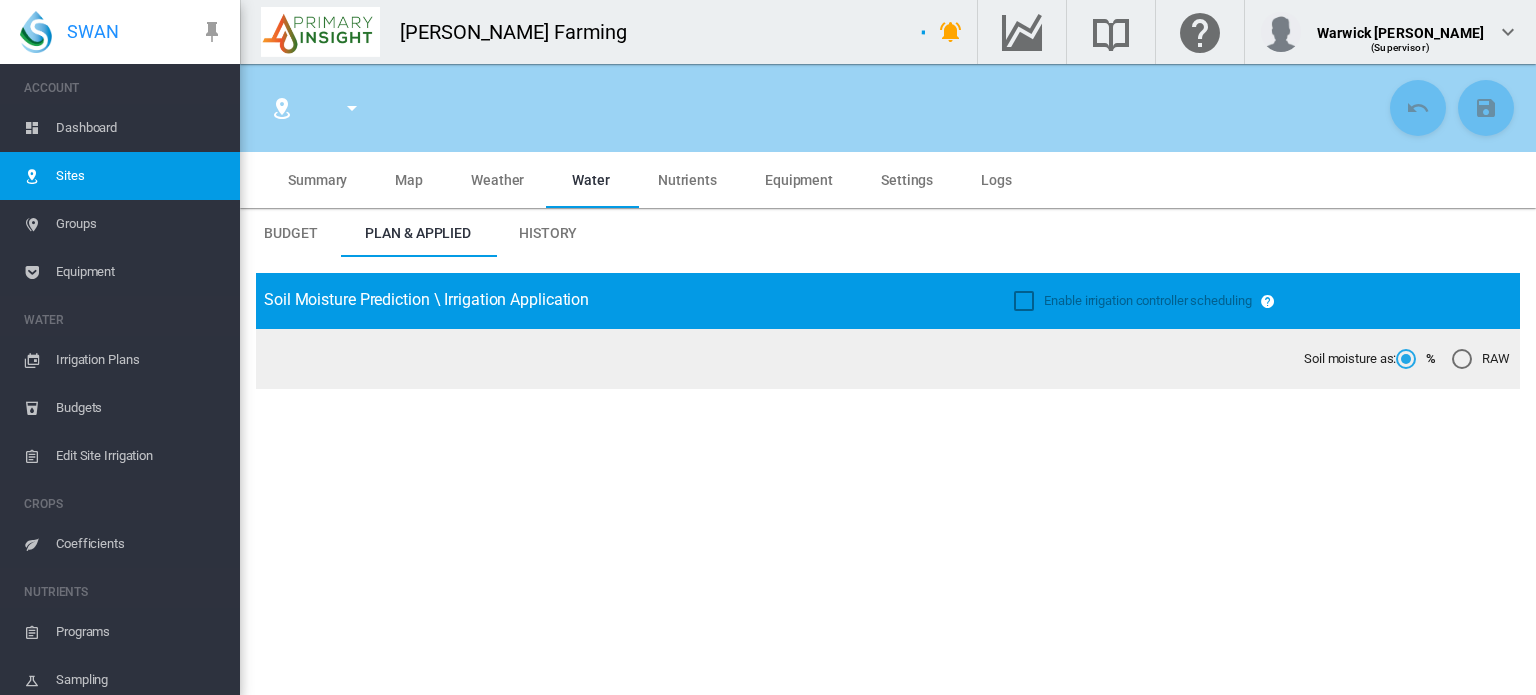type on "**********" 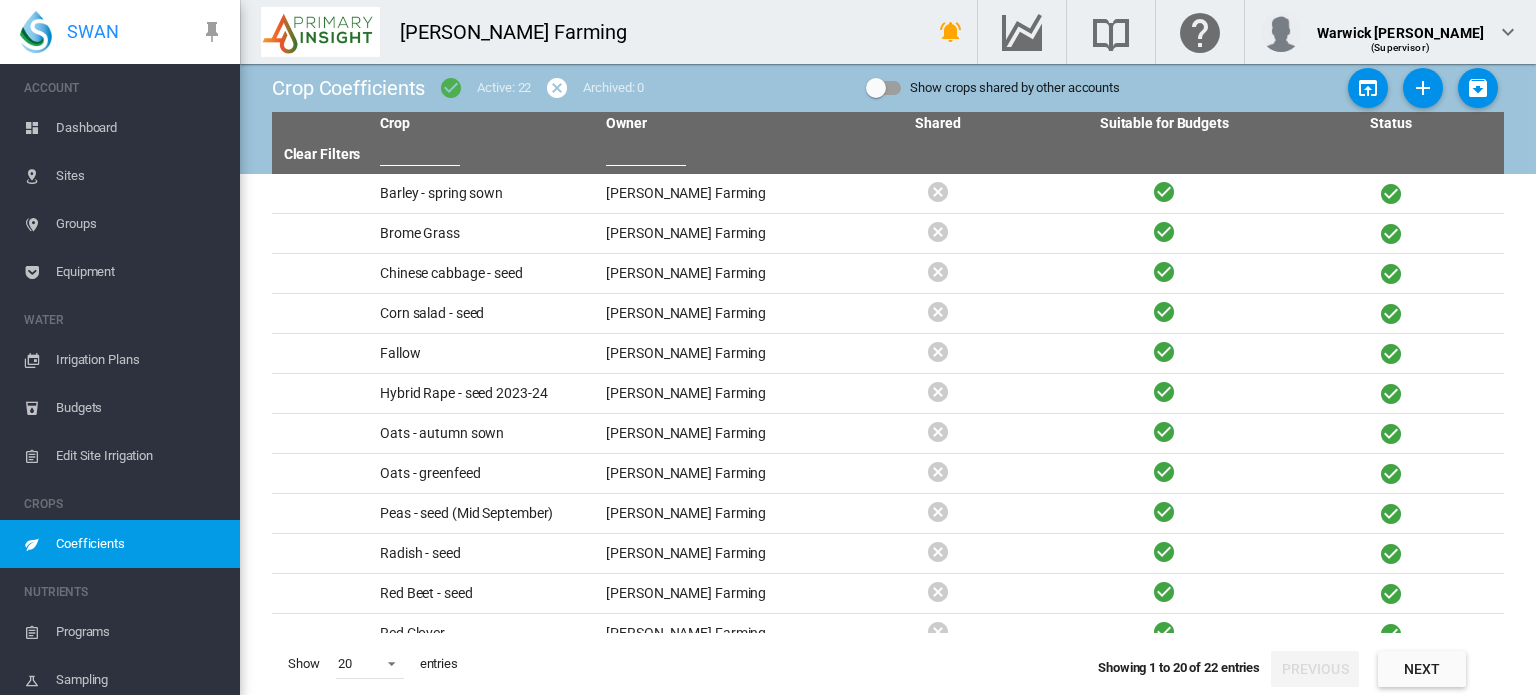 scroll, scrollTop: 0, scrollLeft: 0, axis: both 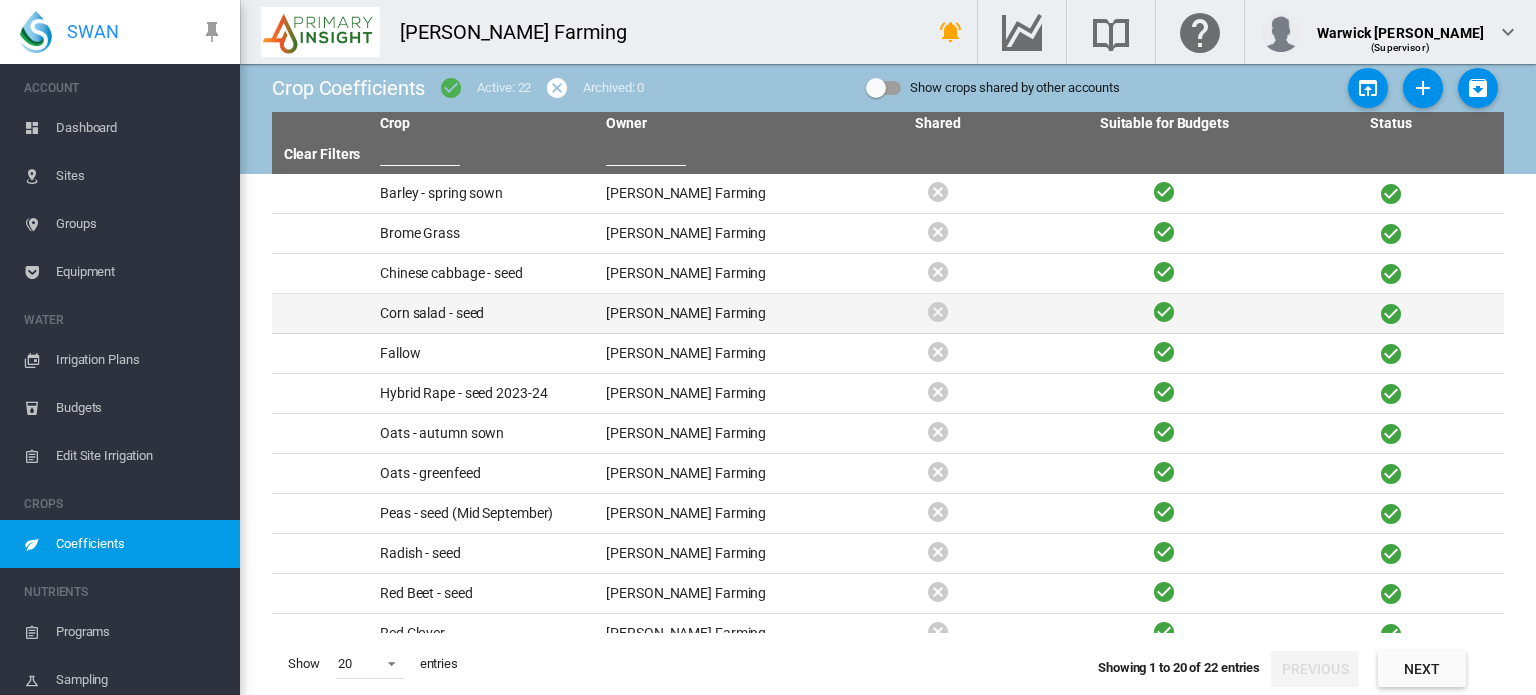 click on "Corn salad - seed" at bounding box center [485, 313] 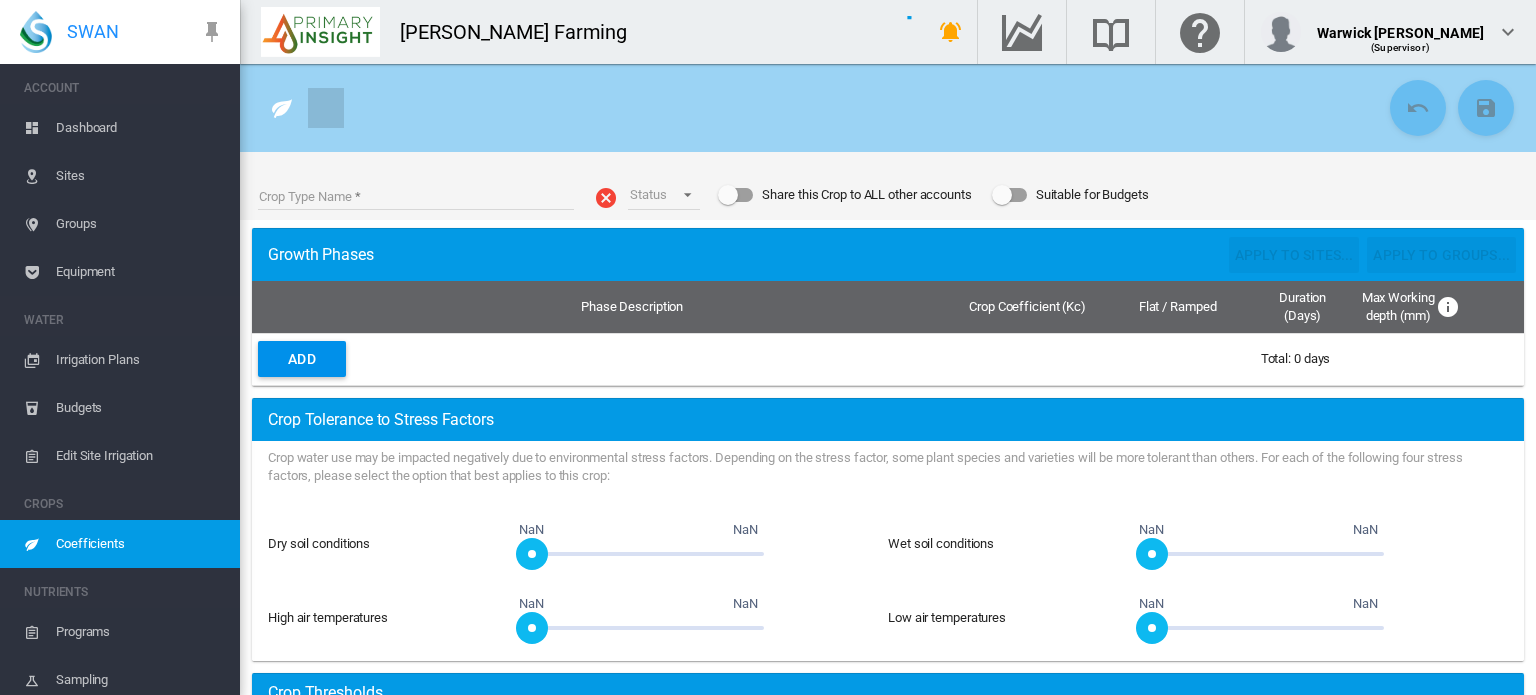type on "**********" 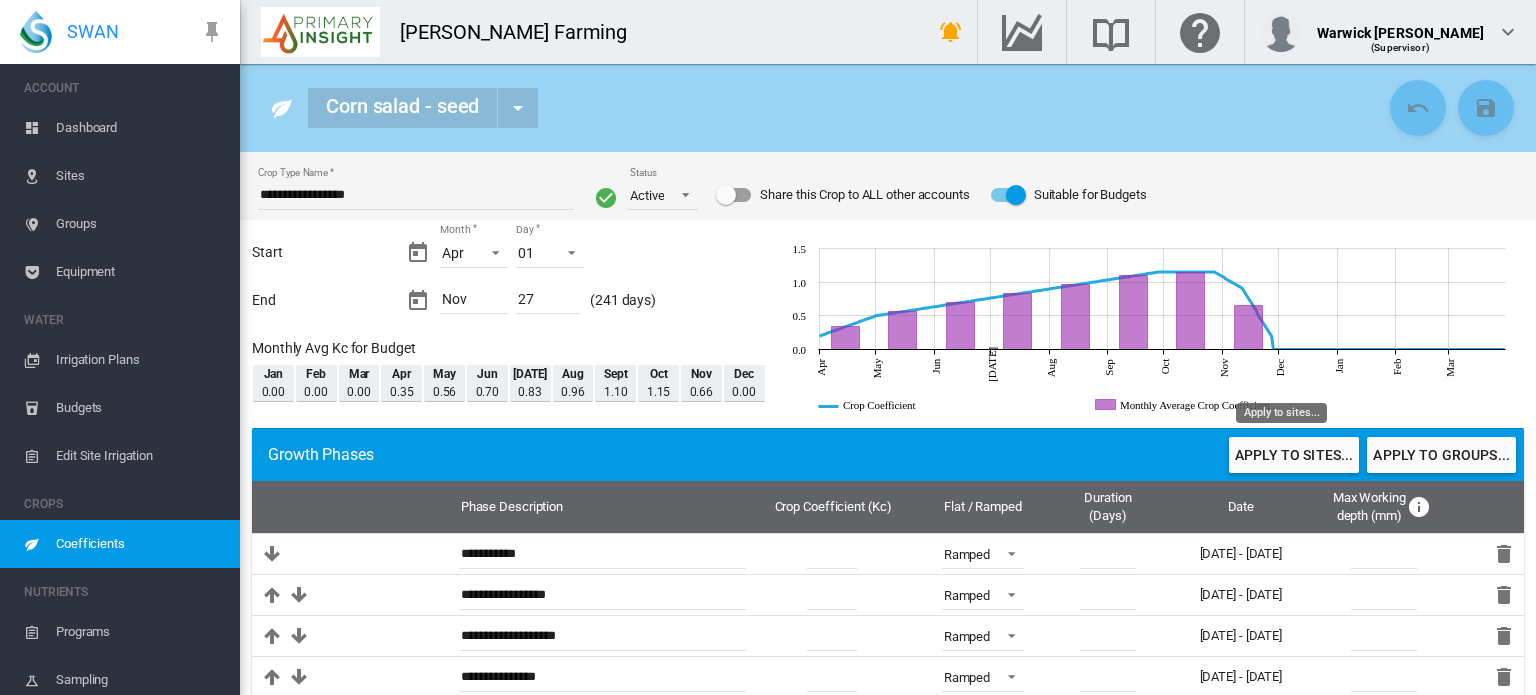 click on "Apply to sites..." at bounding box center (1294, 455) 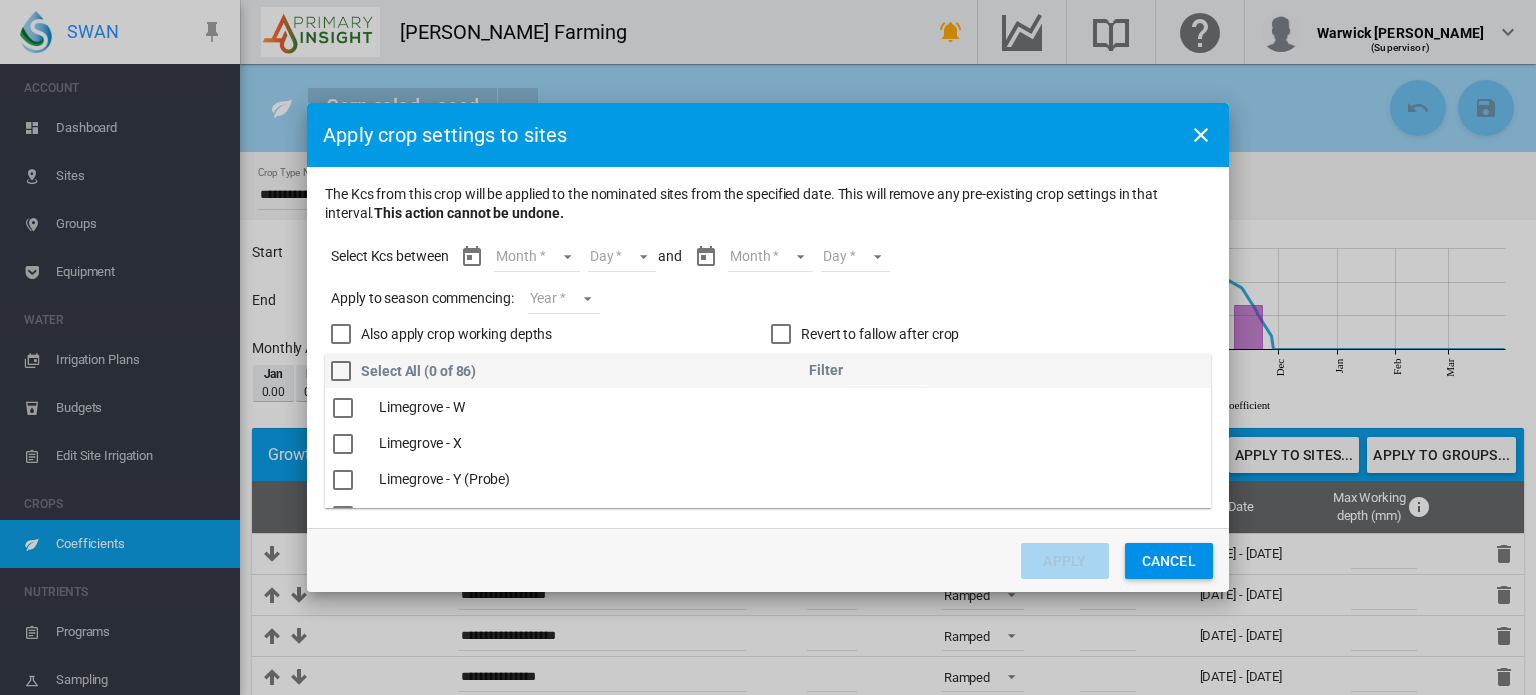 scroll, scrollTop: 2920, scrollLeft: 0, axis: vertical 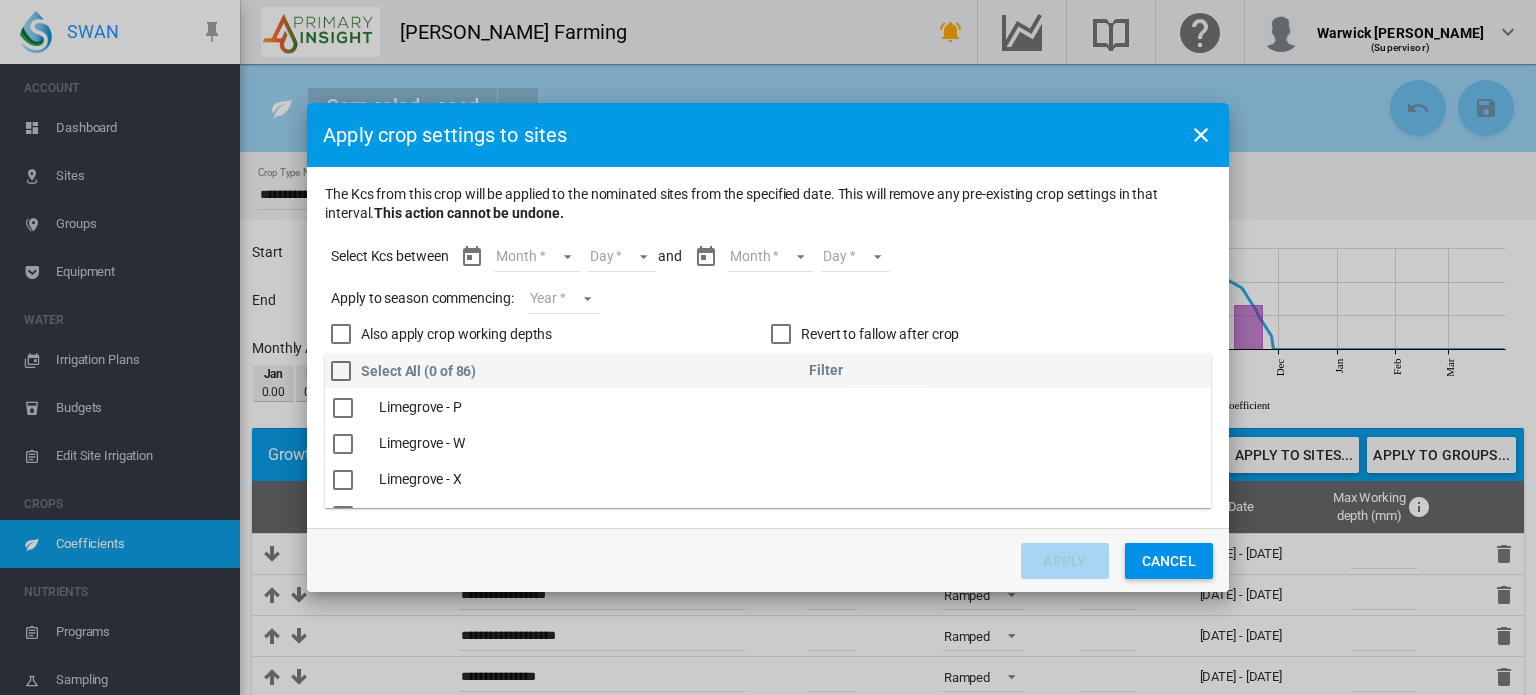 click at bounding box center (343, 408) 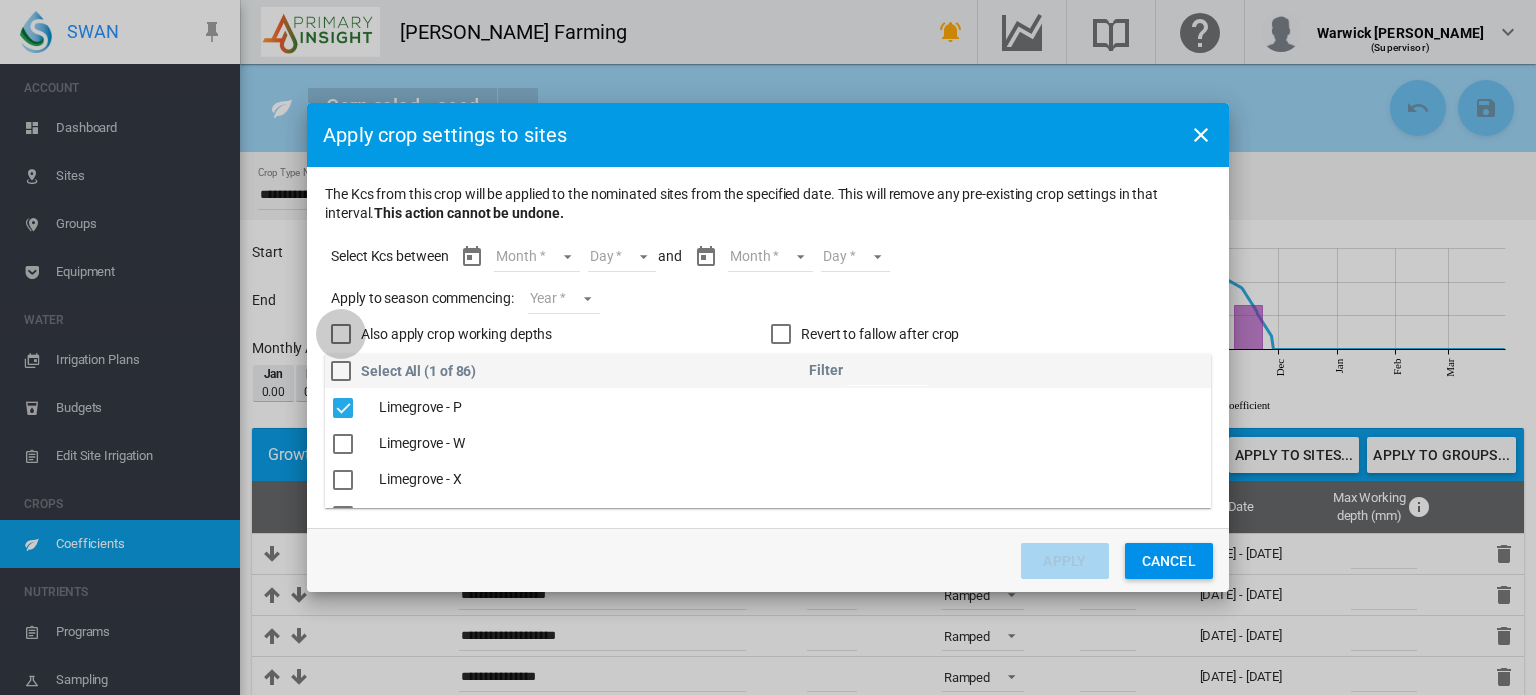 click at bounding box center [341, 334] 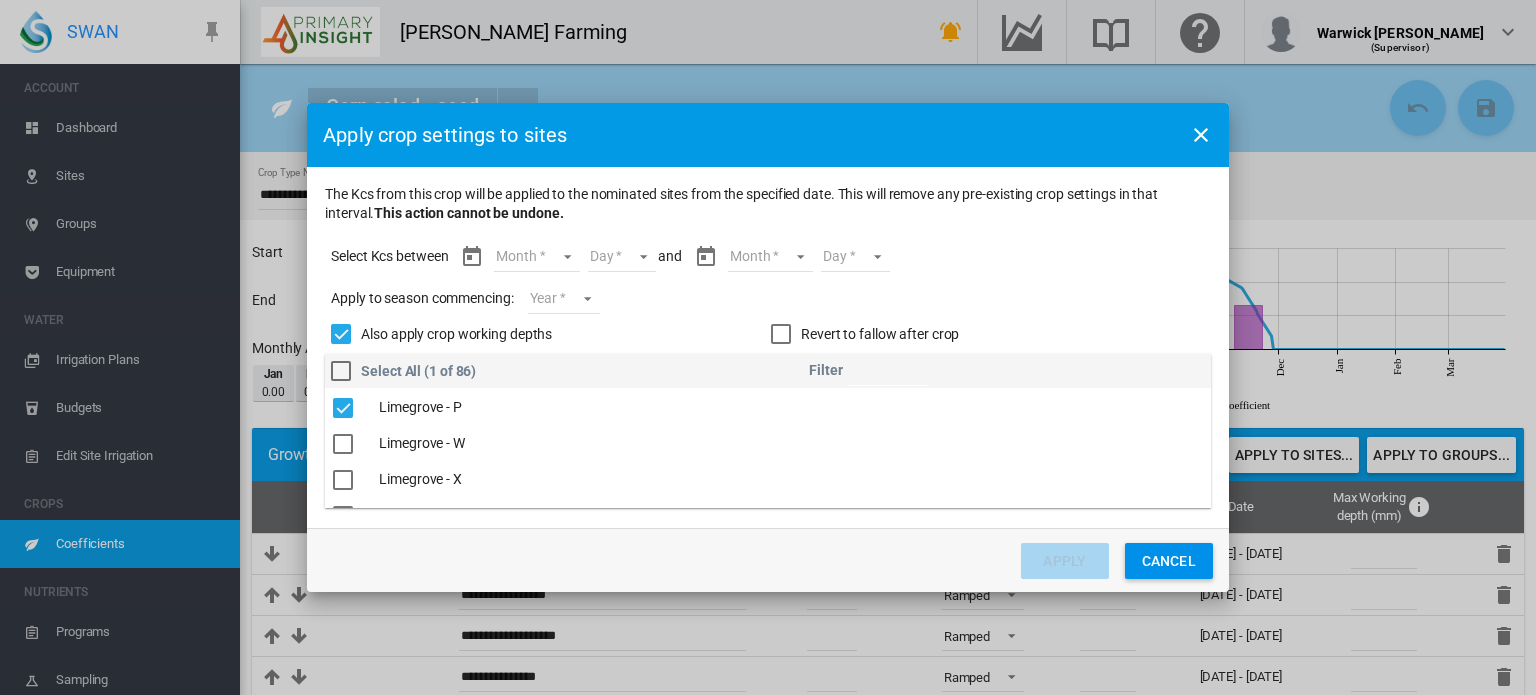 click on "Month
Apr May Jun Jul Aug Sept Oct Nov" at bounding box center (536, 257) 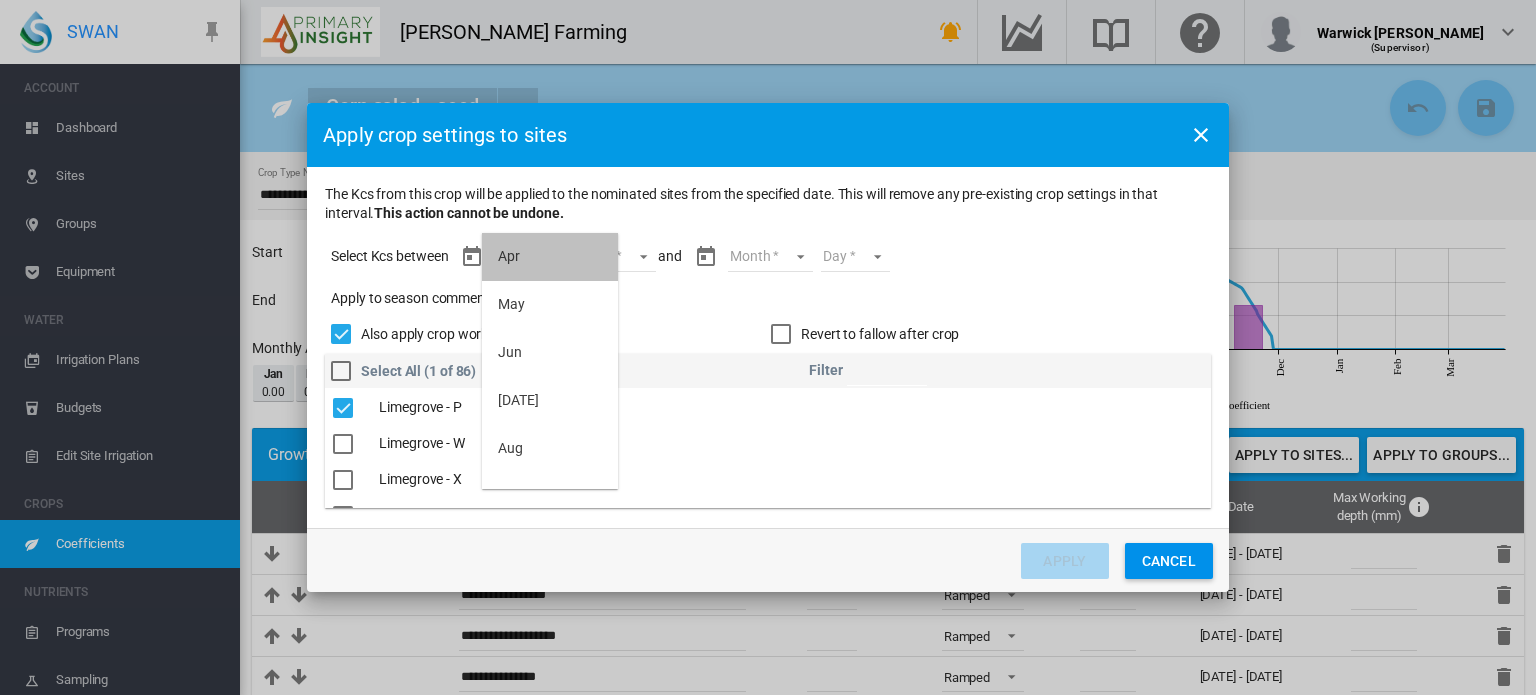 click on "Apr" at bounding box center [550, 257] 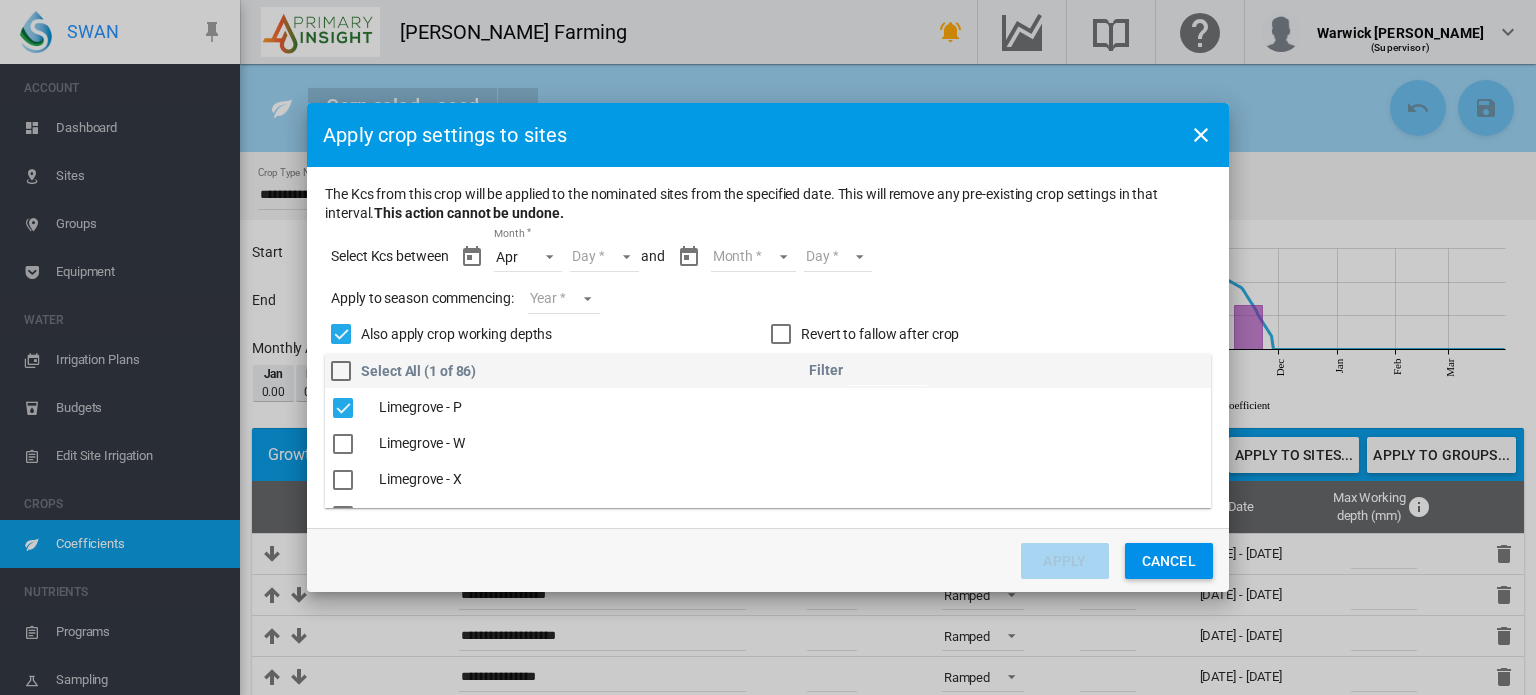 click on "Month
Apr
*" 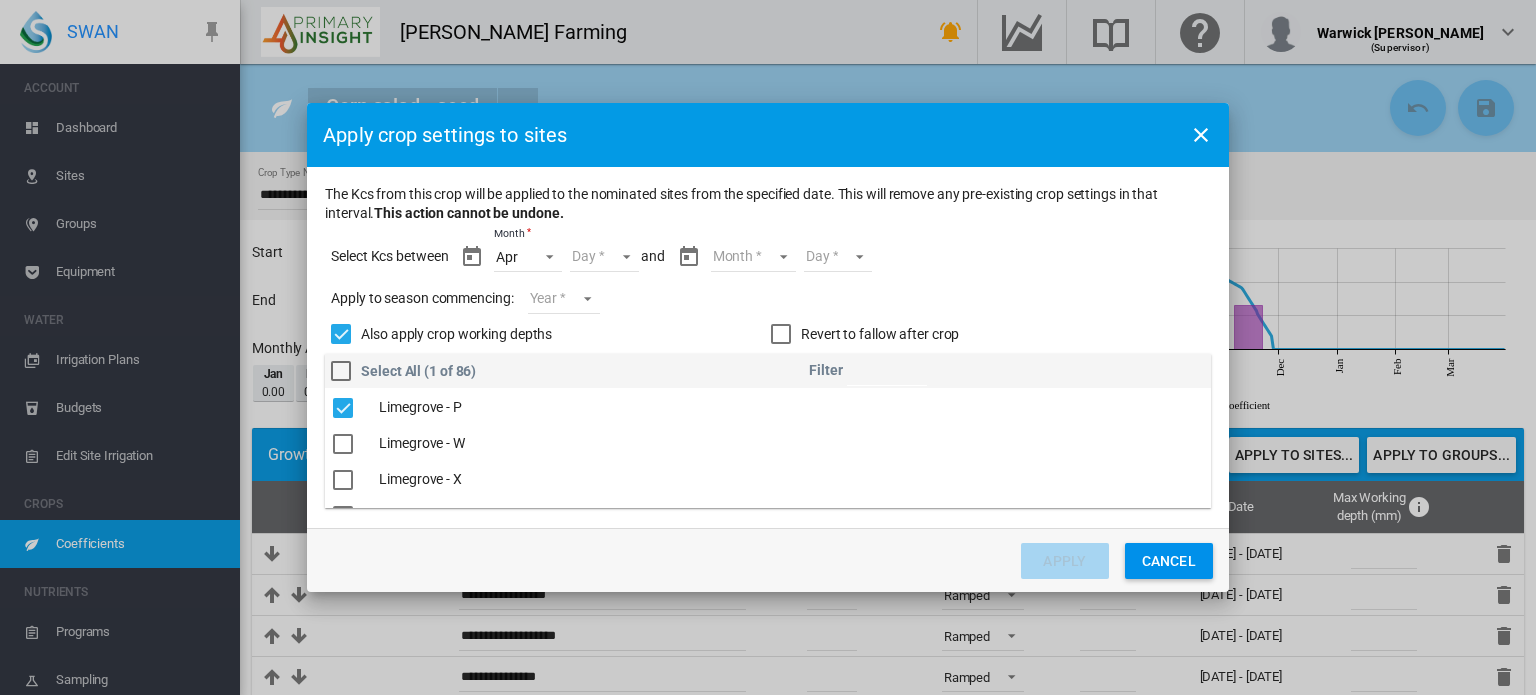 click on "Day
01 02 03 04 05 06 07 08 09 10 11 12 13 14 15 16 17 18 19 20 21 22 23 24 25 26 27 28 29 30" at bounding box center (604, 257) 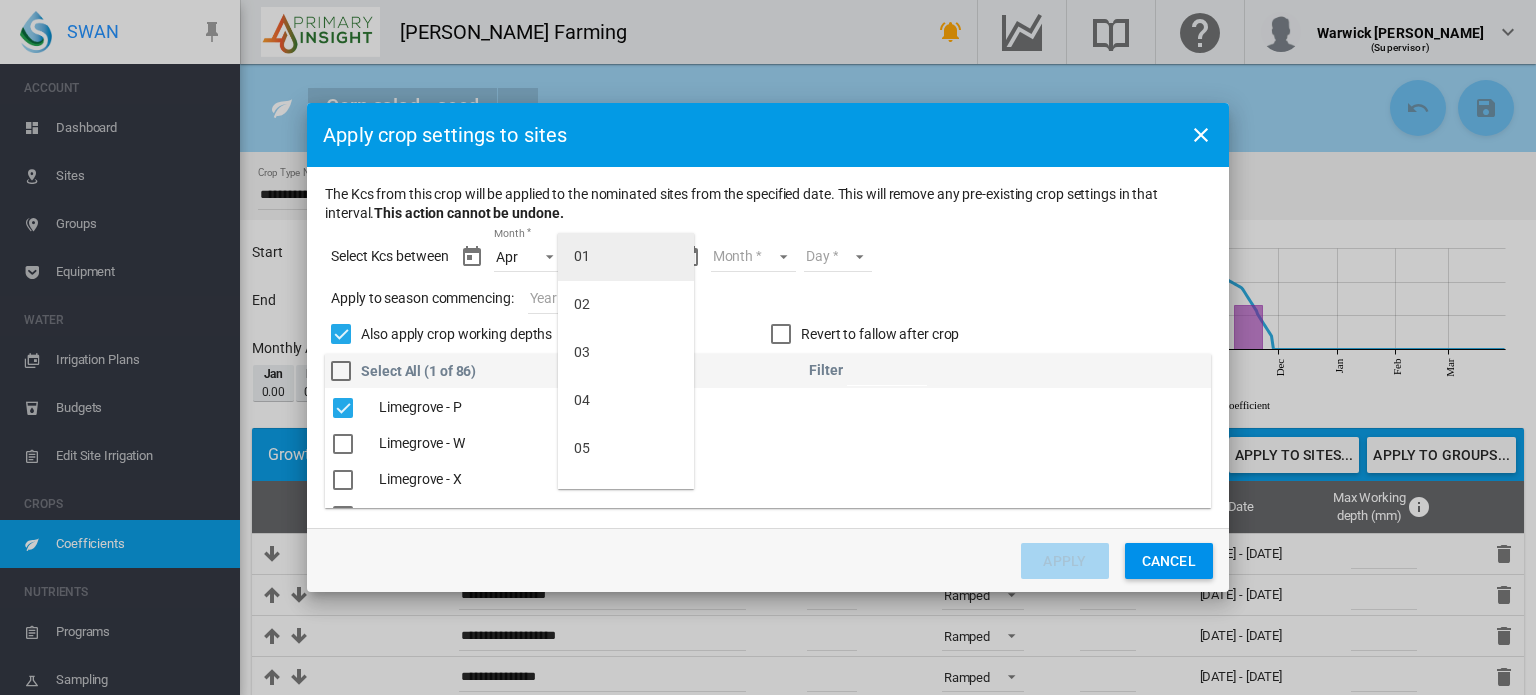 click on "01" at bounding box center [626, 257] 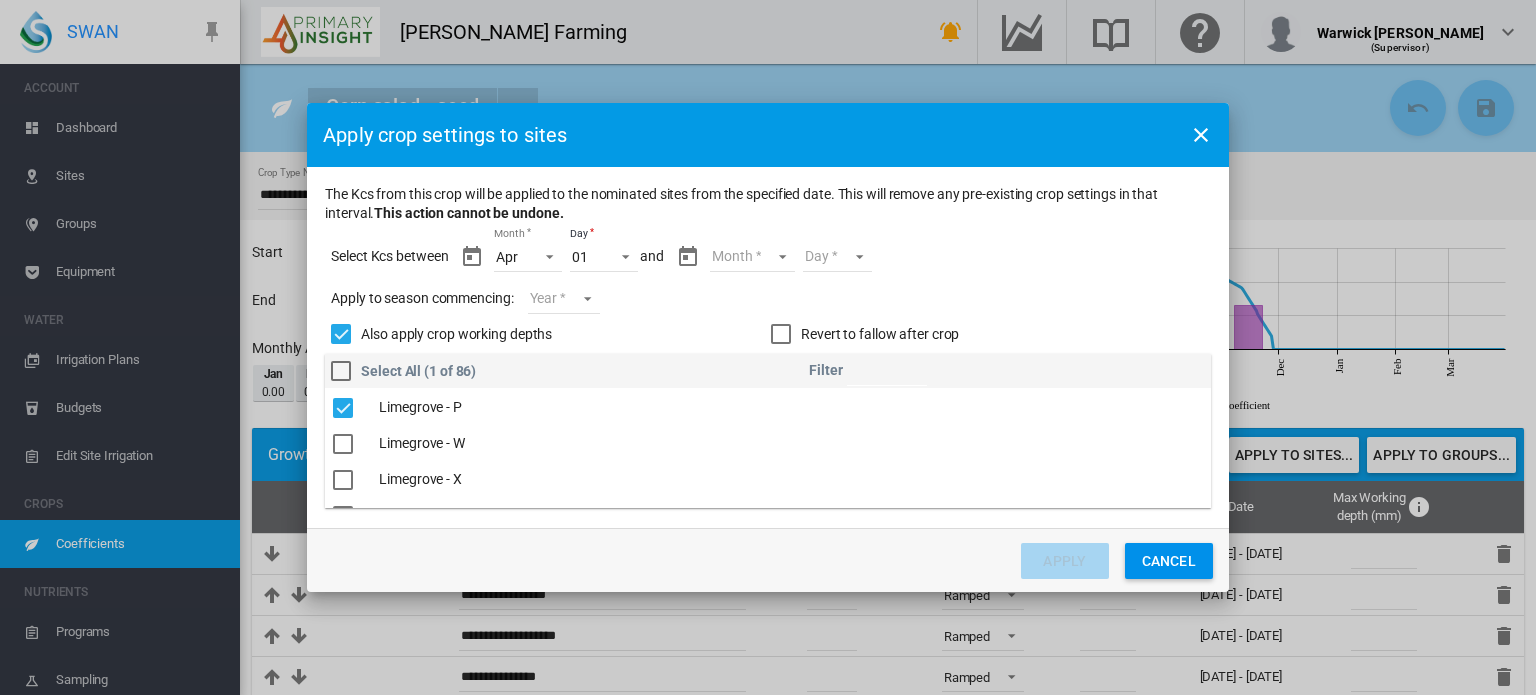 click on "Month
Apr May Jun Jul Aug Sept Oct Nov" at bounding box center (752, 257) 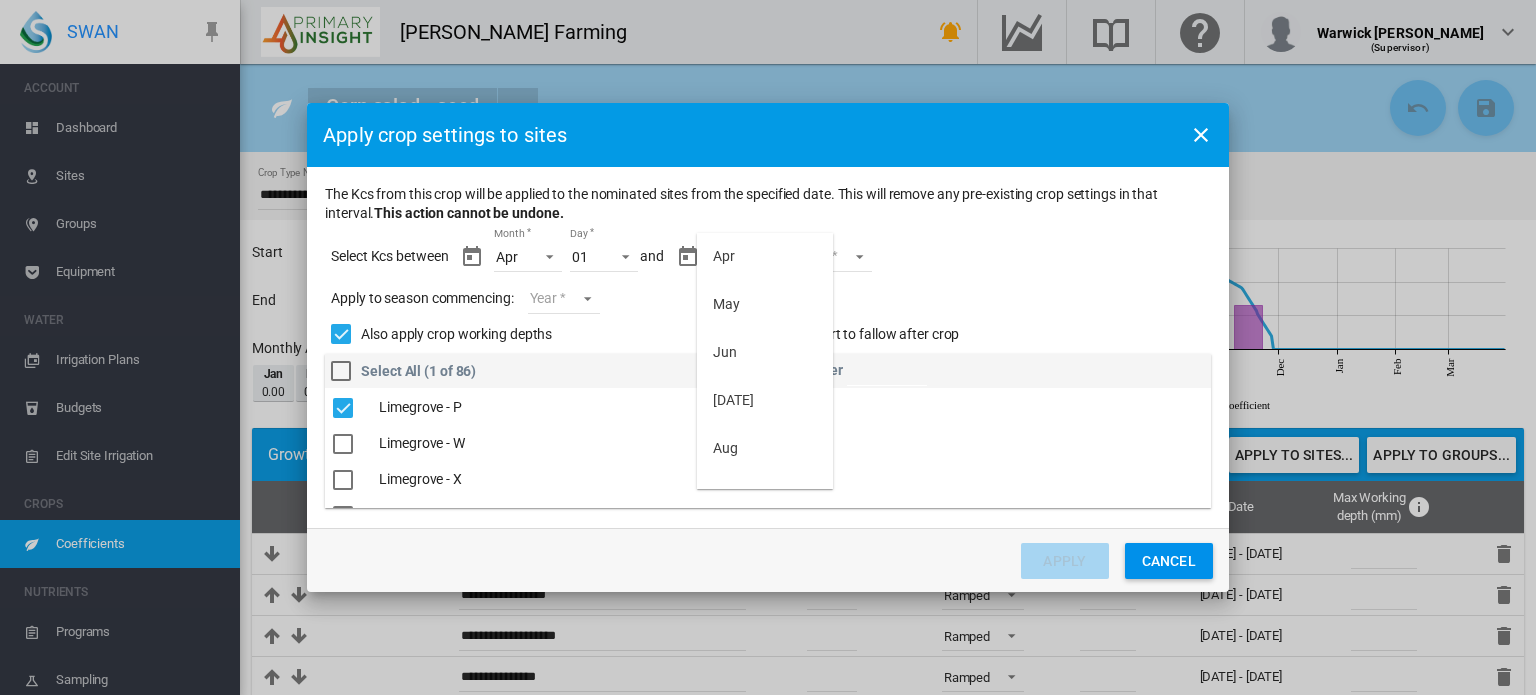 scroll, scrollTop: 128, scrollLeft: 0, axis: vertical 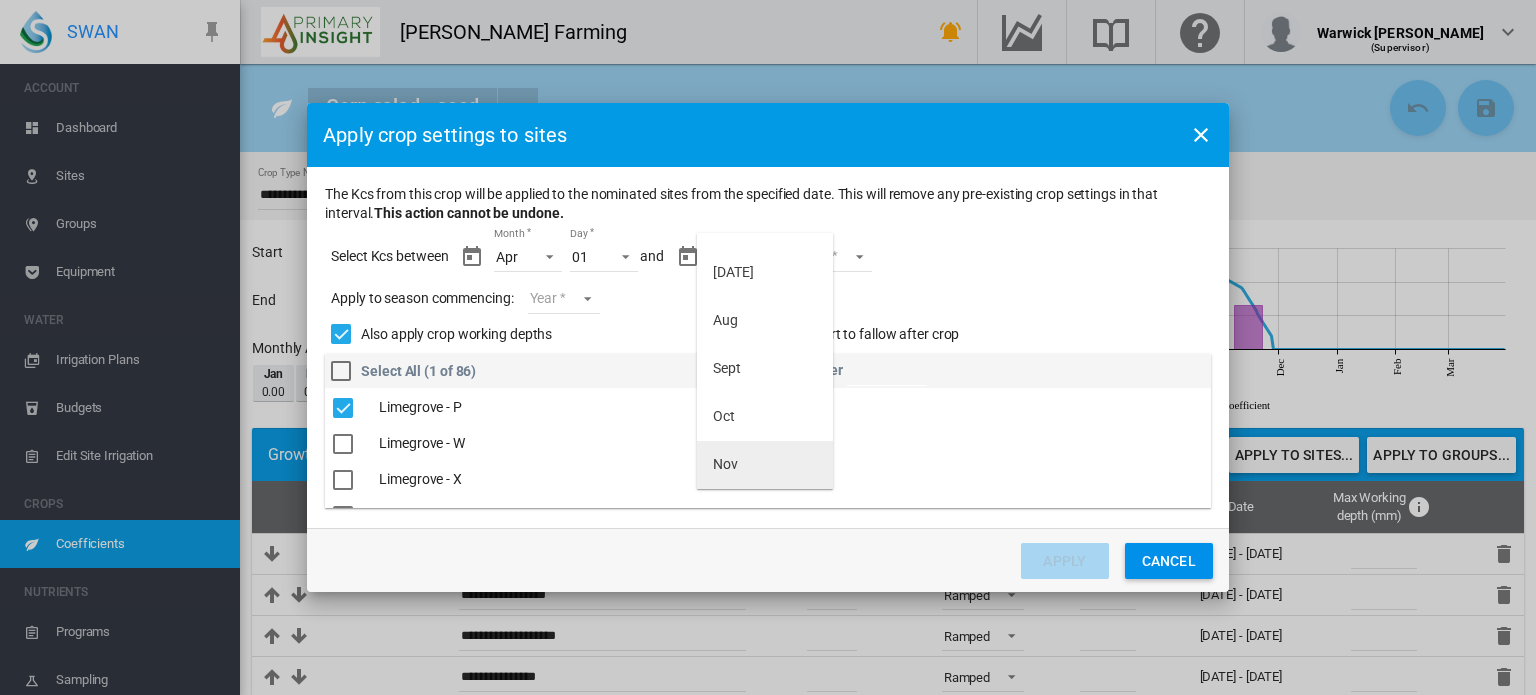 click on "Nov" at bounding box center (765, 465) 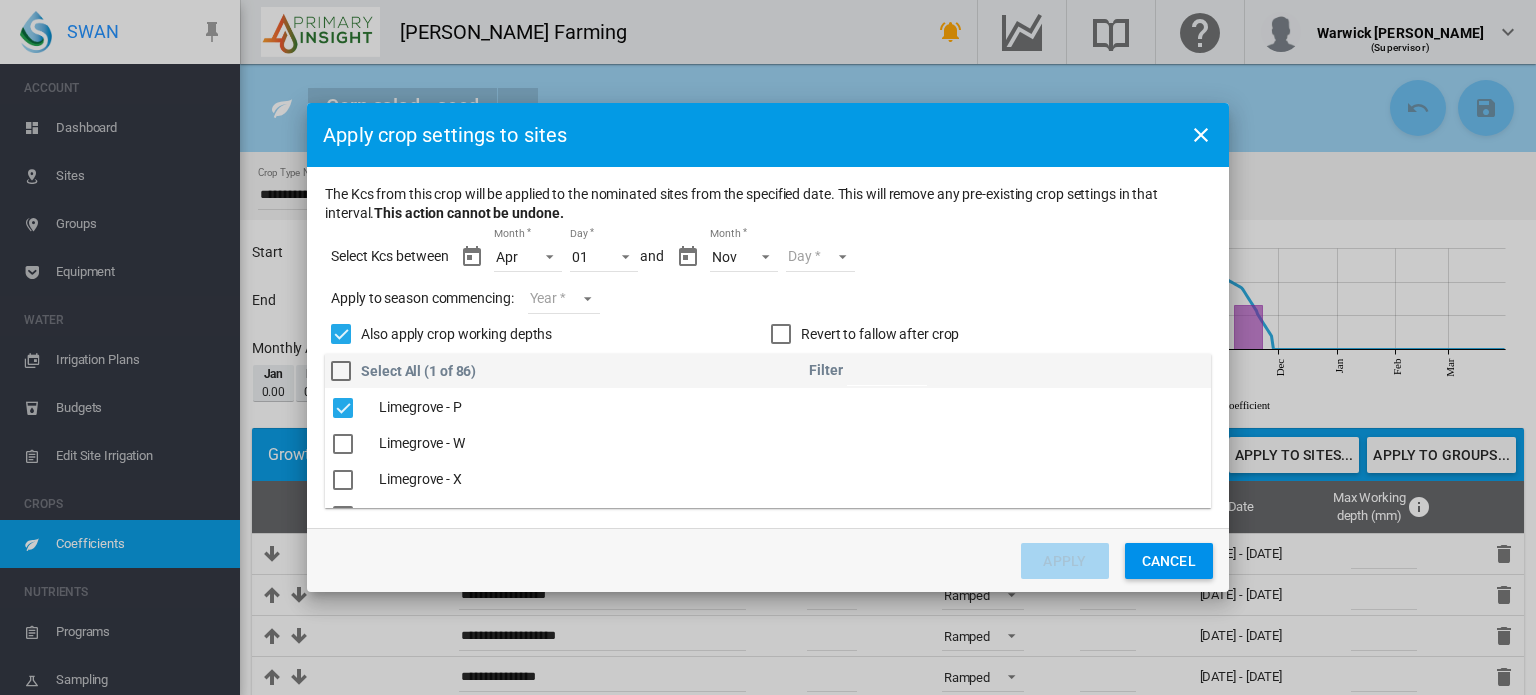click on "Day
01 02 03 04 05 06 07 08 09 10 11 12 13 14 15 16 17 18 19 20 21 22 23 24 25 26 27" at bounding box center [820, 257] 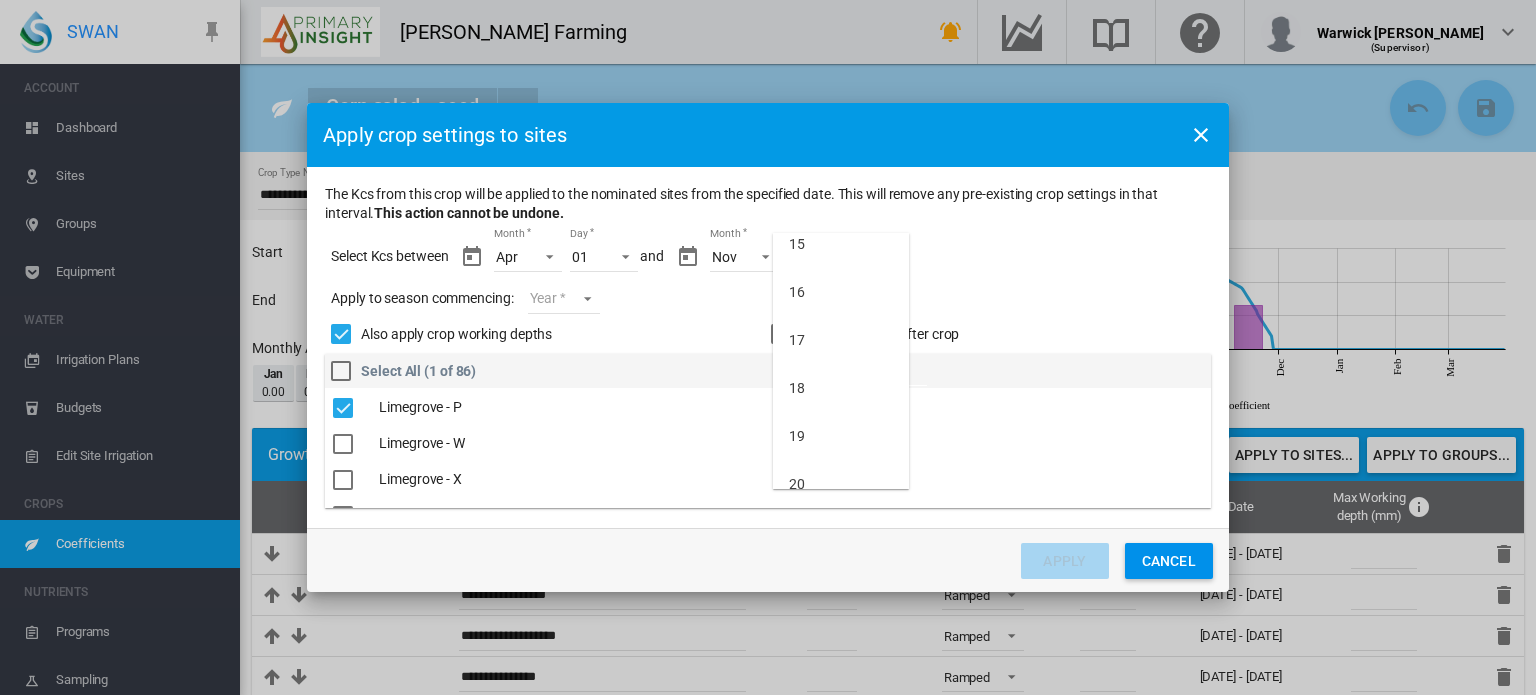 scroll, scrollTop: 1040, scrollLeft: 0, axis: vertical 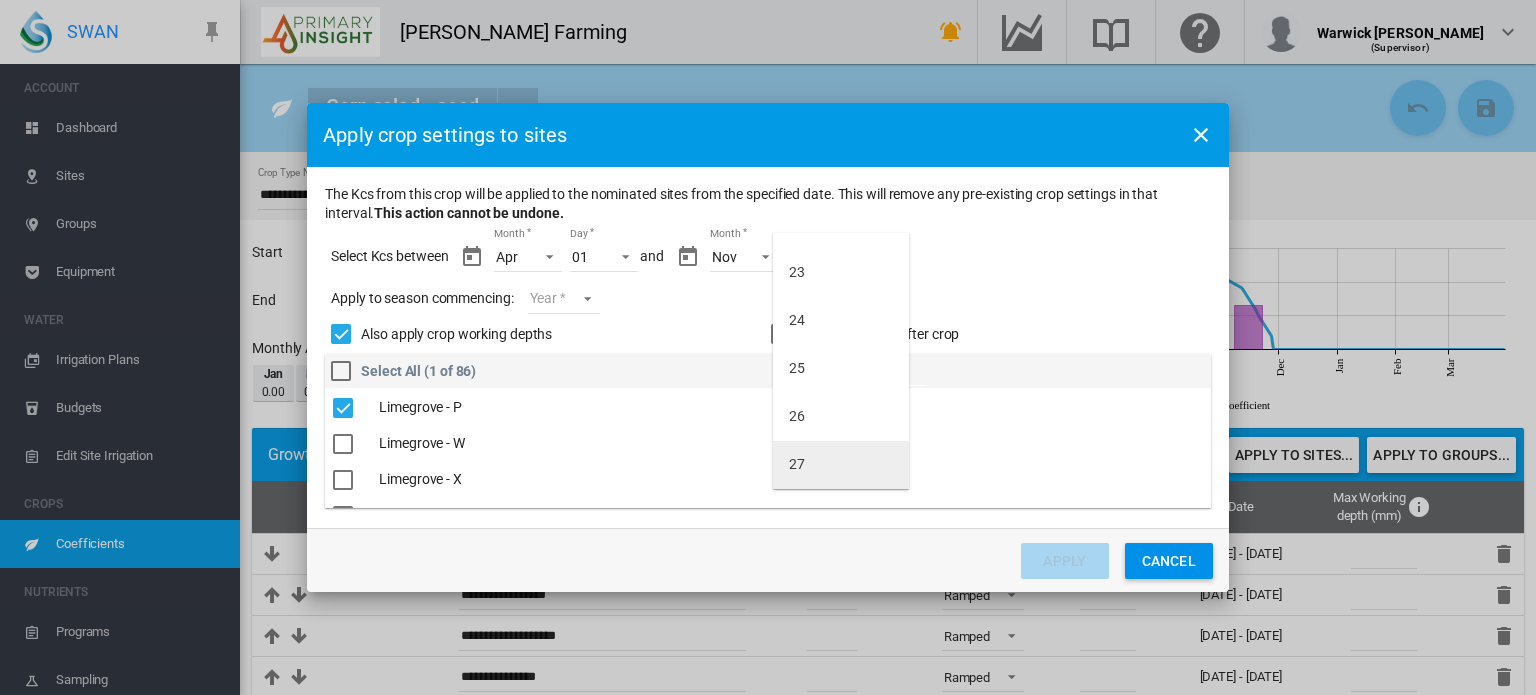 click on "27" at bounding box center (841, 465) 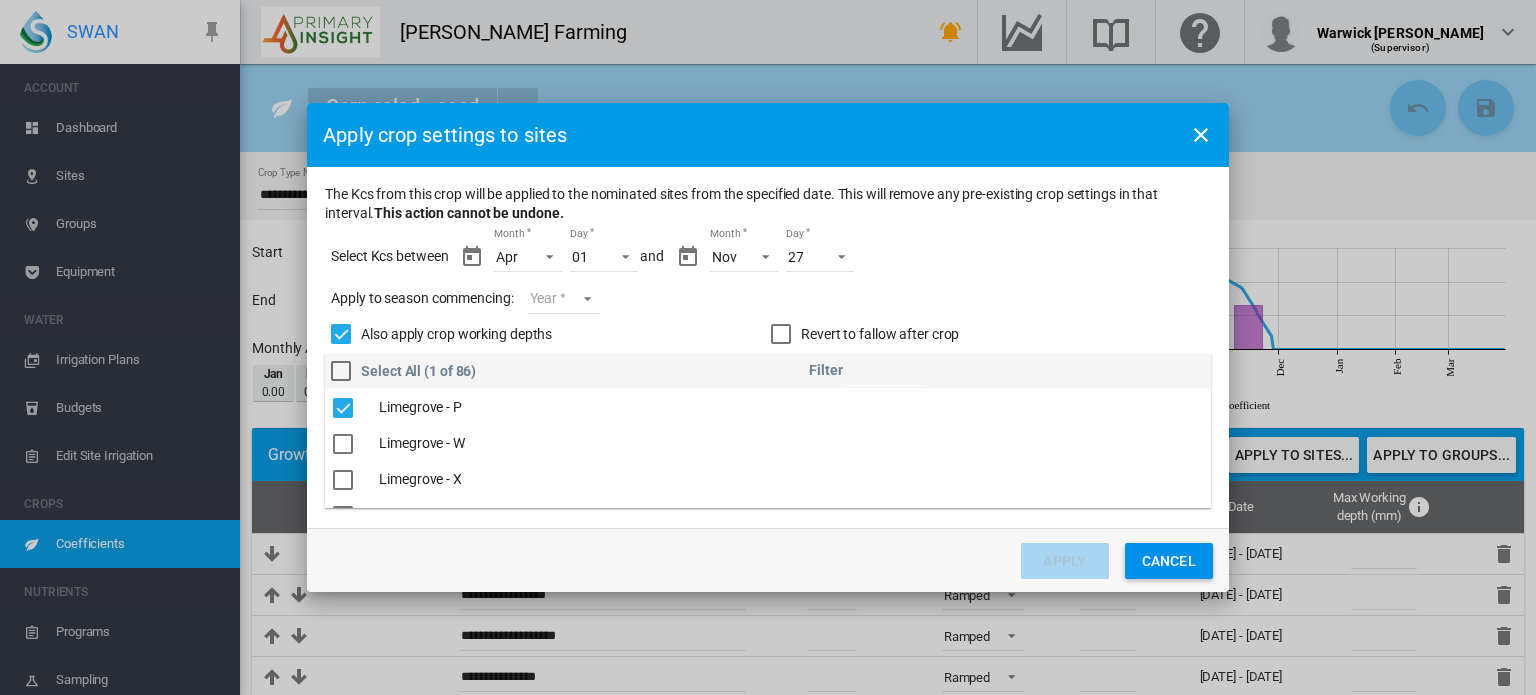 click on "Year
2027 2026 2025 2024 2023" at bounding box center (564, 299) 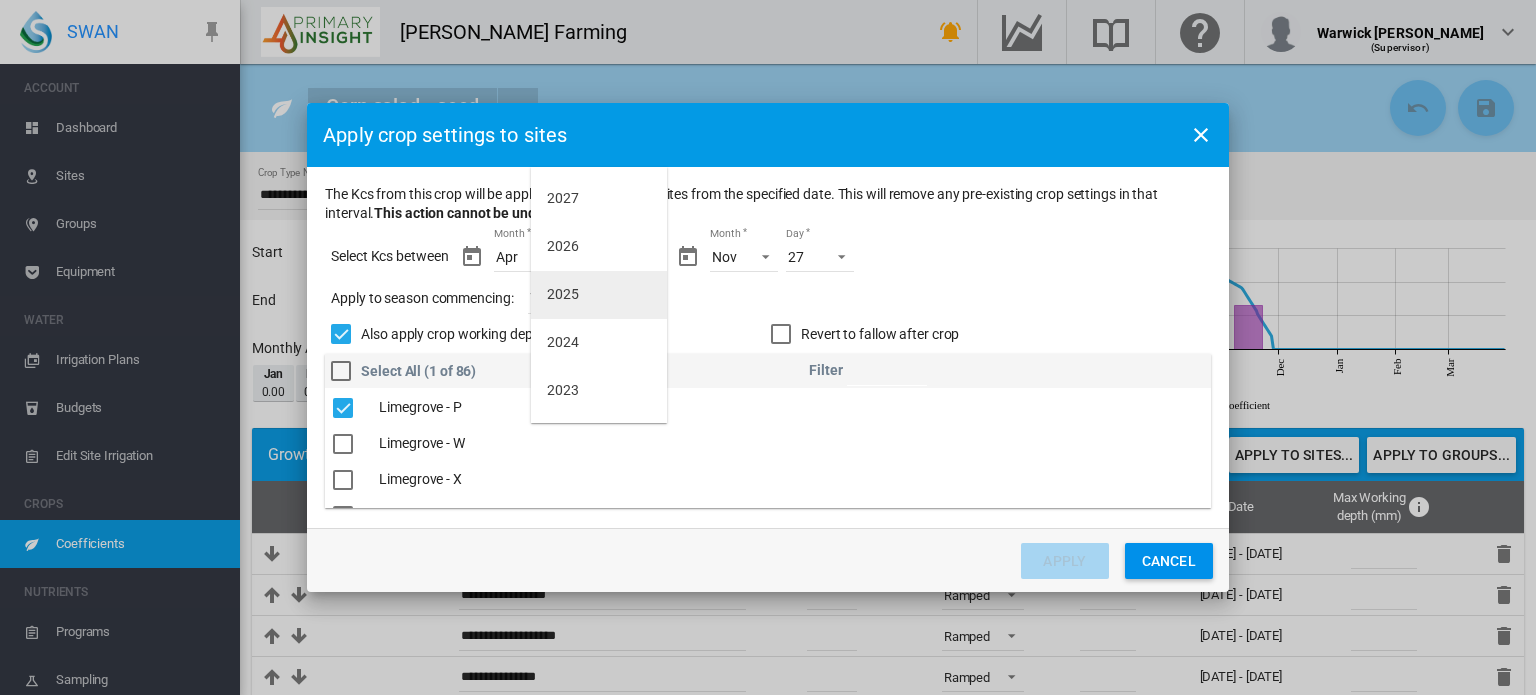 click on "2025" at bounding box center [599, 295] 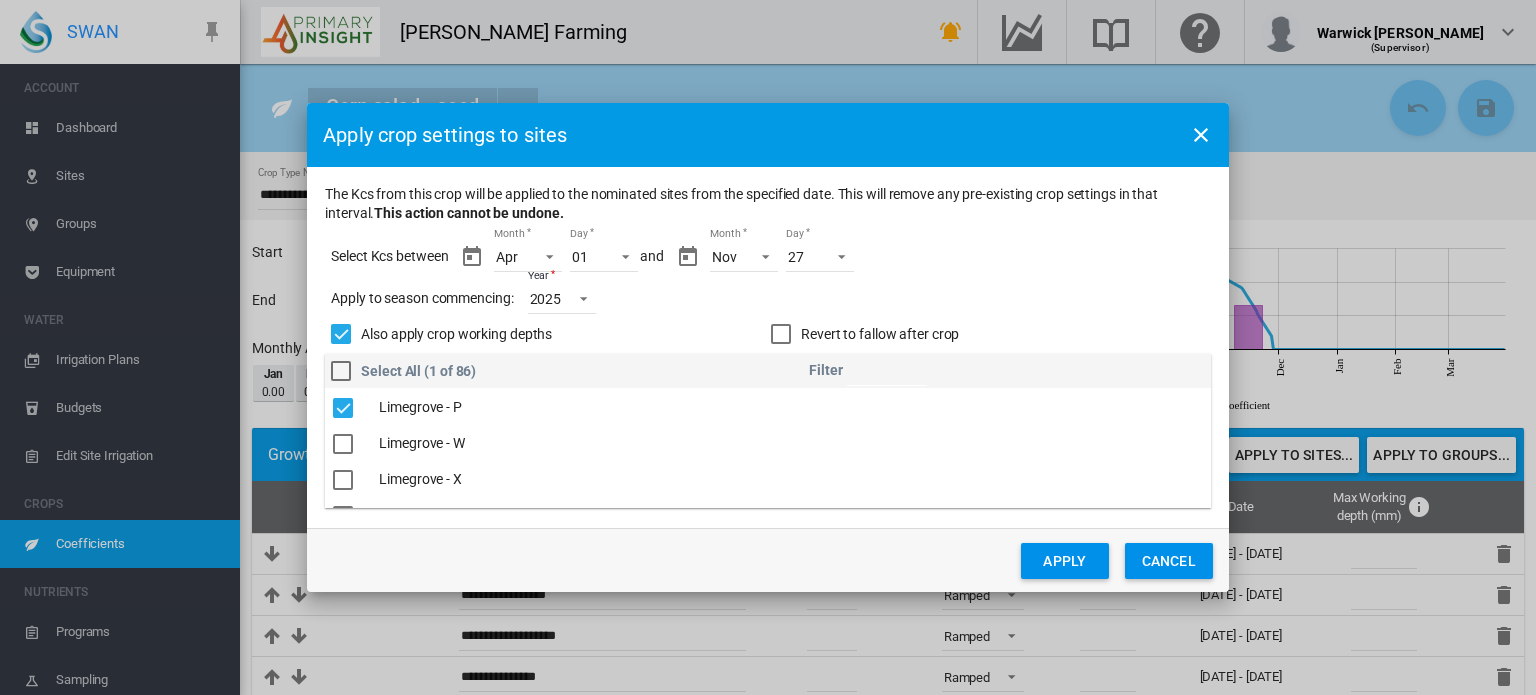 click at bounding box center (781, 334) 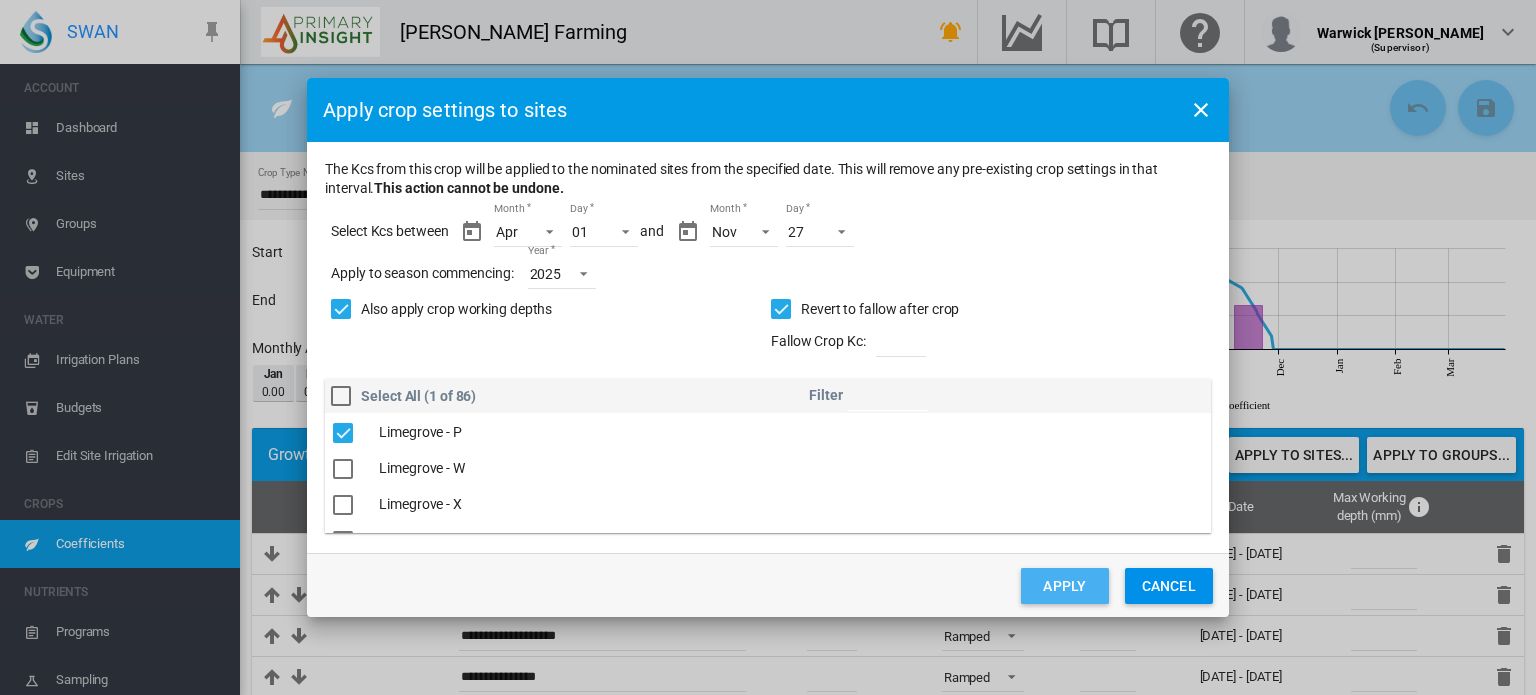 click on "Apply" 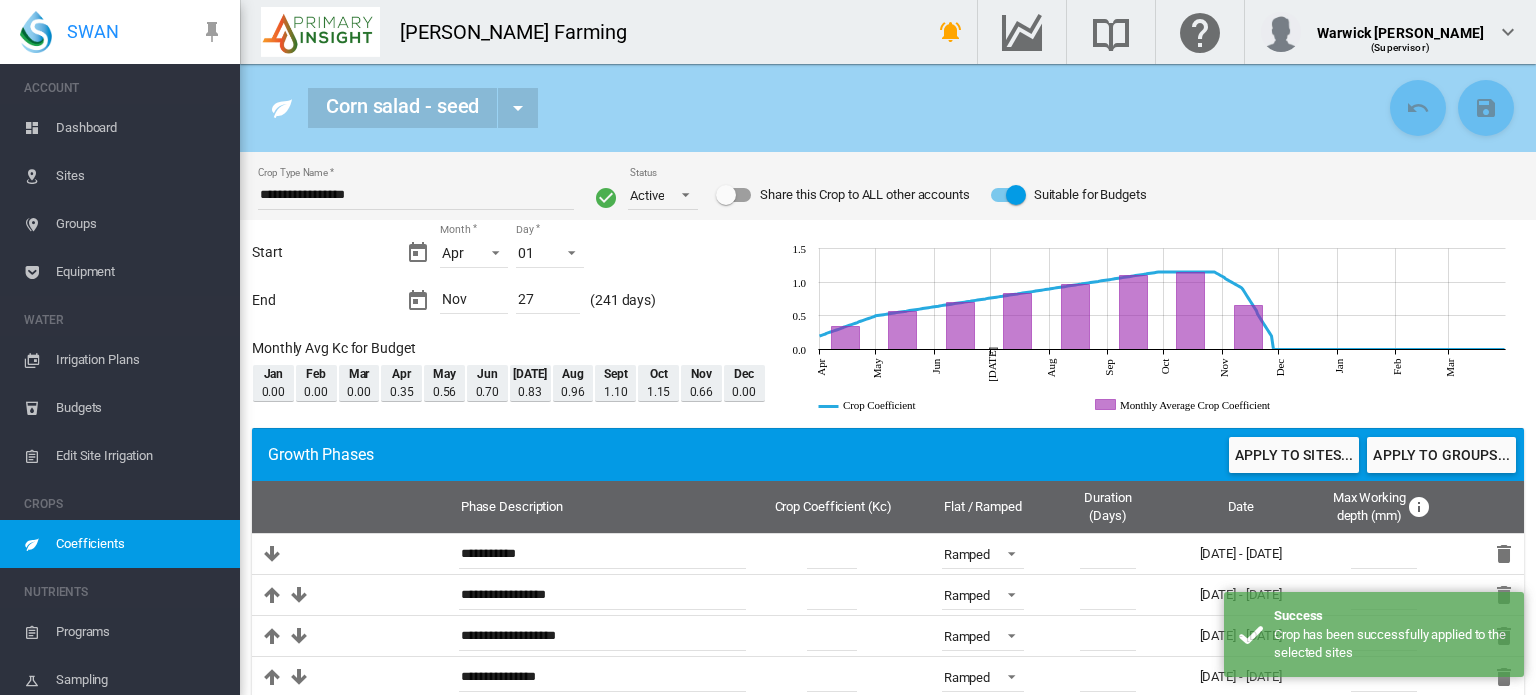 click on "Coefficients" at bounding box center (140, 544) 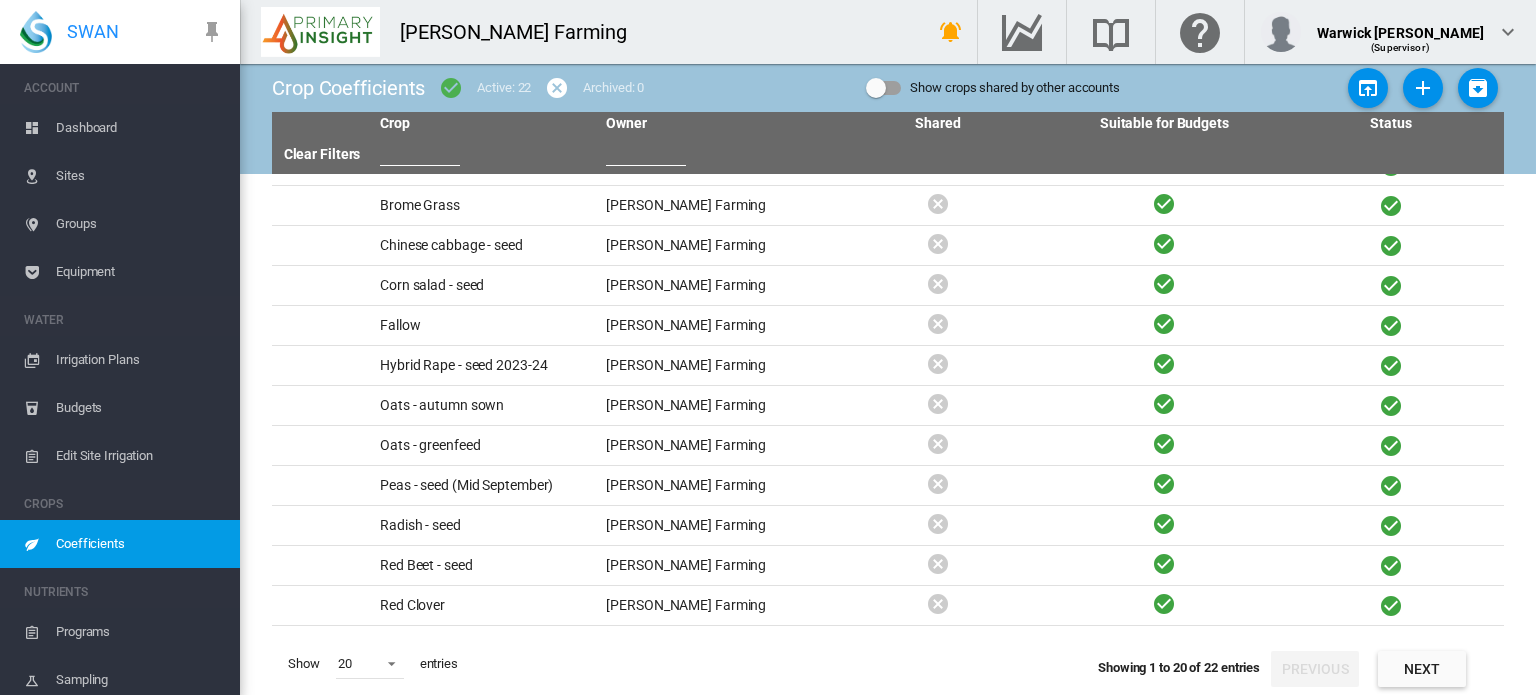 scroll, scrollTop: 0, scrollLeft: 0, axis: both 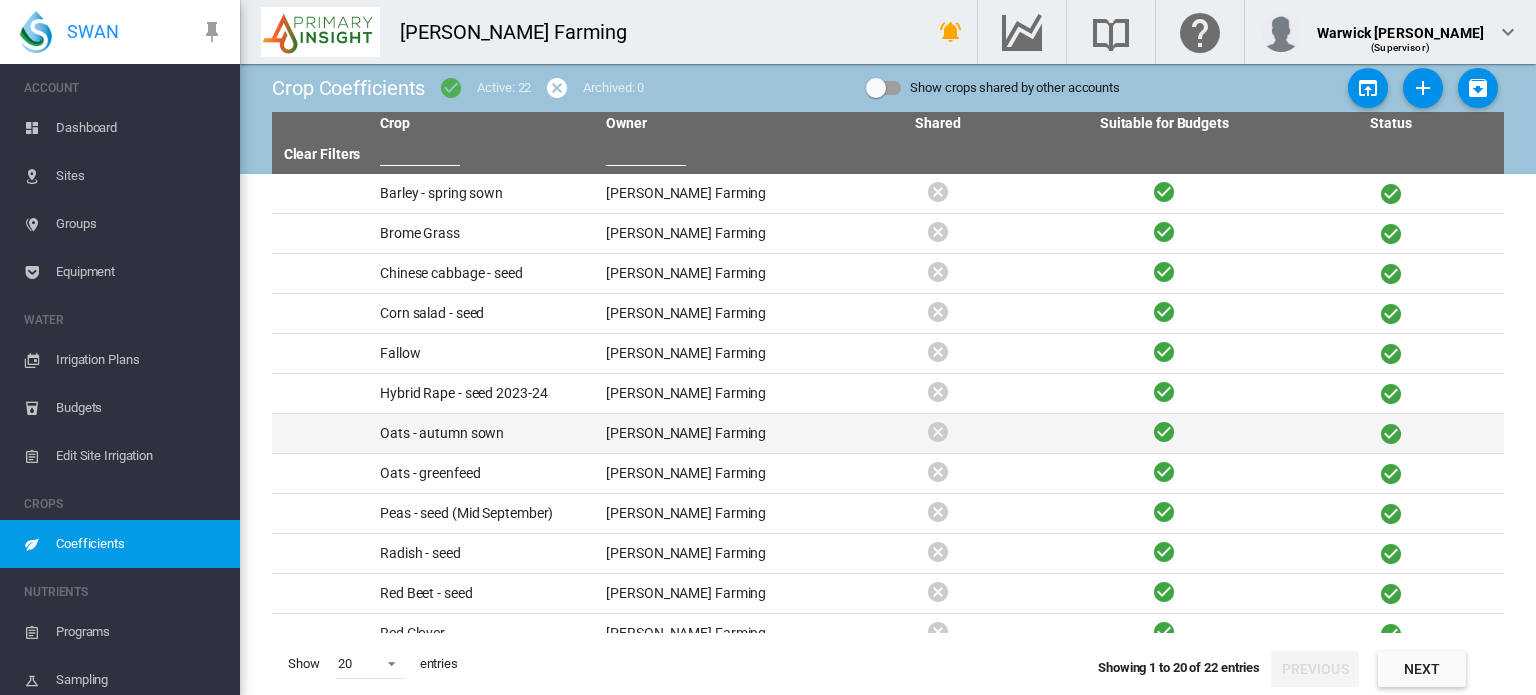 click on "Oats - autumn sown" at bounding box center [485, 433] 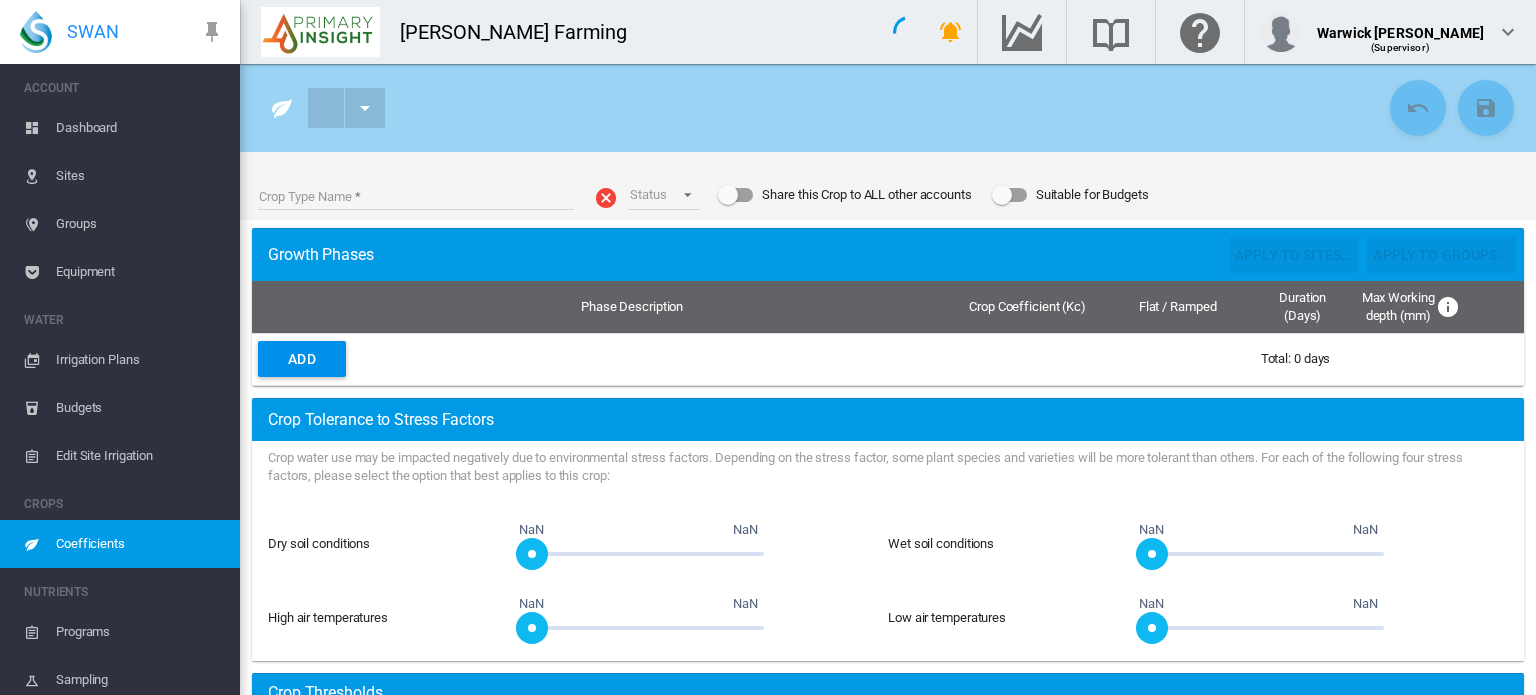 type on "**********" 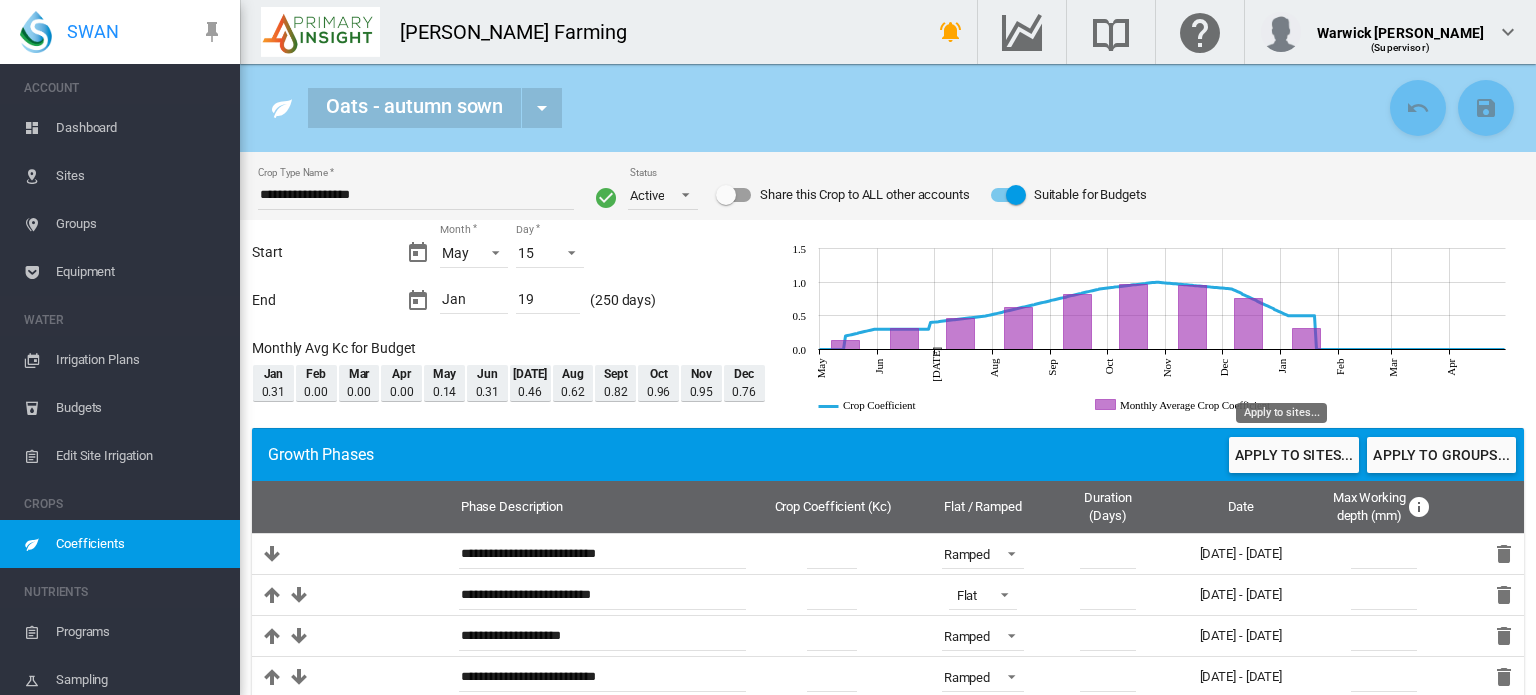 click on "Apply to sites..." at bounding box center (1294, 455) 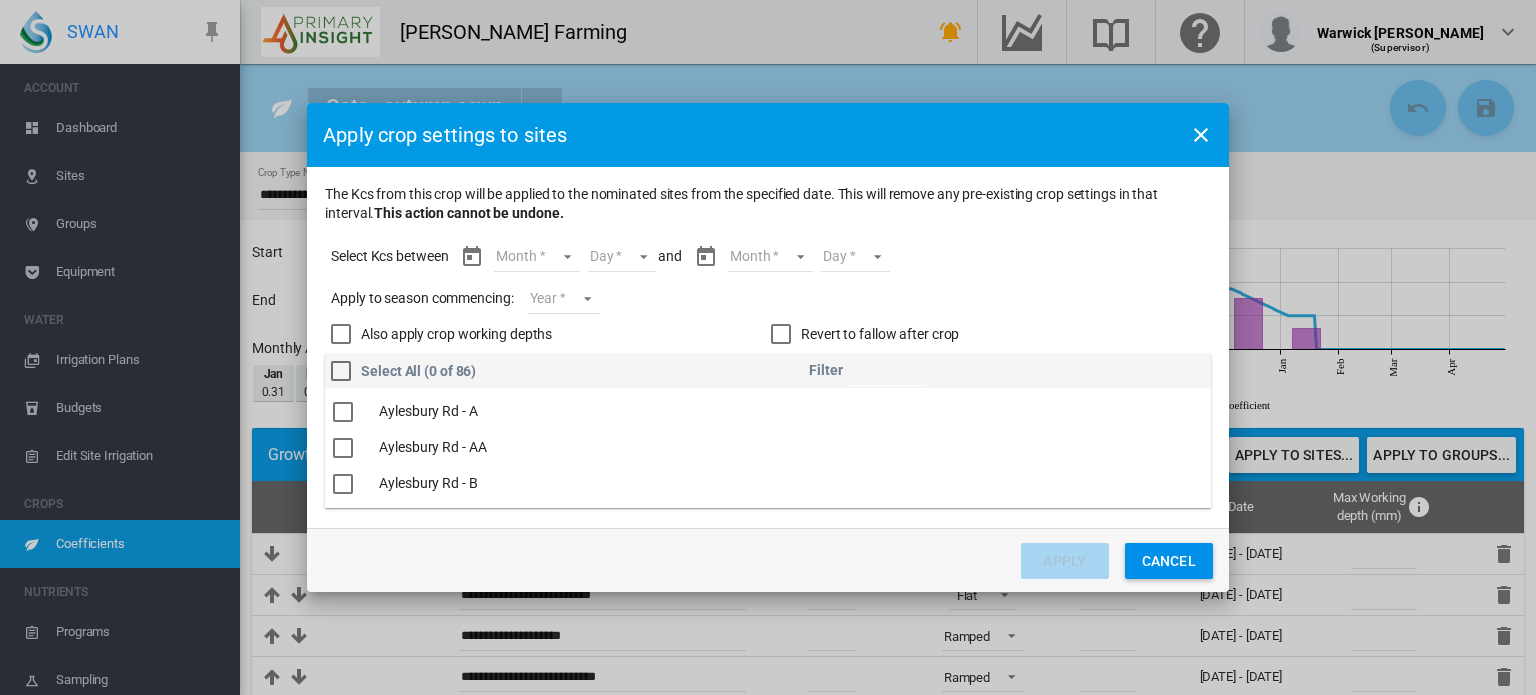click on "Month
May Jun Jul Aug Sept Oct Nov Dec Jan" at bounding box center (536, 257) 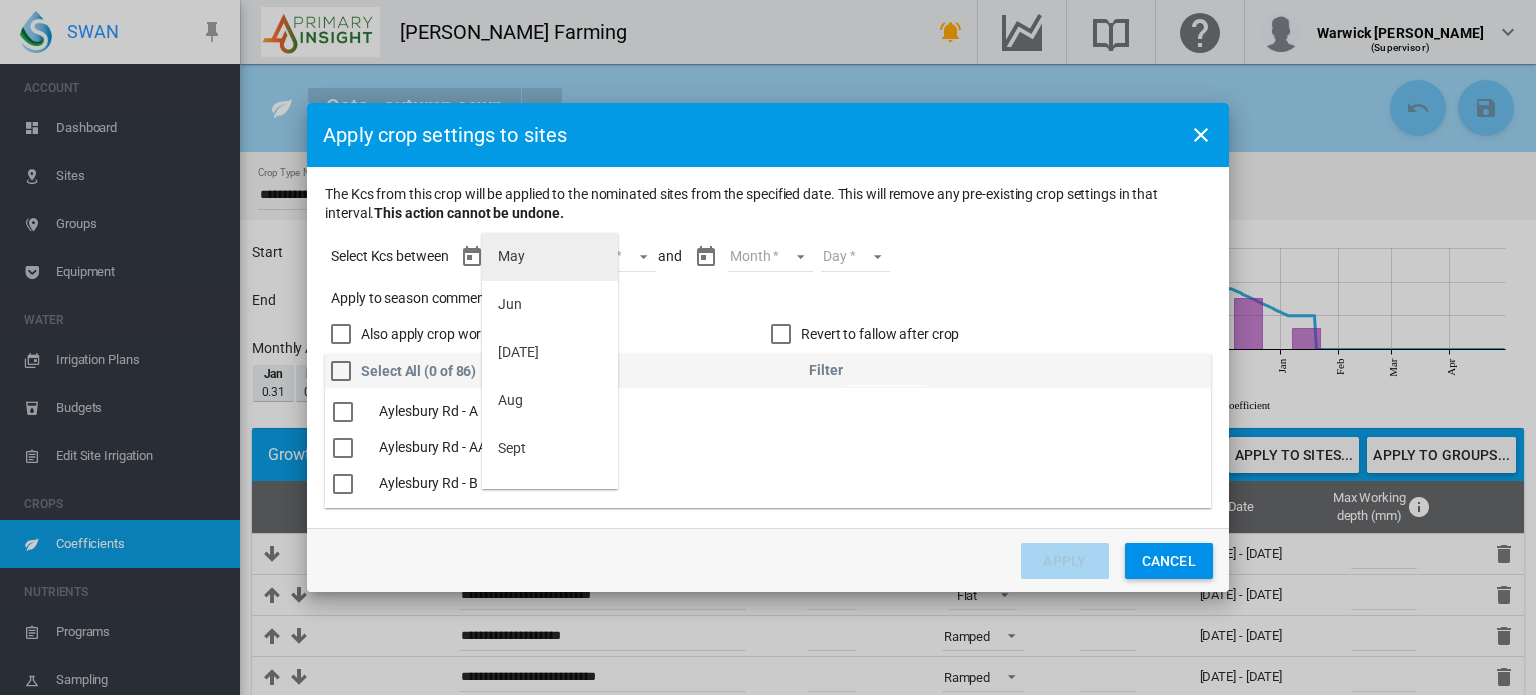click on "May" at bounding box center (550, 257) 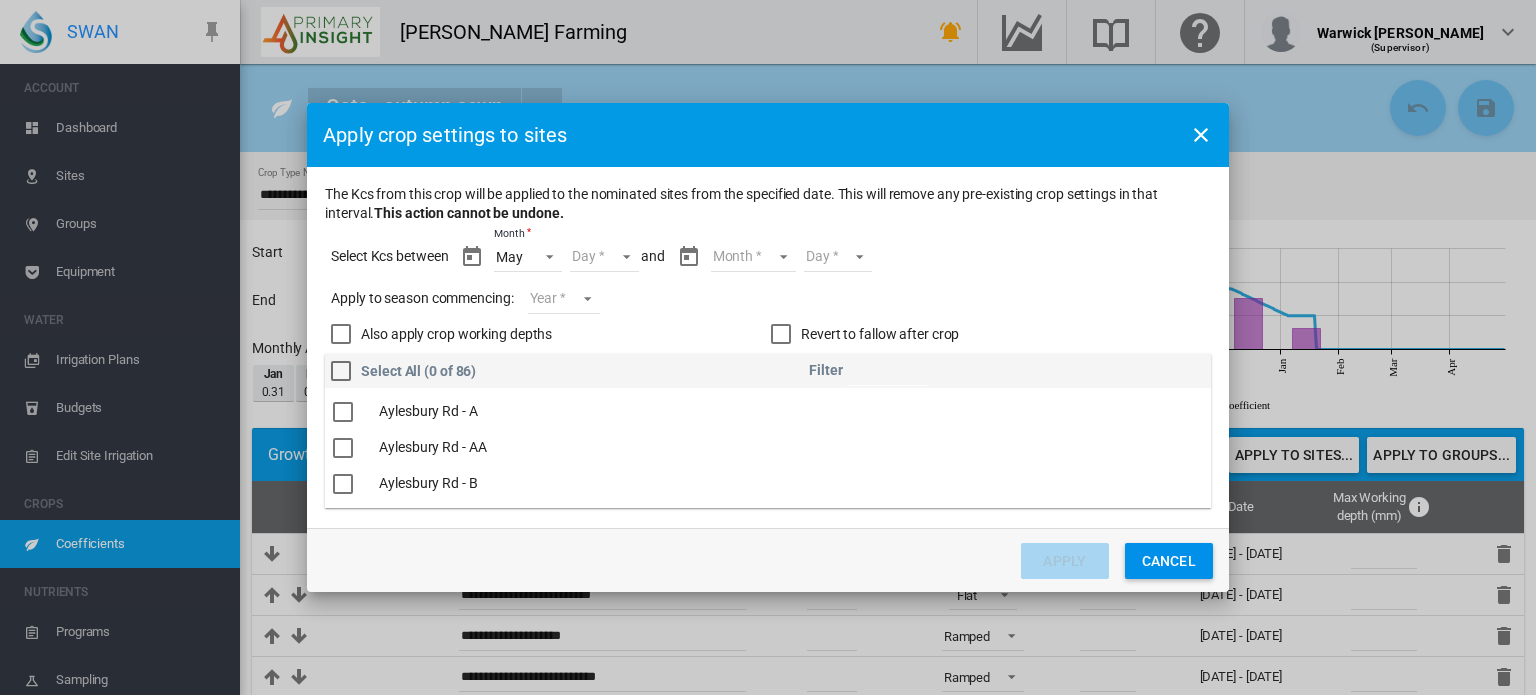 click on "Day
15 16 17 18 19 20 21 22 23 24 25 26 27 28 29 30 31" at bounding box center [604, 257] 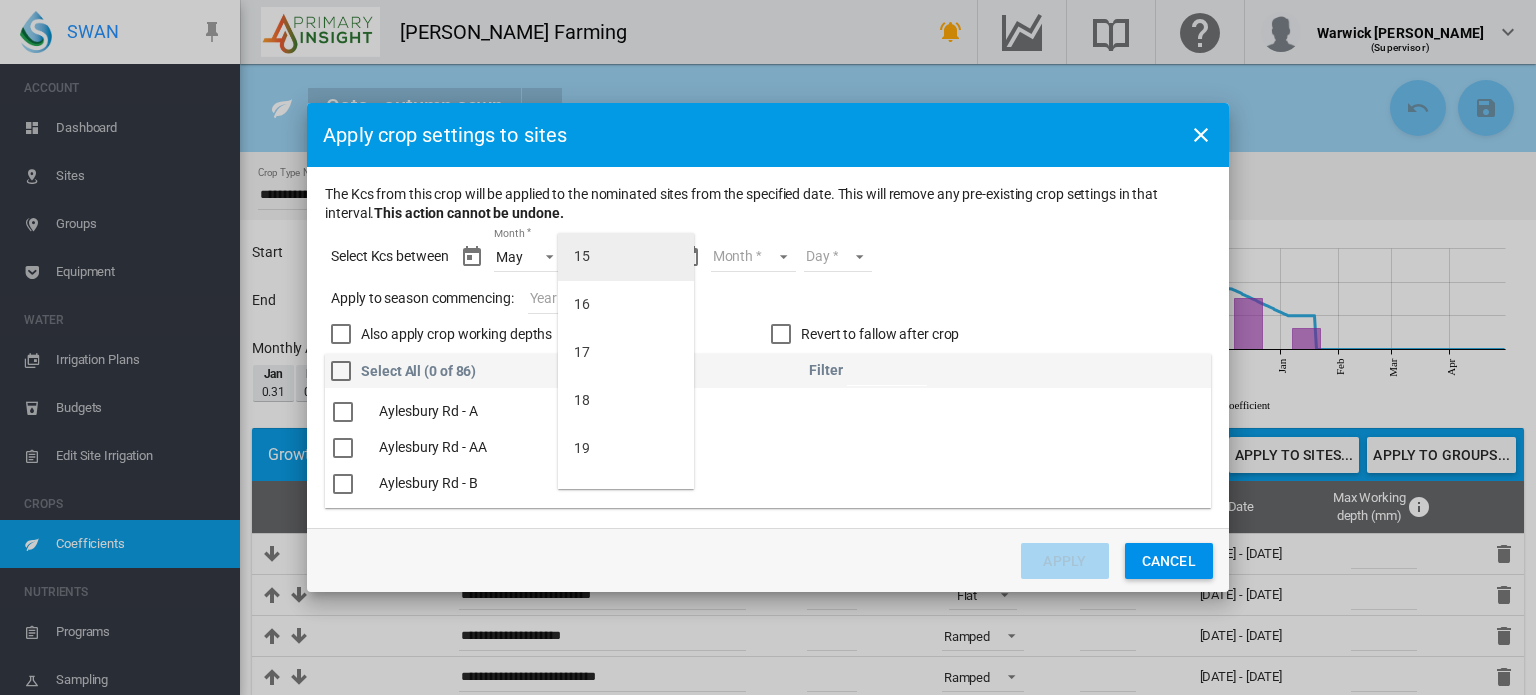 click on "15" at bounding box center (626, 257) 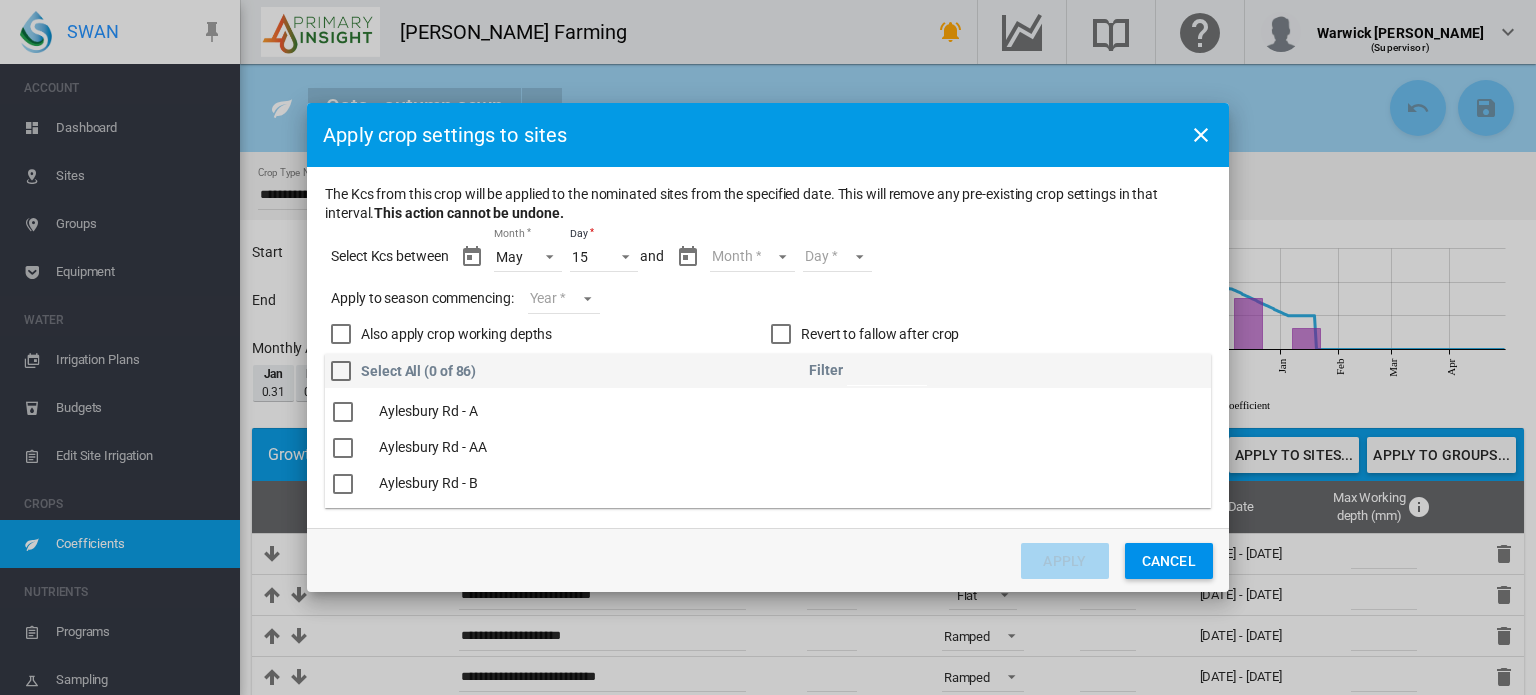 click on "Month
May Jun Jul Aug Sept Oct Nov Dec Jan" at bounding box center [752, 257] 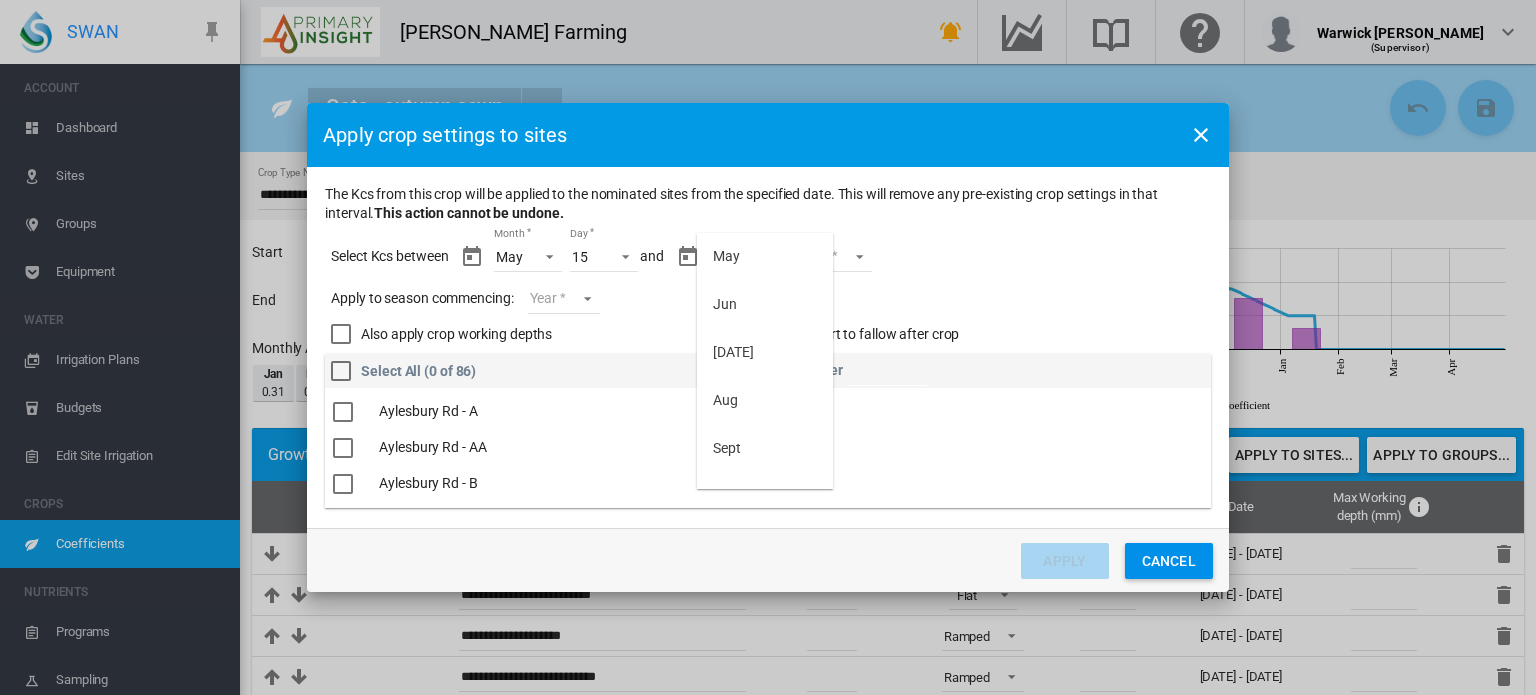 scroll, scrollTop: 176, scrollLeft: 0, axis: vertical 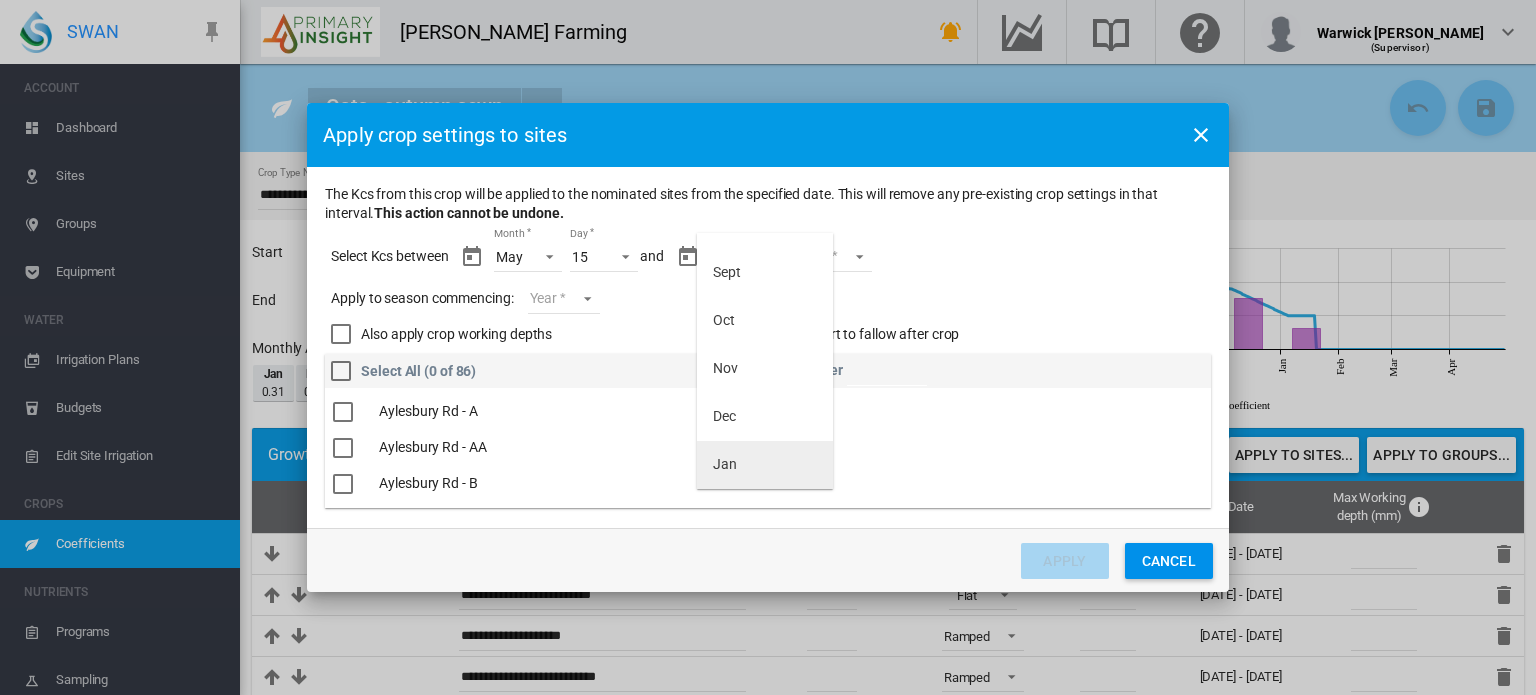 click on "Jan" at bounding box center (765, 465) 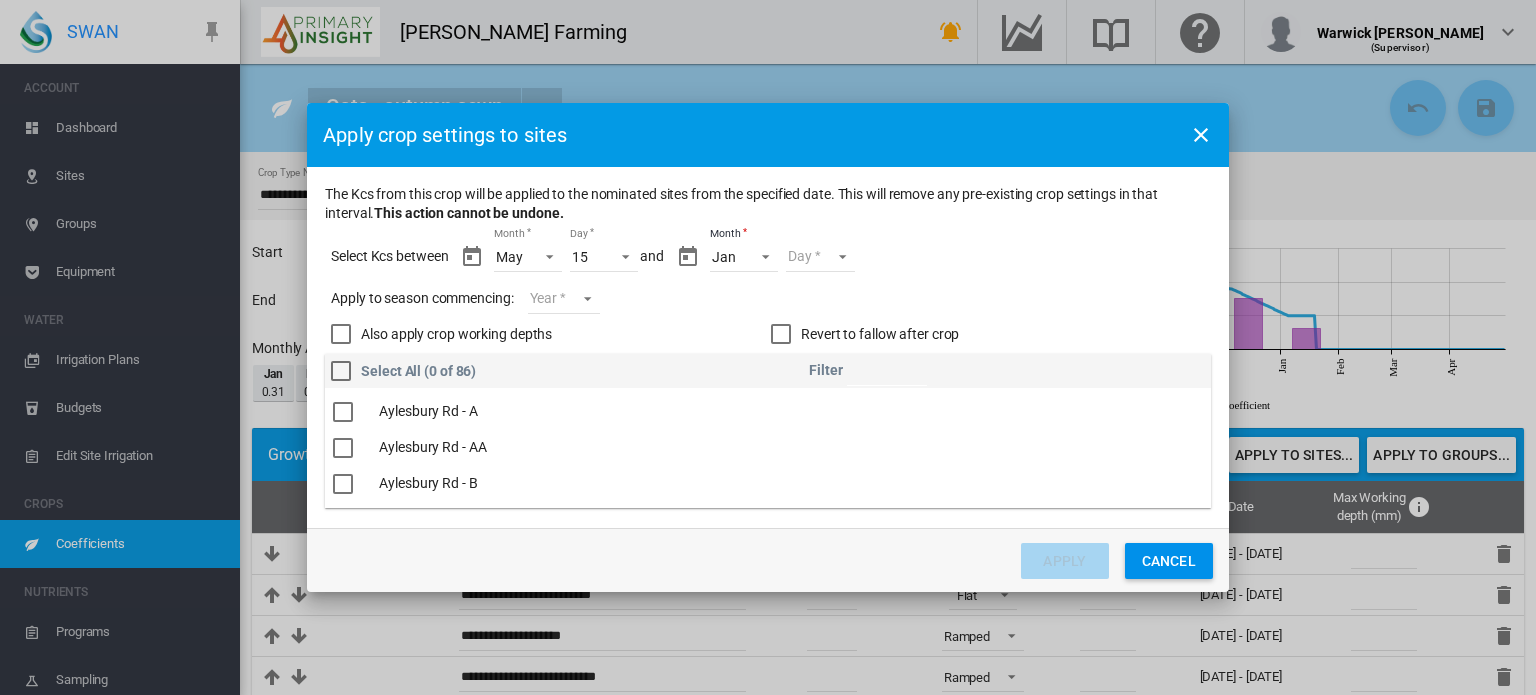 click on "Day
01 02 03 04 05 06 07 08 09 10 11 12 13 14 15 16 17 18 19" at bounding box center [820, 257] 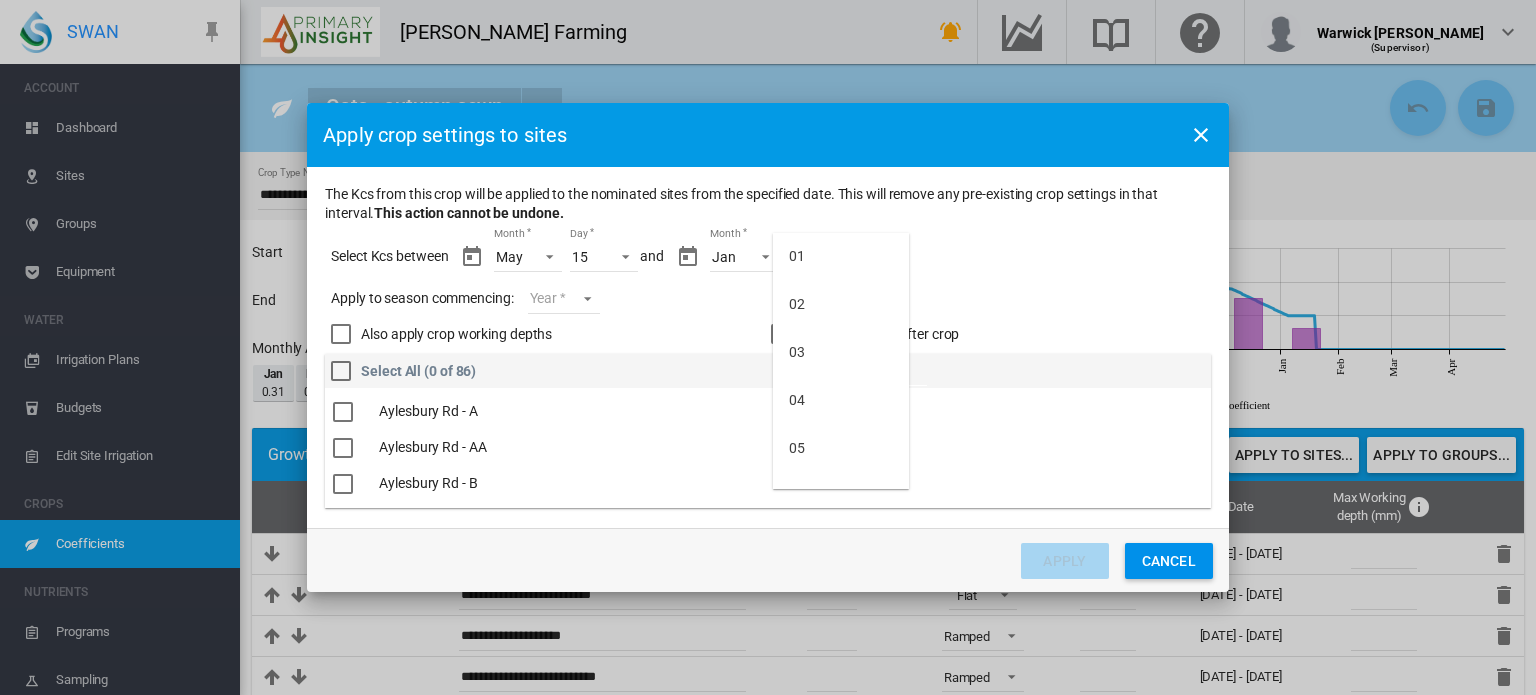 scroll, scrollTop: 656, scrollLeft: 0, axis: vertical 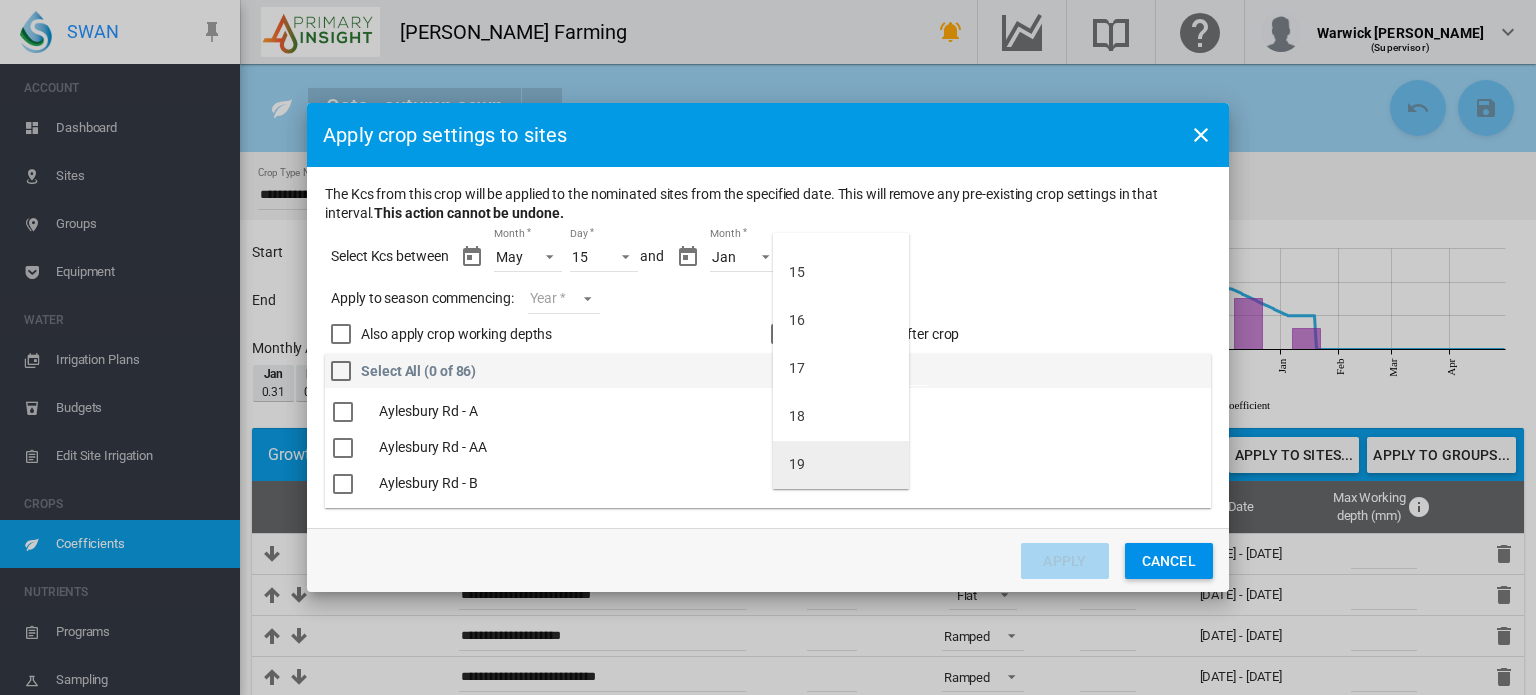 click on "19" at bounding box center [841, 465] 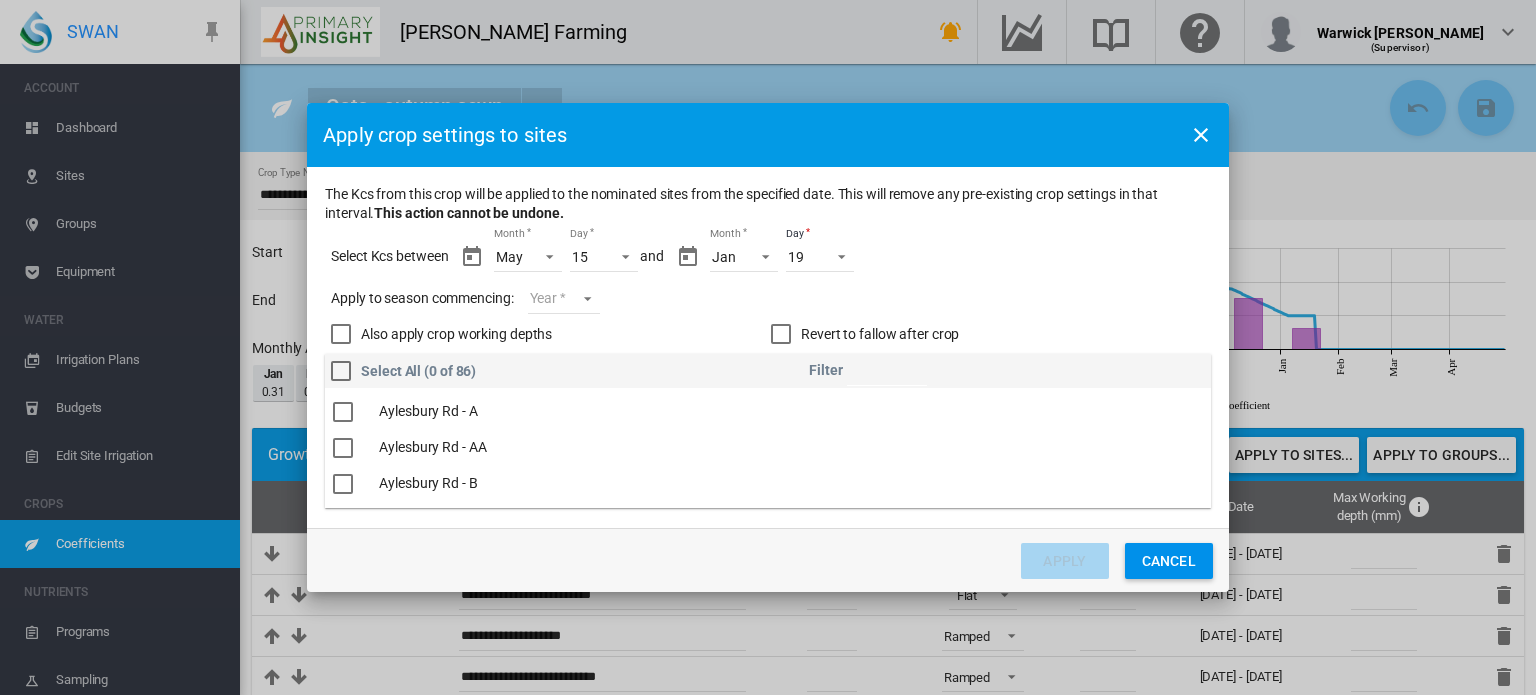 click on "Year
2027 2026 2025 2024 2023" at bounding box center (564, 299) 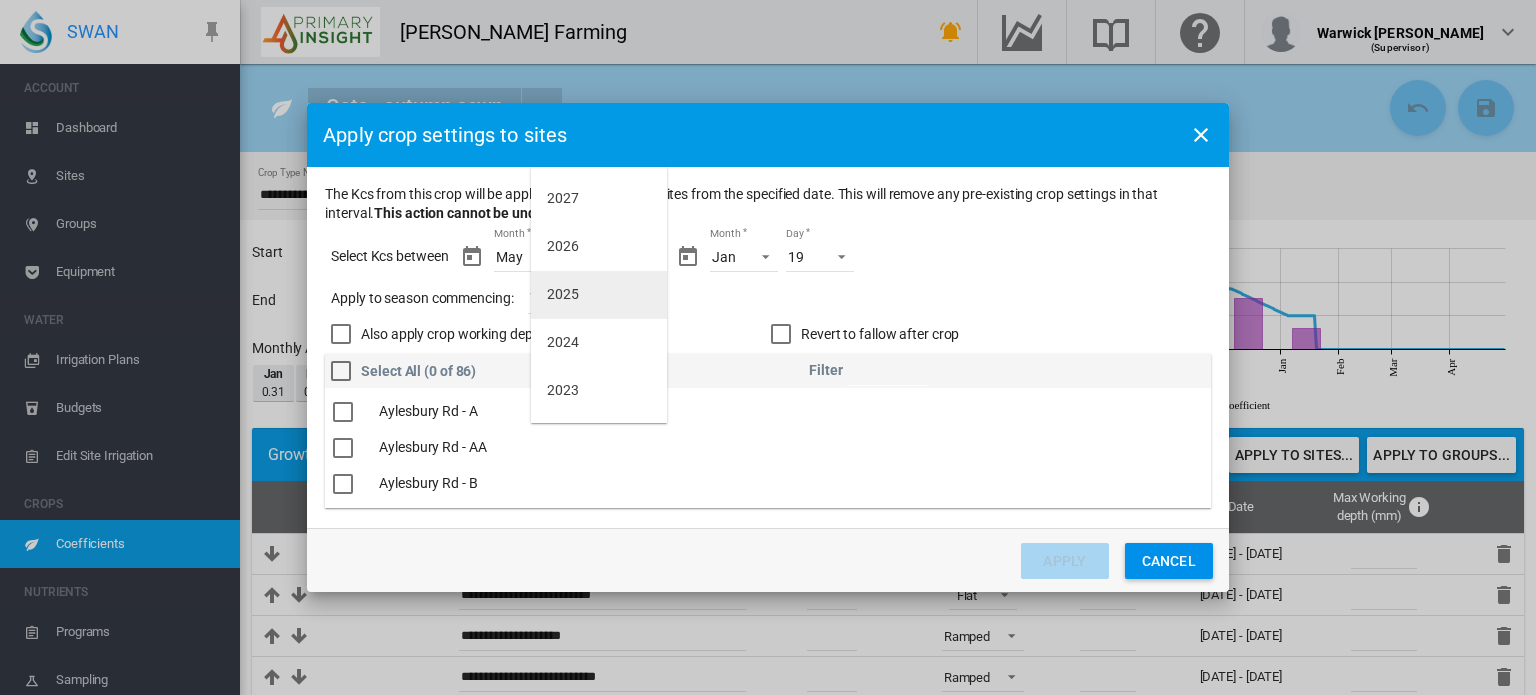 click on "2025" at bounding box center (599, 295) 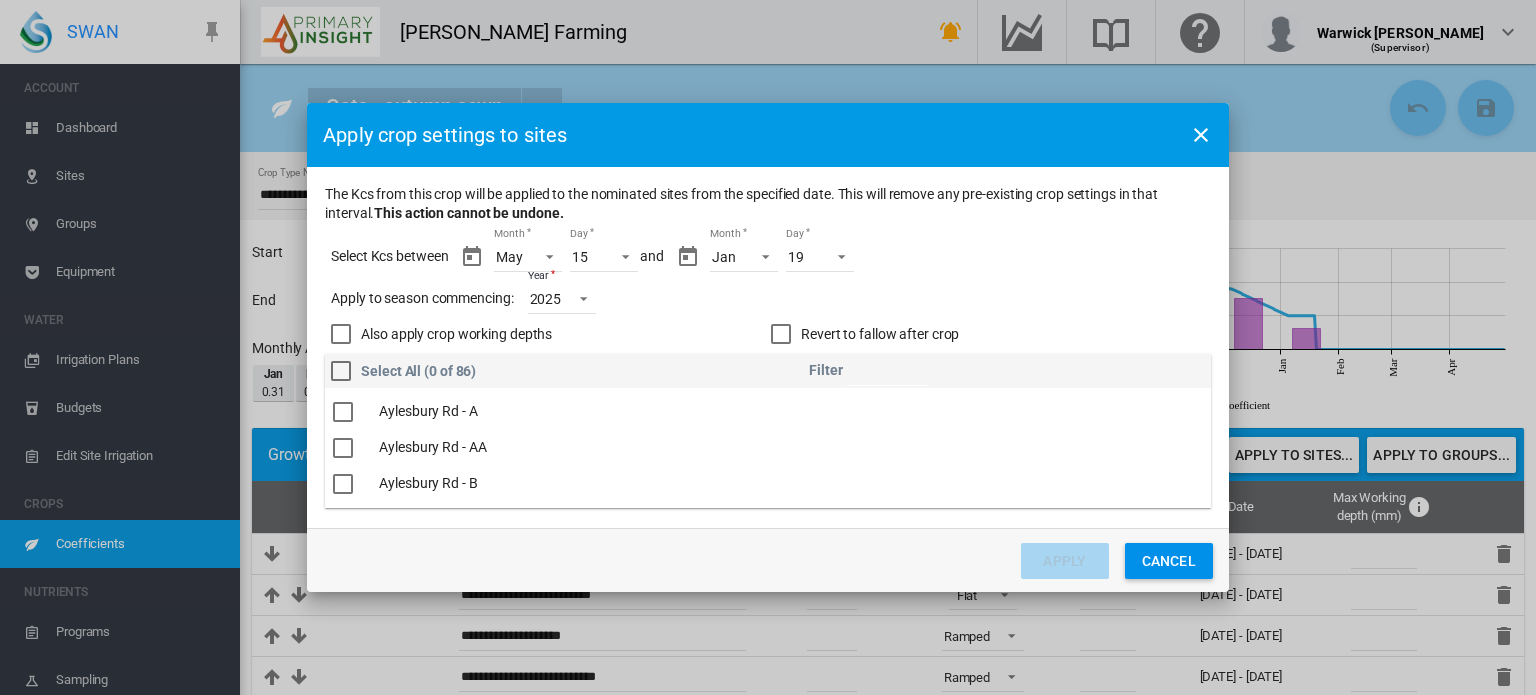 click at bounding box center (781, 334) 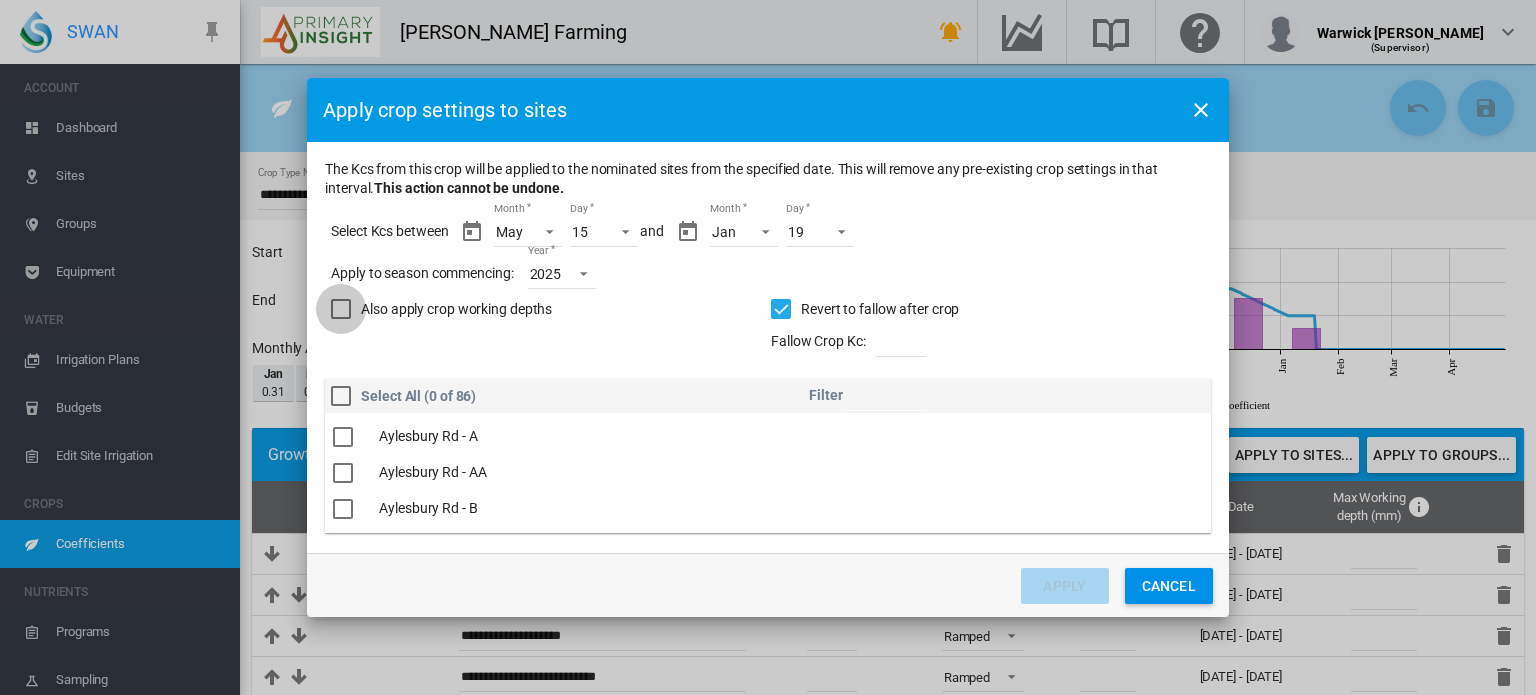 click at bounding box center [341, 309] 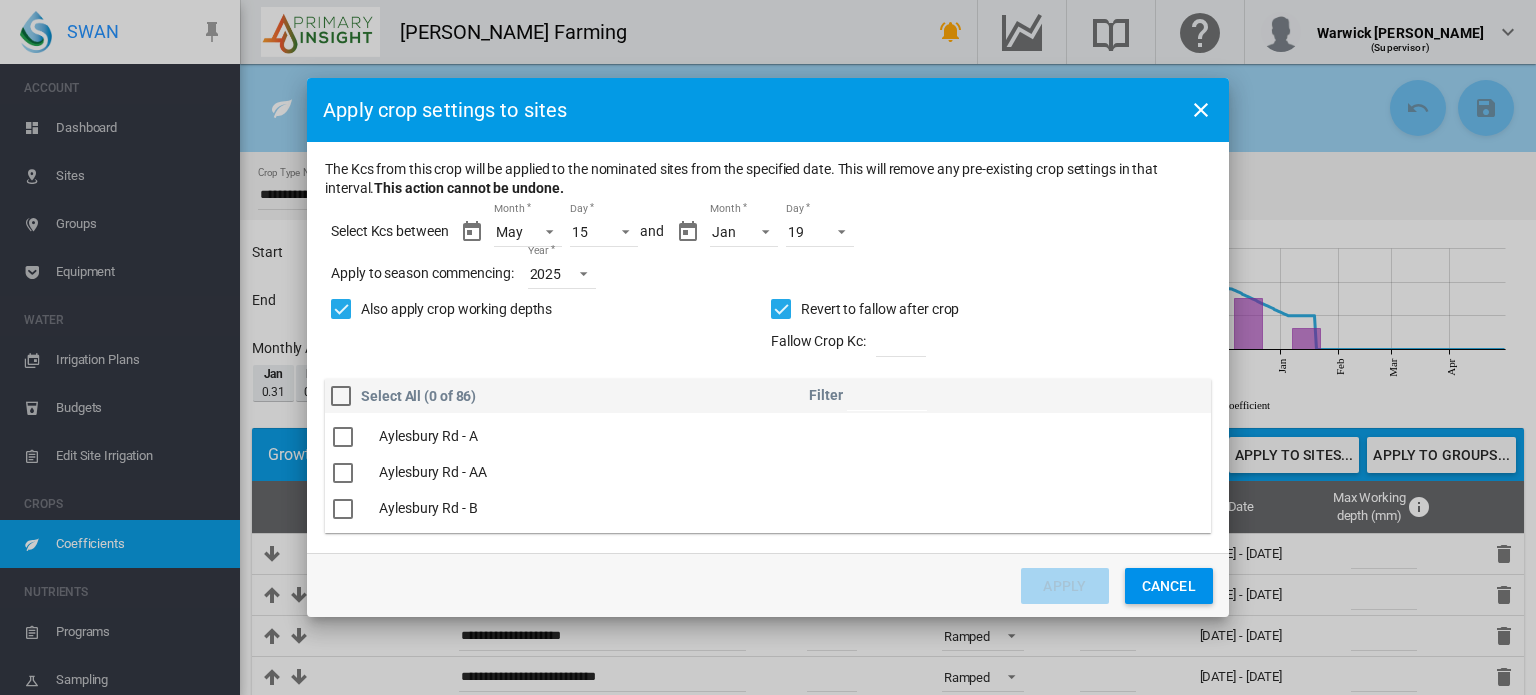 click at bounding box center [343, 473] 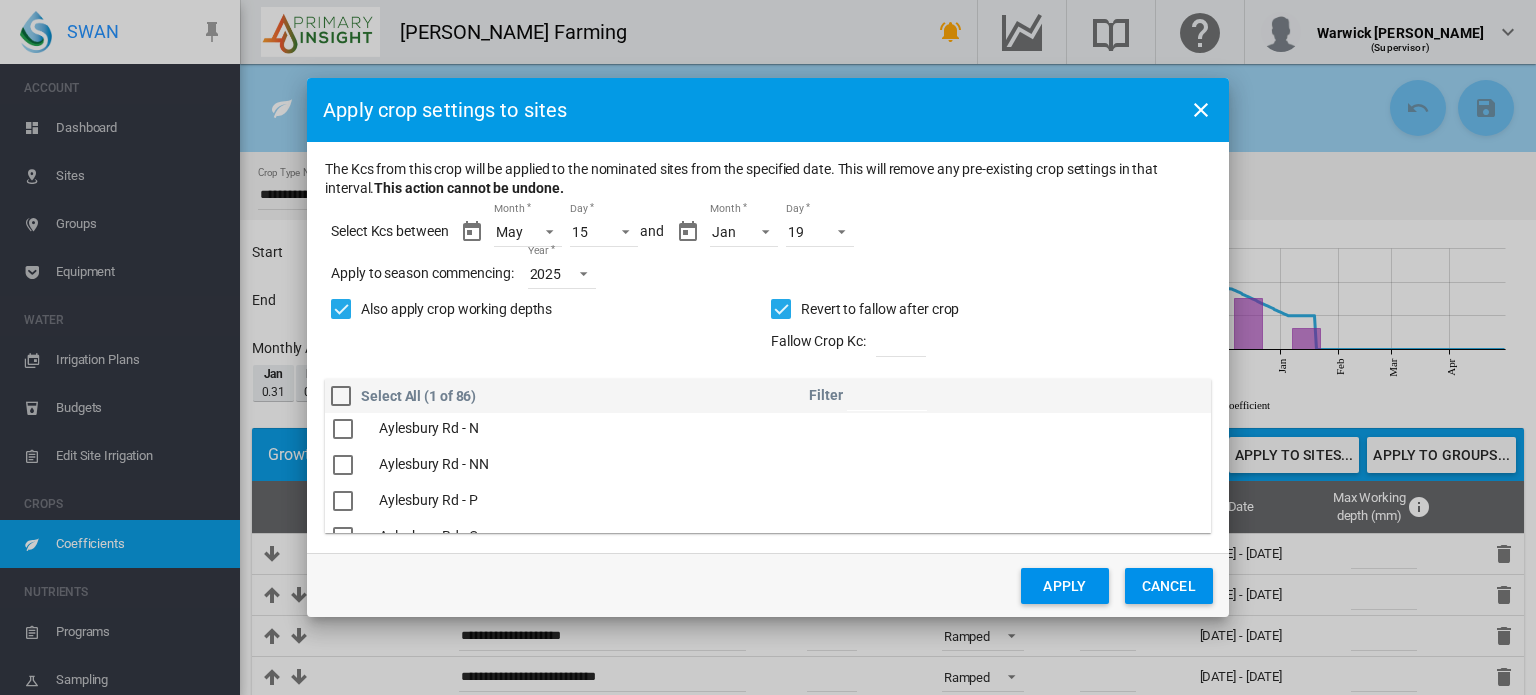 scroll, scrollTop: 584, scrollLeft: 0, axis: vertical 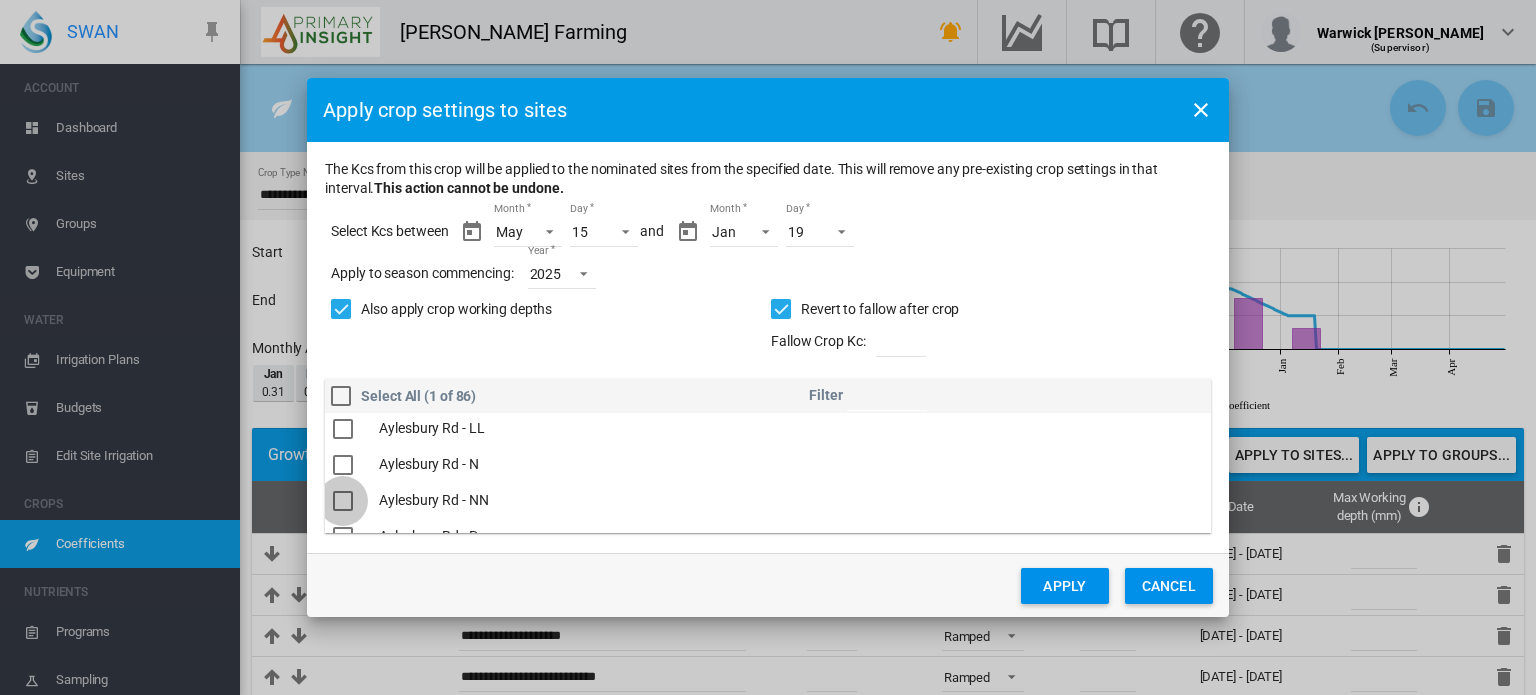click at bounding box center [343, 501] 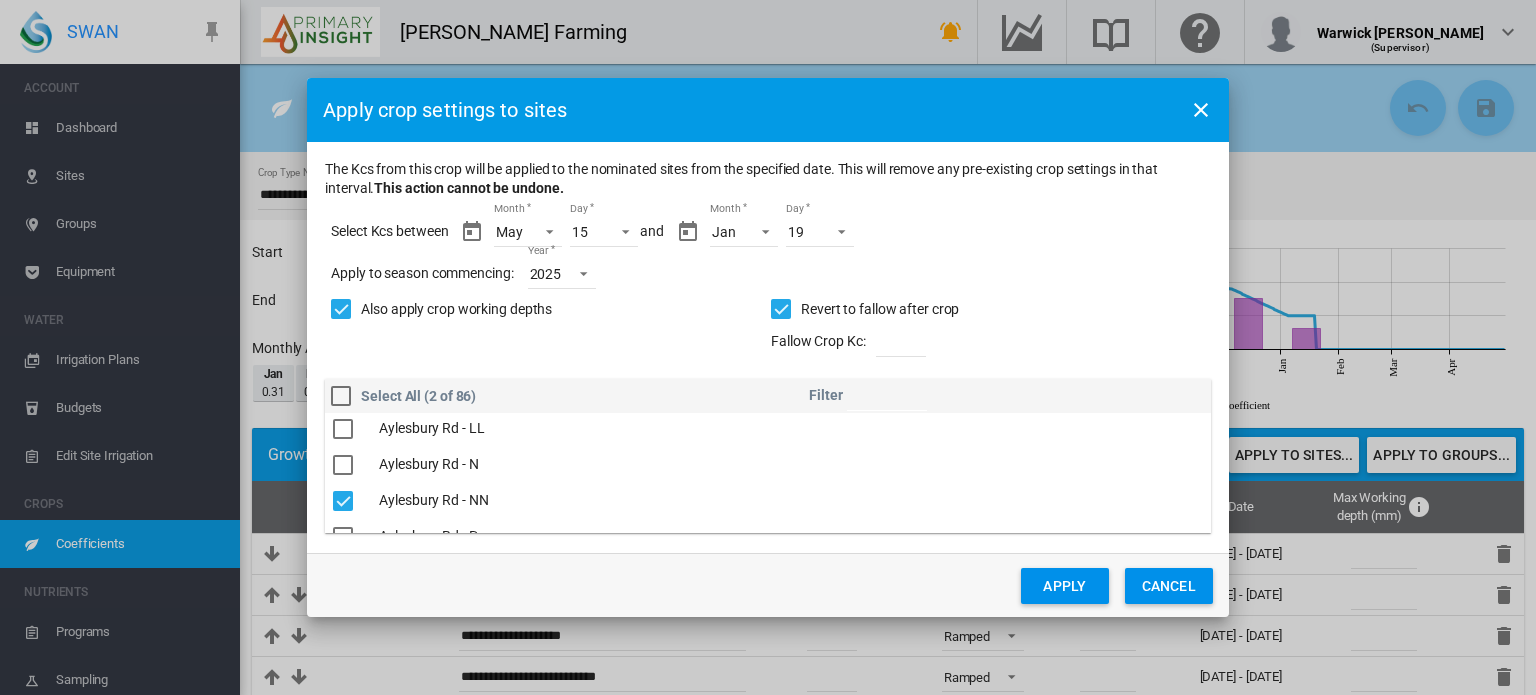 click on "Apply" 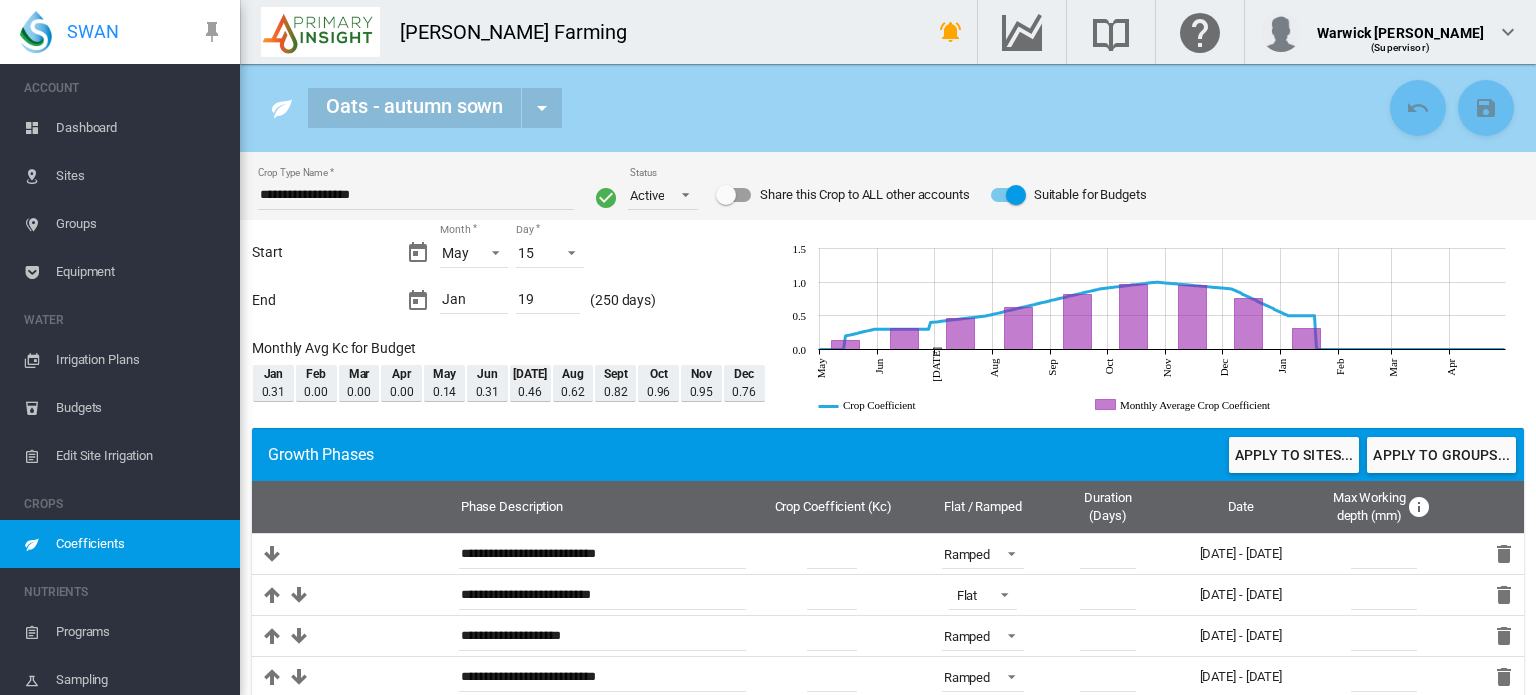 click on "Coefficients" at bounding box center (140, 544) 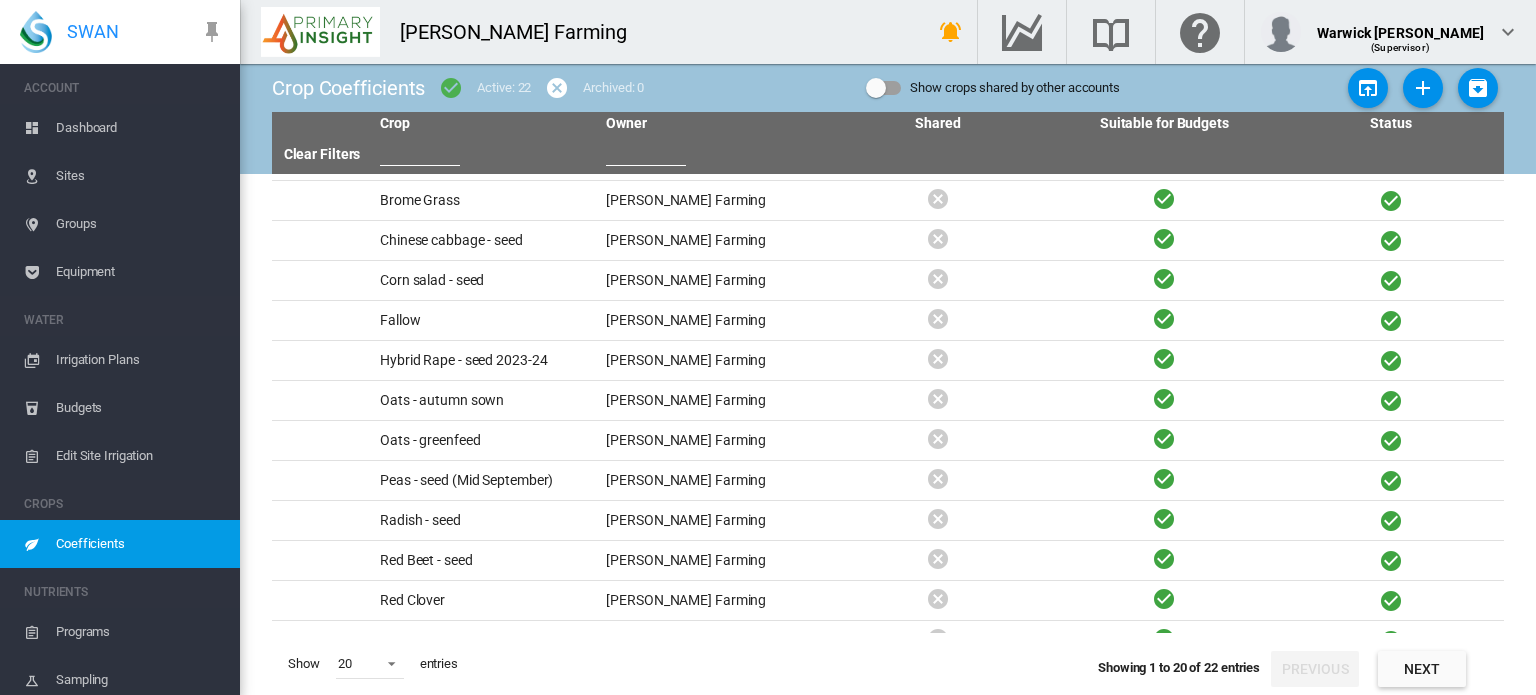 scroll, scrollTop: 55, scrollLeft: 0, axis: vertical 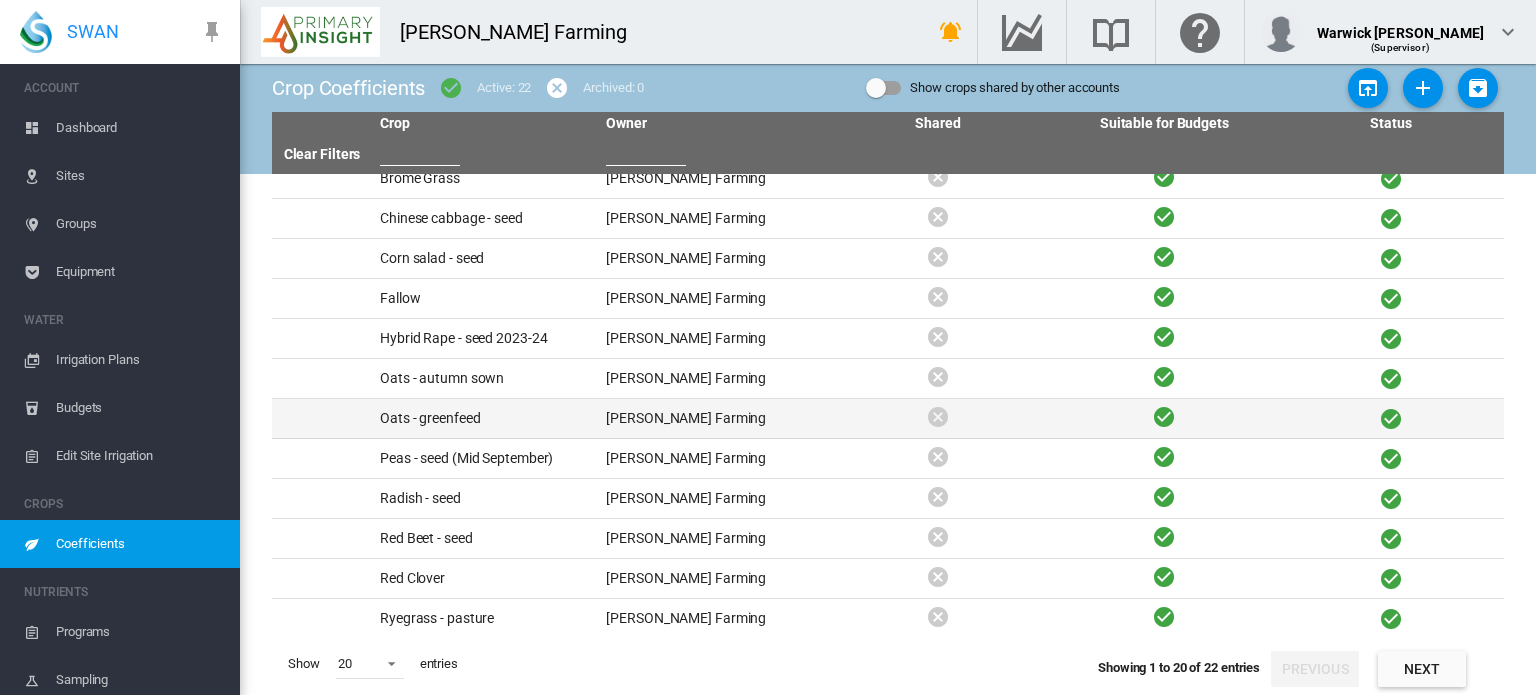 click on "Oats - greenfeed" at bounding box center [485, 418] 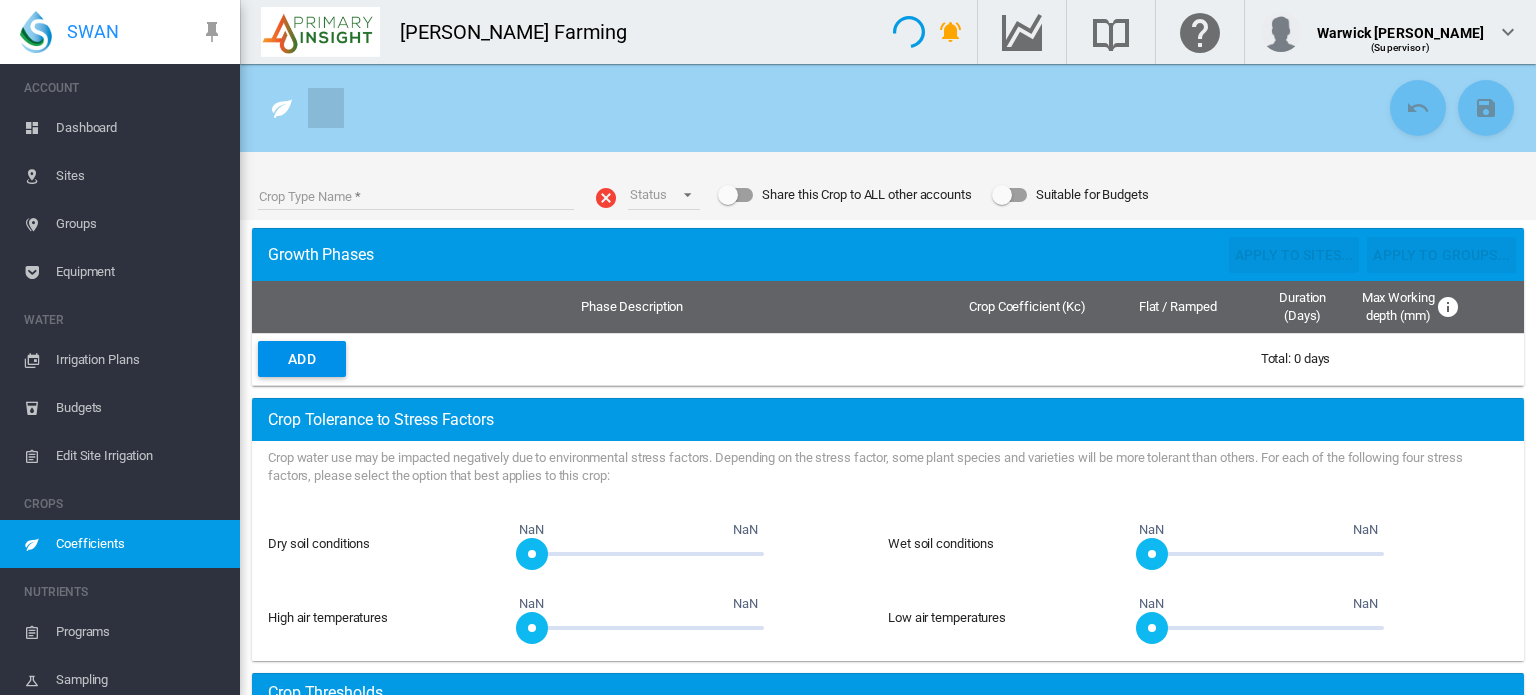 type on "**********" 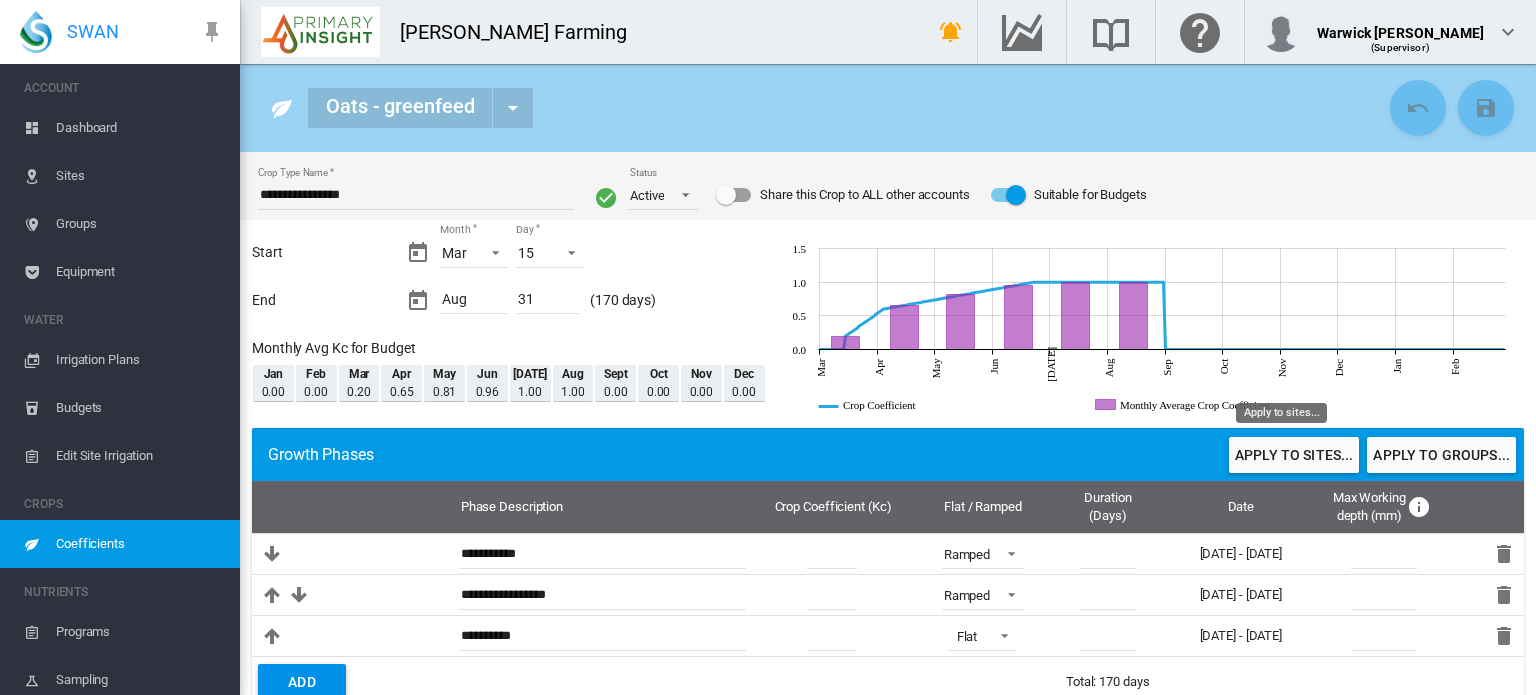 click on "Apply to sites..." at bounding box center [1294, 455] 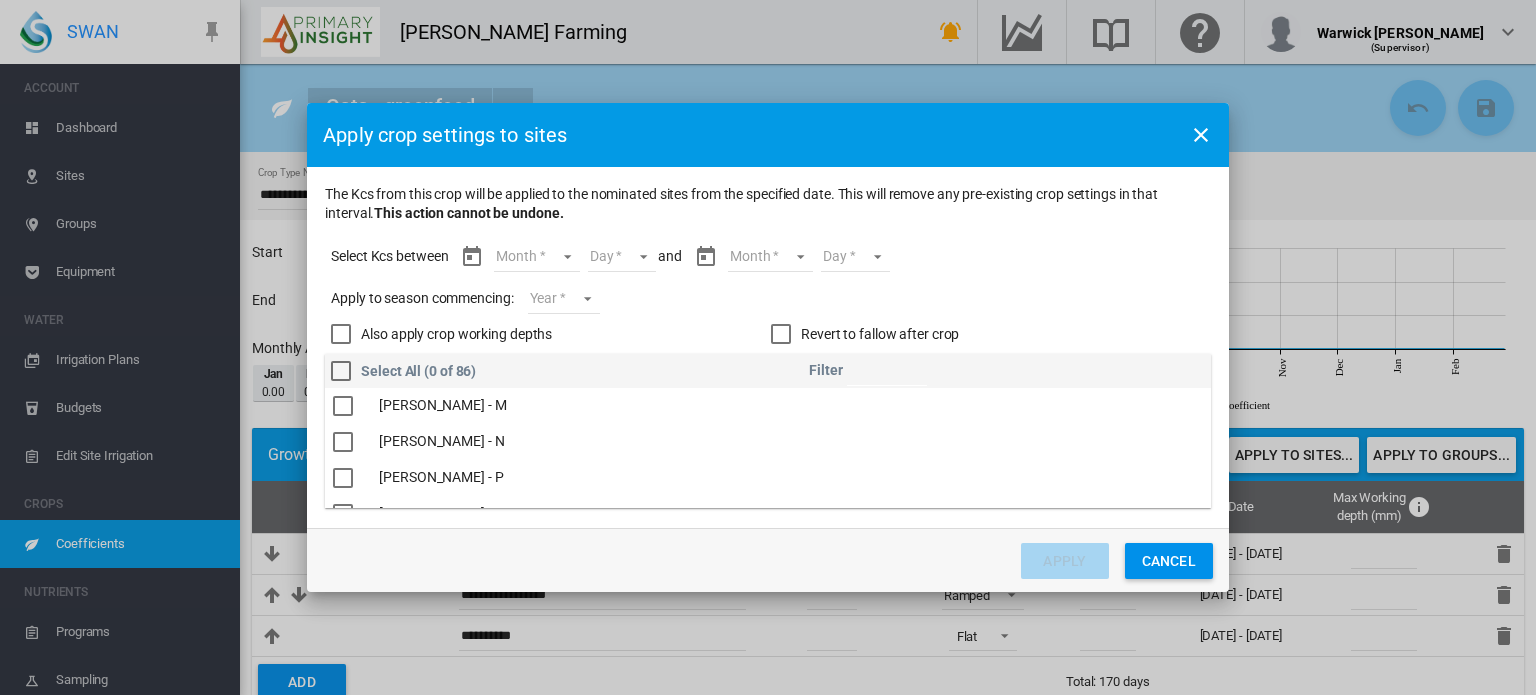 scroll, scrollTop: 1770, scrollLeft: 0, axis: vertical 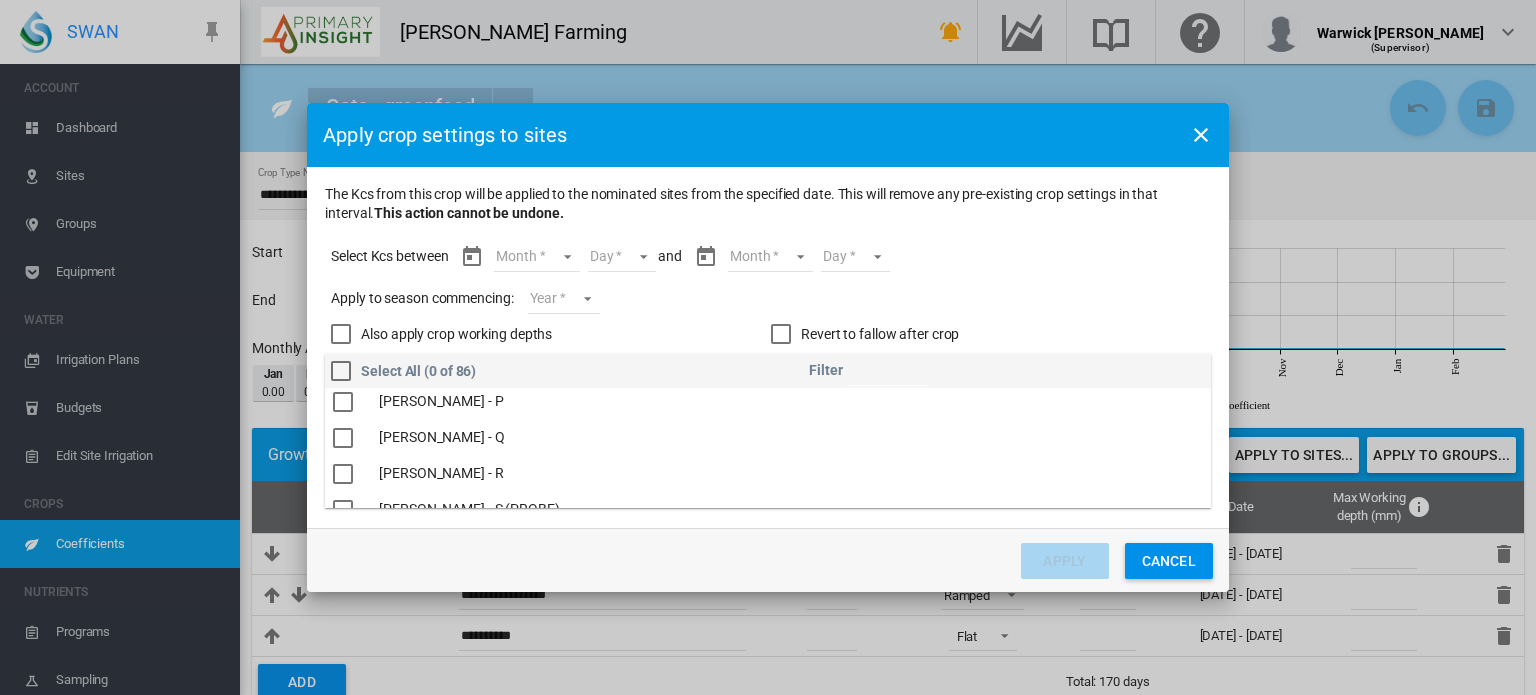 click at bounding box center [343, 474] 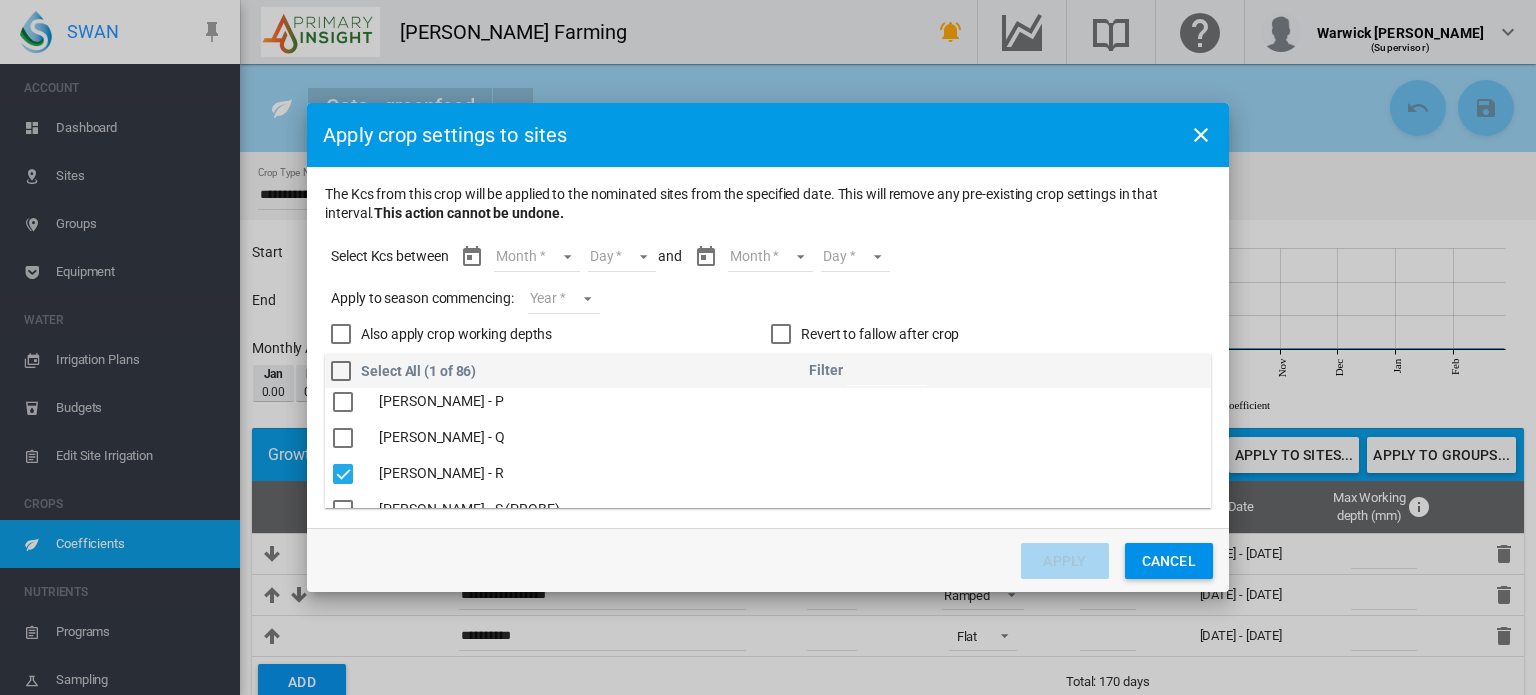 click on "Month
Mar Apr May Jun Jul Aug" at bounding box center [536, 257] 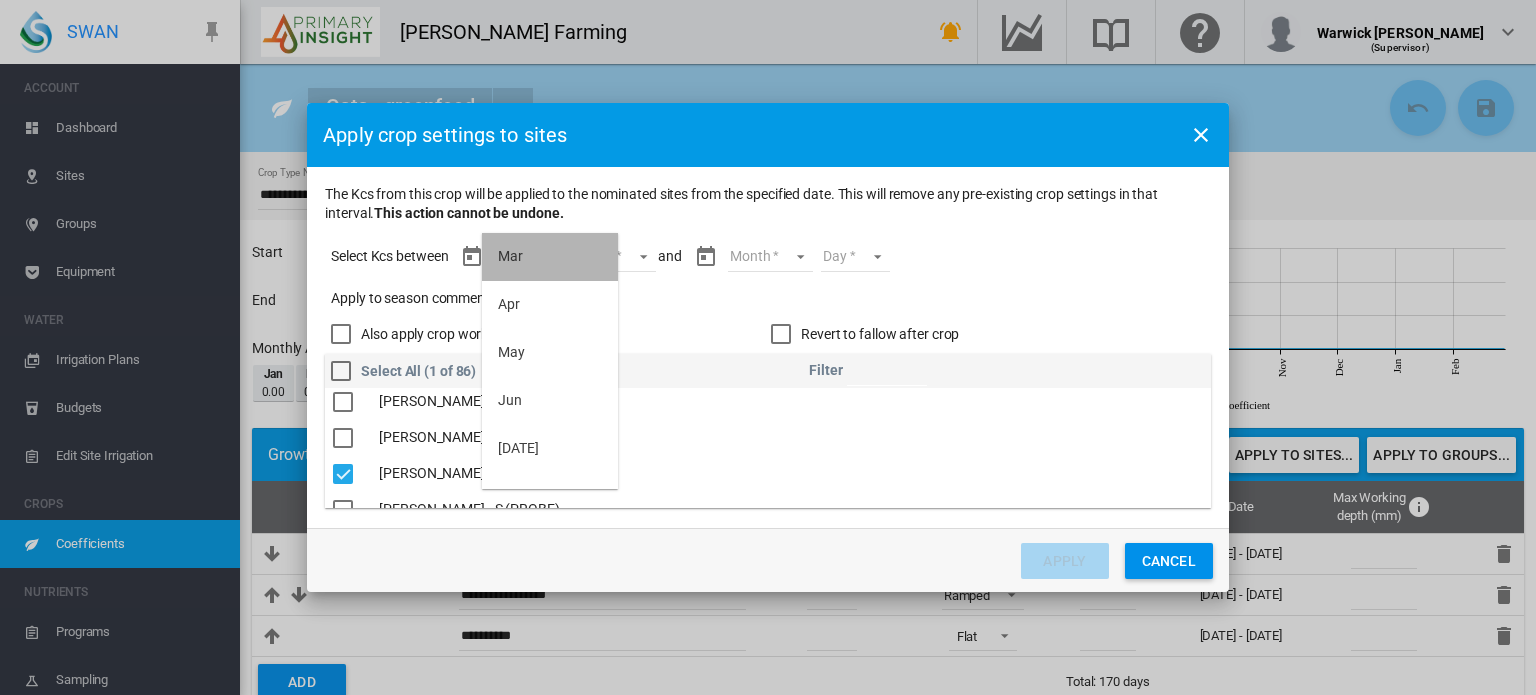 click on "Mar" at bounding box center (550, 257) 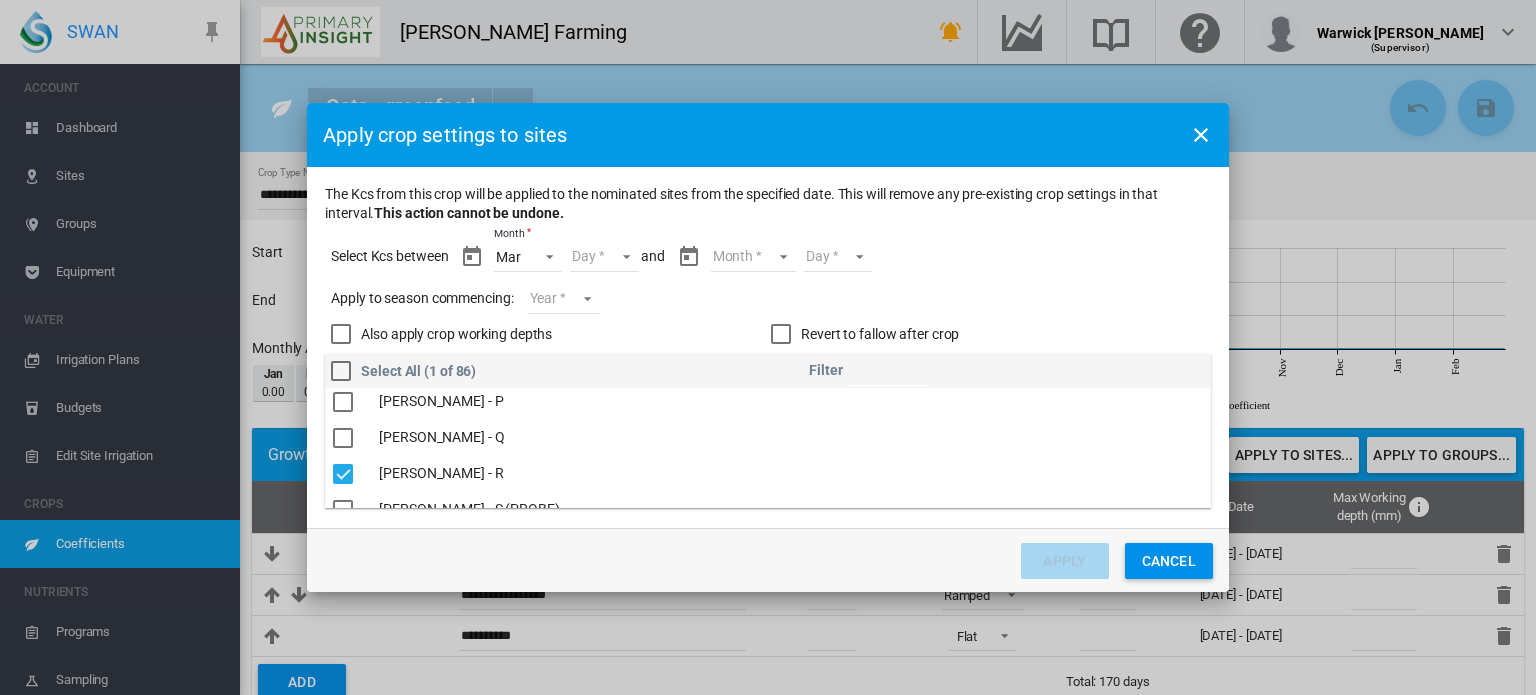 click on "Day
15 16 17 18 19 20 21 22 23 24 25 26 27 28 29 30 31" at bounding box center [604, 257] 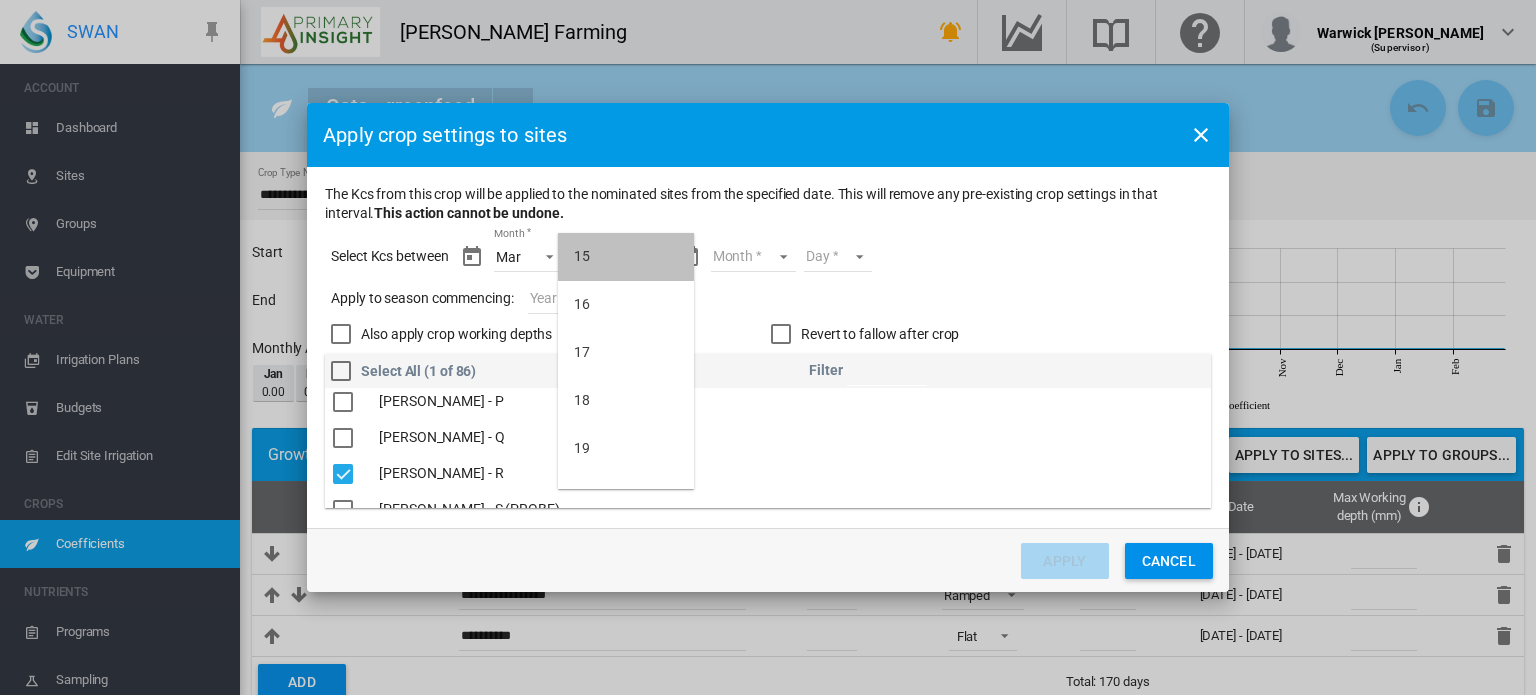 click on "15" at bounding box center (626, 257) 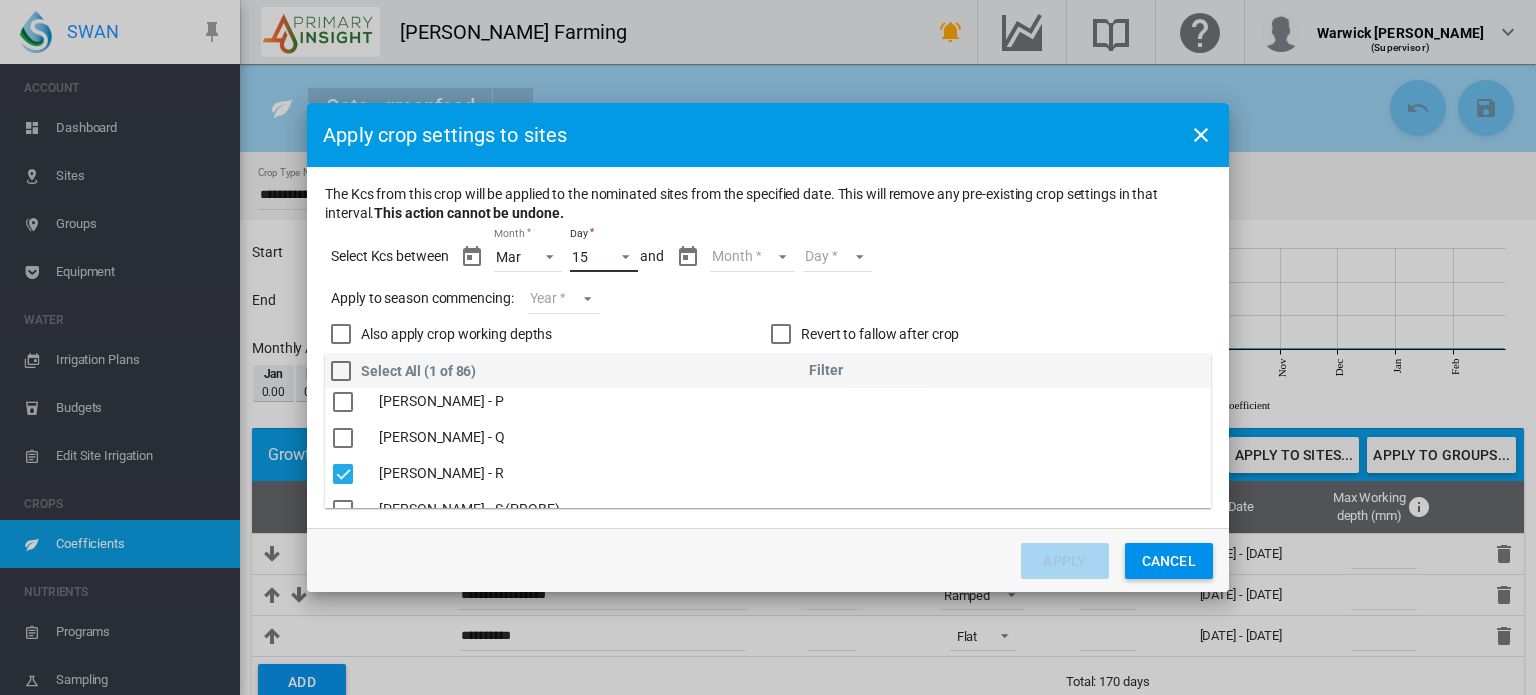 click at bounding box center (620, 255) 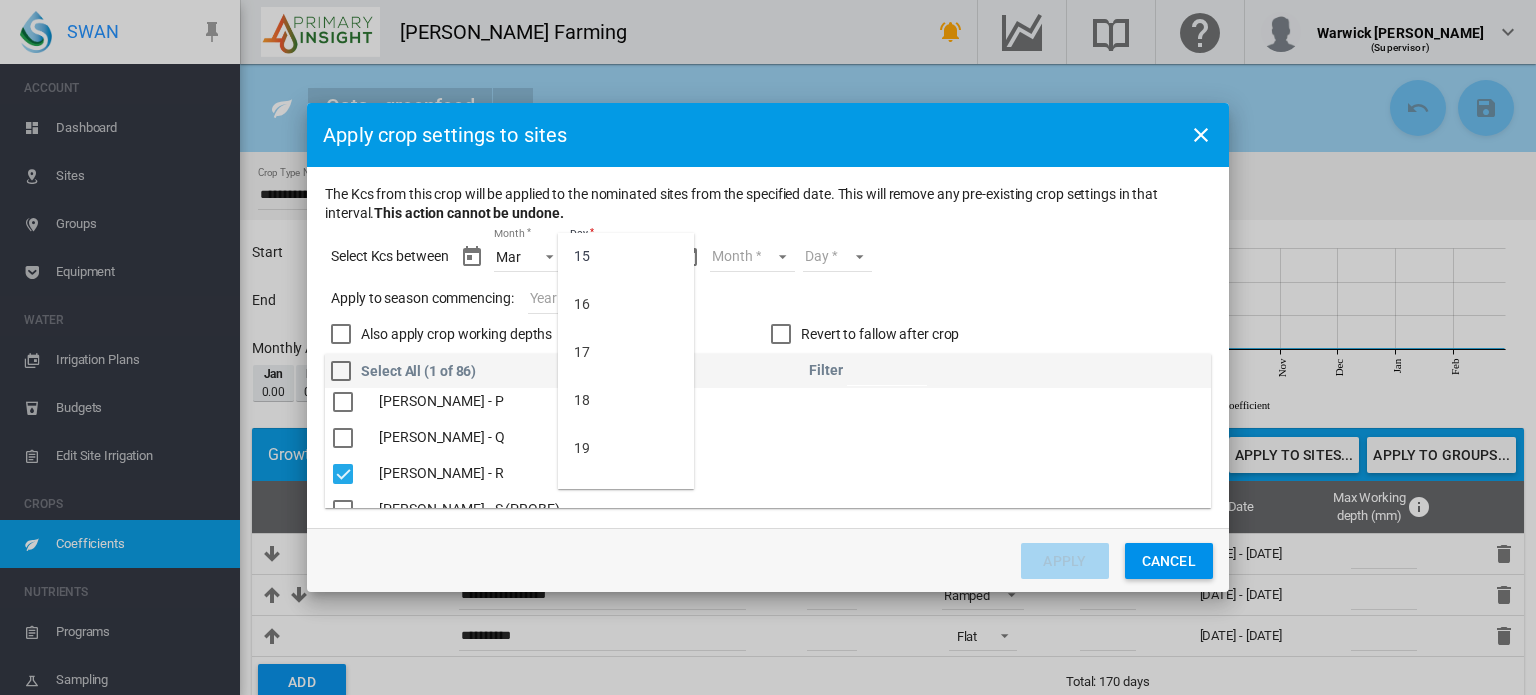 click at bounding box center (768, 347) 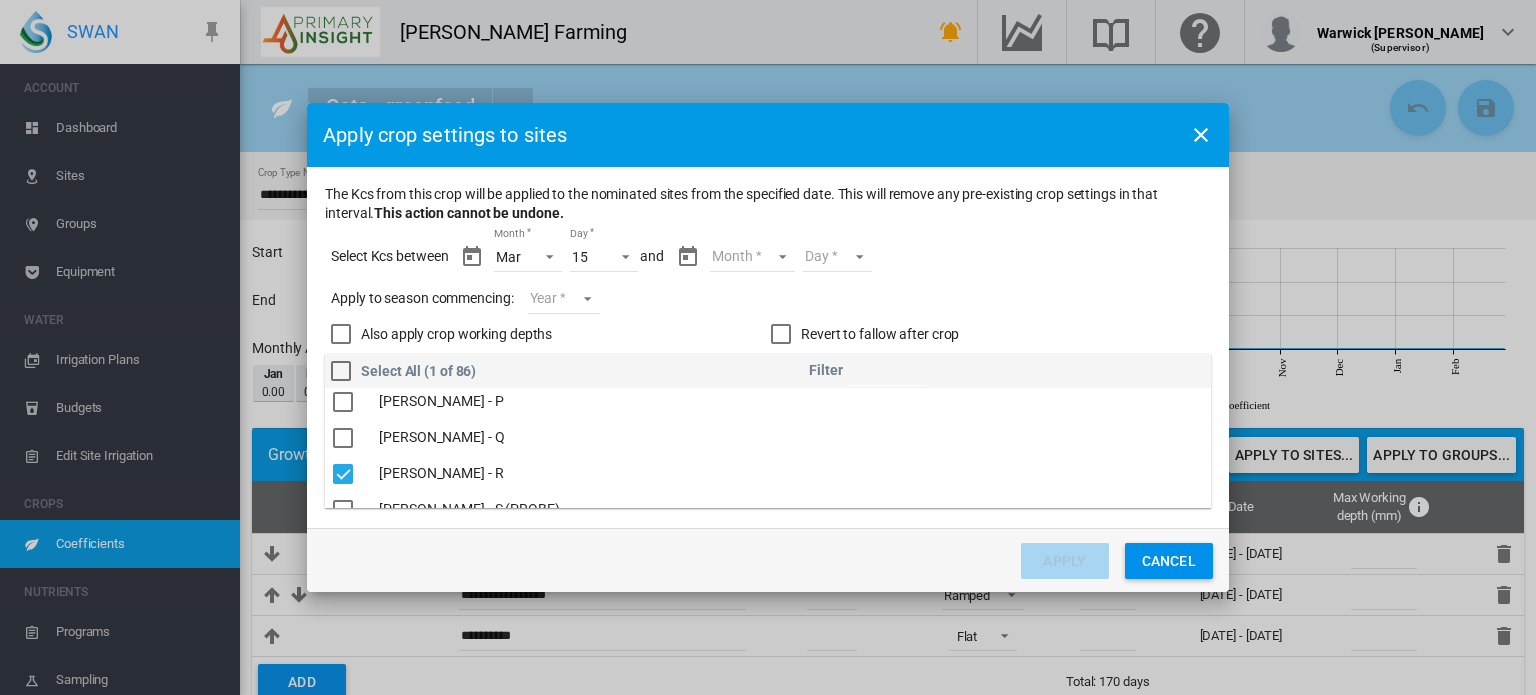 click on "Month
Mar Apr May Jun Jul Aug" at bounding box center (752, 257) 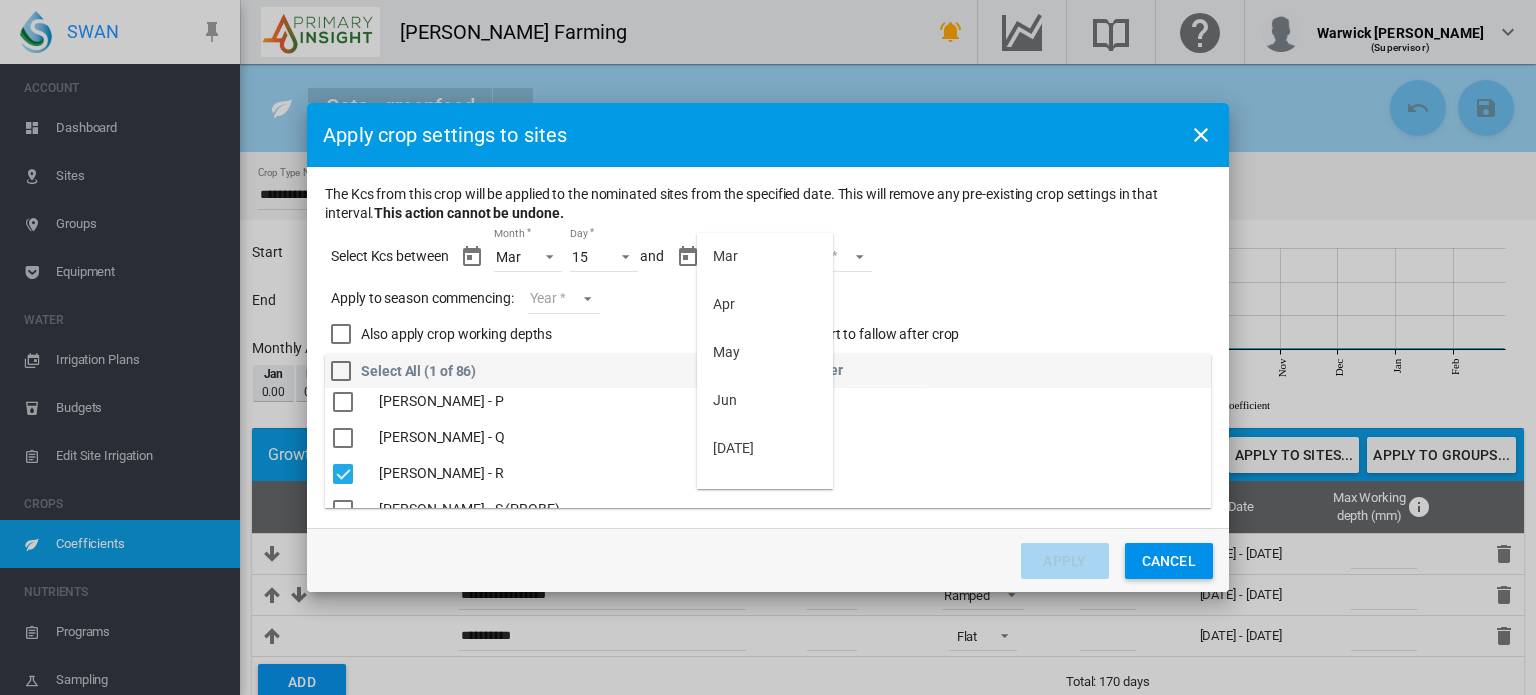 scroll, scrollTop: 32, scrollLeft: 0, axis: vertical 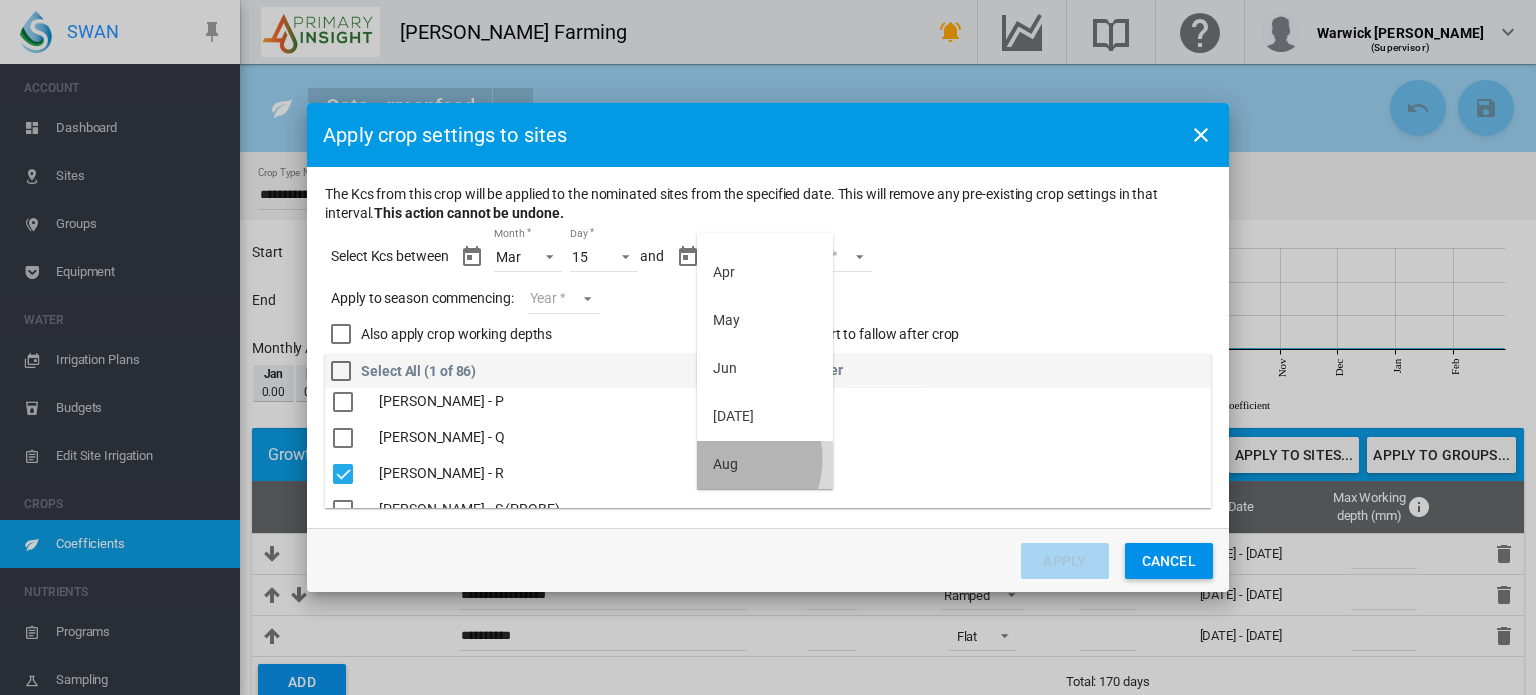 click on "Aug" at bounding box center [725, 465] 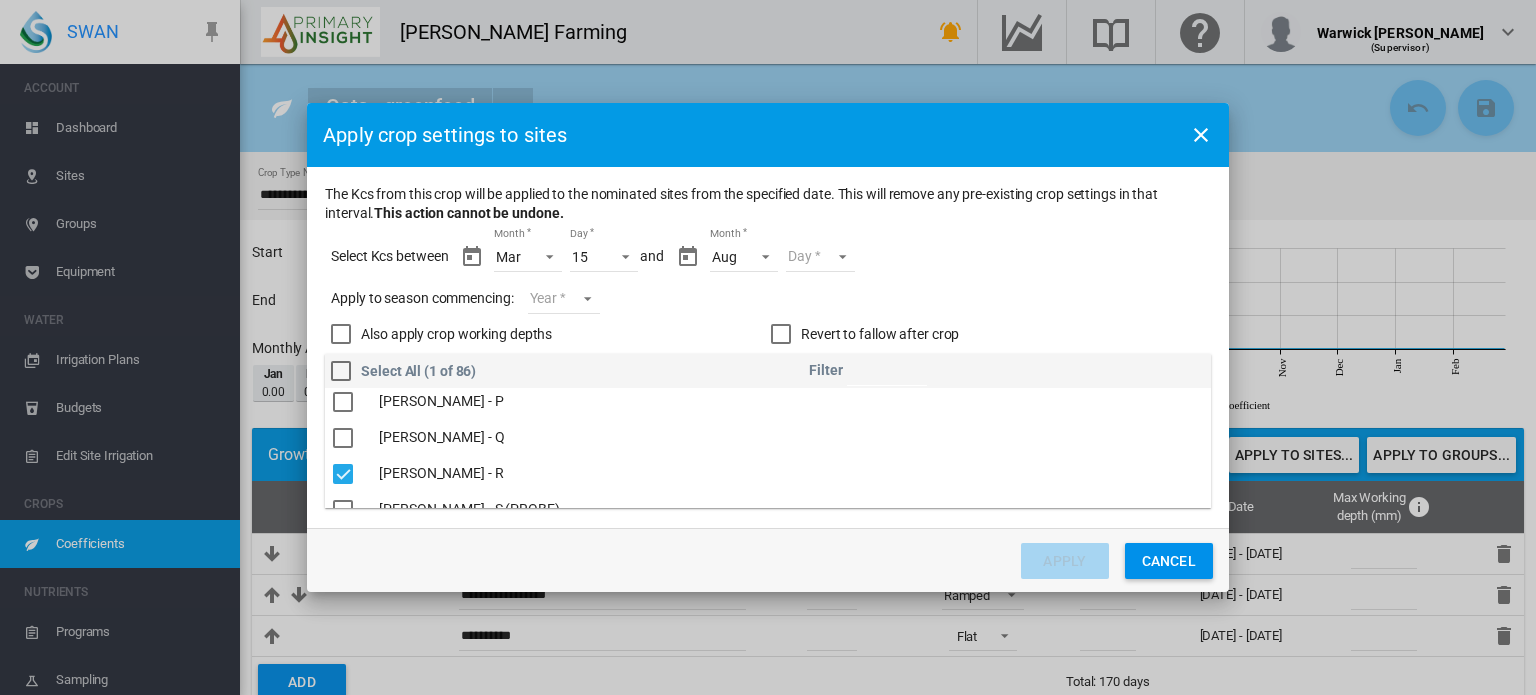 click on "Day
01 02 03 04 05 06 07 08 09 10 11 12 13 14 15 16 17 18 19 20 21 22 23 24 25 26 27 28 29 30 31" at bounding box center (820, 257) 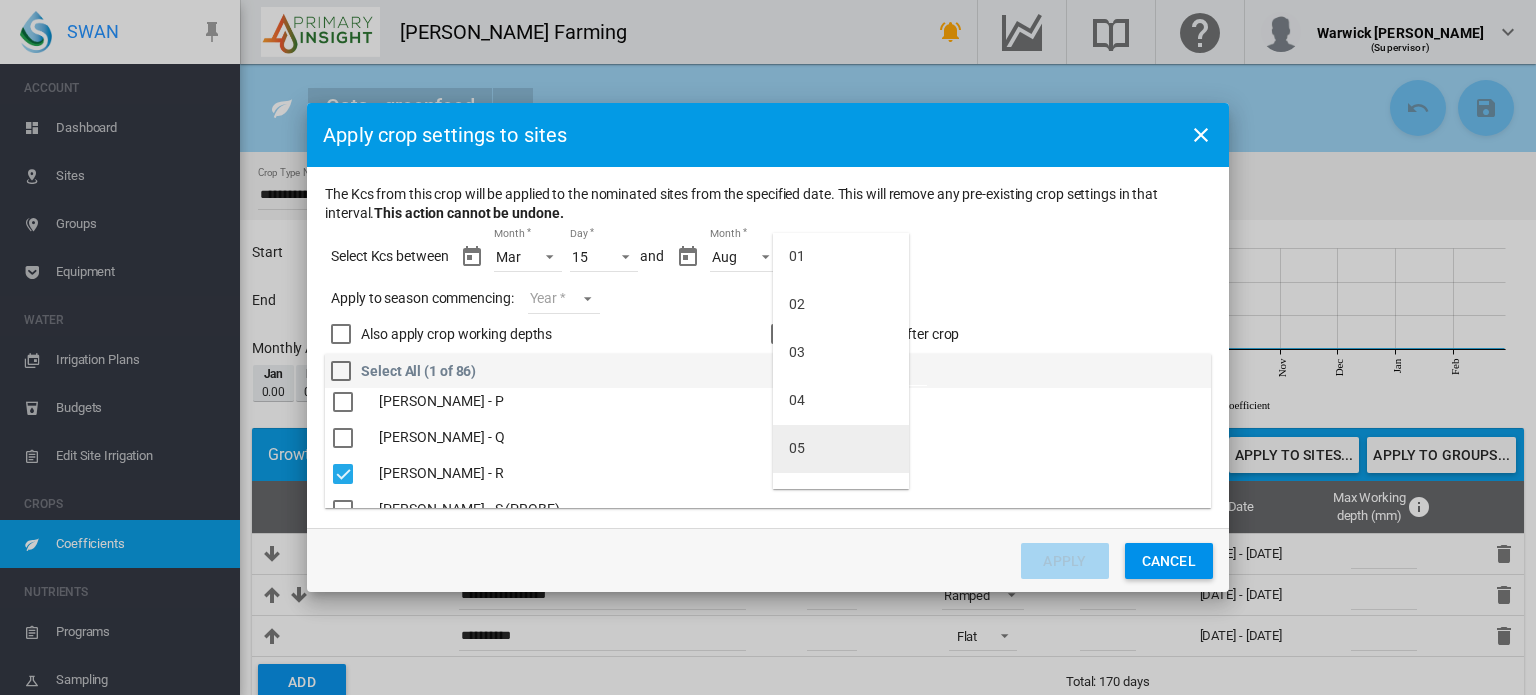 click on "05" at bounding box center (841, 449) 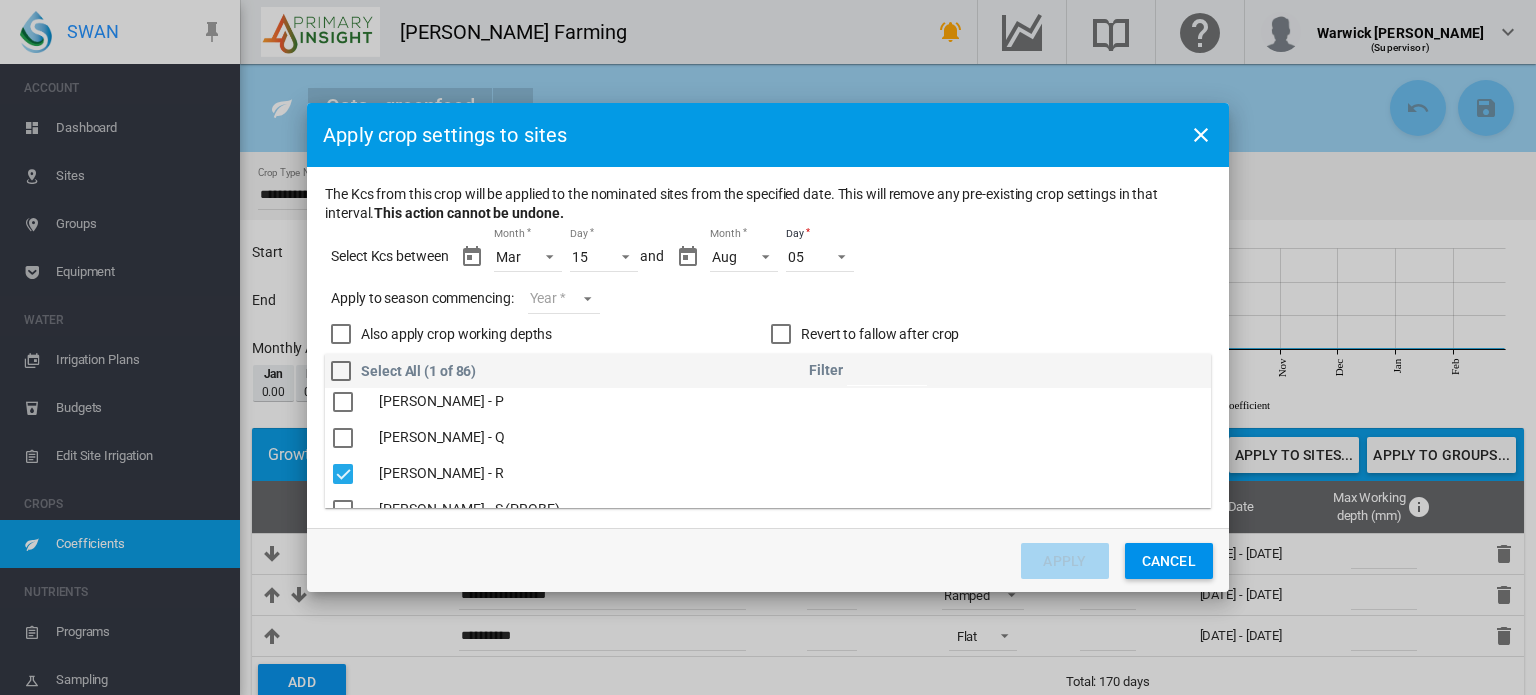 click on "Year
2027 2026 2025 2024 2023" at bounding box center (564, 299) 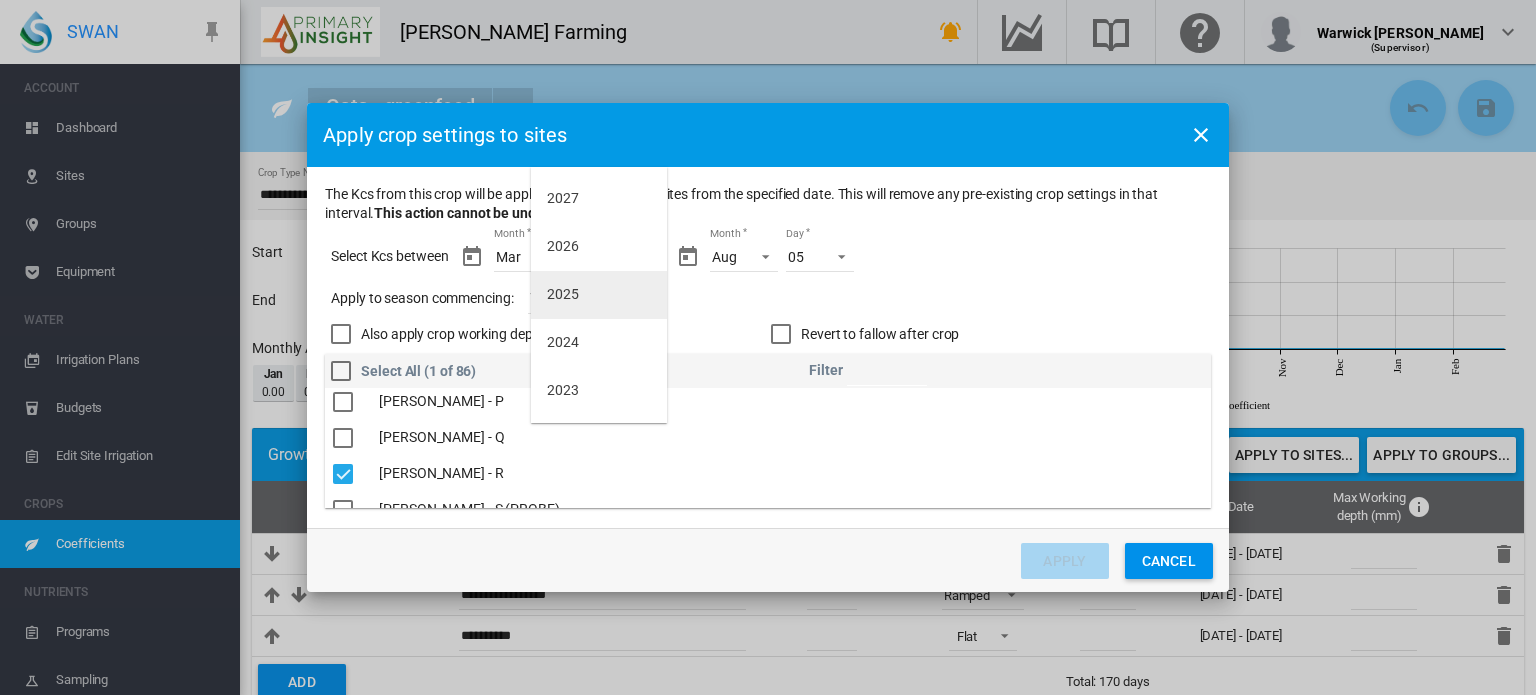 click on "2025" at bounding box center [599, 295] 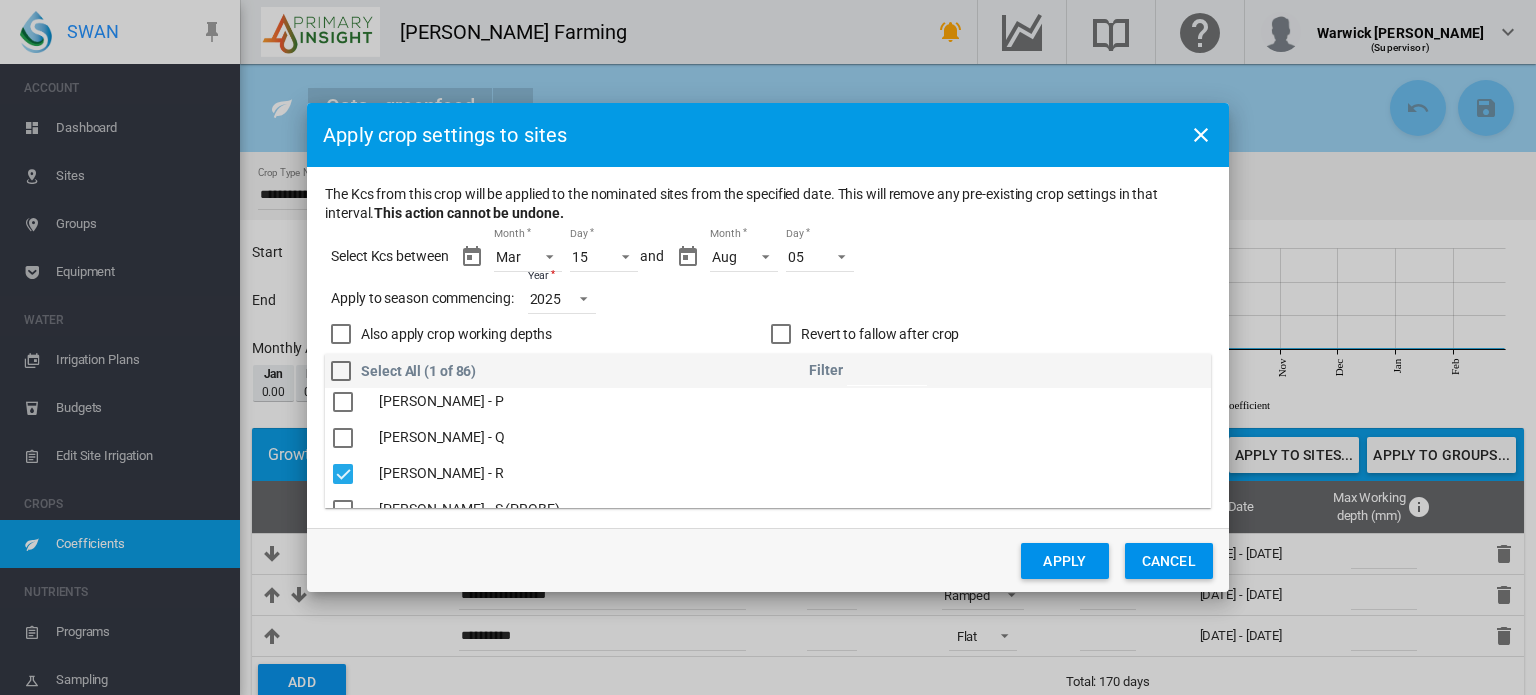 click on "Apply" 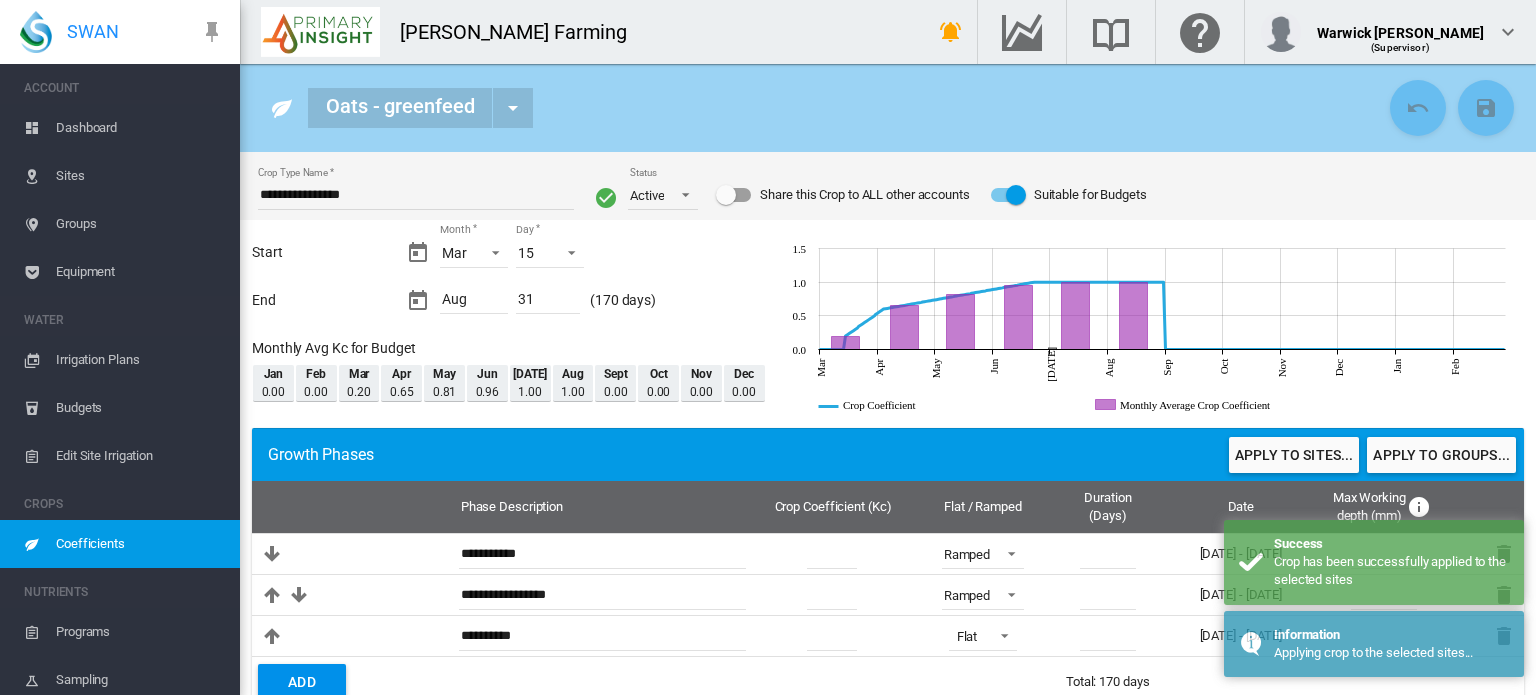click on "Coefficients" at bounding box center (140, 544) 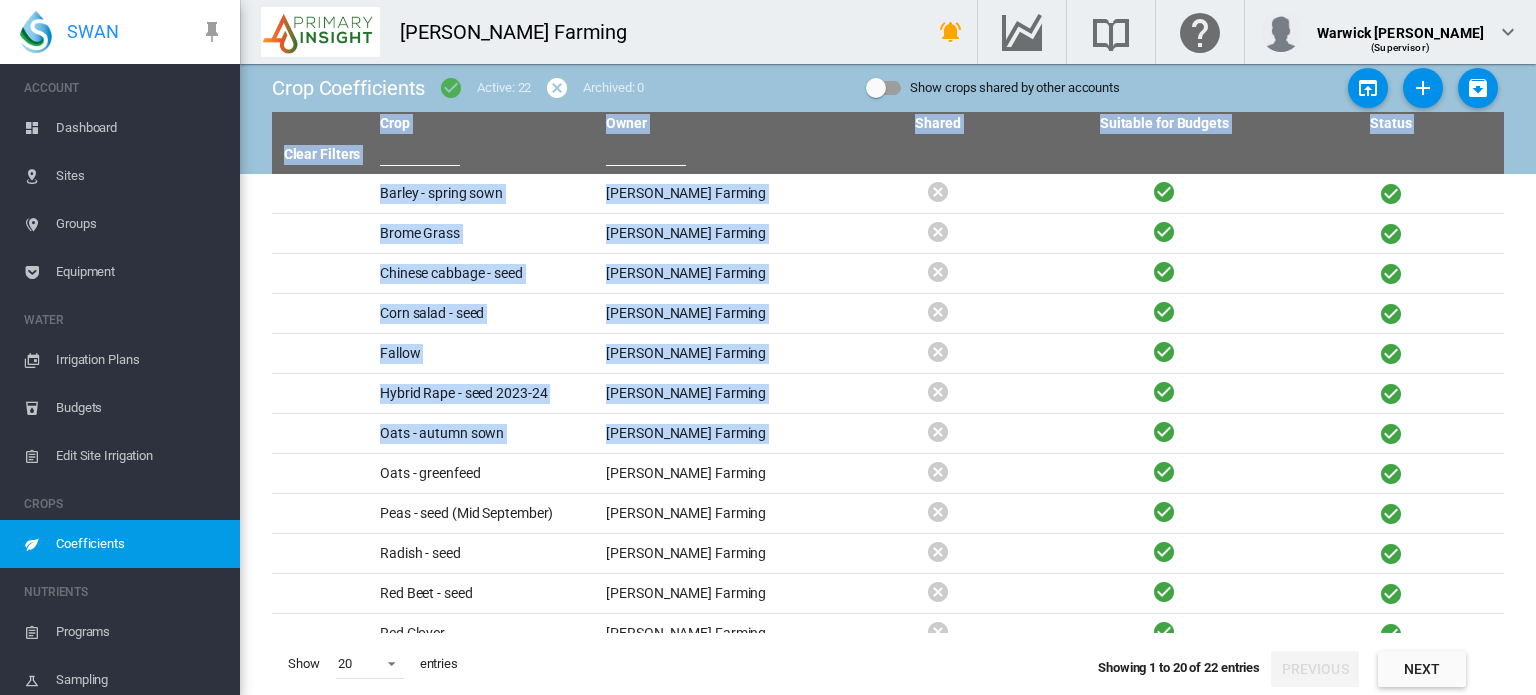 drag, startPoint x: 1508, startPoint y: 358, endPoint x: 1493, endPoint y: 429, distance: 72.56721 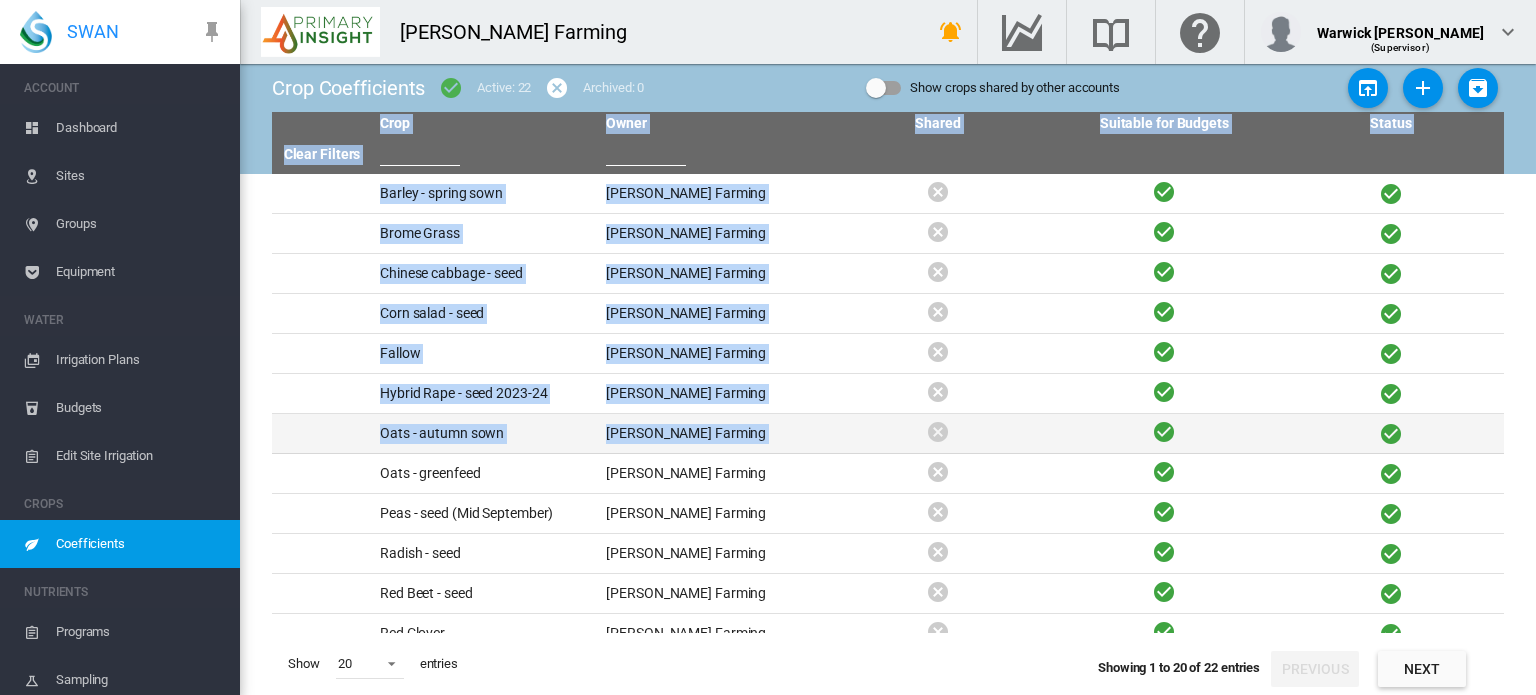 click at bounding box center (1391, 433) 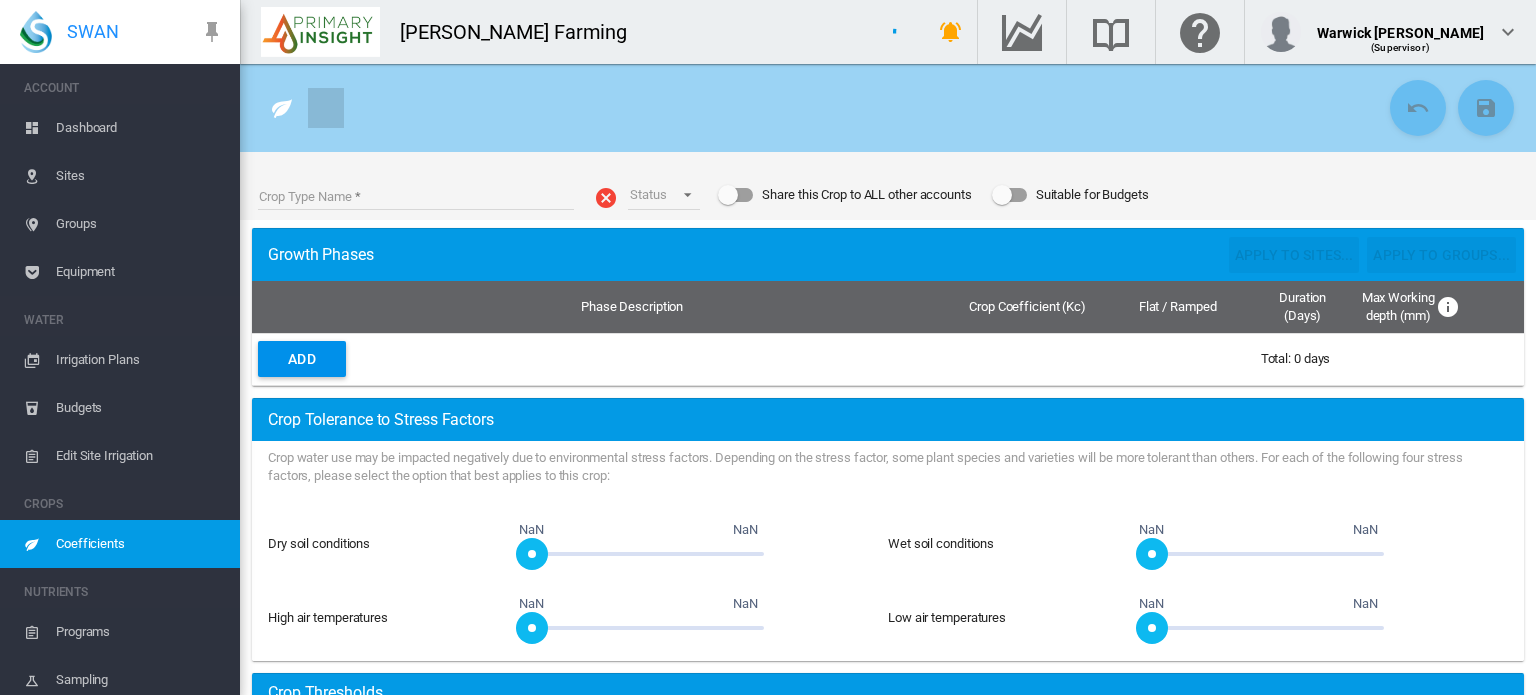 type on "**********" 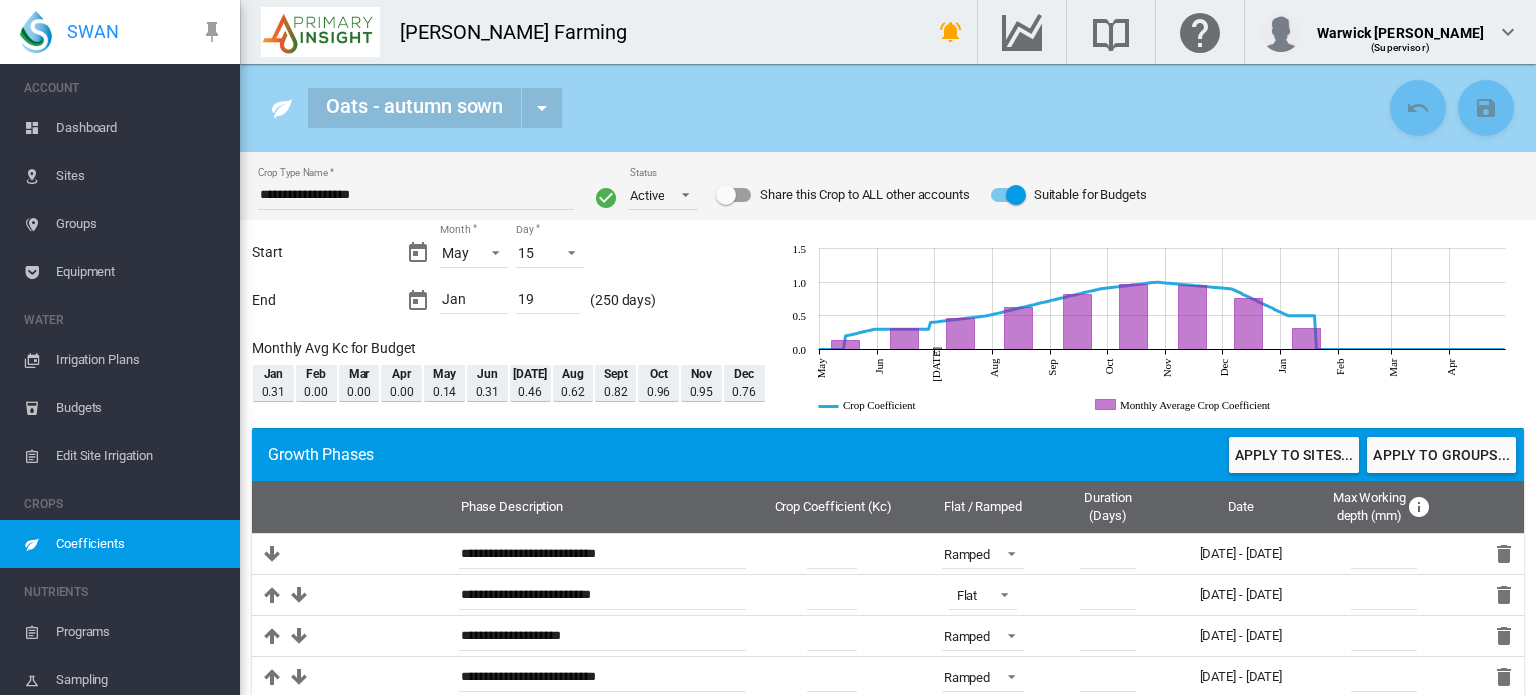 click on "Coefficients" at bounding box center (140, 544) 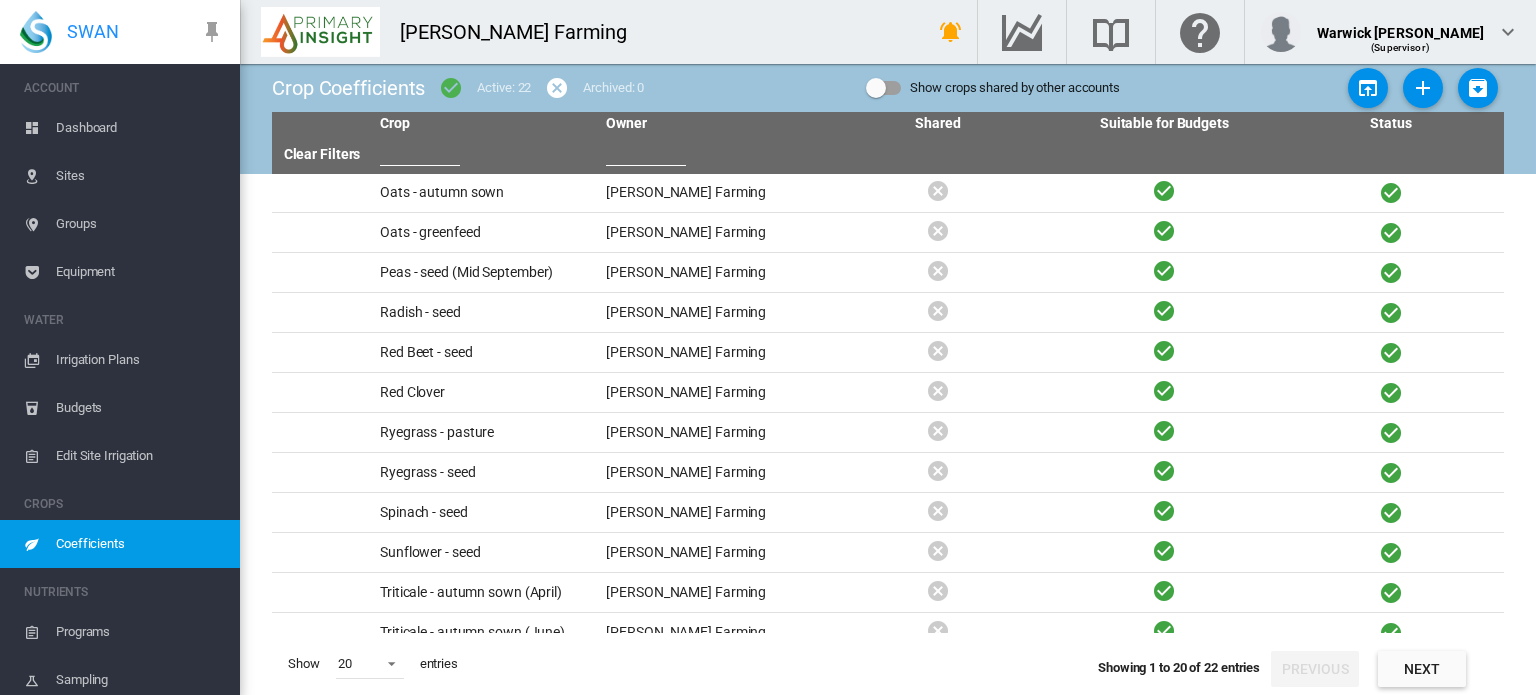 scroll, scrollTop: 242, scrollLeft: 0, axis: vertical 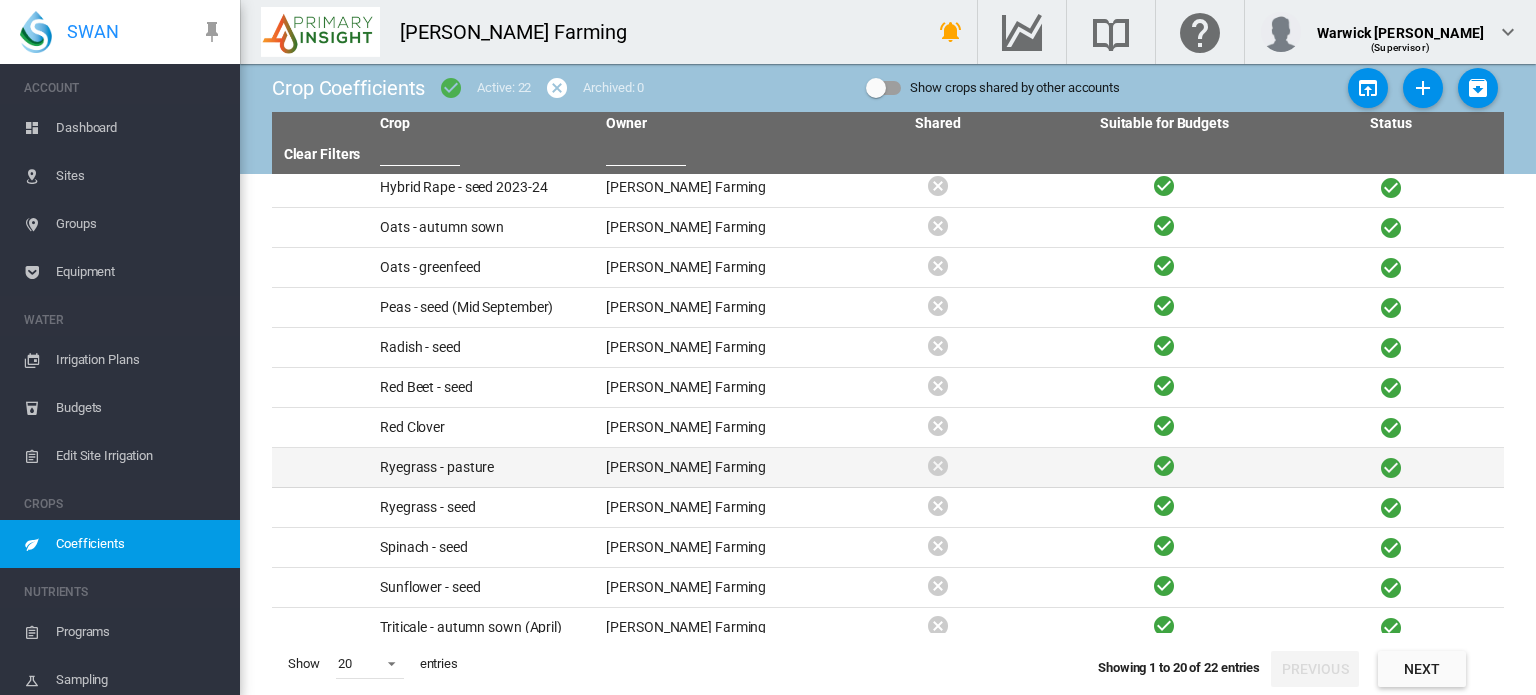 click on "Ryegrass - pasture" at bounding box center (485, 467) 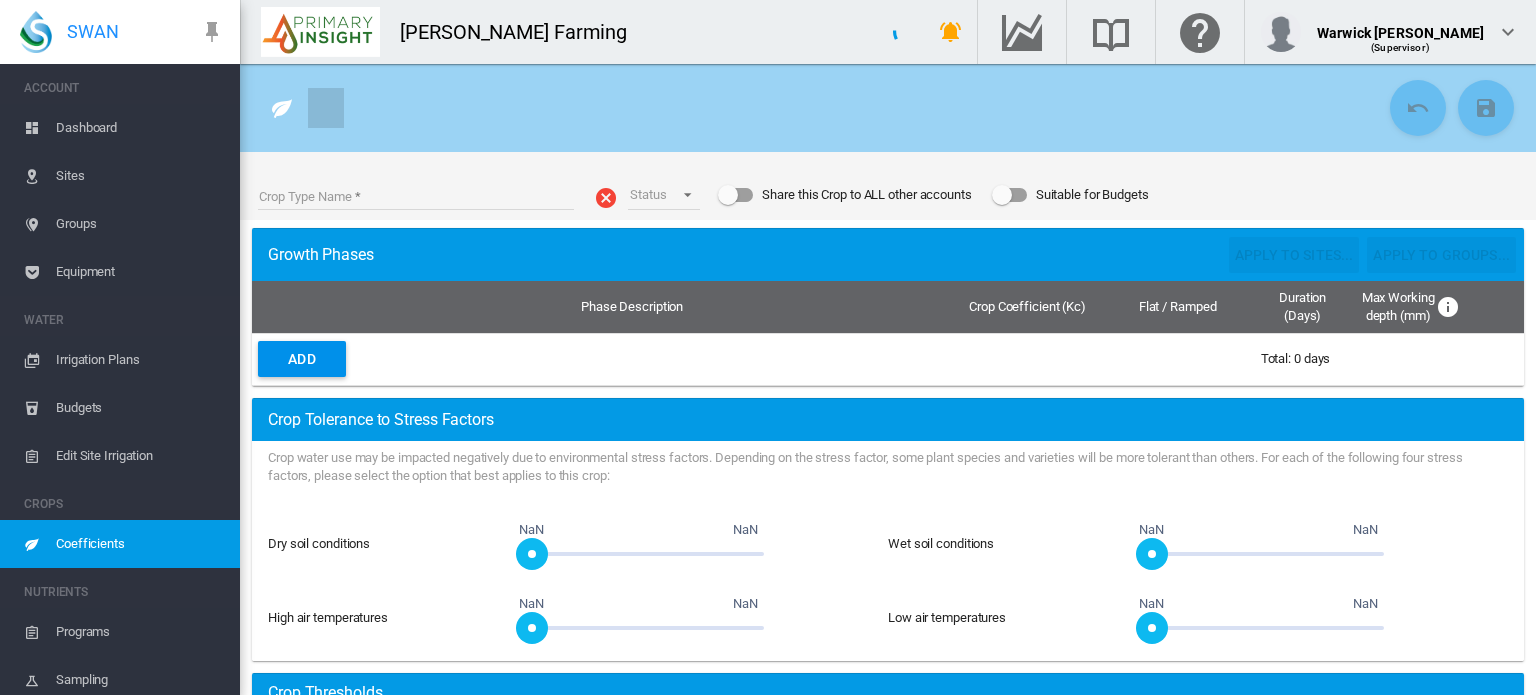 type on "**********" 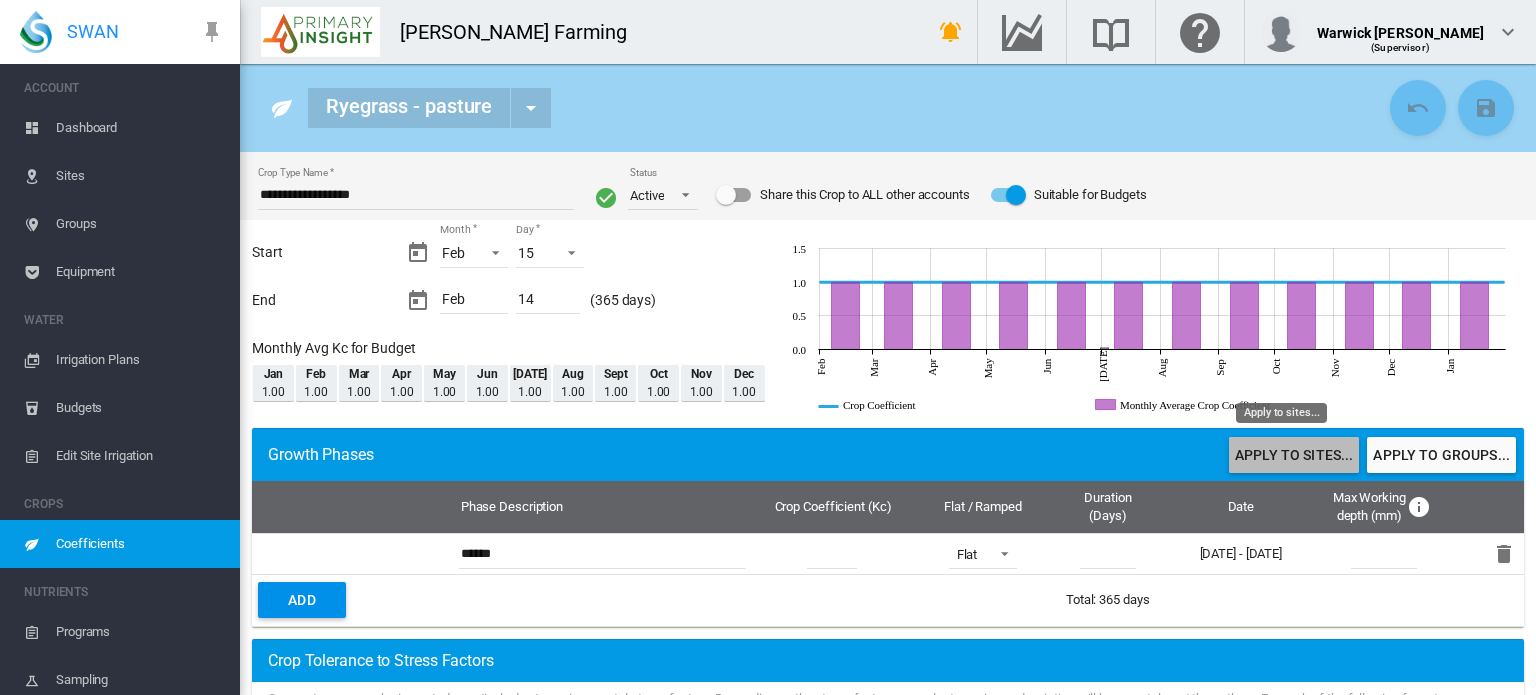 click on "Apply to sites..." at bounding box center [1294, 455] 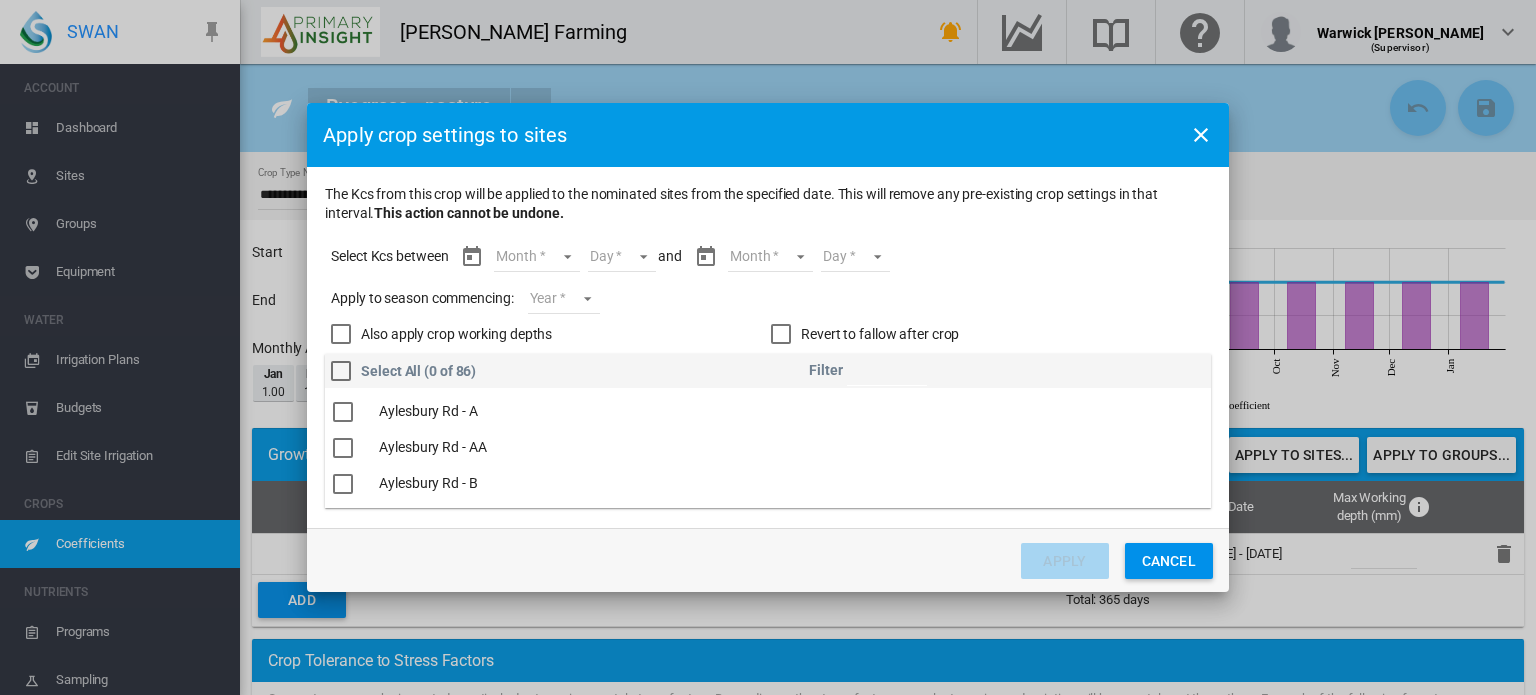 click on "Month
Feb Mar Apr May Jun [DATE] Aug Sept Oct Nov Dec Jan Feb" at bounding box center [536, 257] 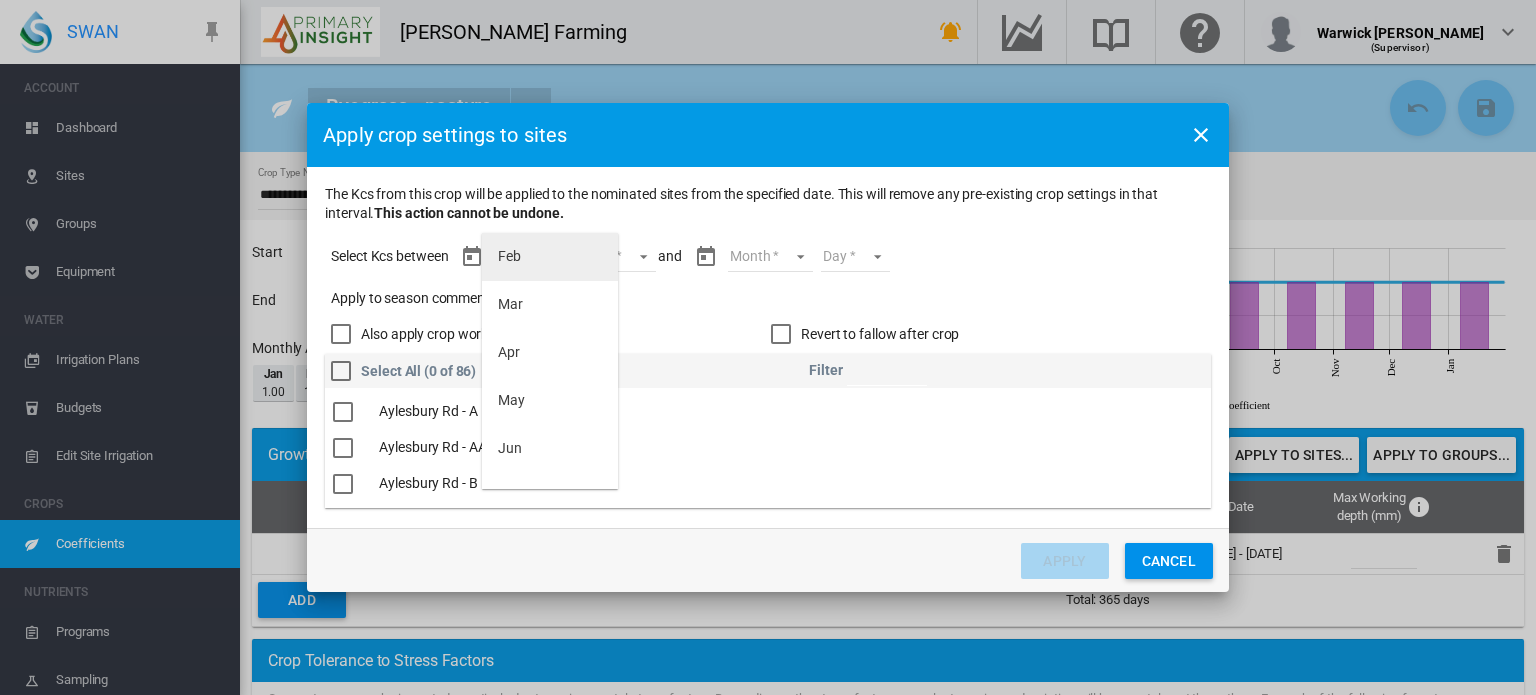click on "Feb" at bounding box center [550, 257] 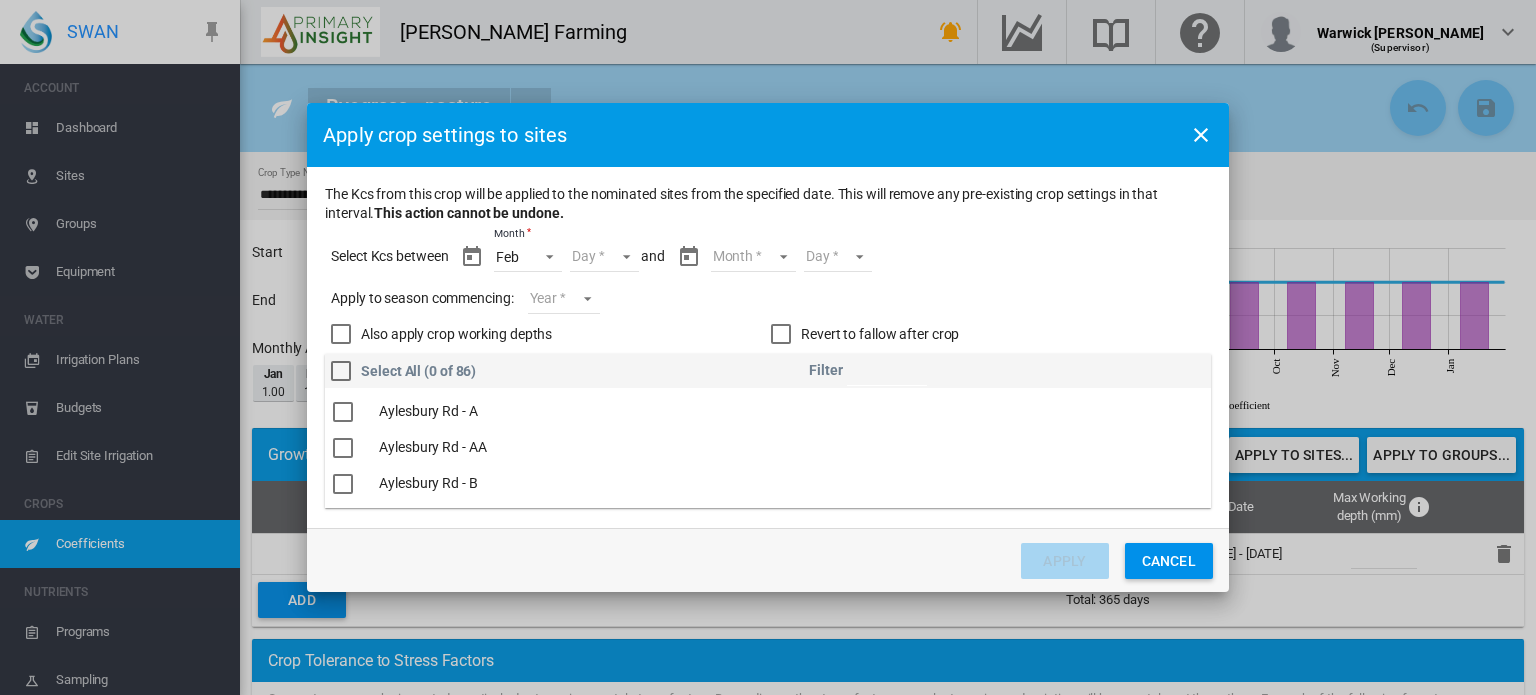 click on "Day
15 16 17 18 19 20 21 22 23 24 25 26 27 28" at bounding box center [604, 257] 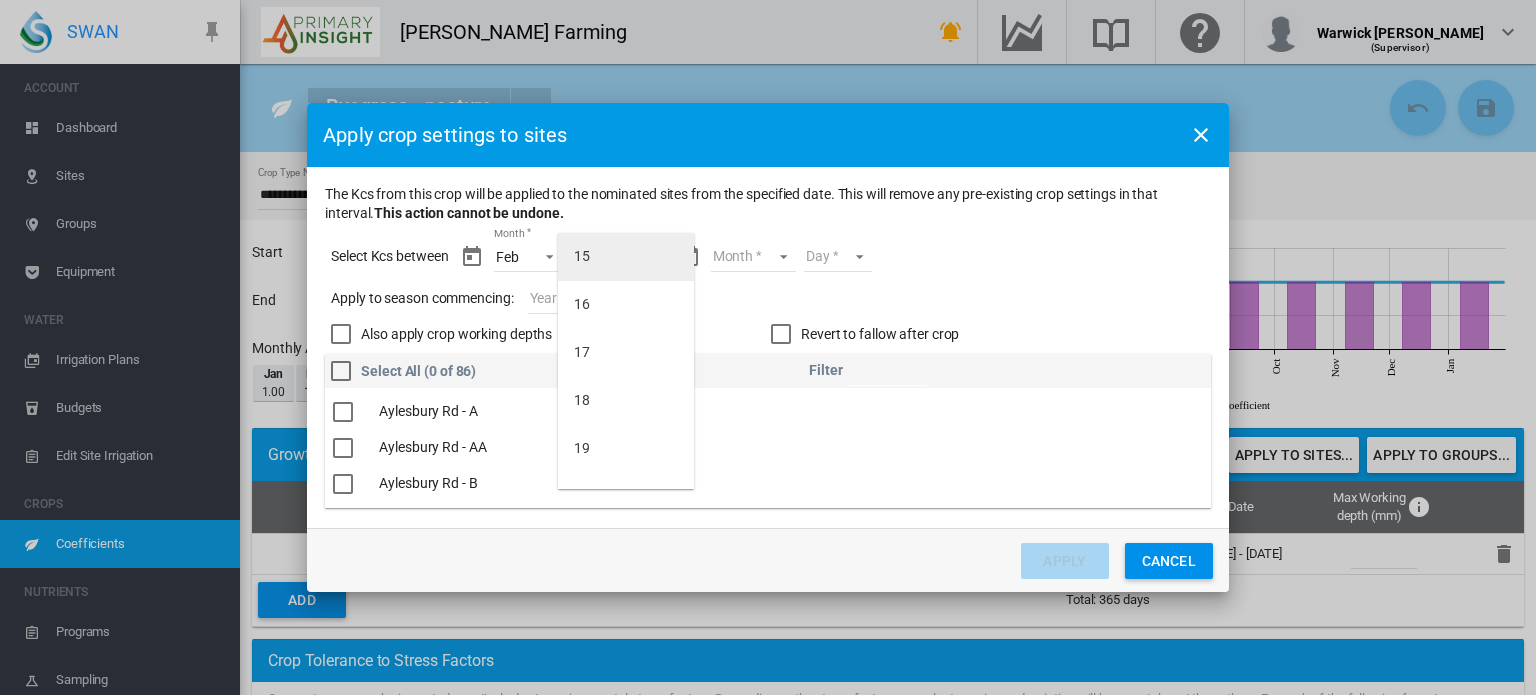 click on "15" at bounding box center [626, 257] 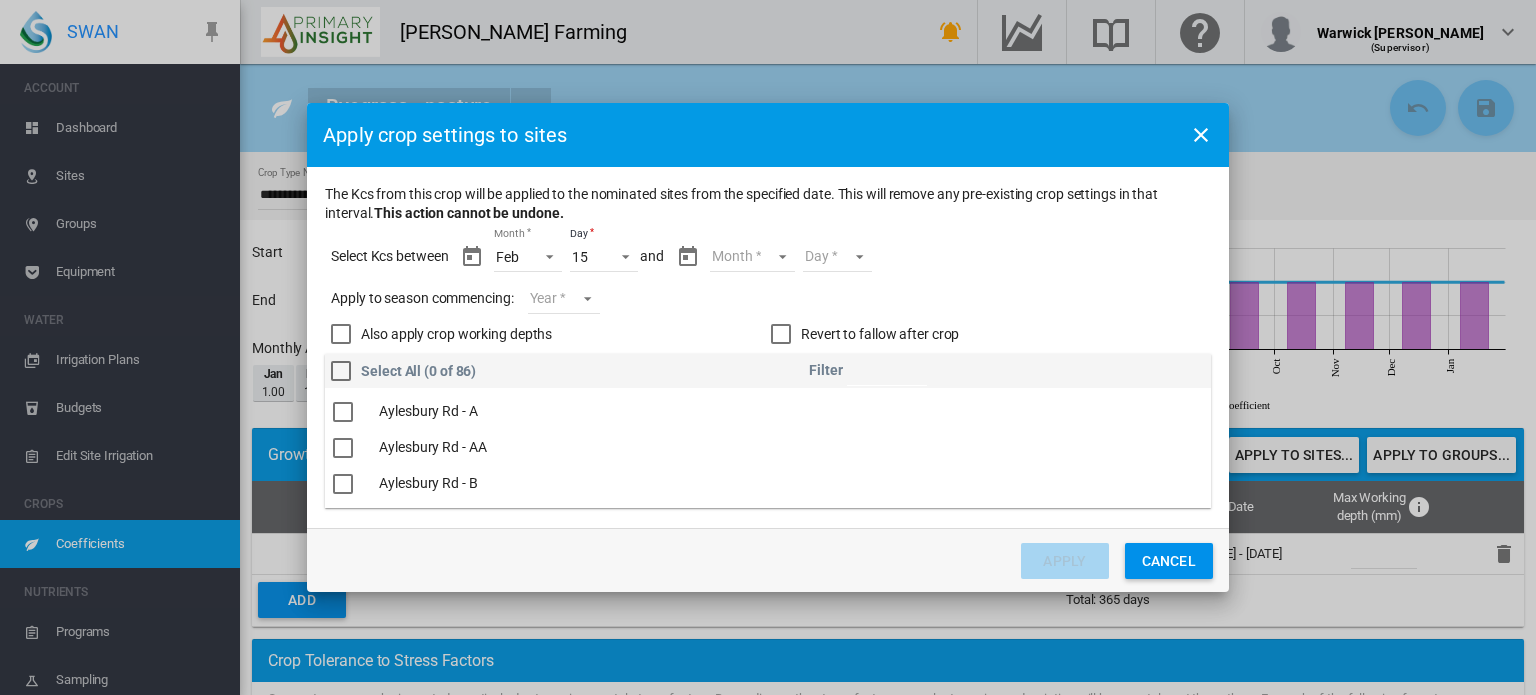 click on "Month
Feb Mar Apr May Jun [DATE] Aug Sept Oct Nov Dec Jan Feb" at bounding box center [752, 257] 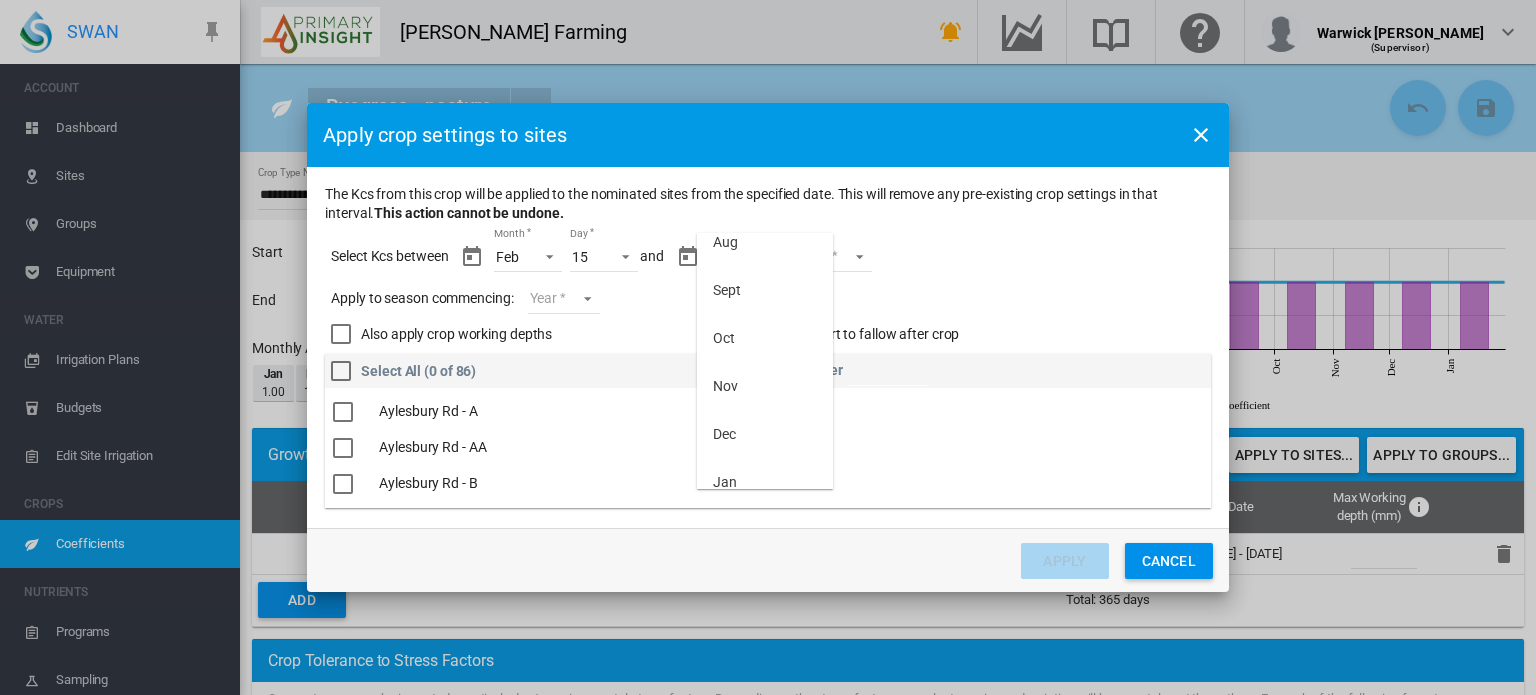 scroll, scrollTop: 368, scrollLeft: 0, axis: vertical 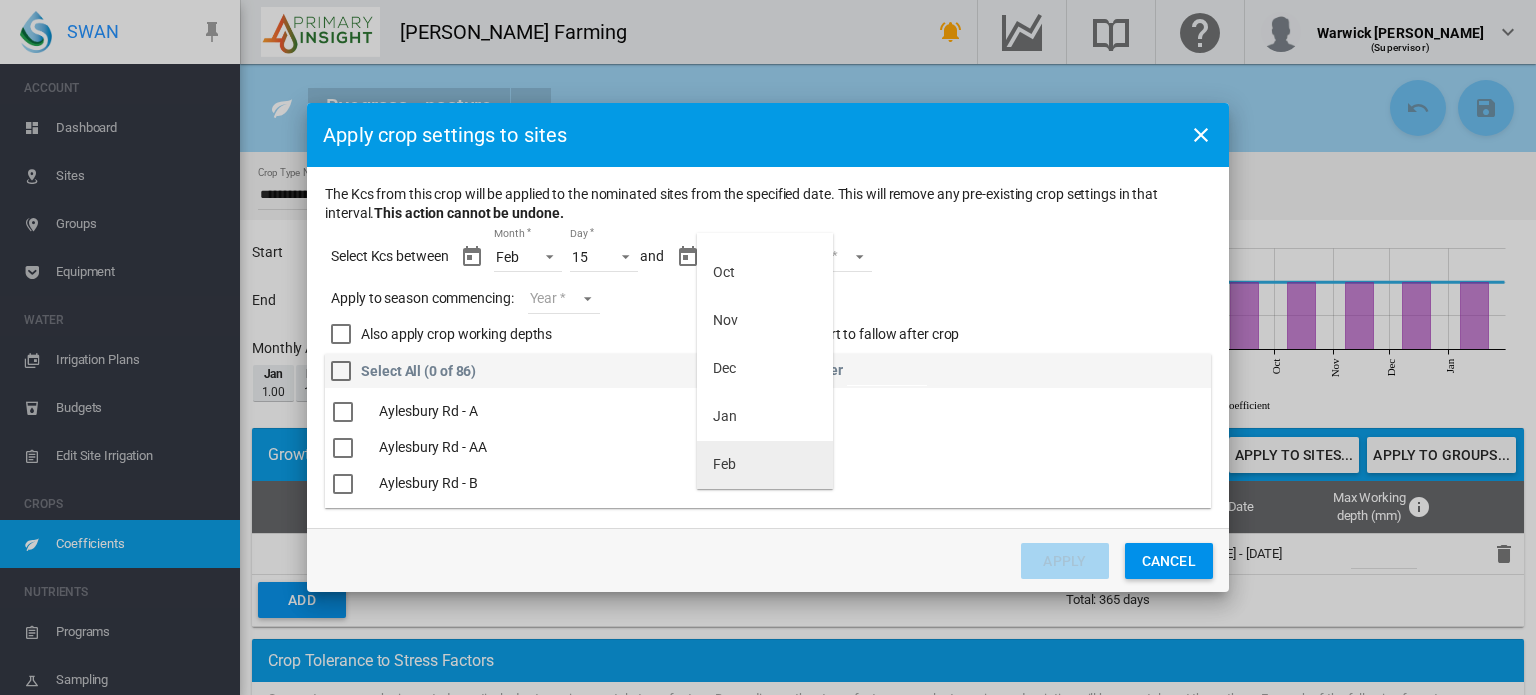 click on "Feb" at bounding box center [765, 465] 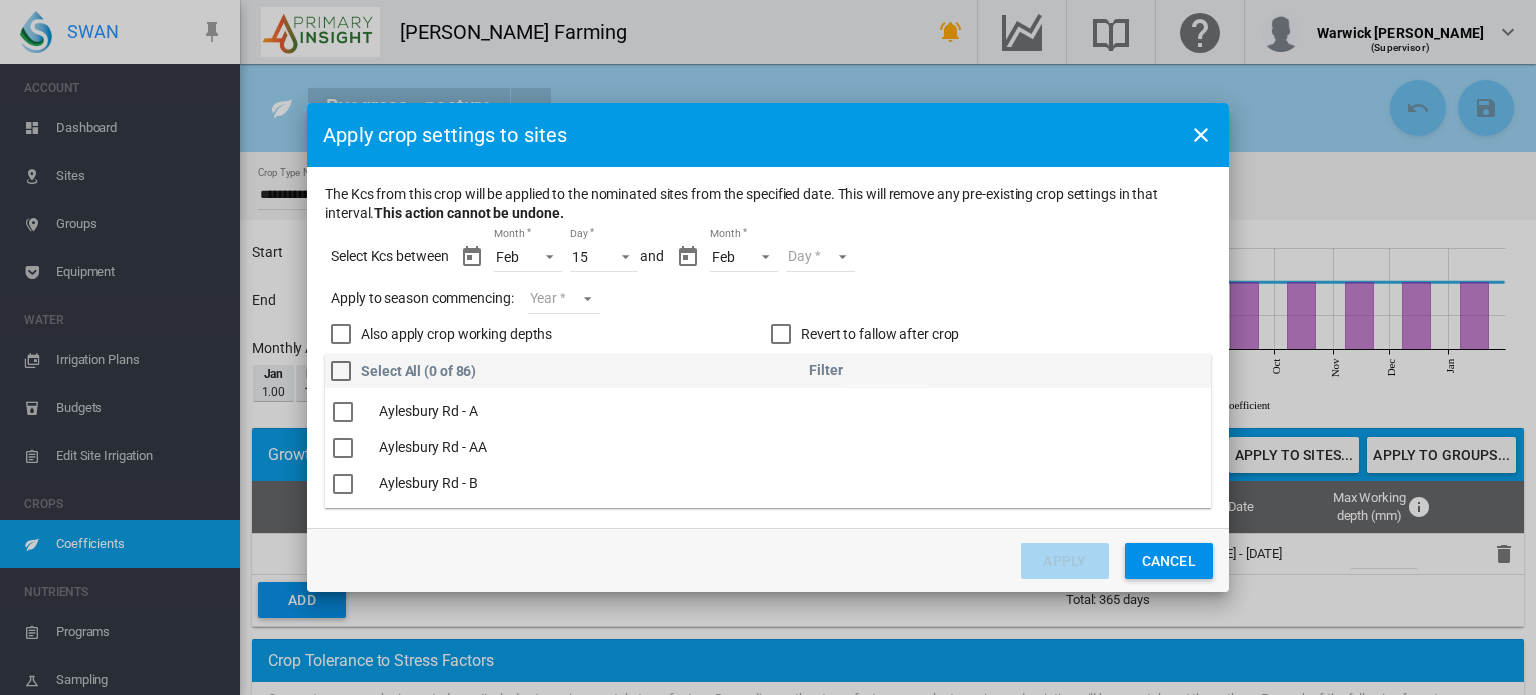 click on "Day
01 02 03 04 05 06 07 08 09 10 11 12 13 14" at bounding box center [820, 257] 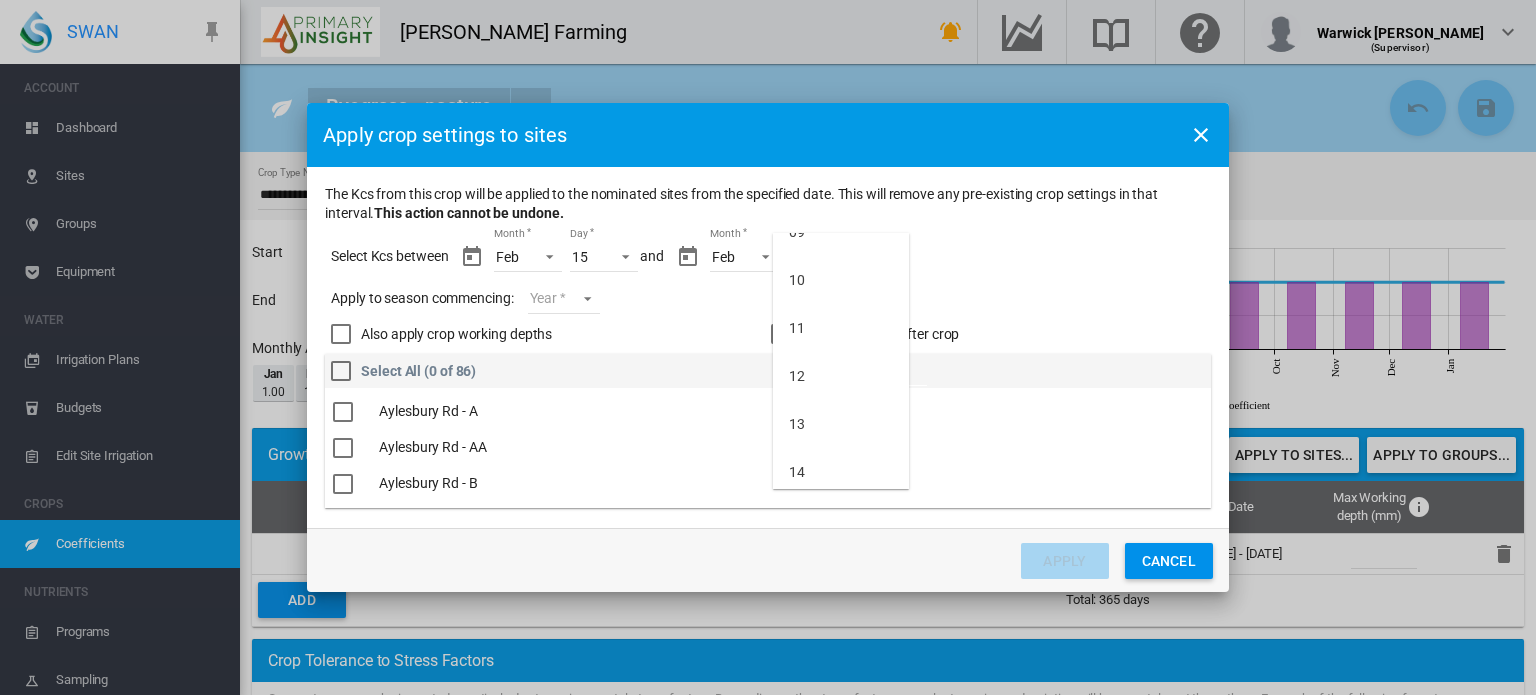 scroll, scrollTop: 416, scrollLeft: 0, axis: vertical 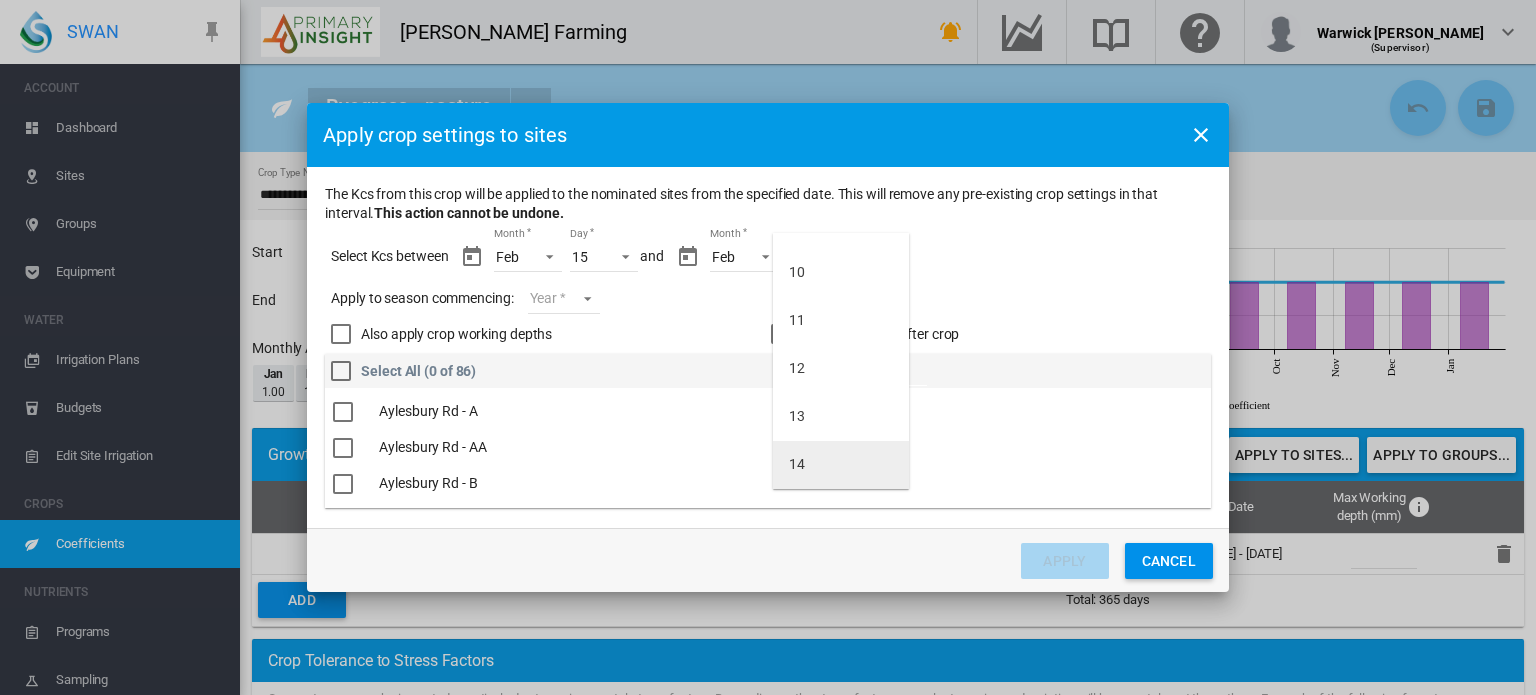 click on "14" at bounding box center (841, 465) 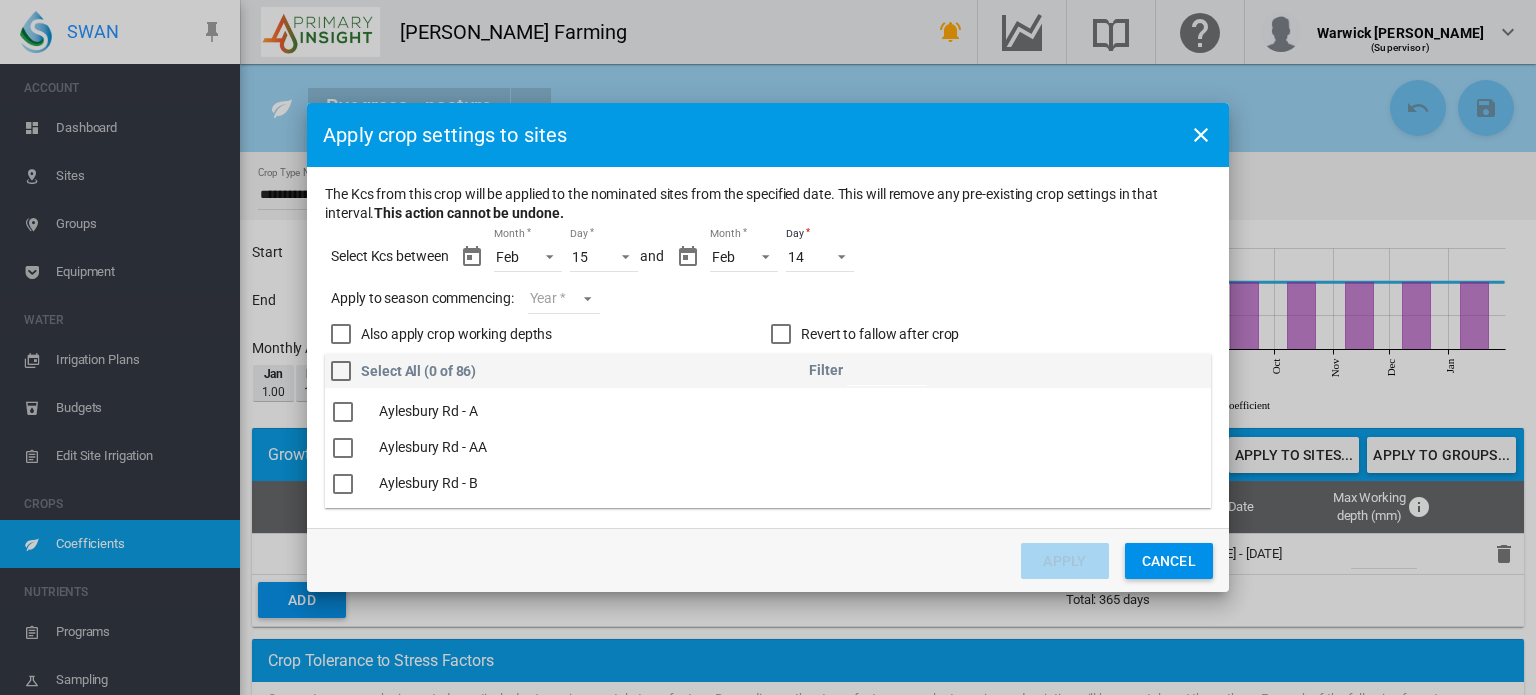click on "Year
[DATE] [CREDIT_CARD_NUMBER]" at bounding box center [564, 299] 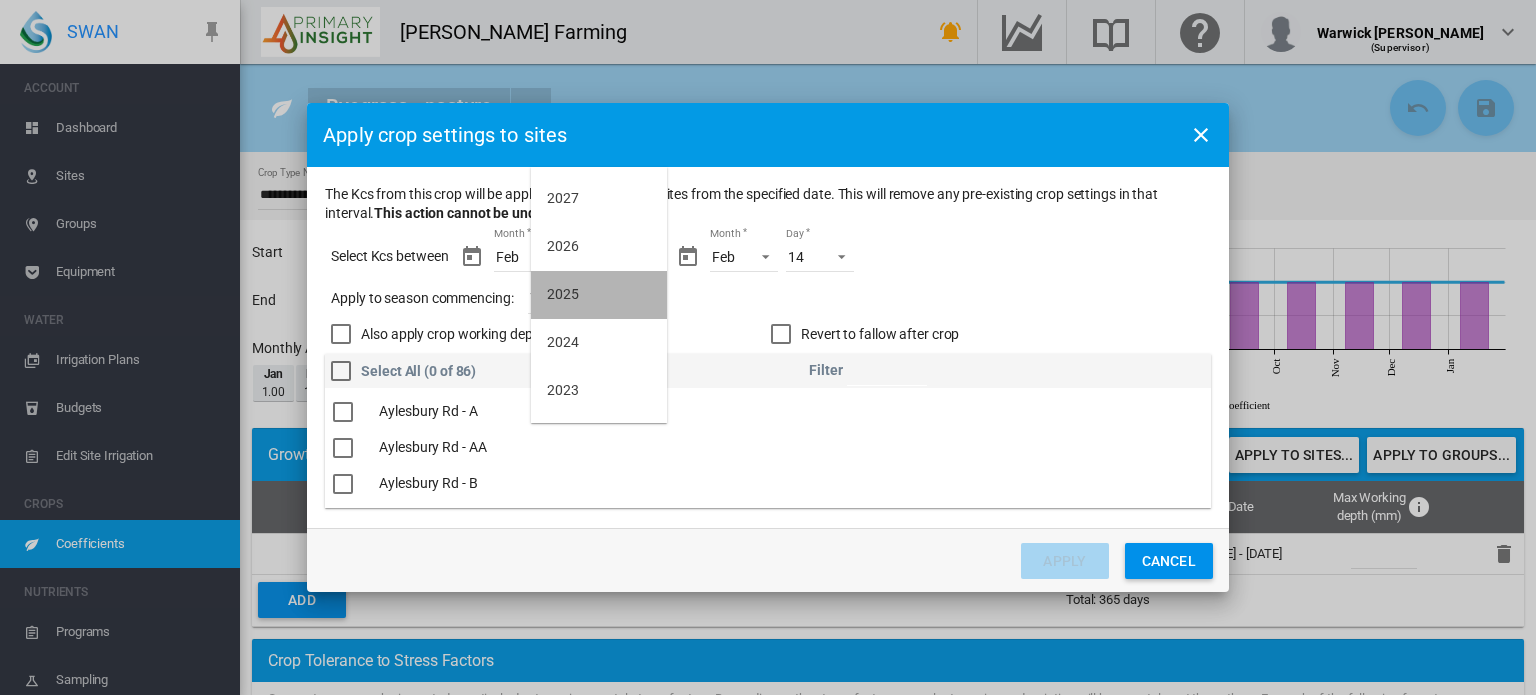 click on "2025" at bounding box center (563, 295) 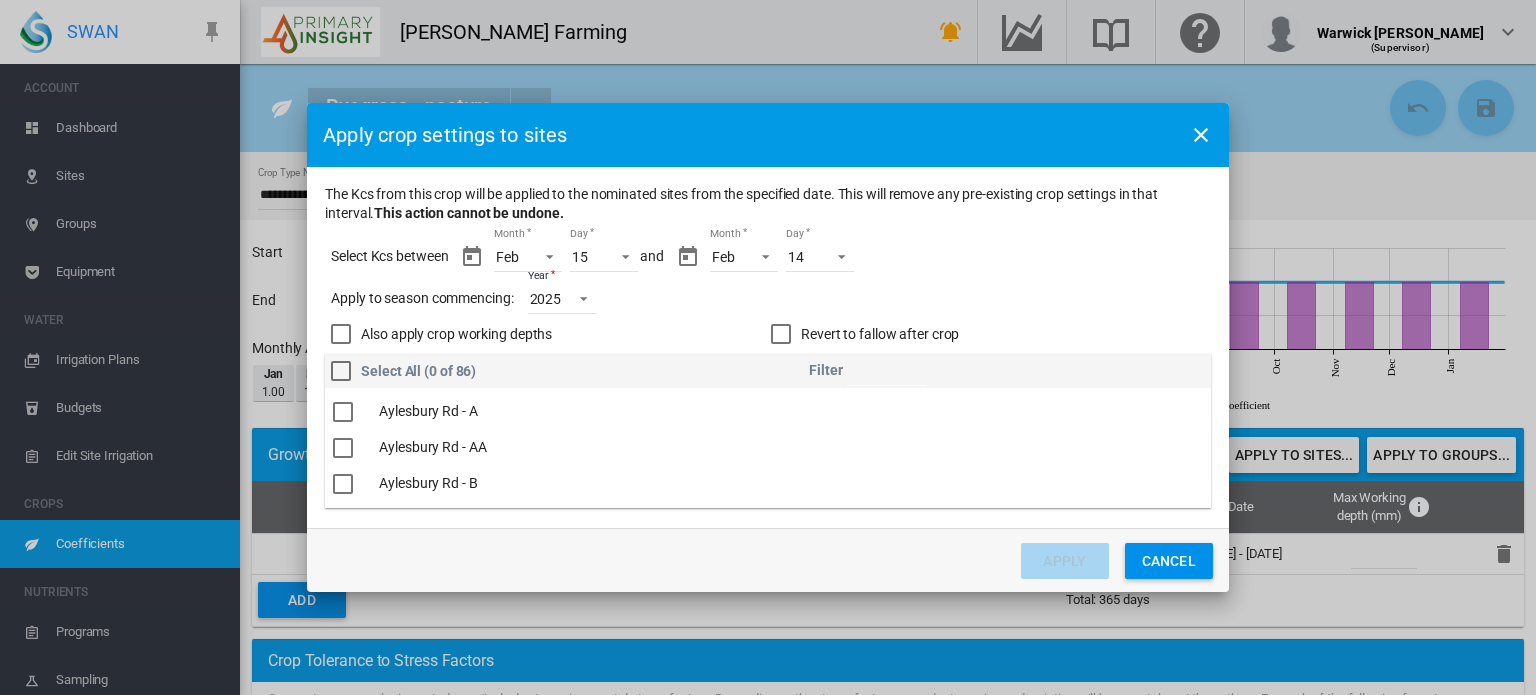 click at bounding box center [341, 334] 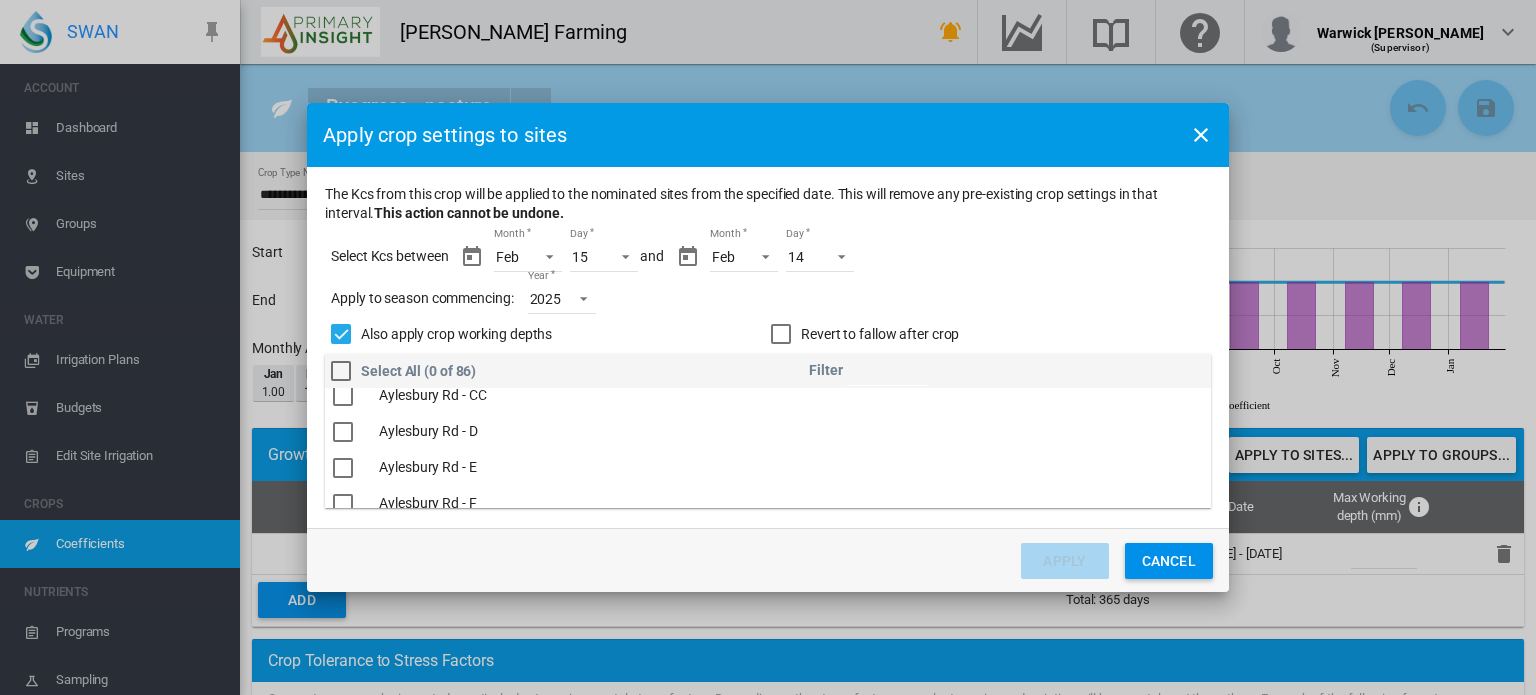 scroll, scrollTop: 200, scrollLeft: 0, axis: vertical 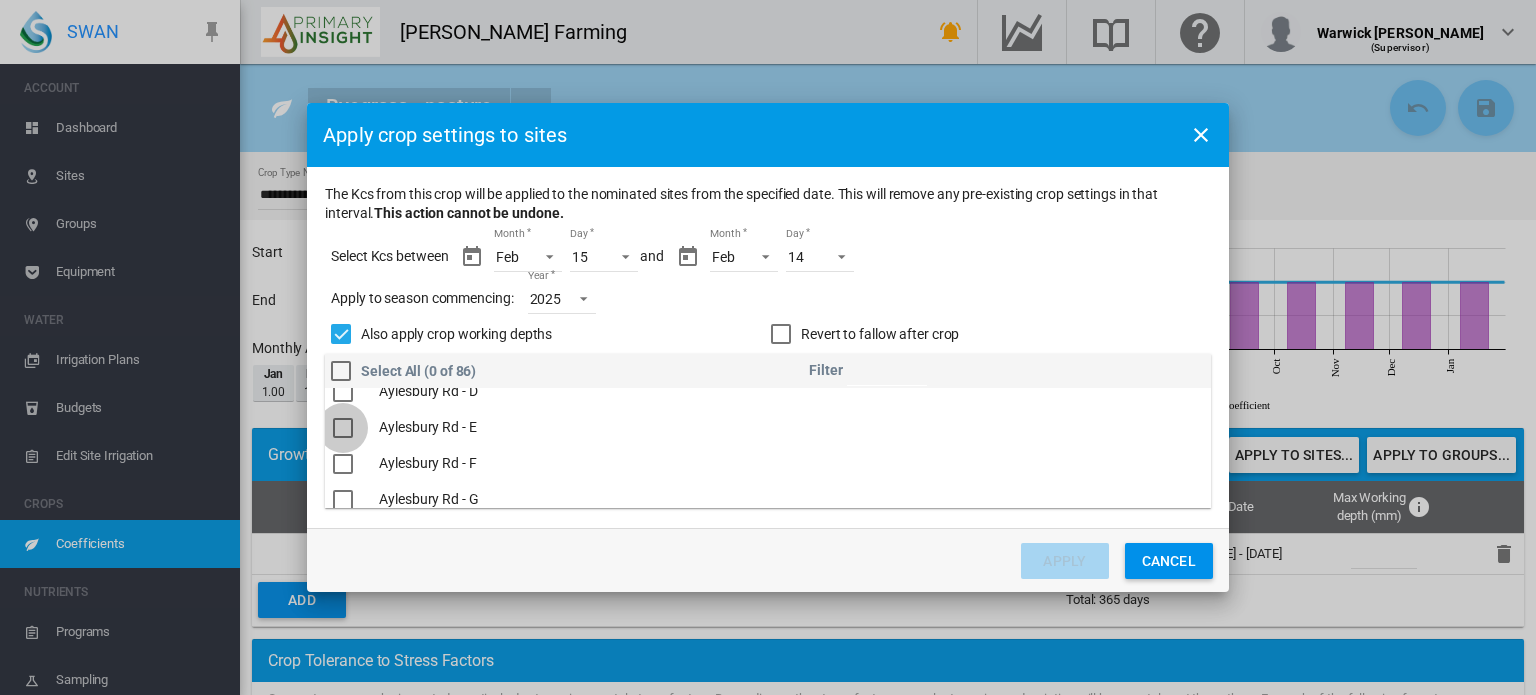 click at bounding box center [343, 428] 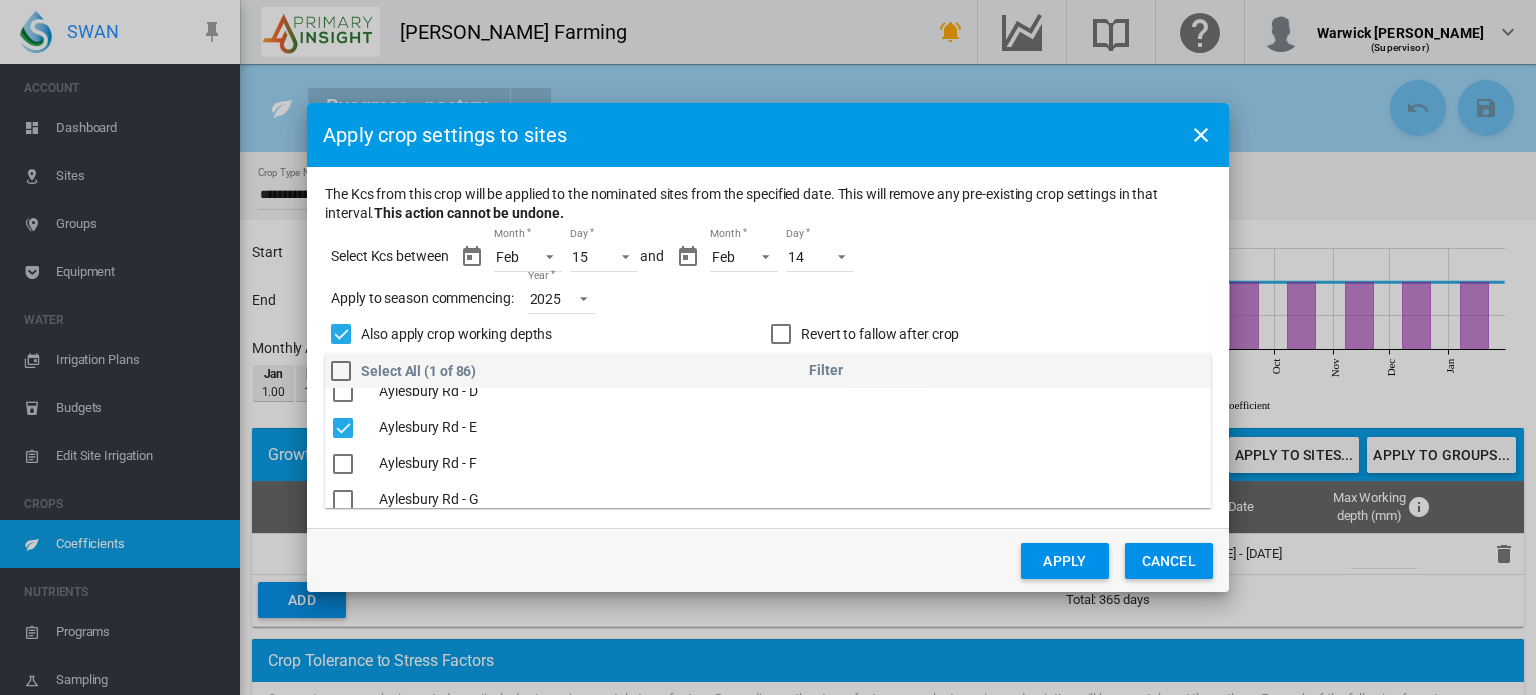 click at bounding box center [343, 464] 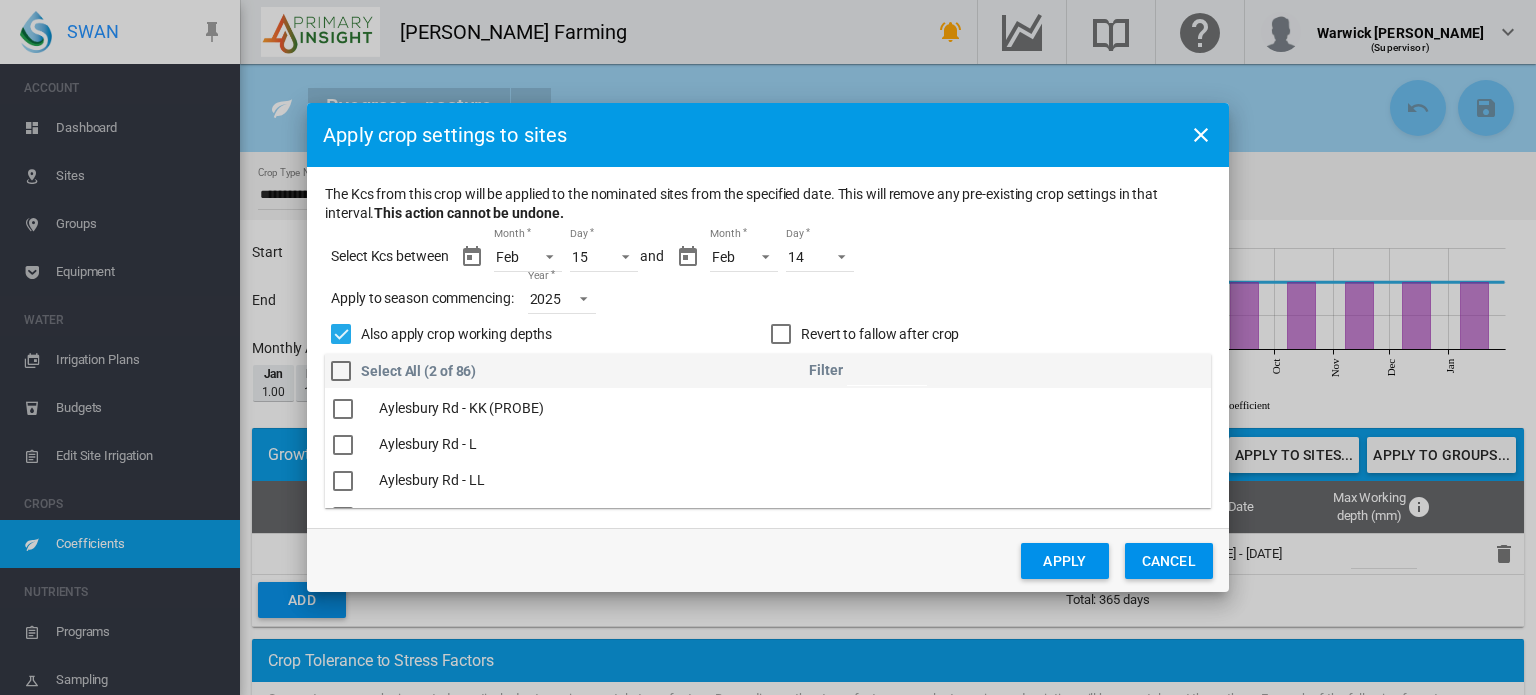 scroll, scrollTop: 520, scrollLeft: 0, axis: vertical 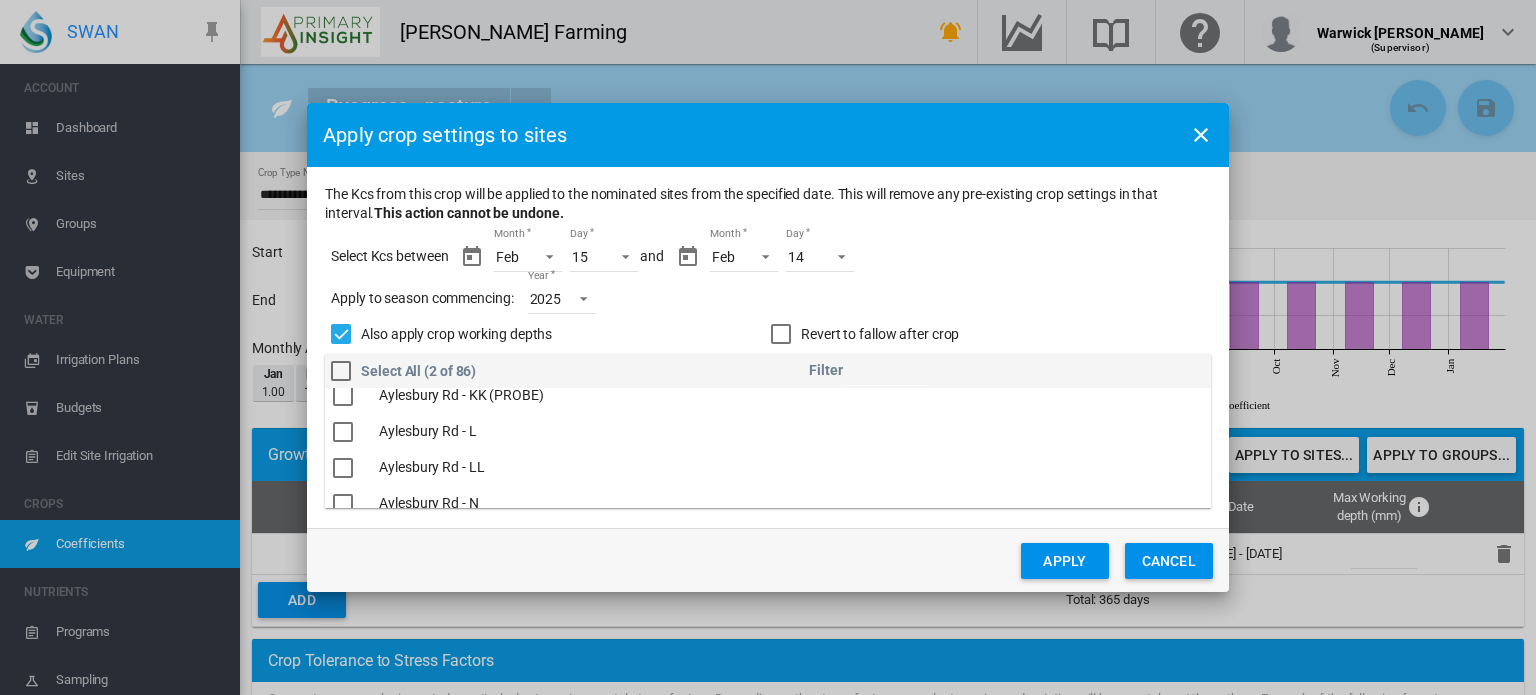 click at bounding box center (343, 432) 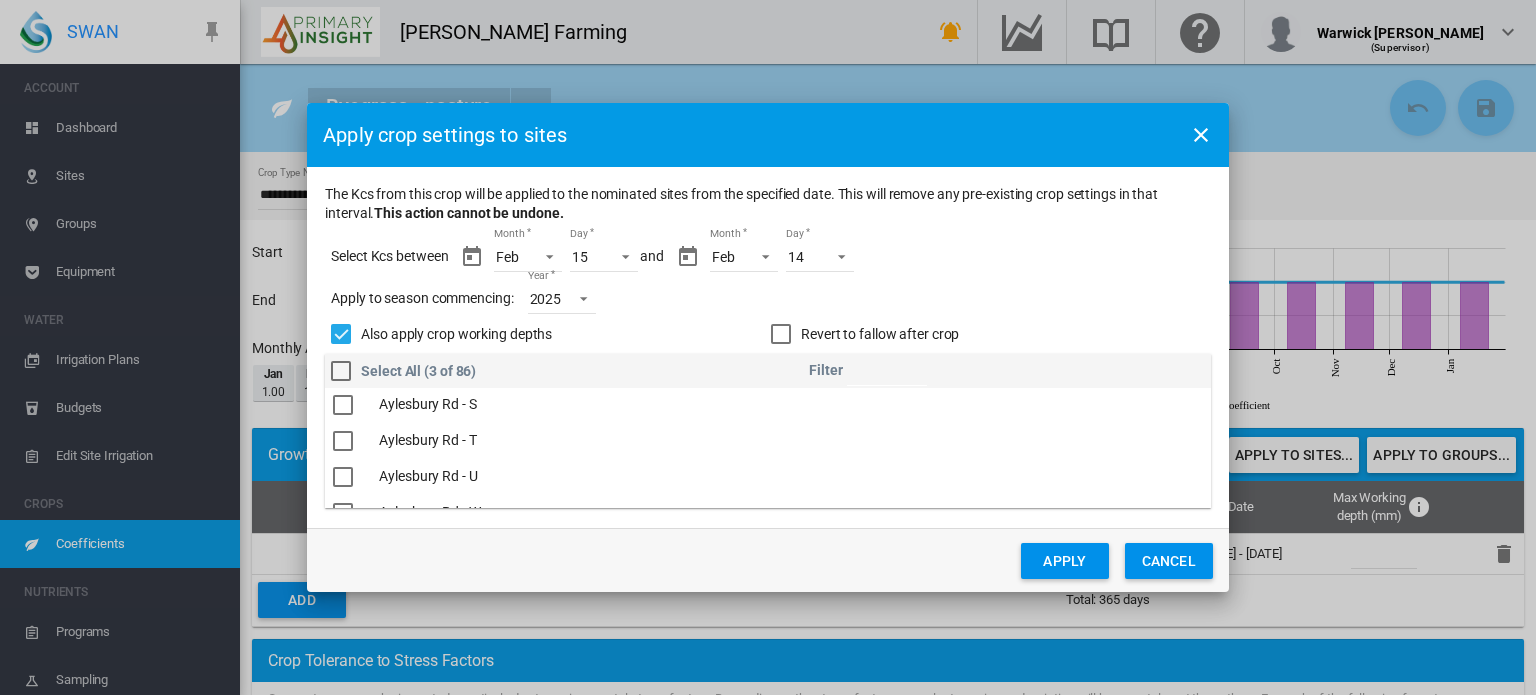 scroll, scrollTop: 800, scrollLeft: 0, axis: vertical 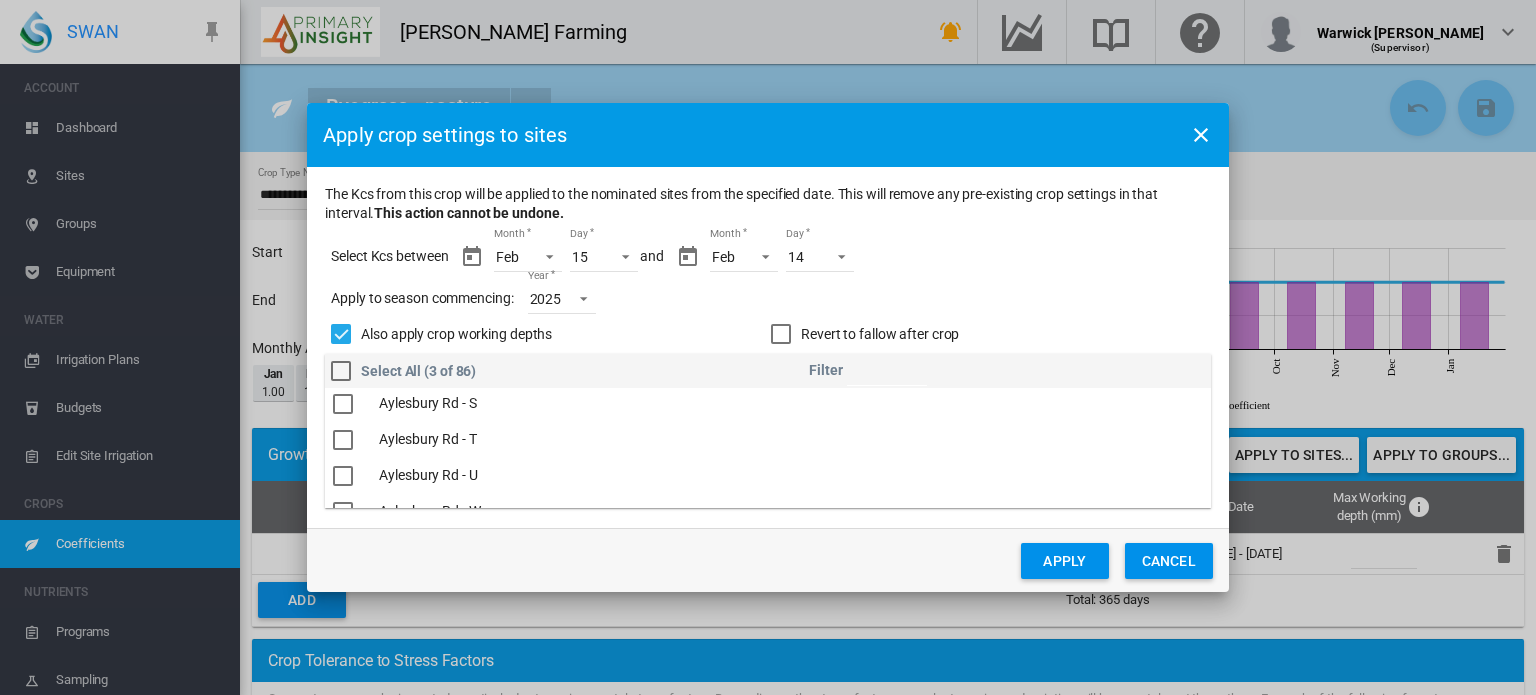 click at bounding box center (343, 404) 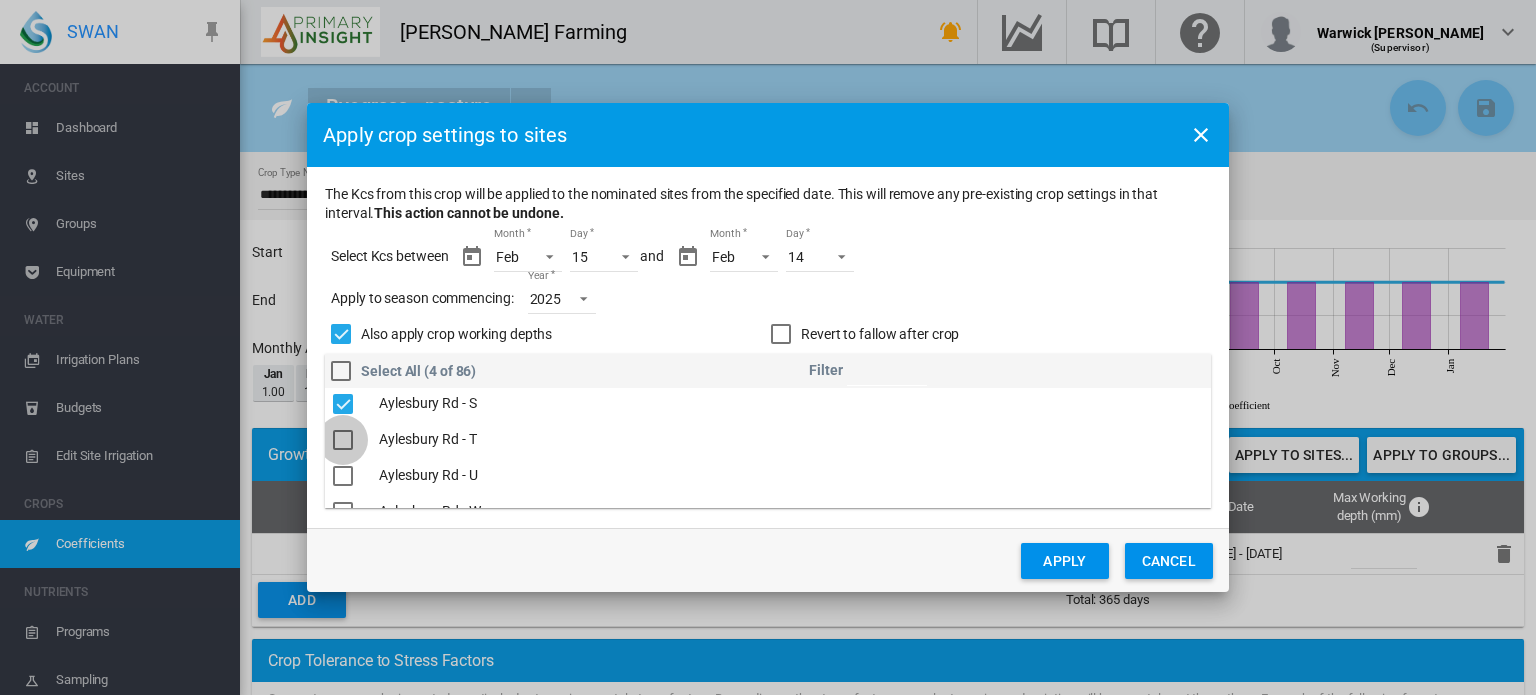 click at bounding box center (343, 440) 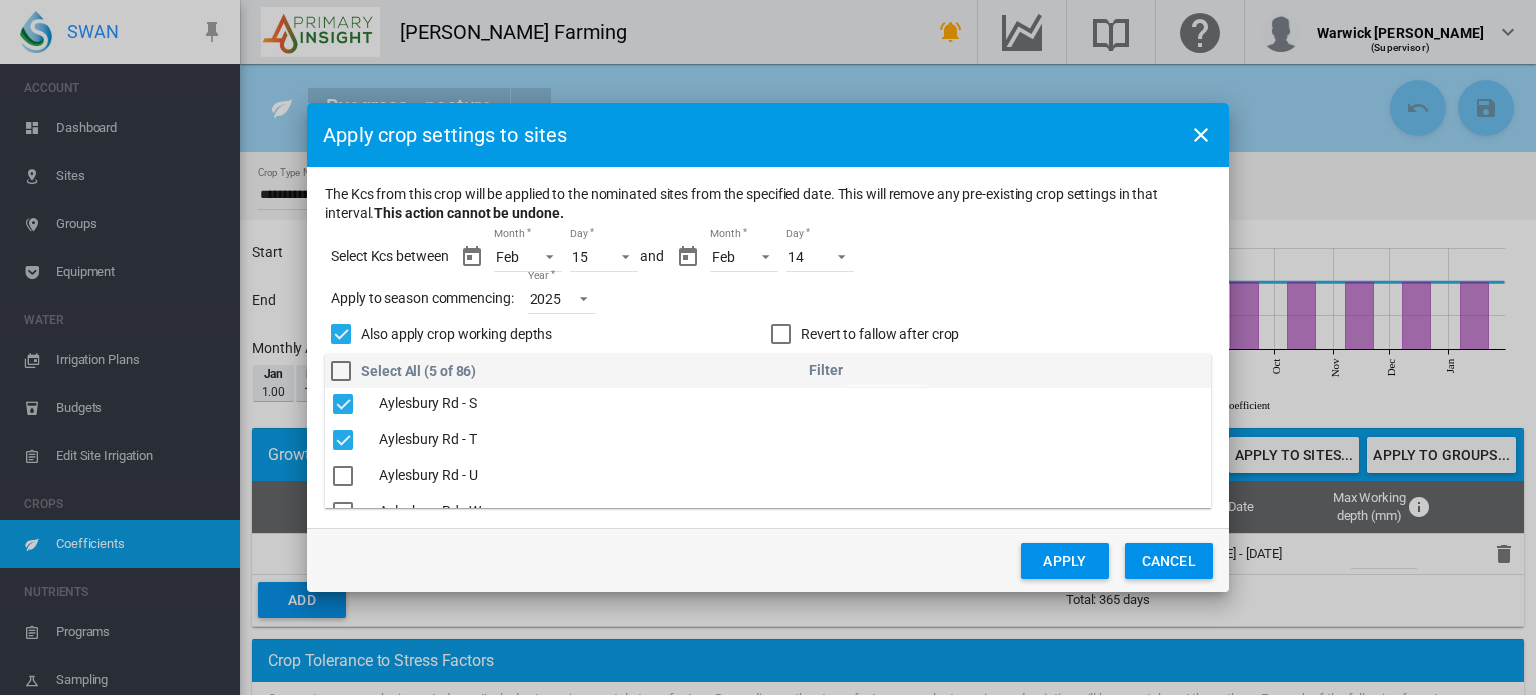 click at bounding box center [343, 476] 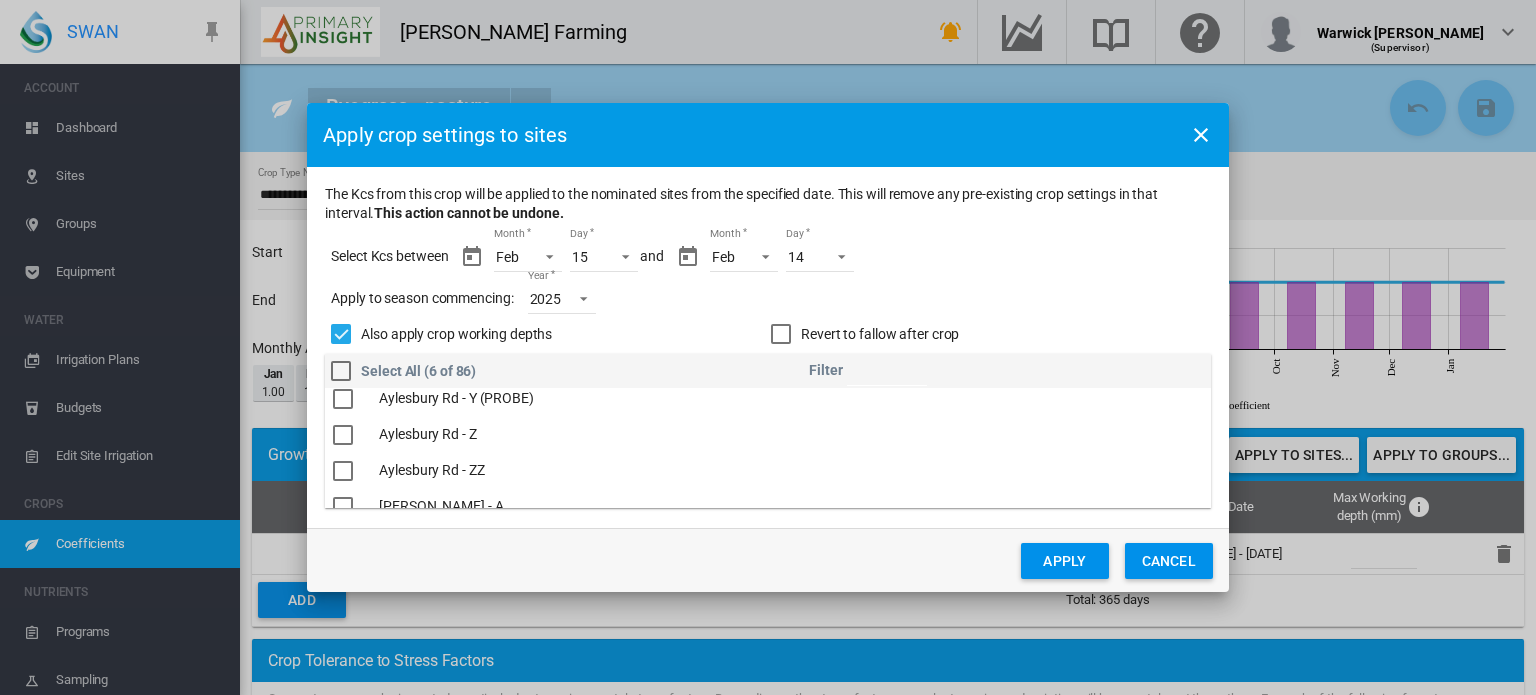 scroll, scrollTop: 1000, scrollLeft: 0, axis: vertical 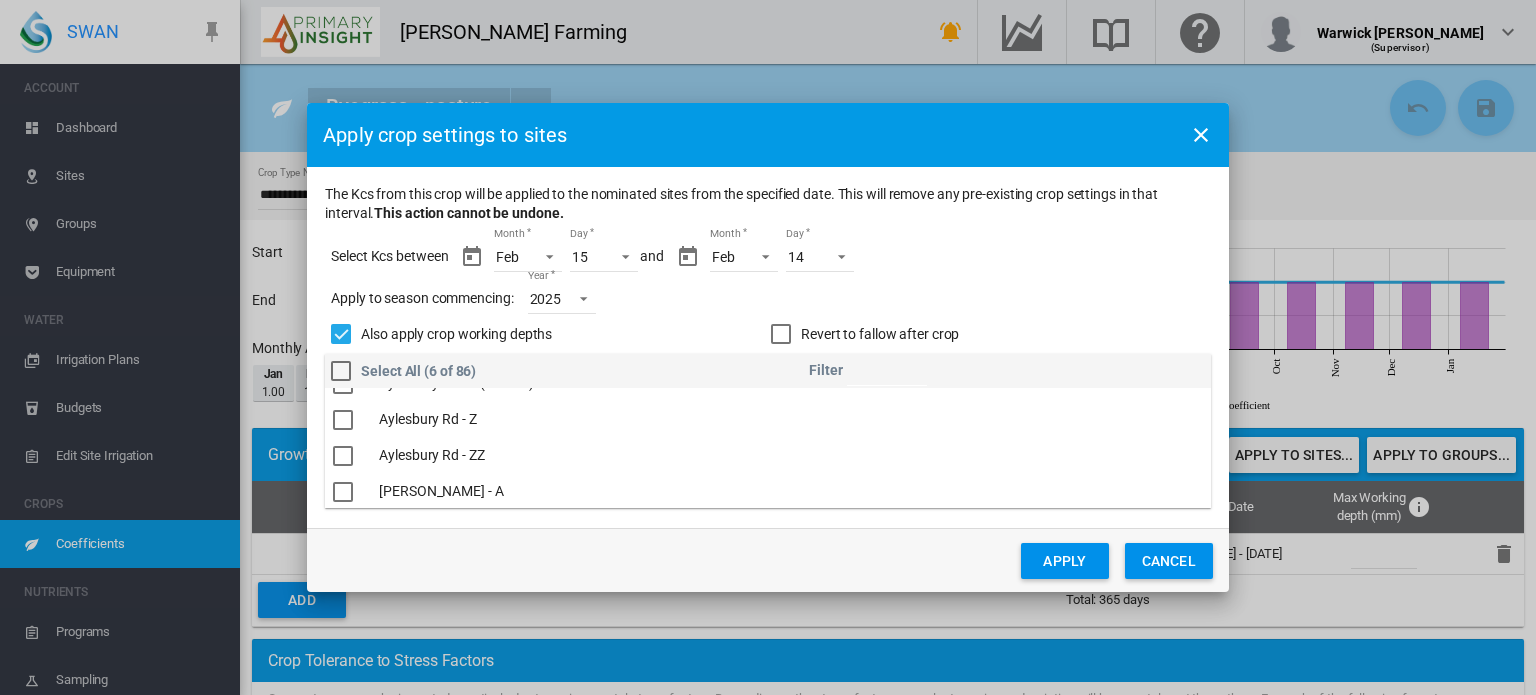 click at bounding box center (343, 456) 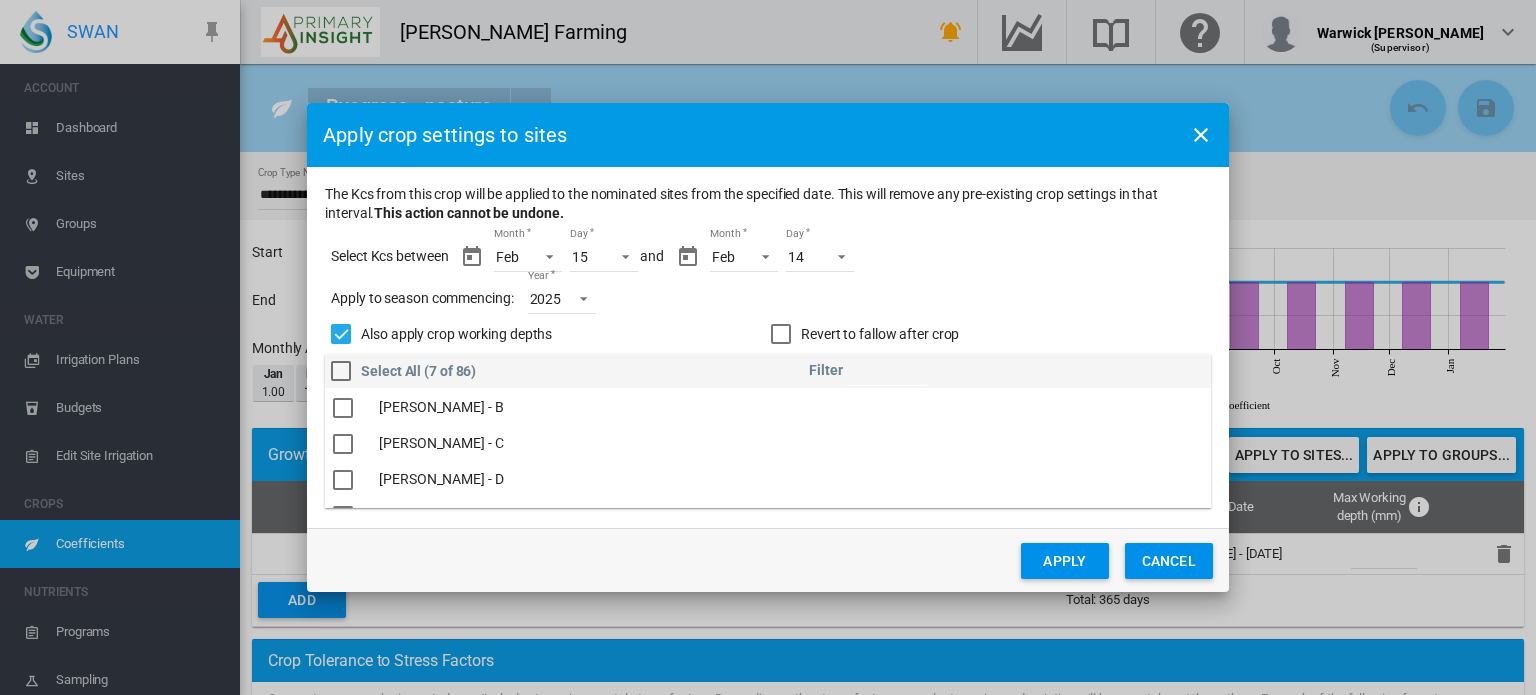 scroll, scrollTop: 1160, scrollLeft: 0, axis: vertical 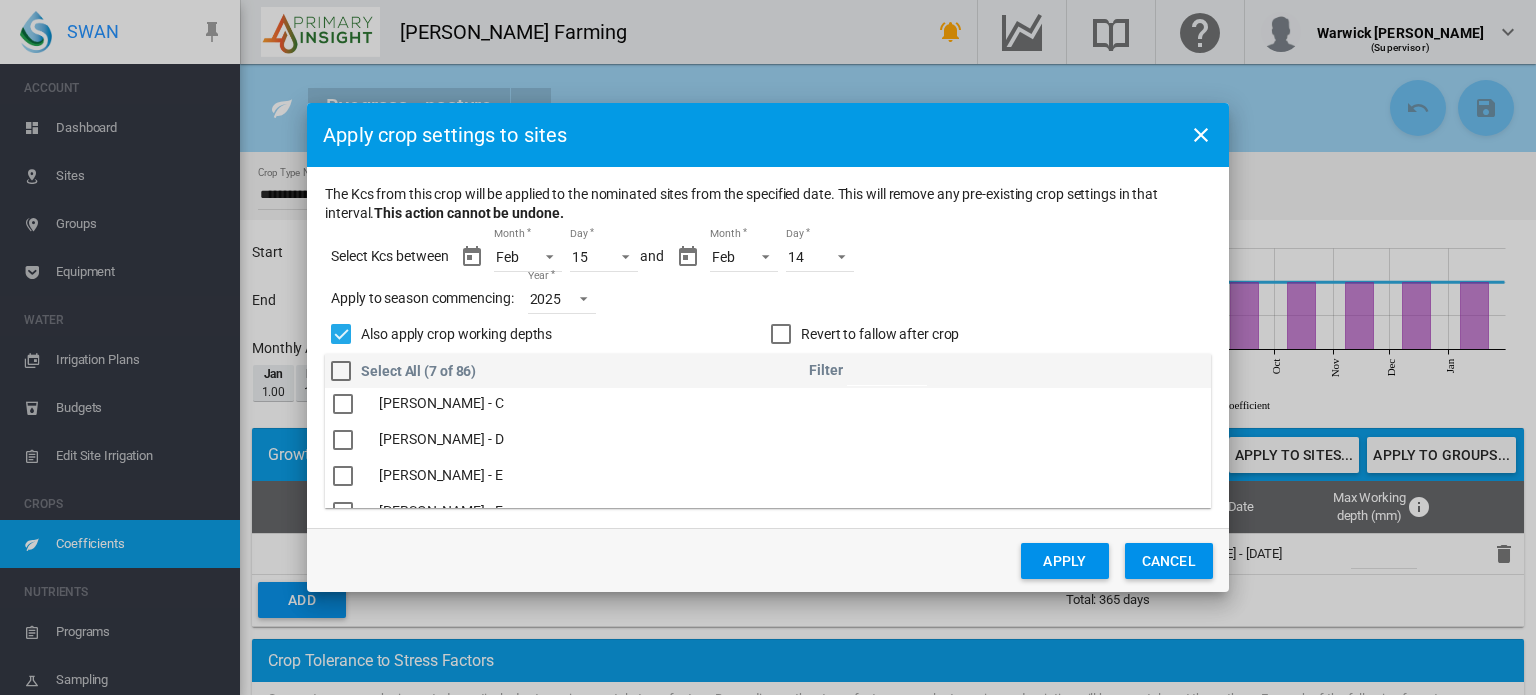 click at bounding box center [343, 476] 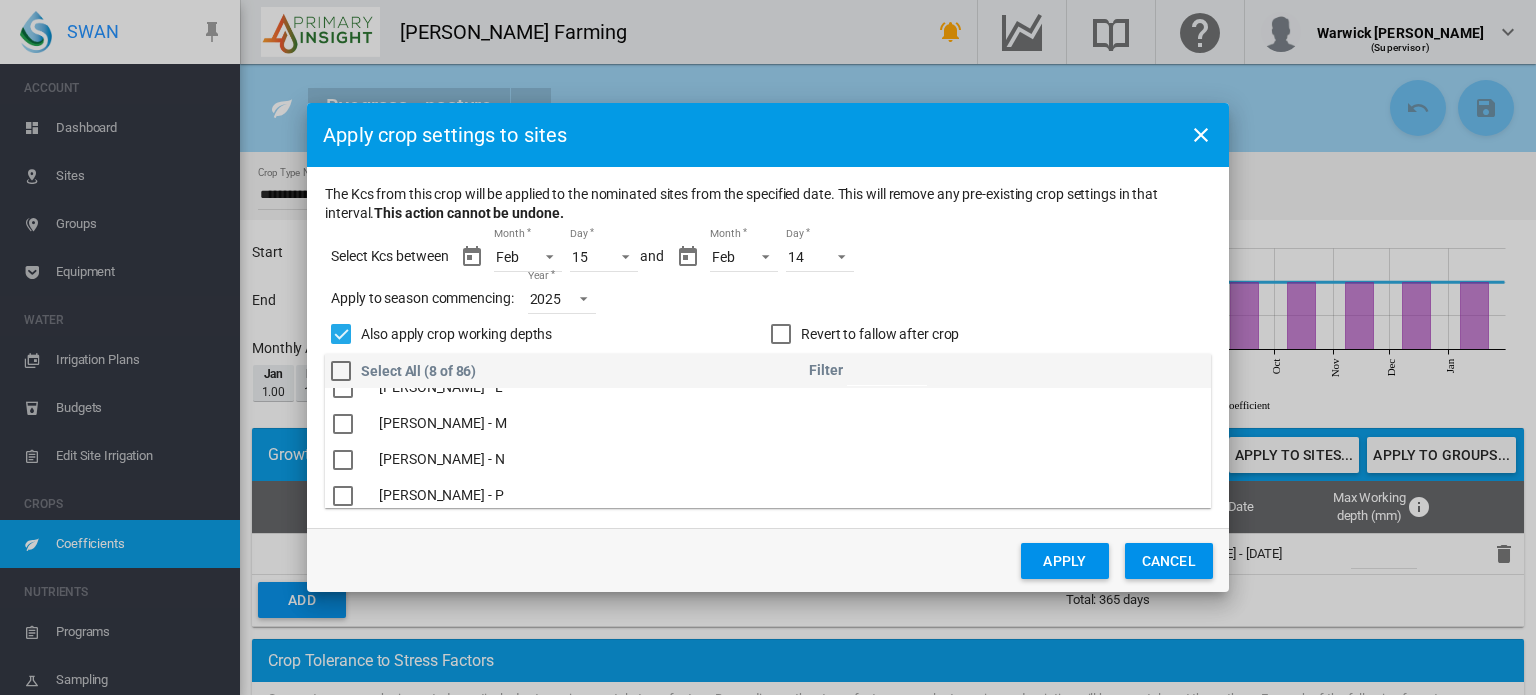 scroll, scrollTop: 1720, scrollLeft: 0, axis: vertical 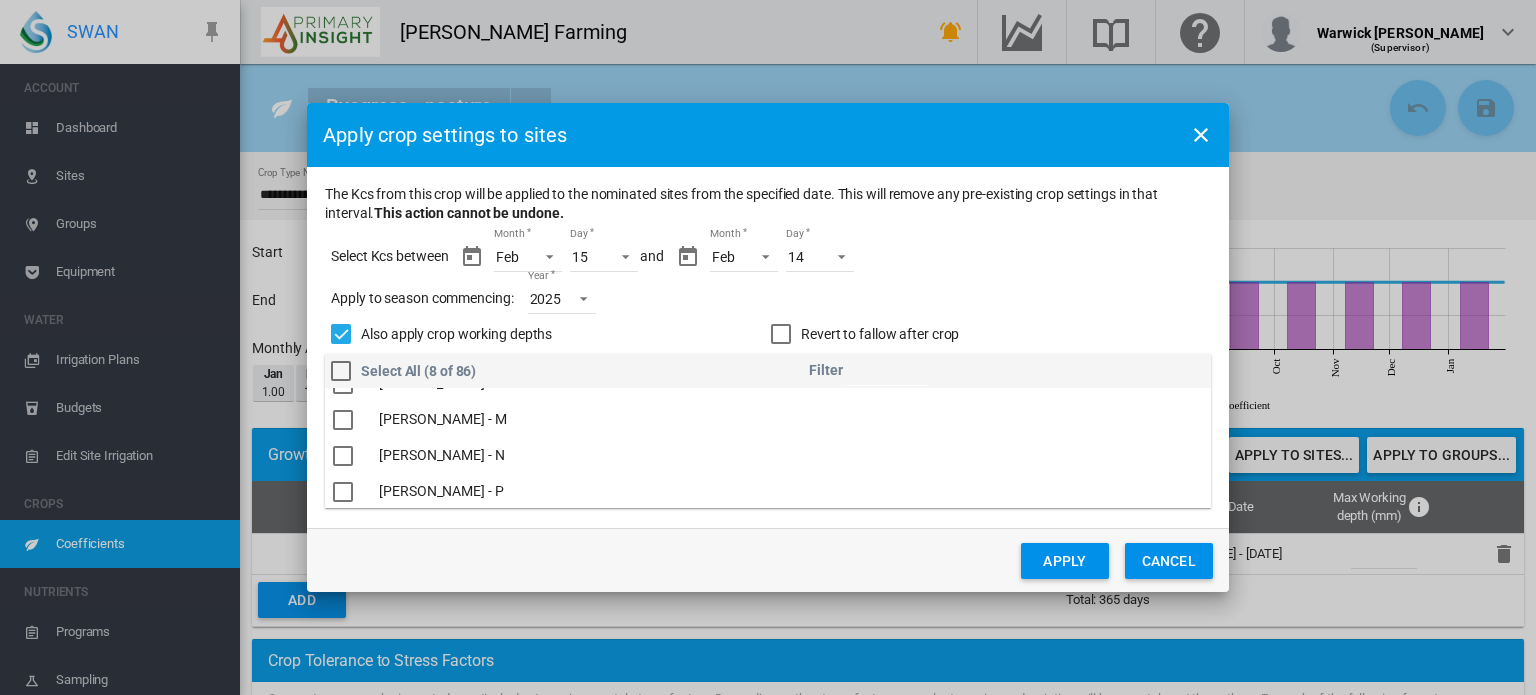 click at bounding box center (343, 420) 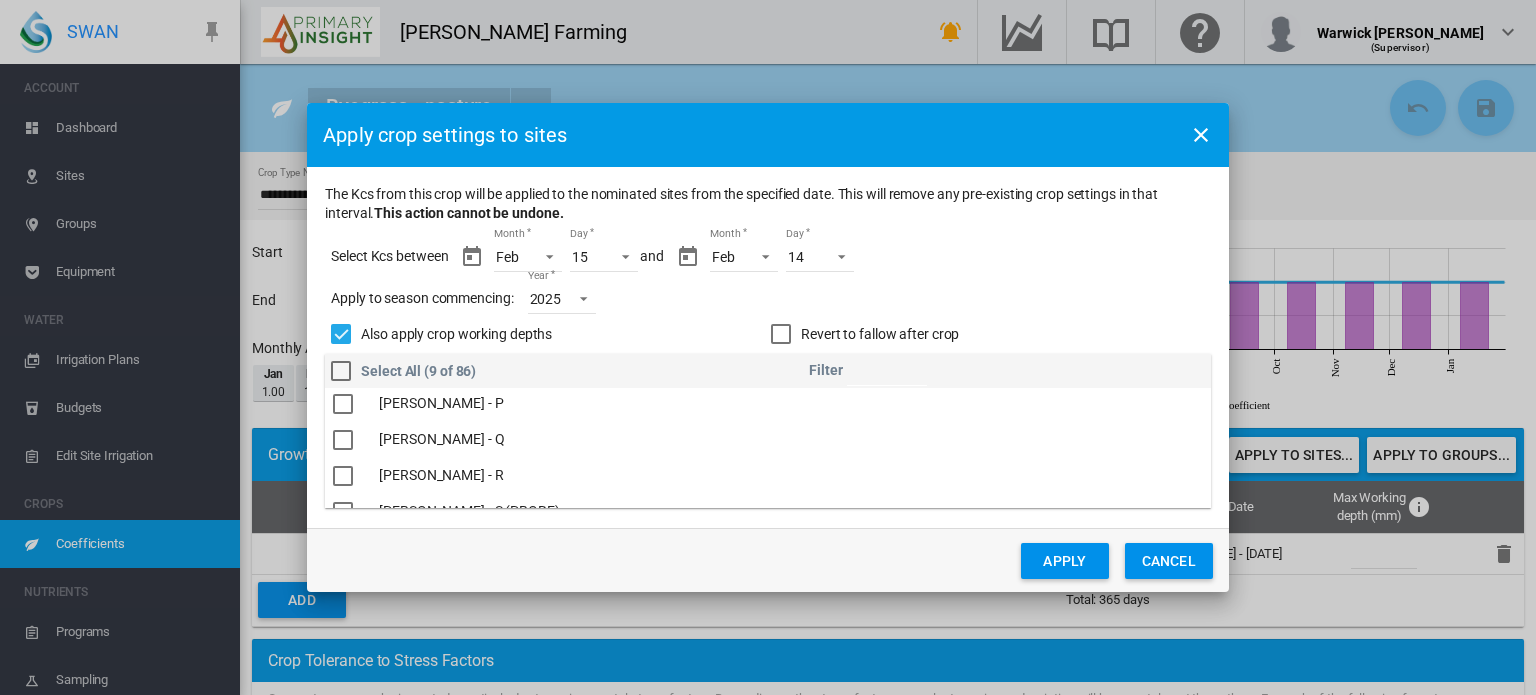scroll, scrollTop: 1800, scrollLeft: 0, axis: vertical 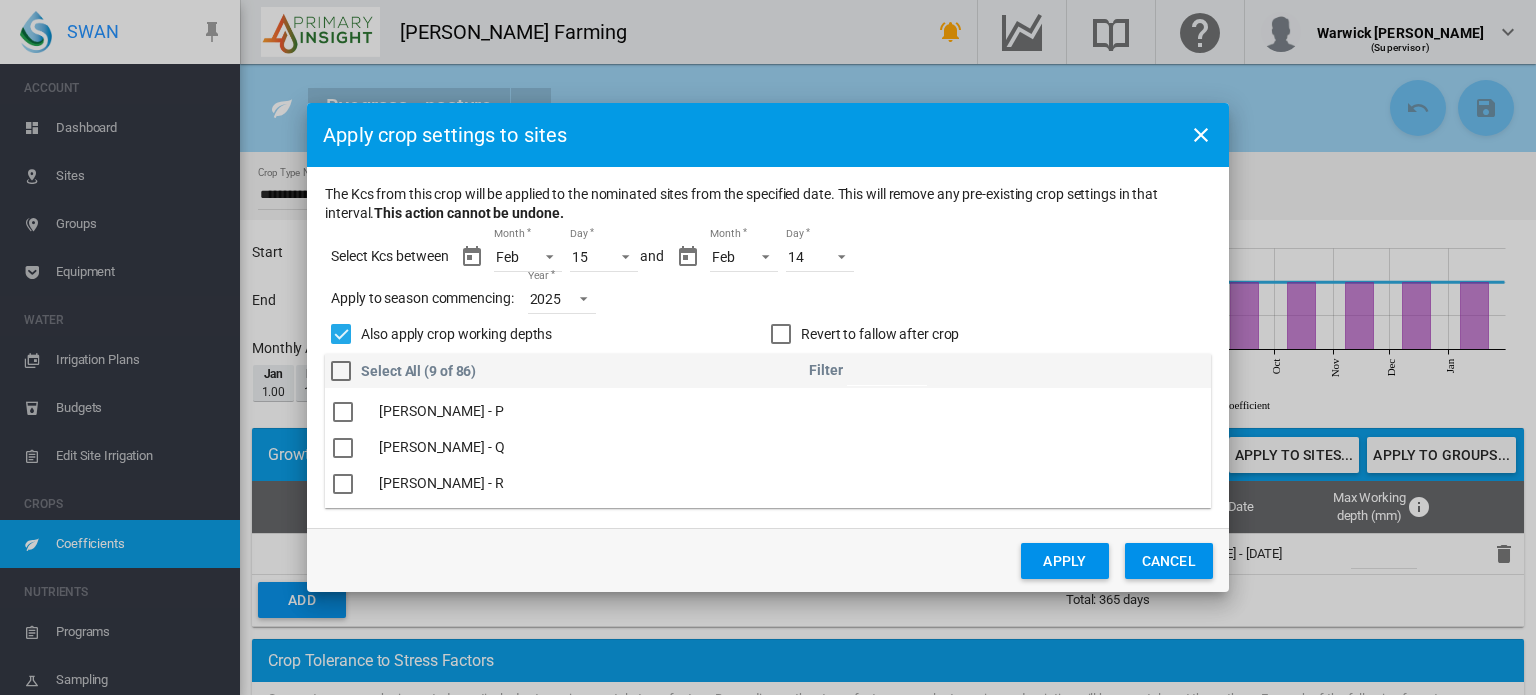 click at bounding box center [343, 412] 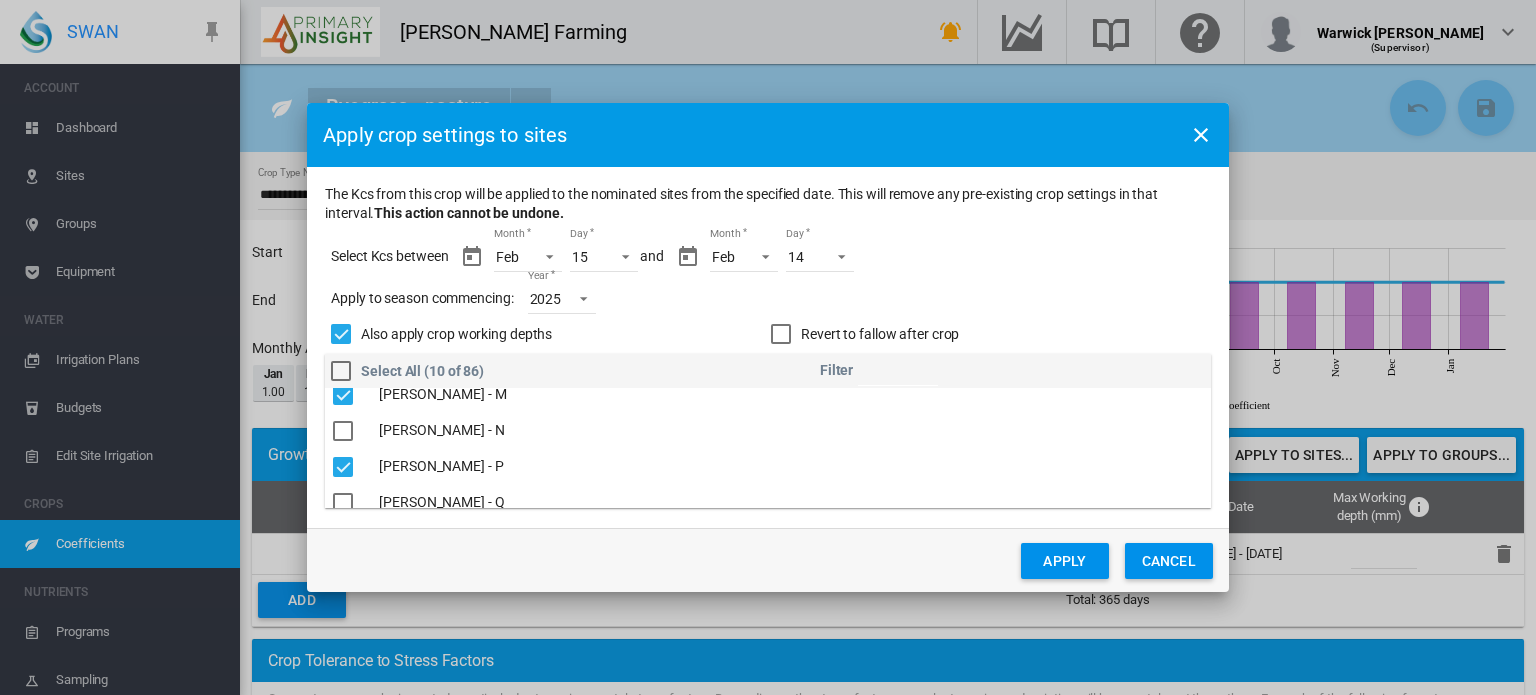scroll, scrollTop: 1720, scrollLeft: 0, axis: vertical 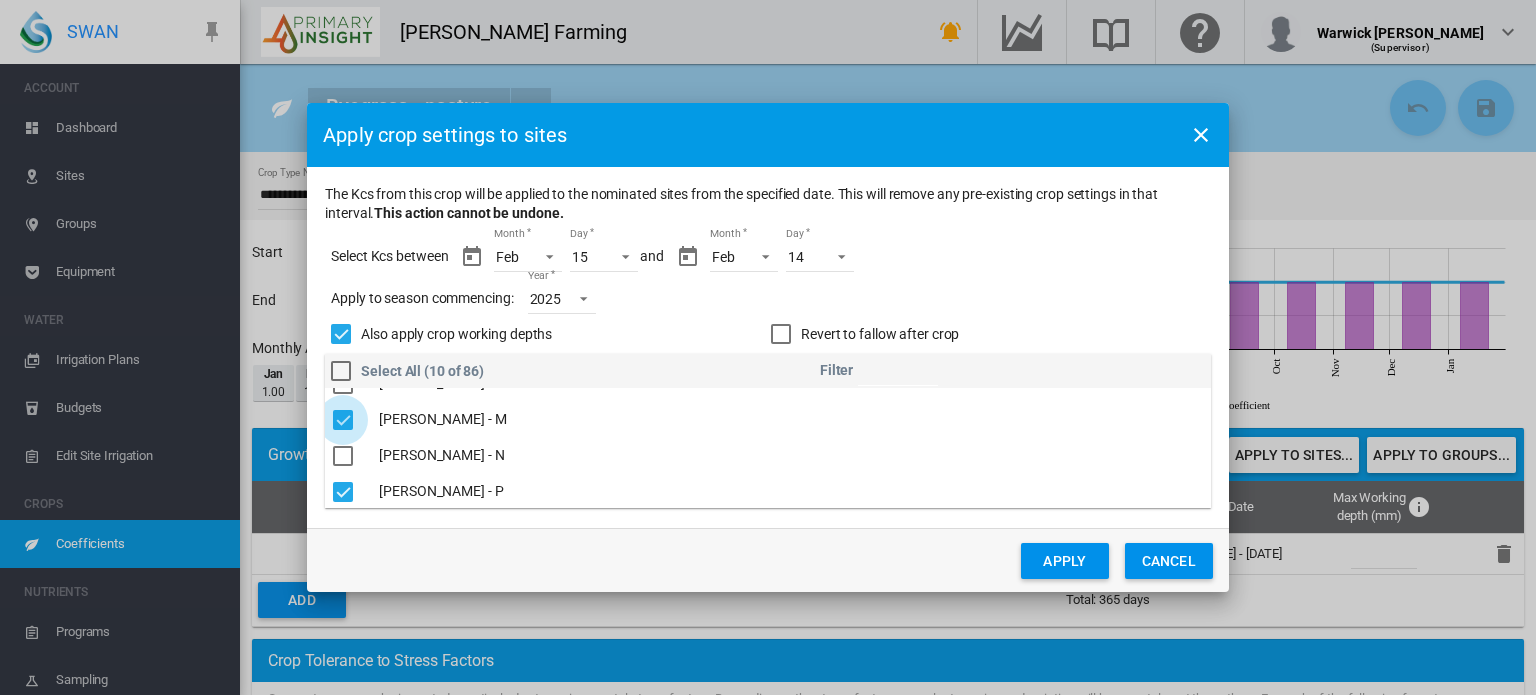 click at bounding box center (343, 420) 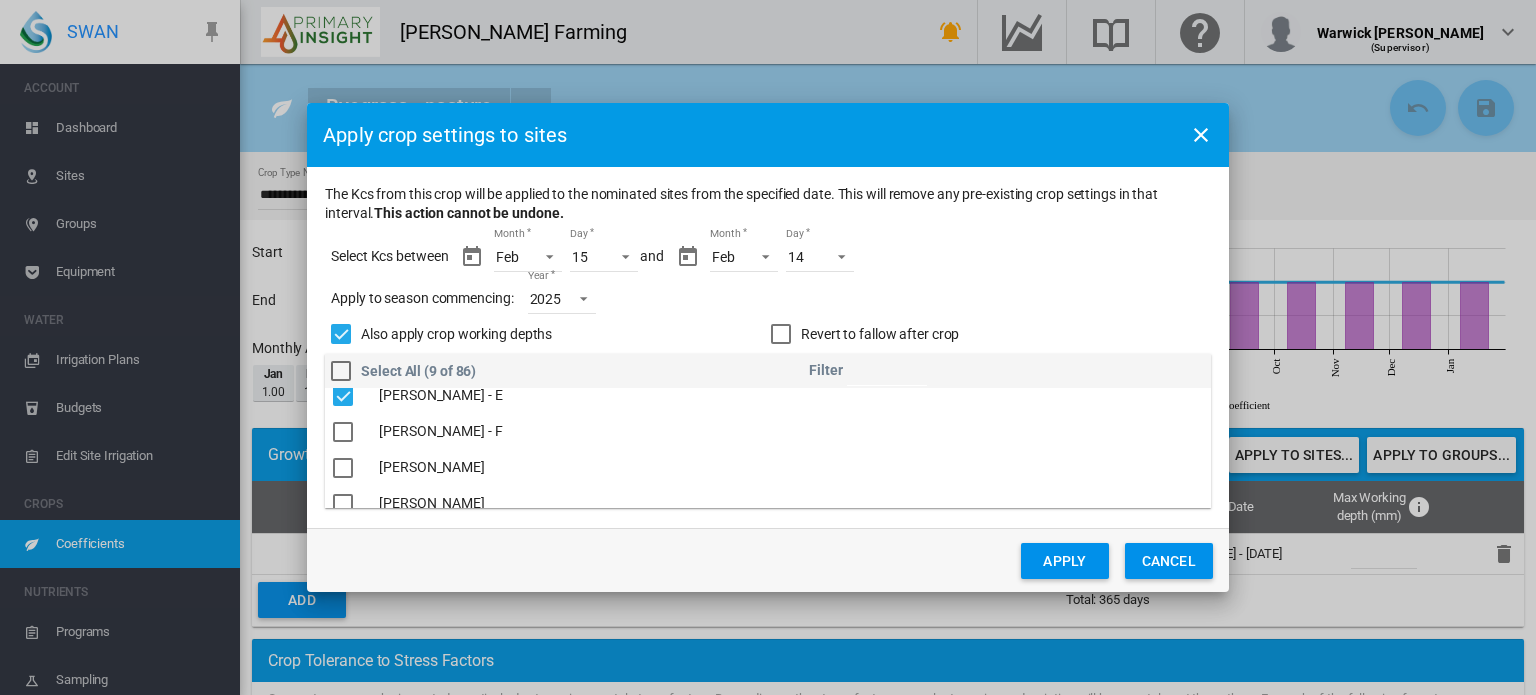 scroll, scrollTop: 1200, scrollLeft: 0, axis: vertical 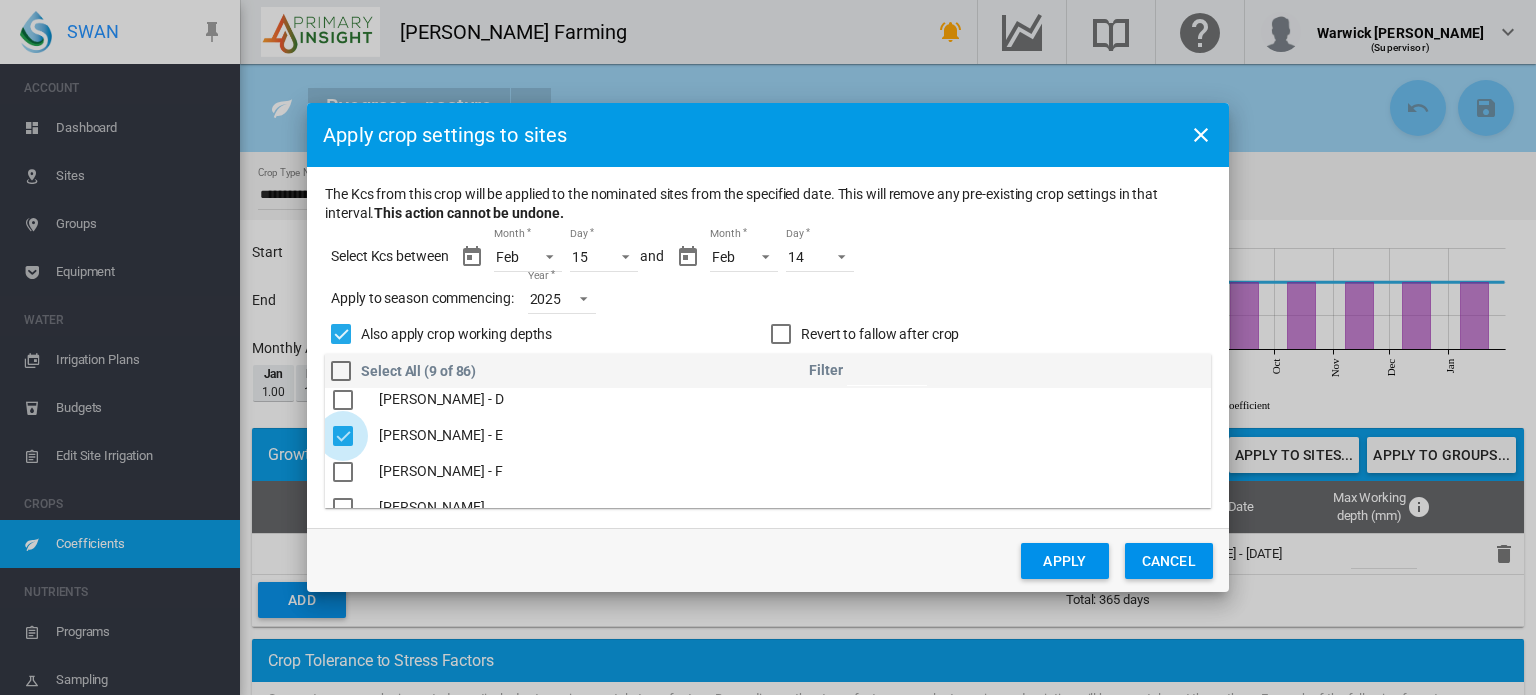 click at bounding box center (343, 436) 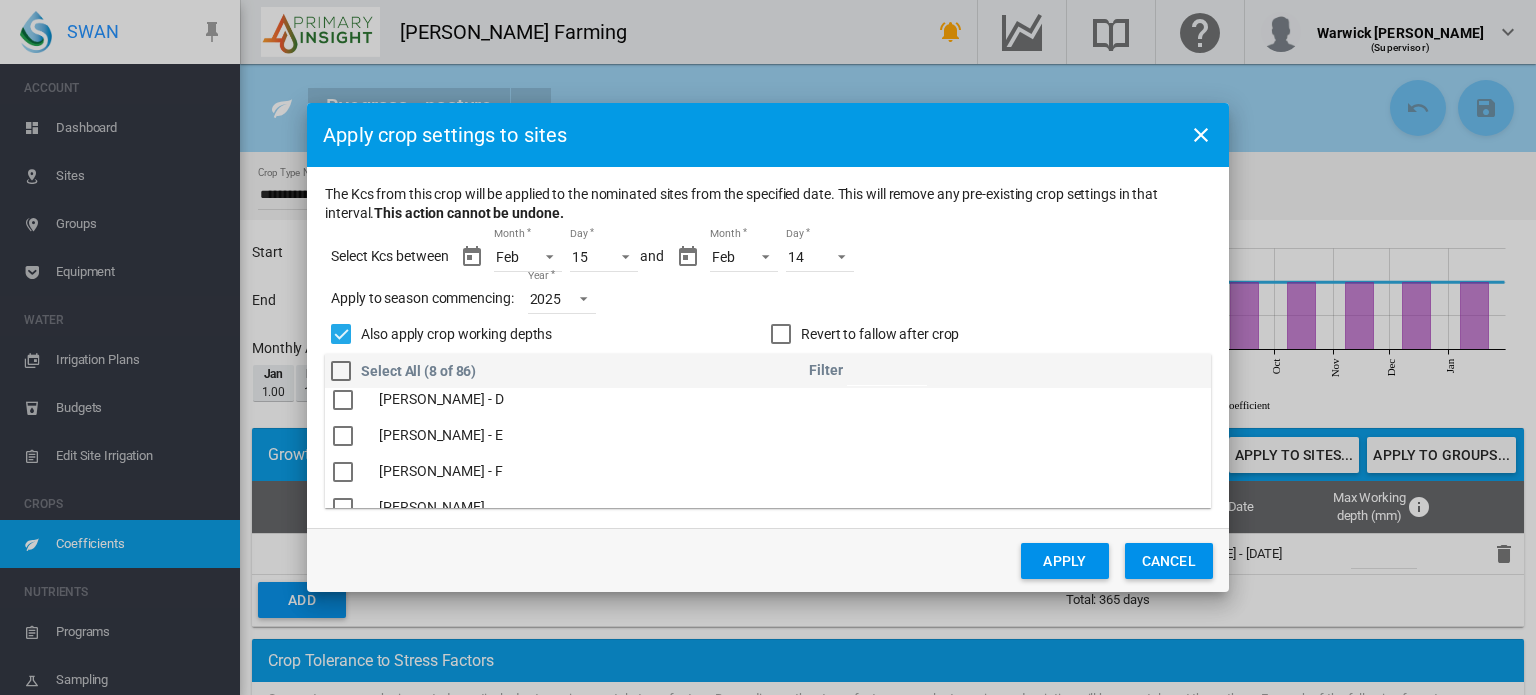 click on "The Kcs from this crop will be applied to the nominated sites from the specified date.
This will remove any pre-existing crop settings in that interval.
This action cannot be undone.
Select Kcs between
Month
Feb
*
Day
15
*
and
Month
Feb
*
Day
14
*
Apply to season commencing:
Year
2025
Also apply crop working depths
Revert to fallow after crop
Filter" at bounding box center (768, 342) 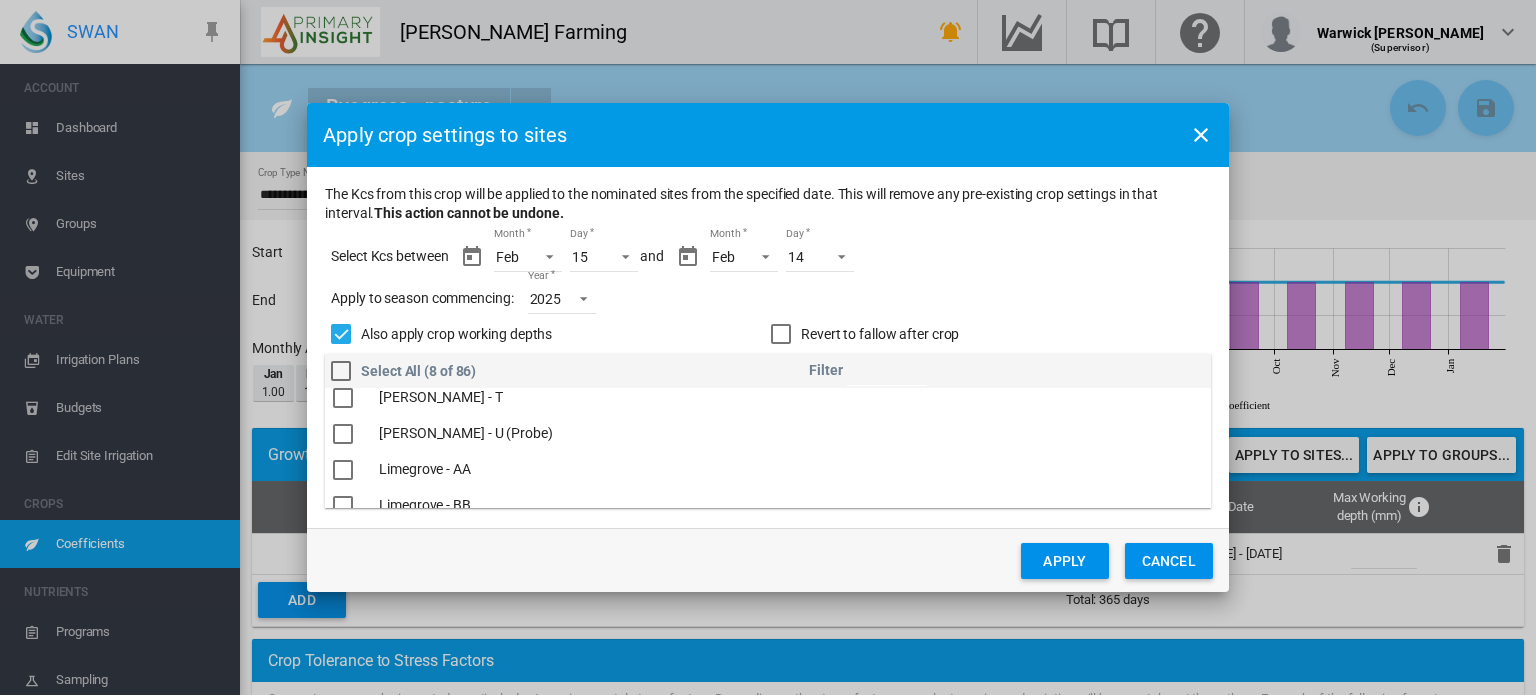 scroll, scrollTop: 1960, scrollLeft: 0, axis: vertical 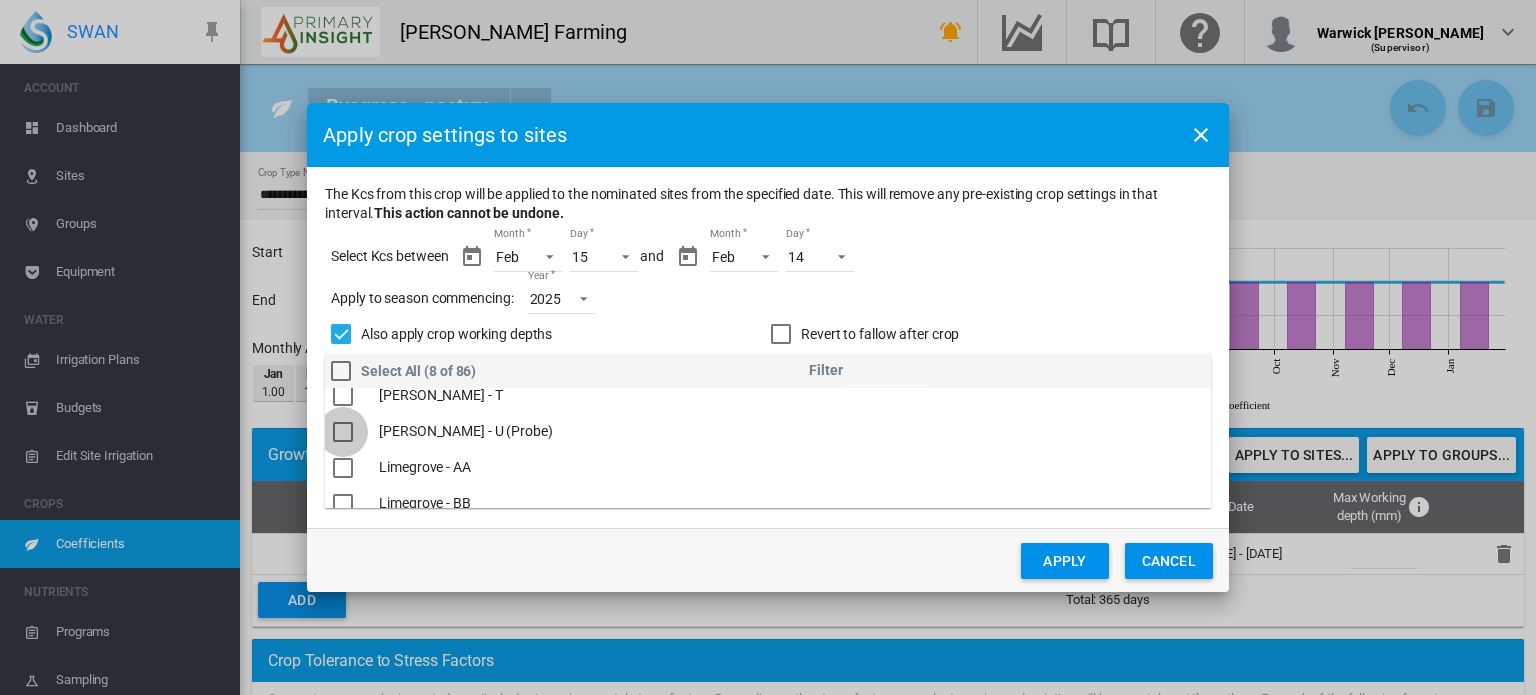 click at bounding box center (343, 432) 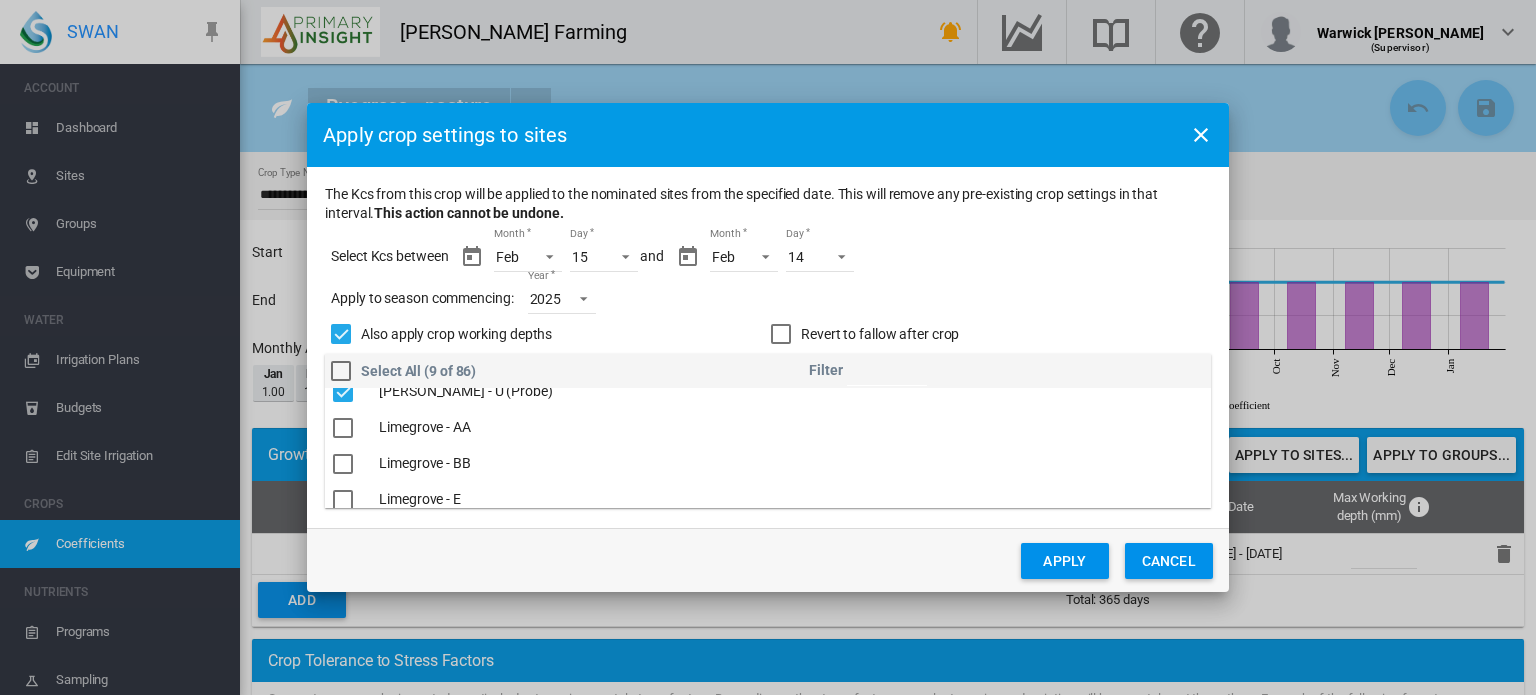 scroll, scrollTop: 2040, scrollLeft: 0, axis: vertical 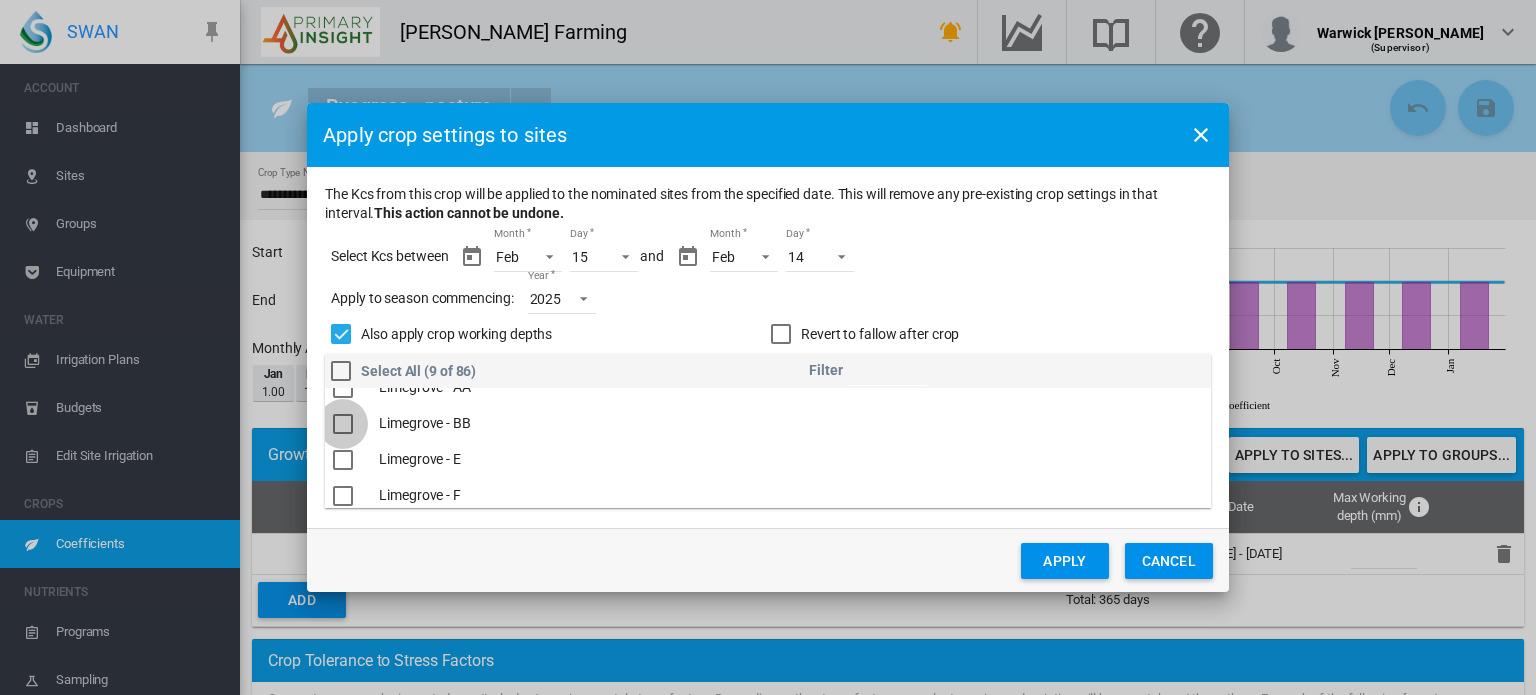 click at bounding box center [343, 424] 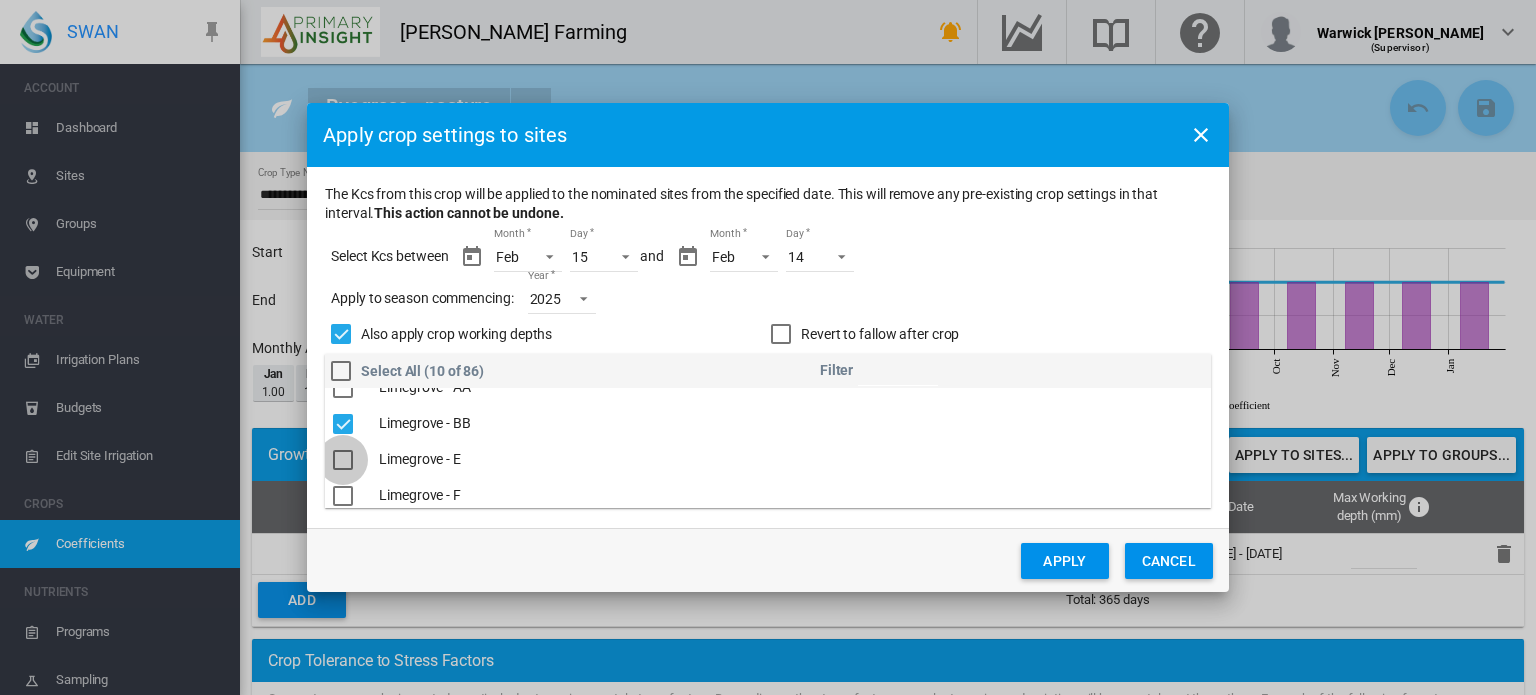 click at bounding box center (343, 460) 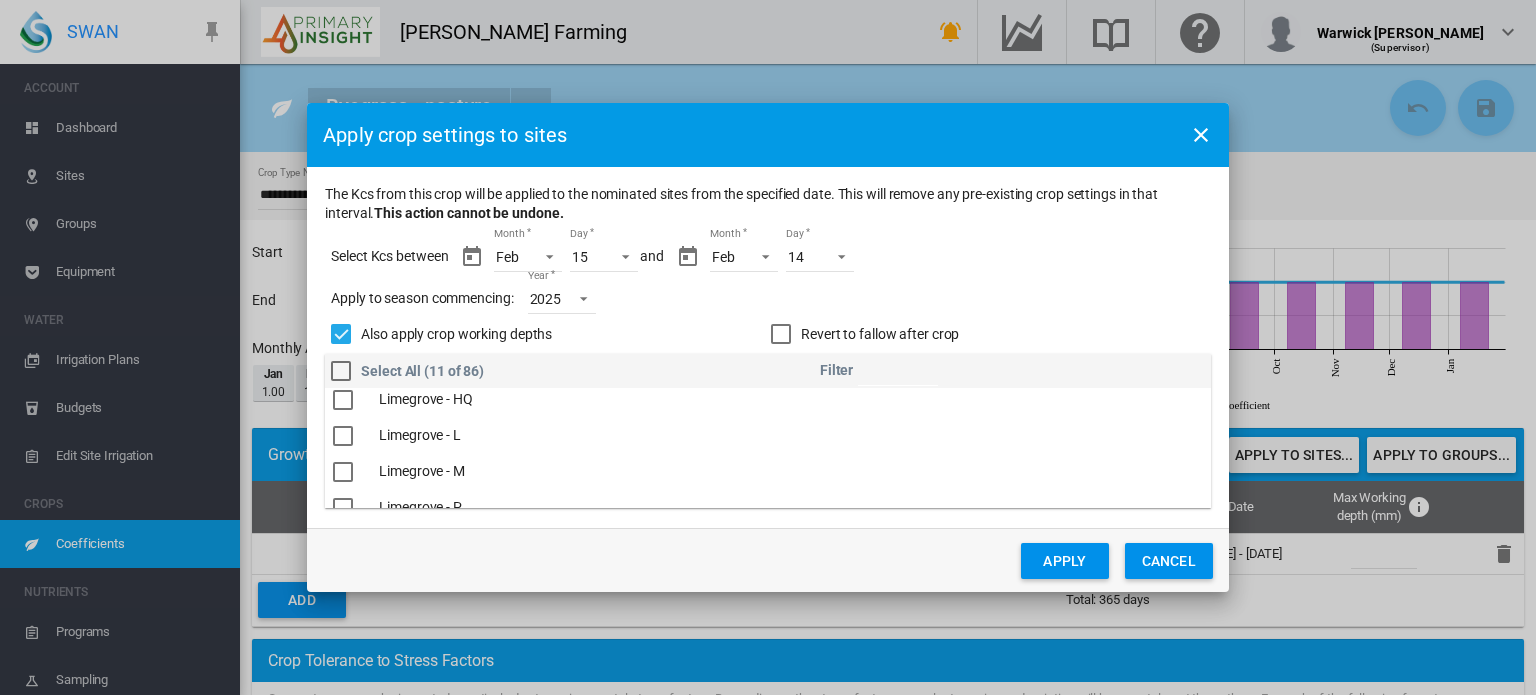 scroll, scrollTop: 2840, scrollLeft: 0, axis: vertical 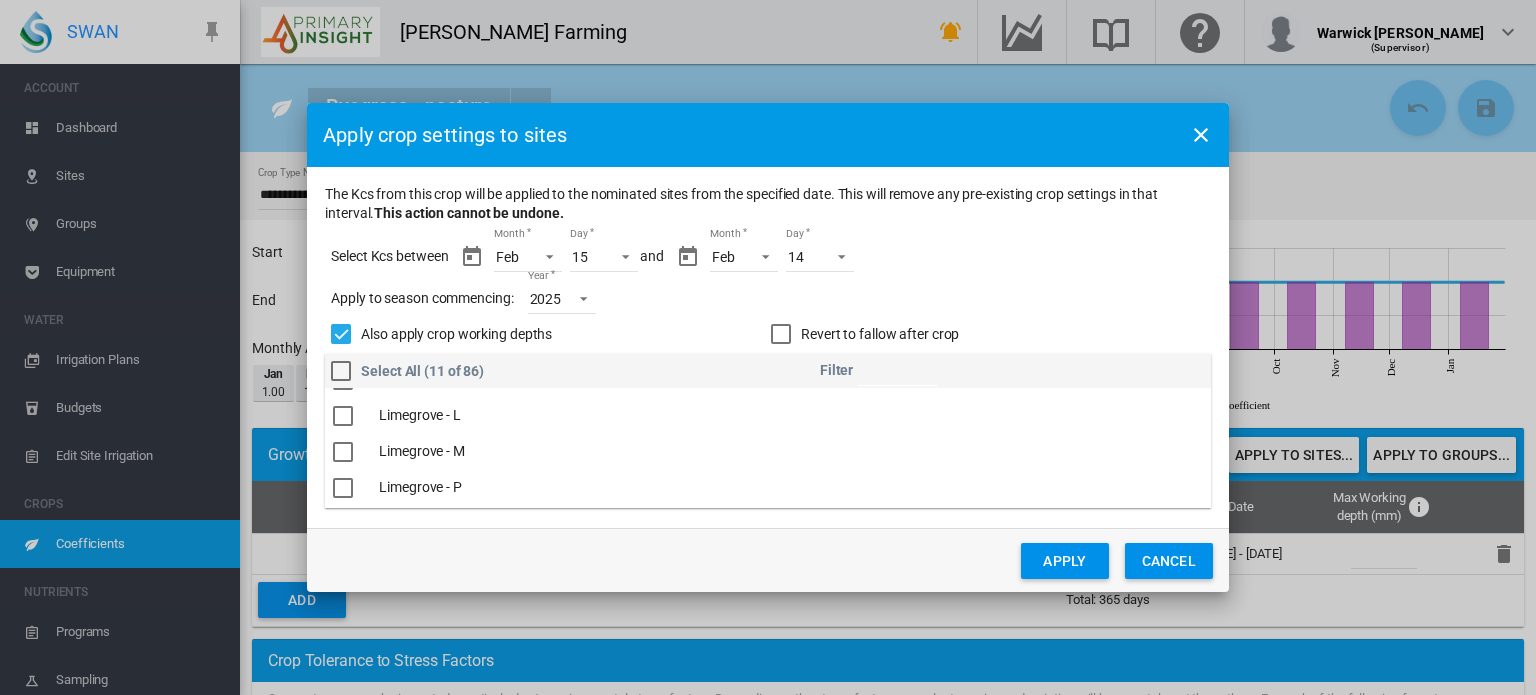 click at bounding box center [343, 452] 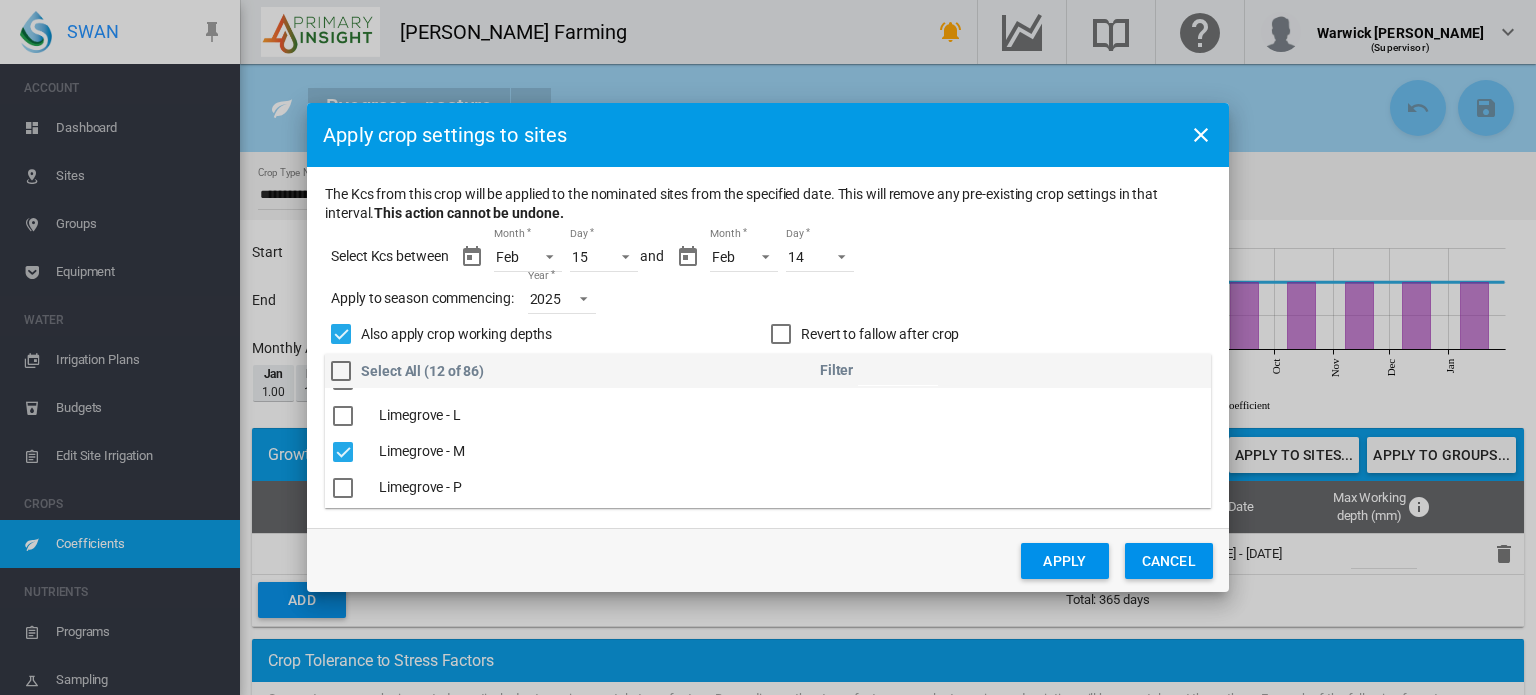 click on "Apply" 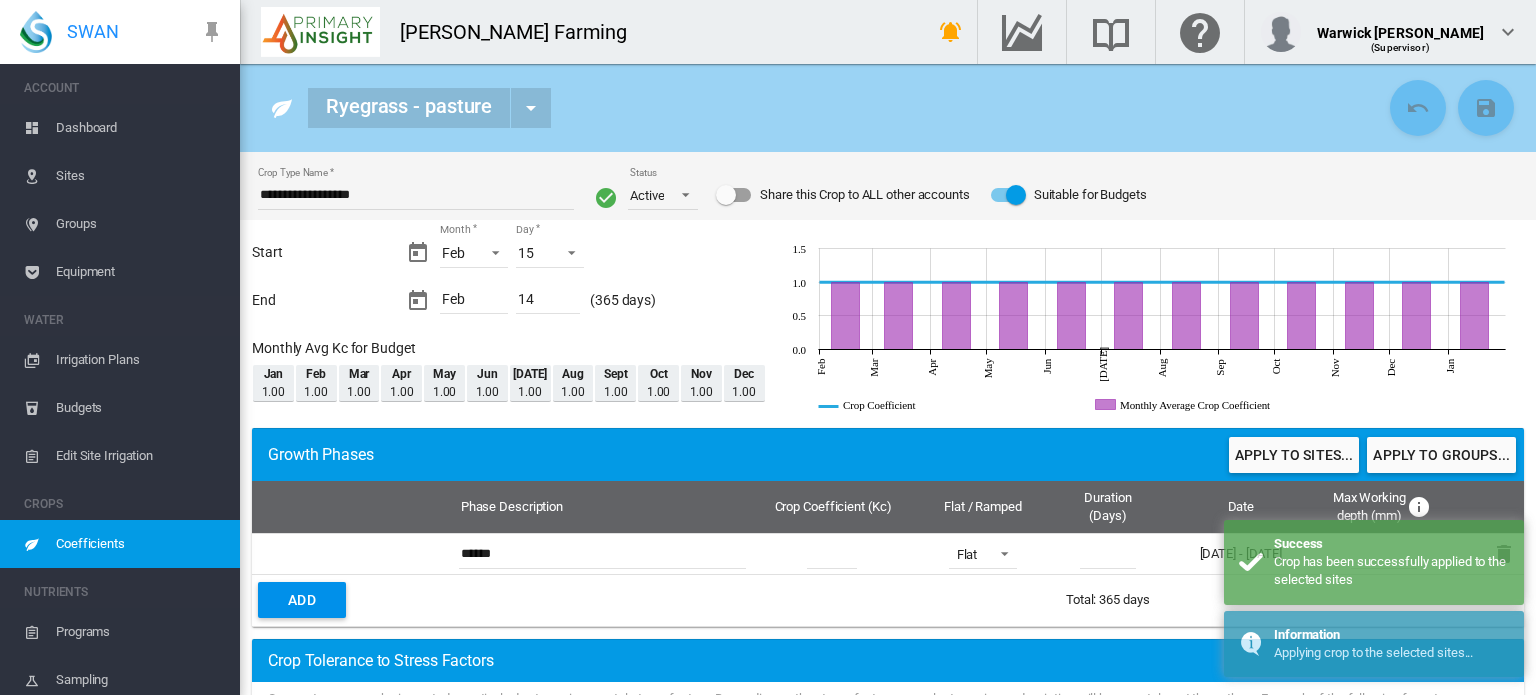 click on "Coefficients" at bounding box center (140, 544) 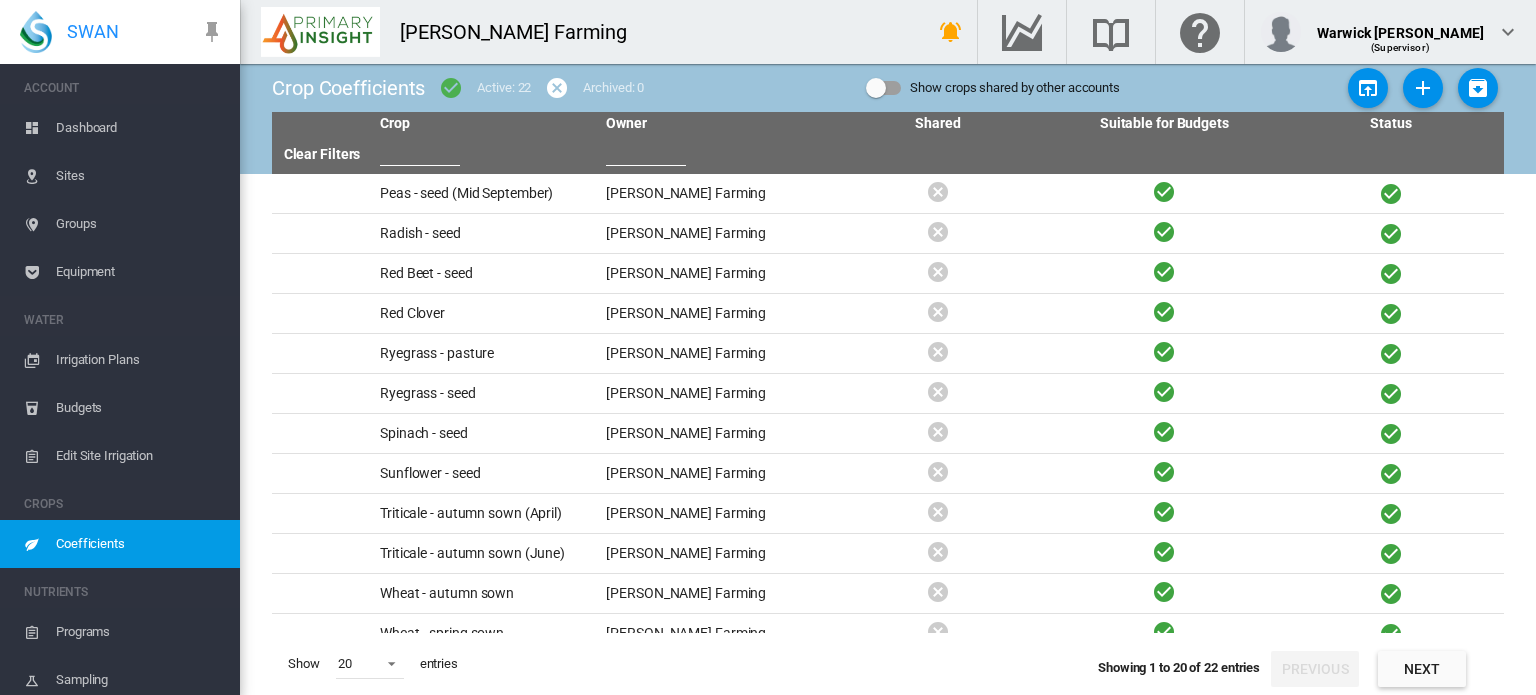 scroll, scrollTop: 340, scrollLeft: 0, axis: vertical 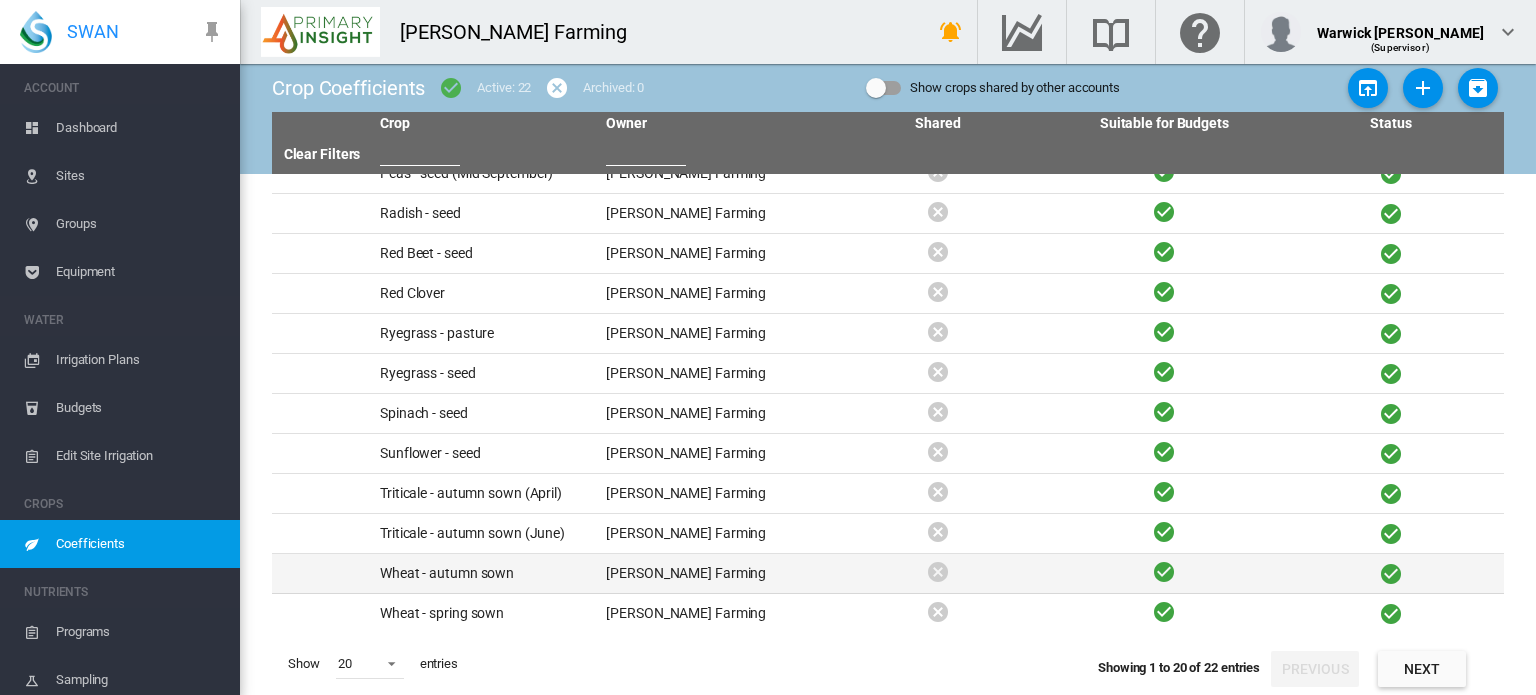 click on "Wheat - autumn sown" at bounding box center [485, 573] 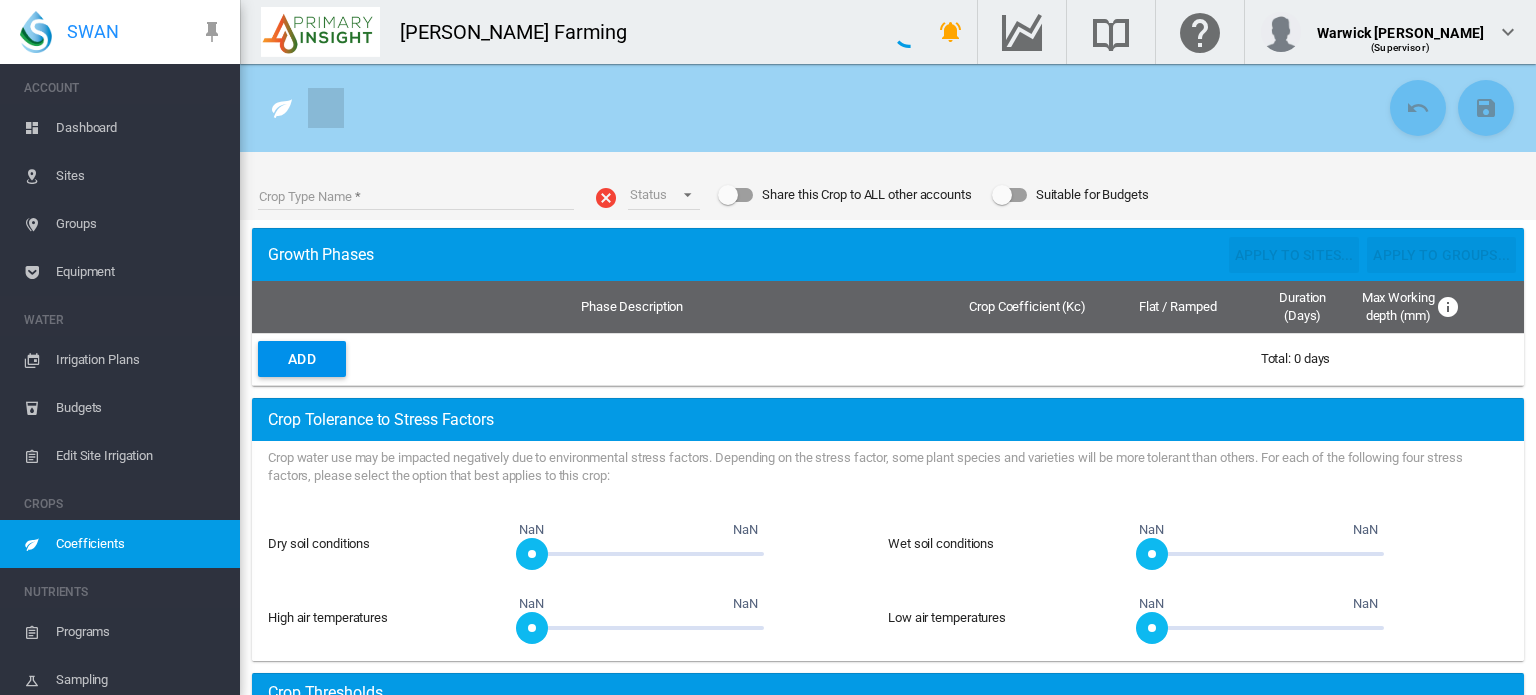 type on "**********" 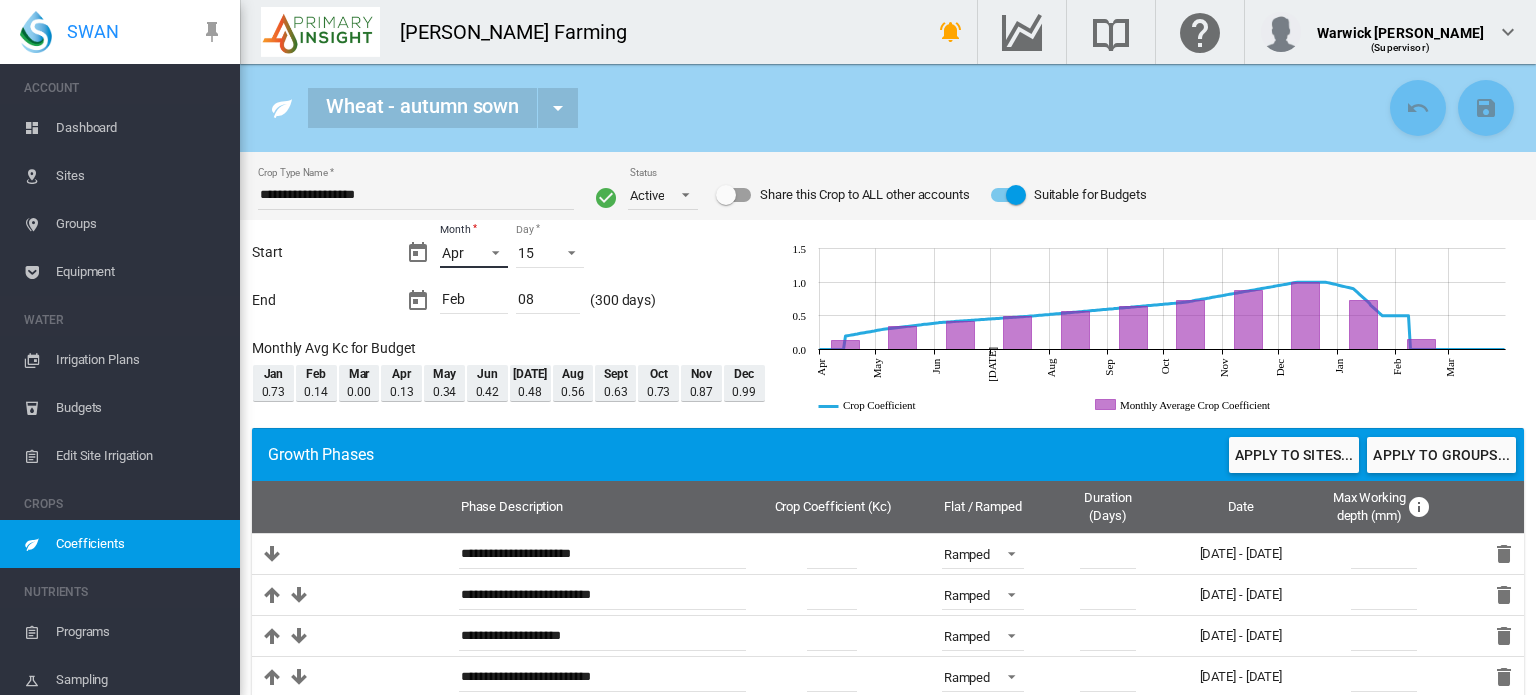 click on "Apr" at bounding box center [474, 253] 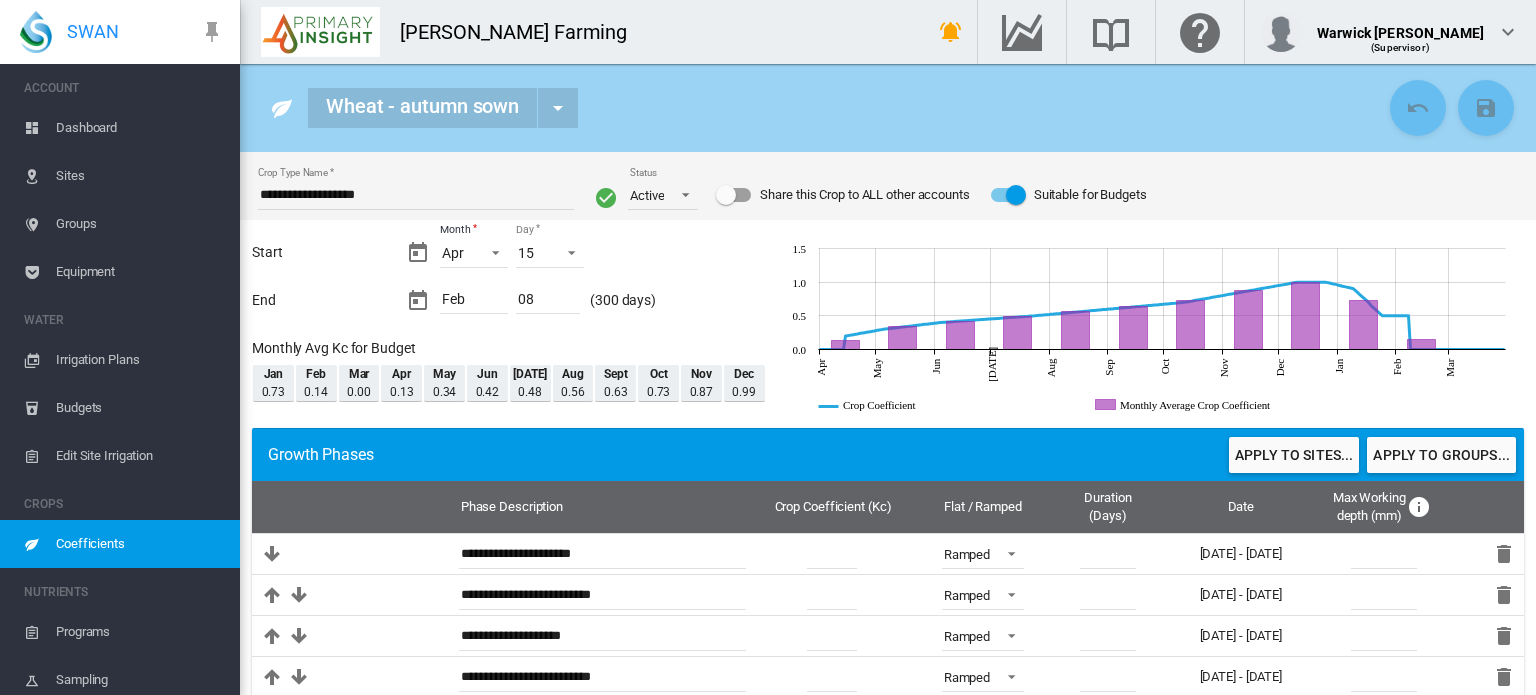 scroll, scrollTop: 40, scrollLeft: 0, axis: vertical 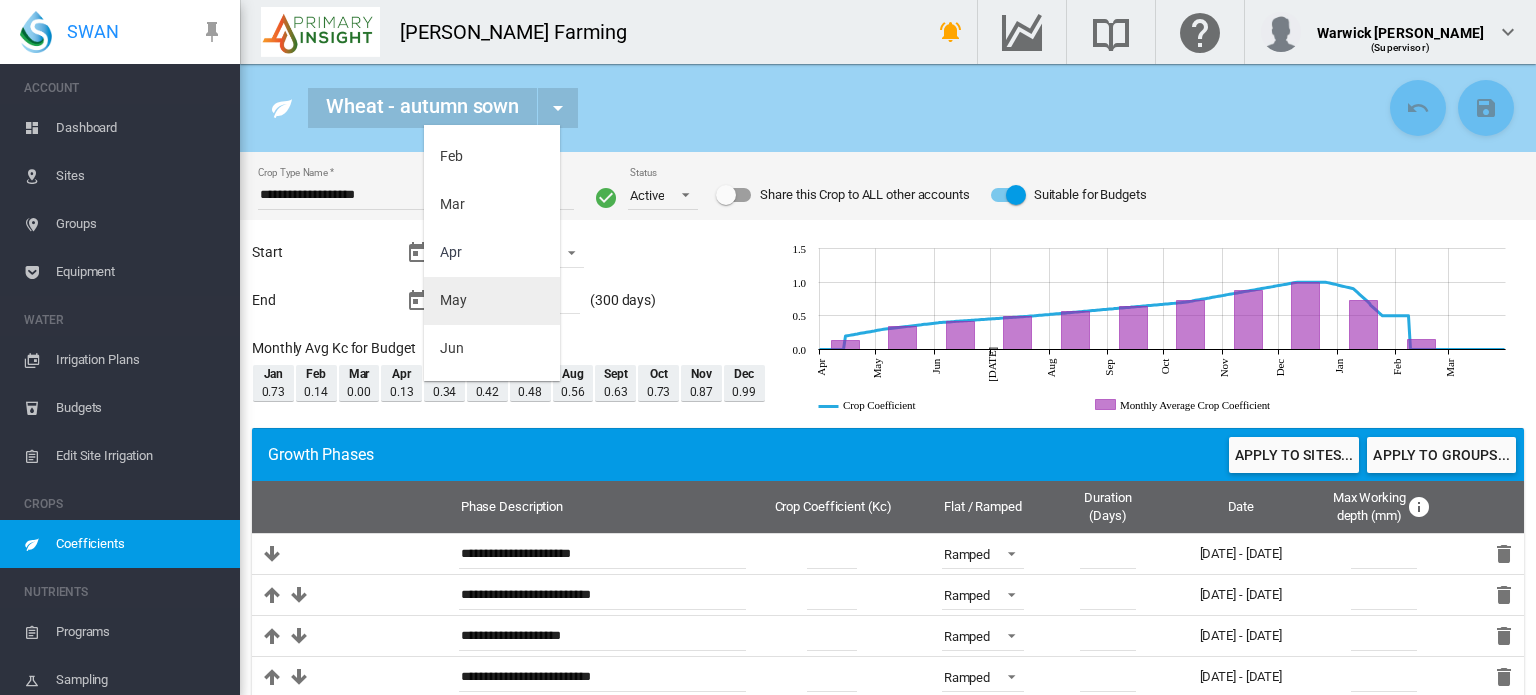 click on "May" at bounding box center [492, 301] 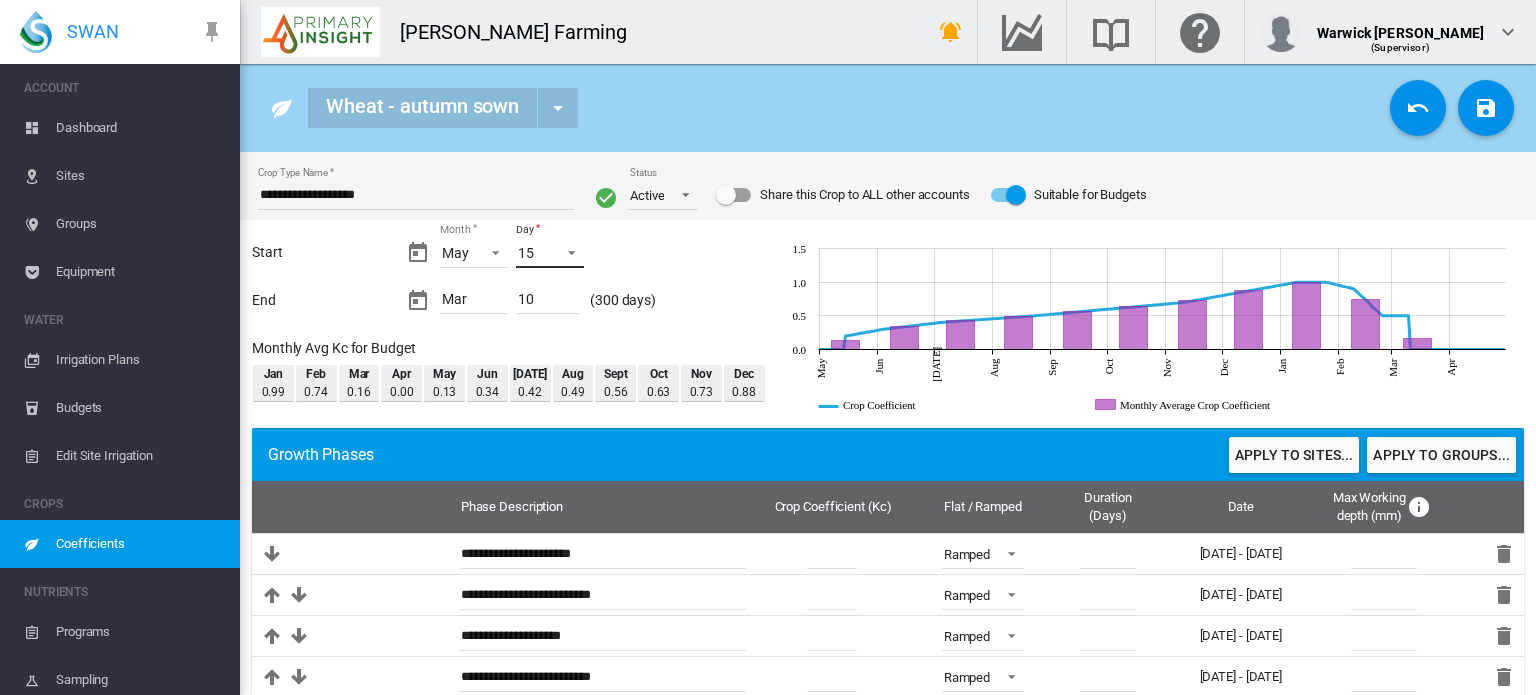 click at bounding box center (566, 251) 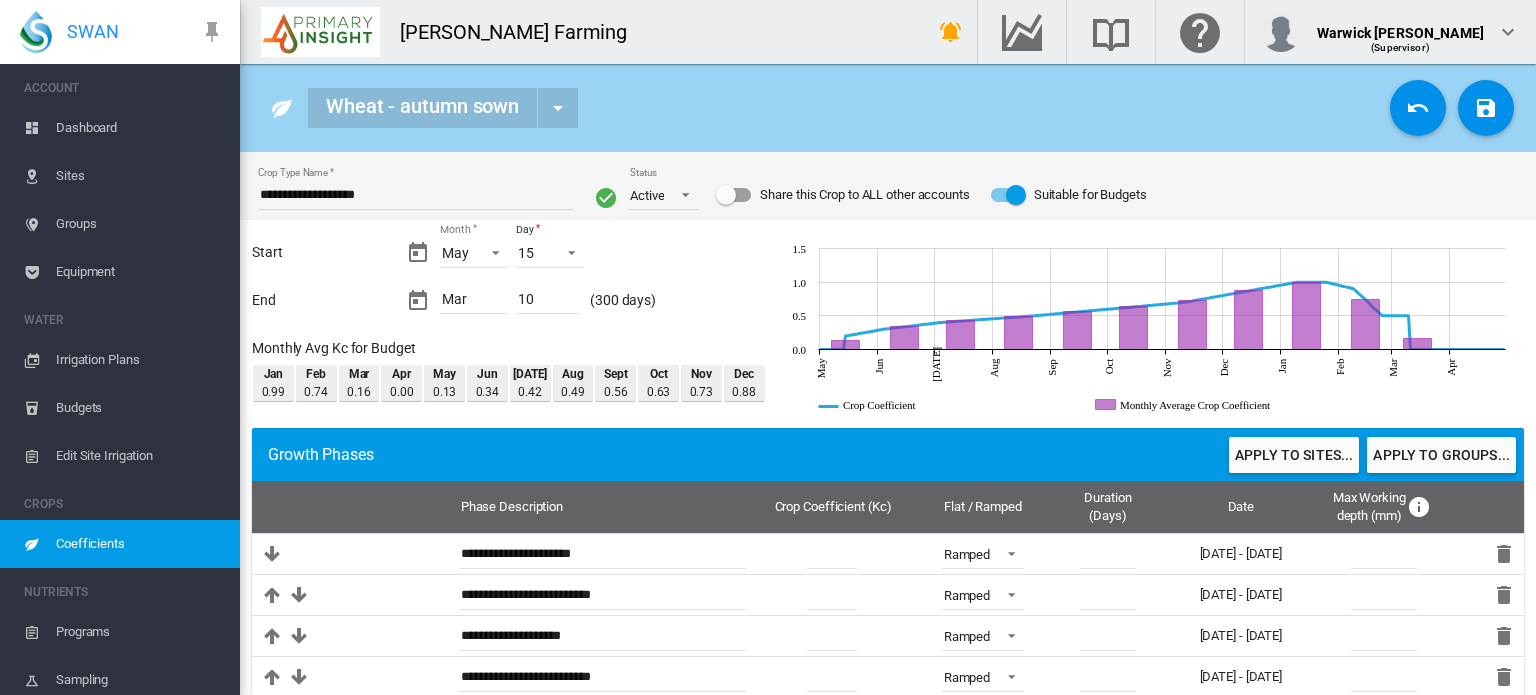 scroll, scrollTop: 568, scrollLeft: 0, axis: vertical 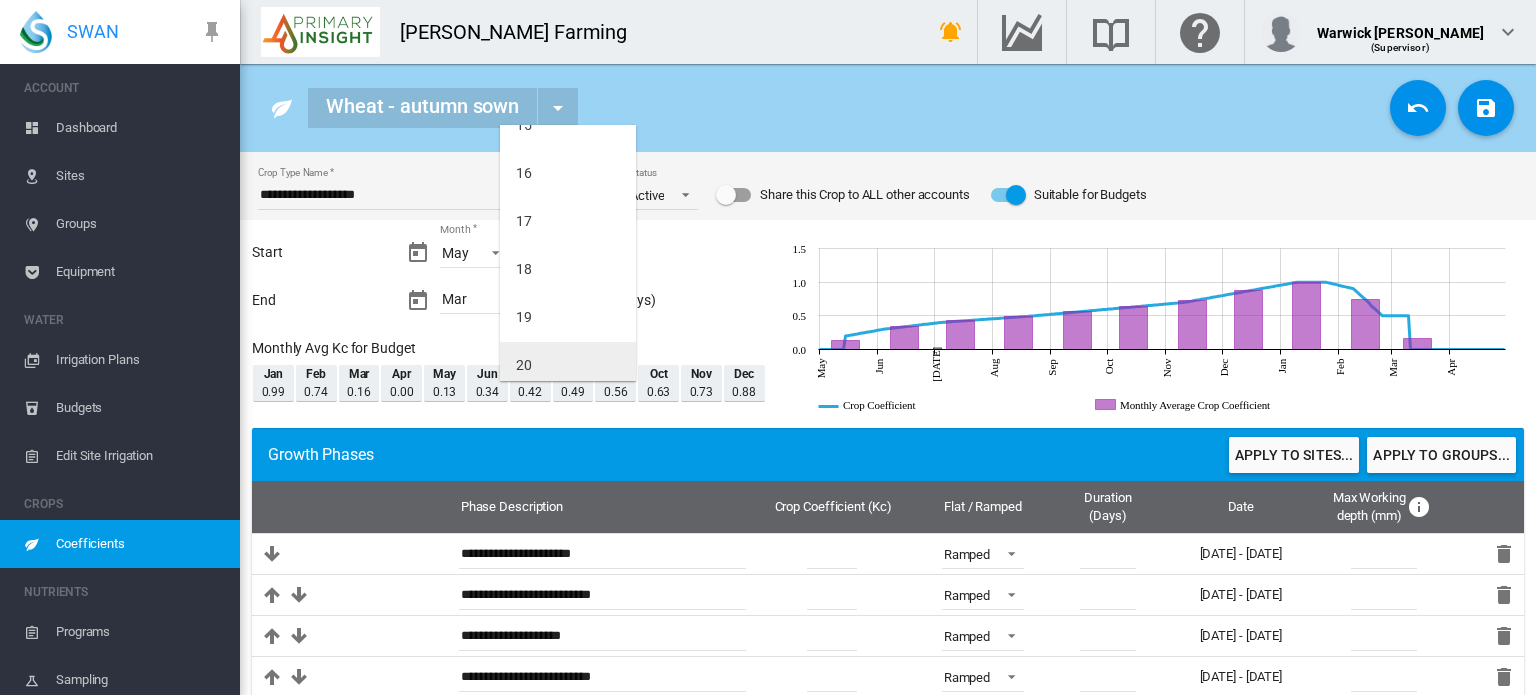click on "20" at bounding box center (524, 366) 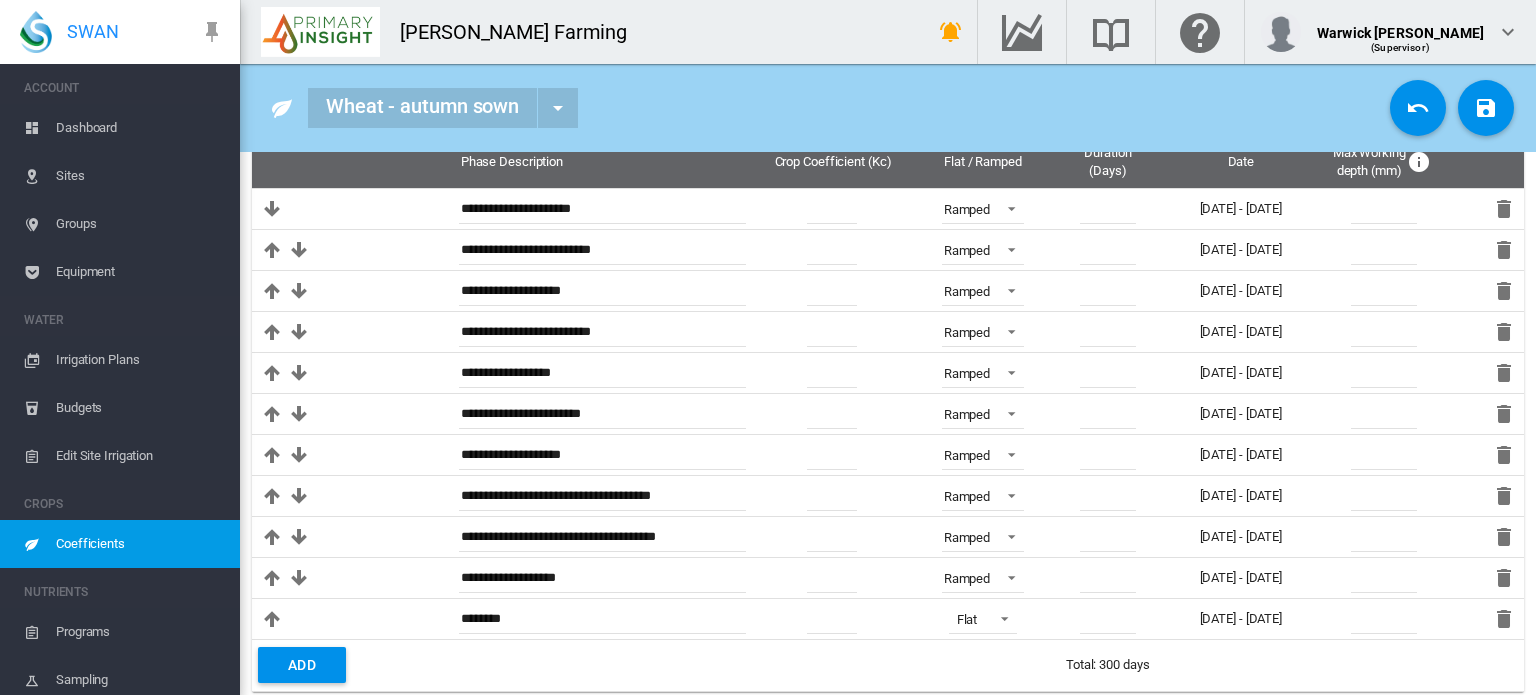 scroll, scrollTop: 319, scrollLeft: 0, axis: vertical 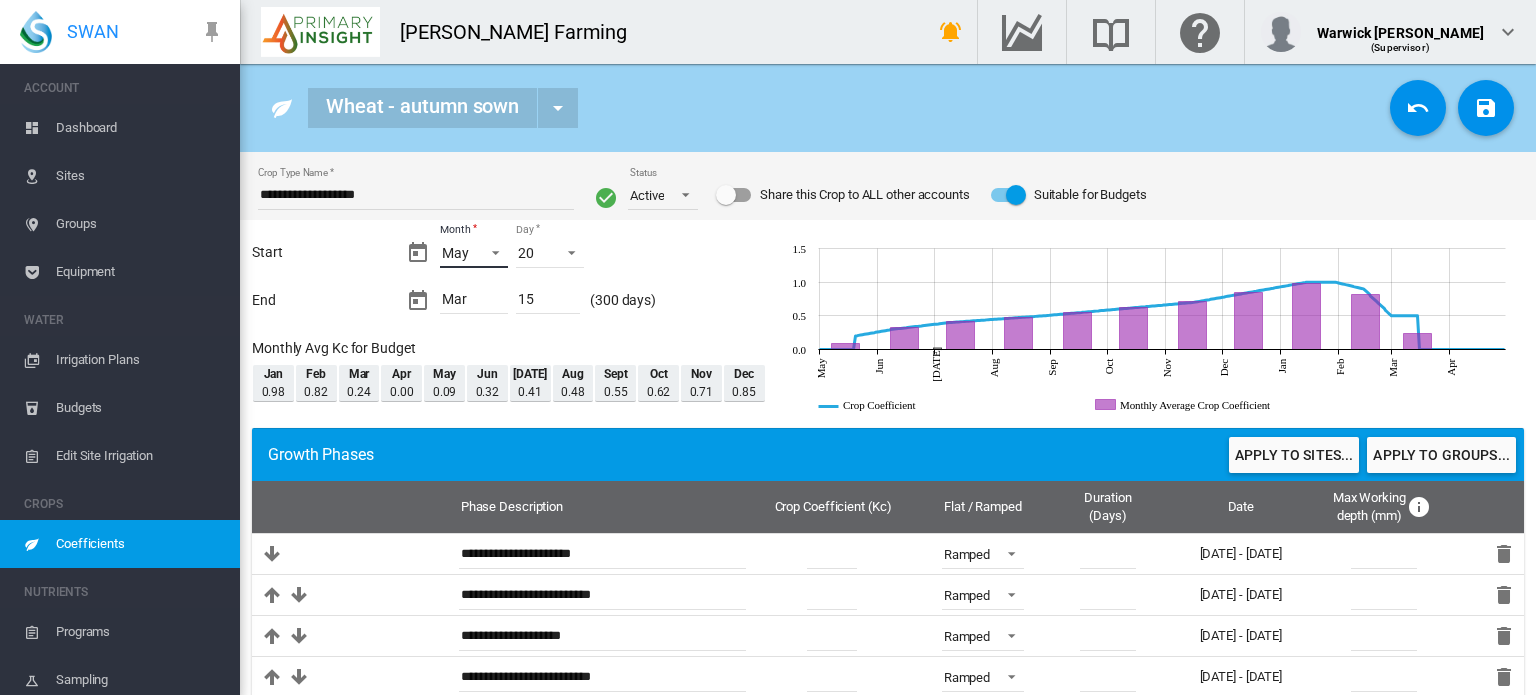 click at bounding box center [490, 251] 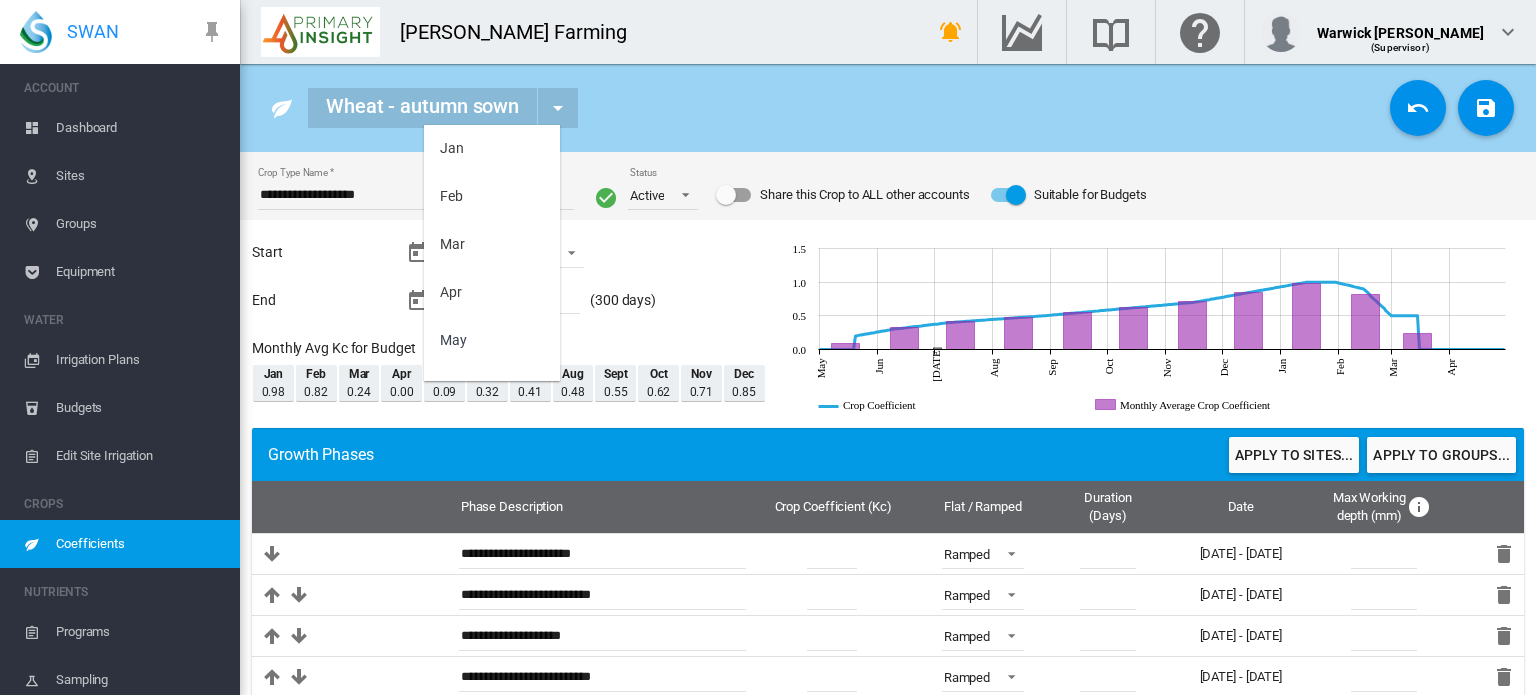 scroll, scrollTop: 88, scrollLeft: 0, axis: vertical 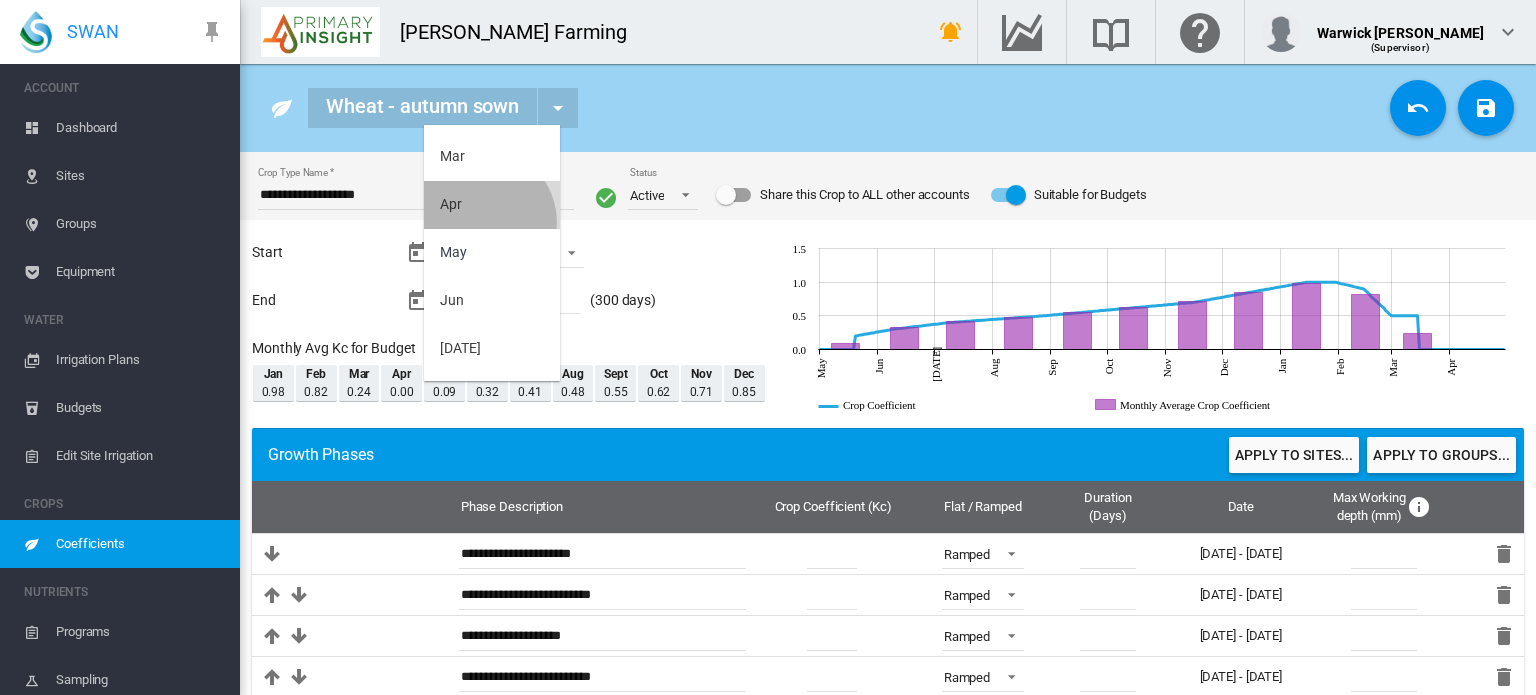 click on "Apr" at bounding box center (492, 205) 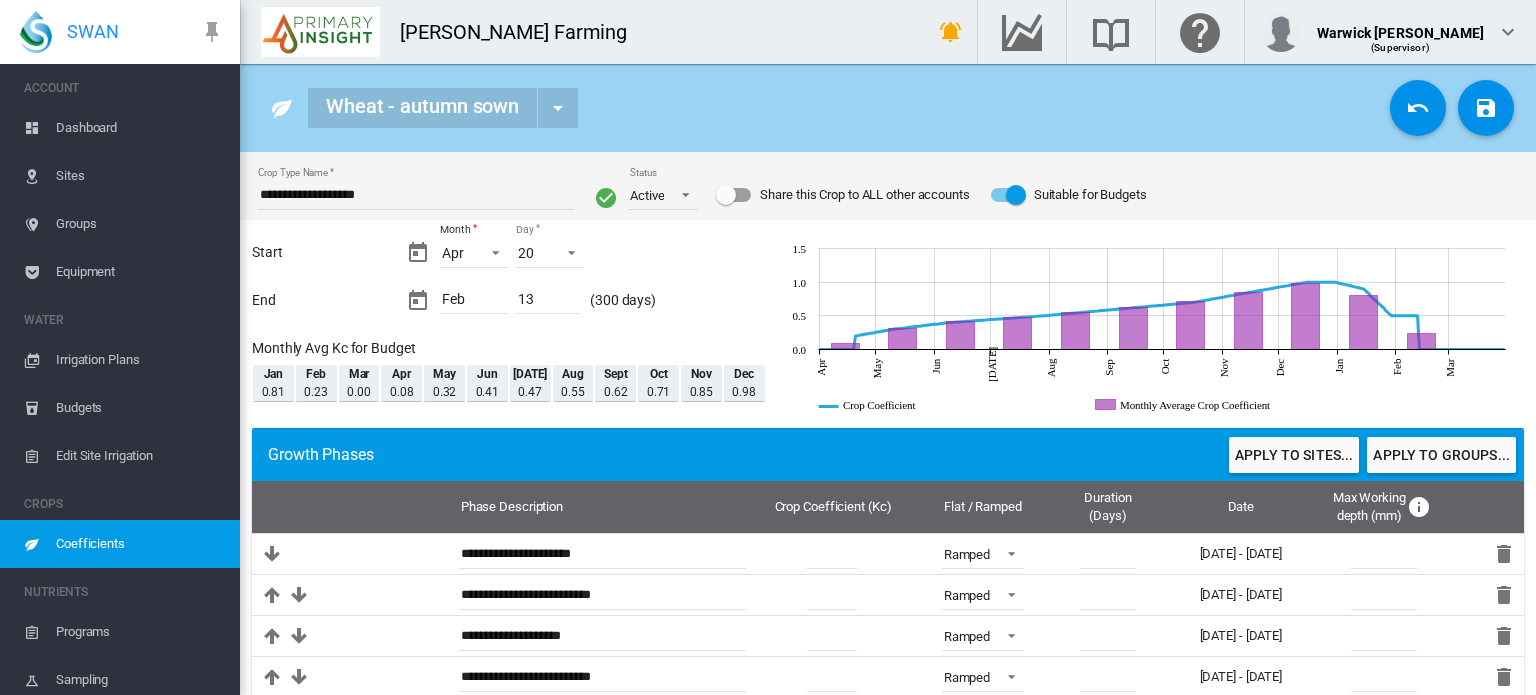 click on "Dashboard" at bounding box center (140, 128) 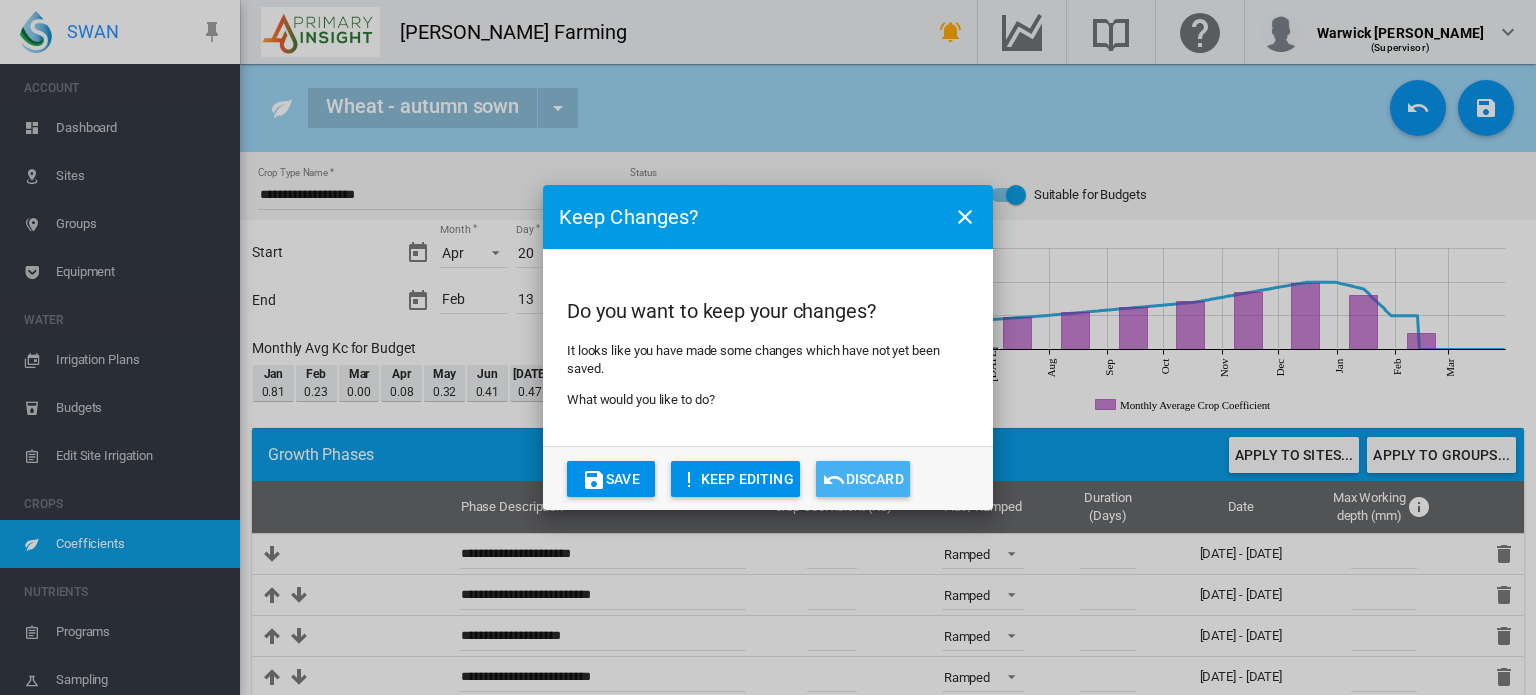 click on "Discard" 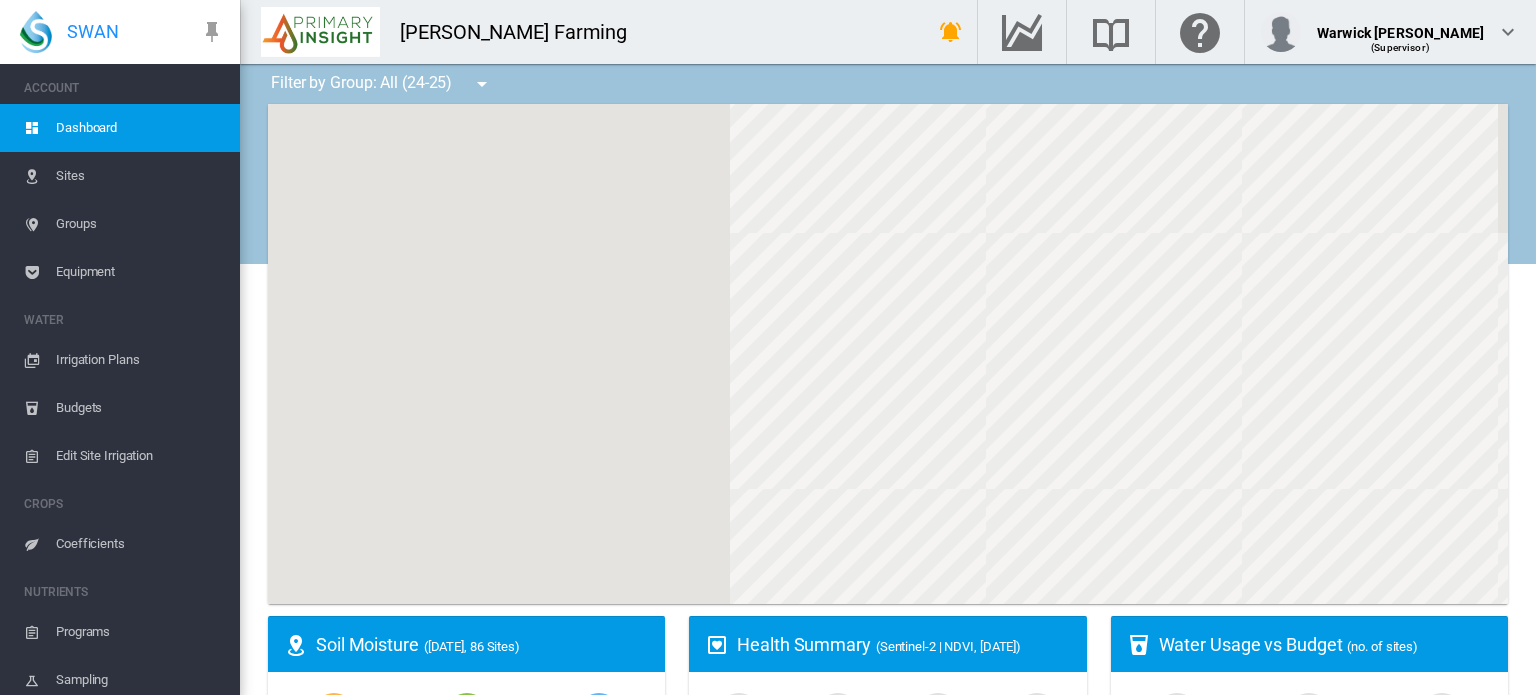 click on "Coefficients" at bounding box center [140, 544] 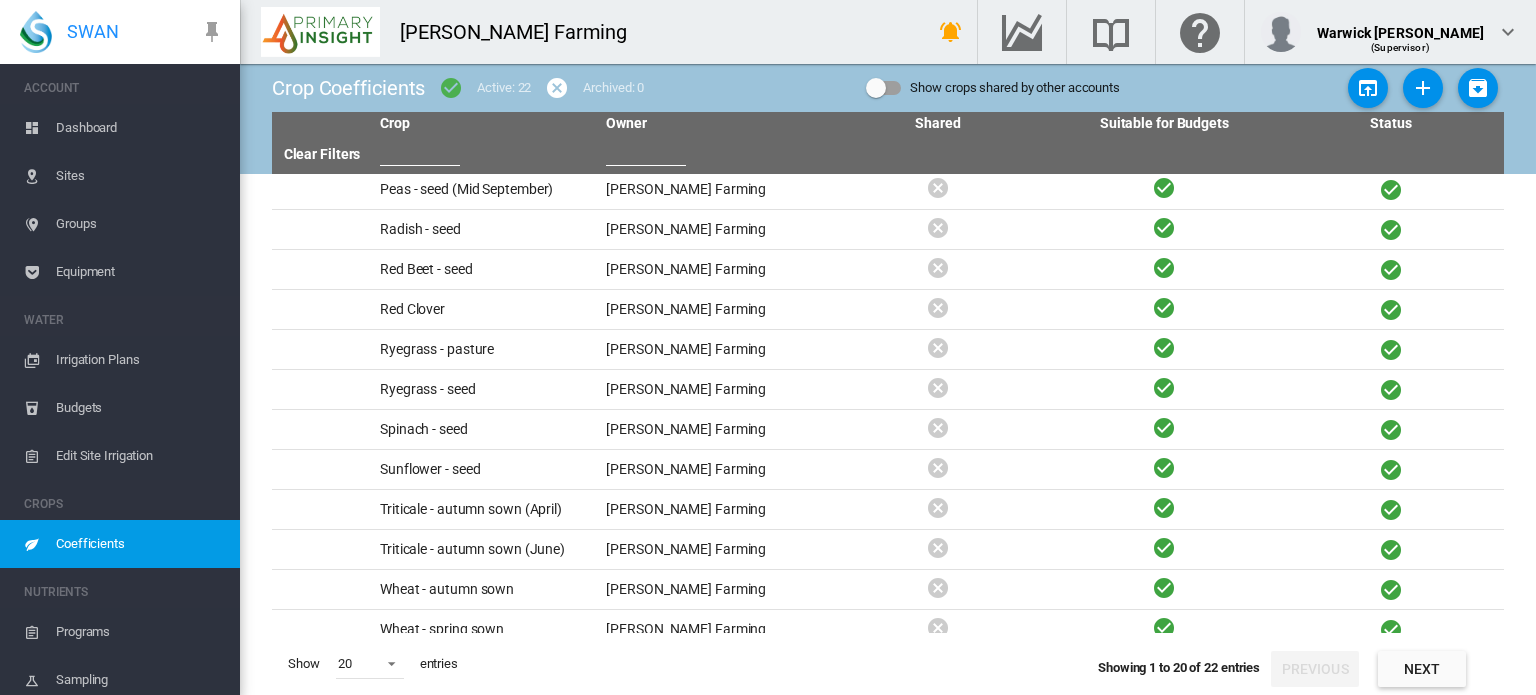 scroll, scrollTop: 340, scrollLeft: 0, axis: vertical 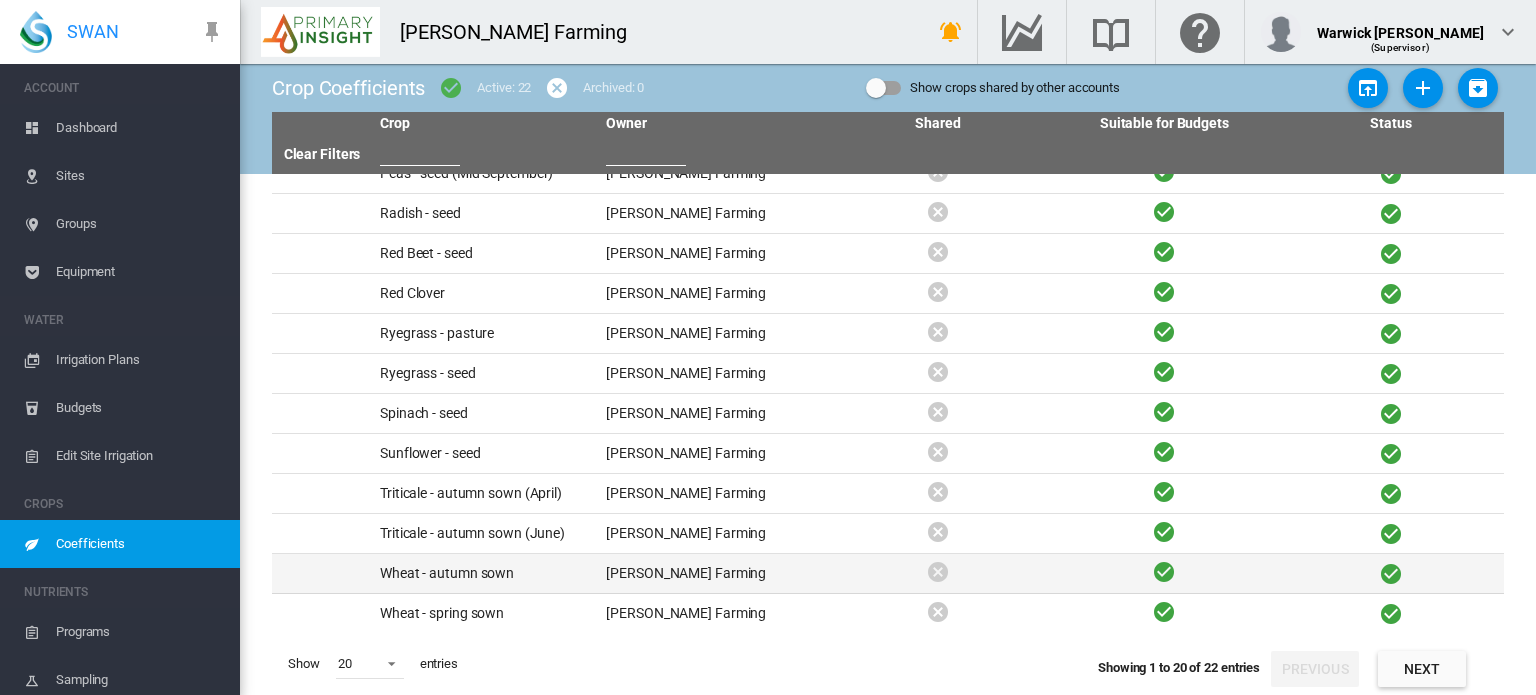 click on "Wheat - autumn sown" at bounding box center (485, 573) 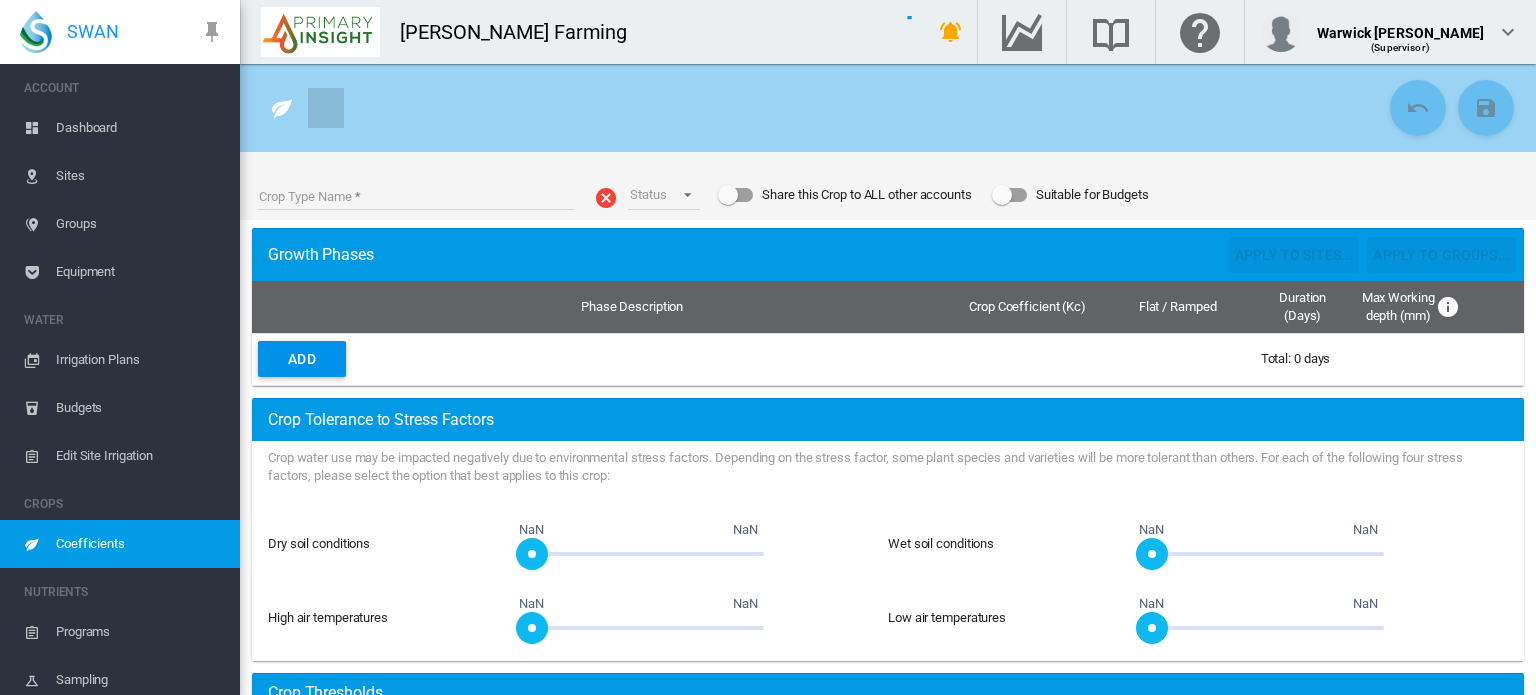 type on "**********" 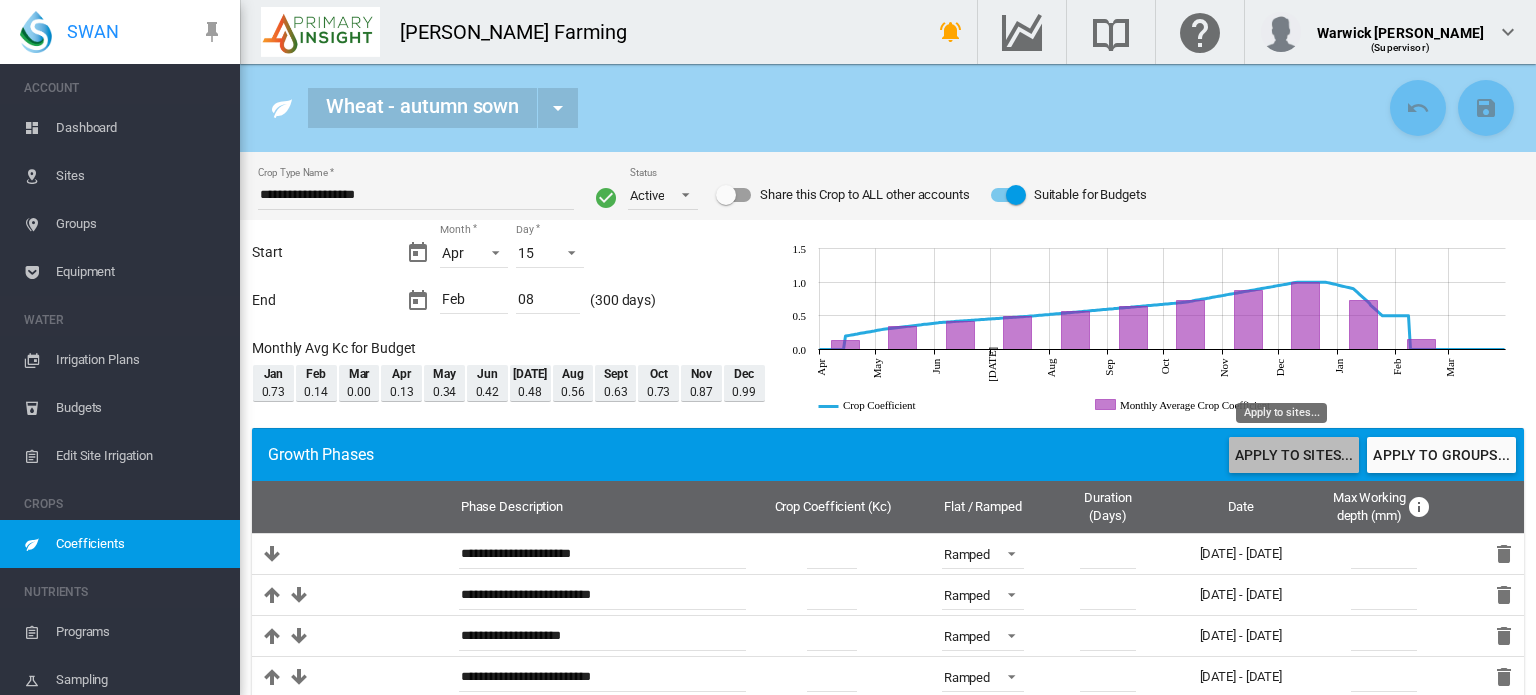 click on "Apply to sites..." at bounding box center (1294, 455) 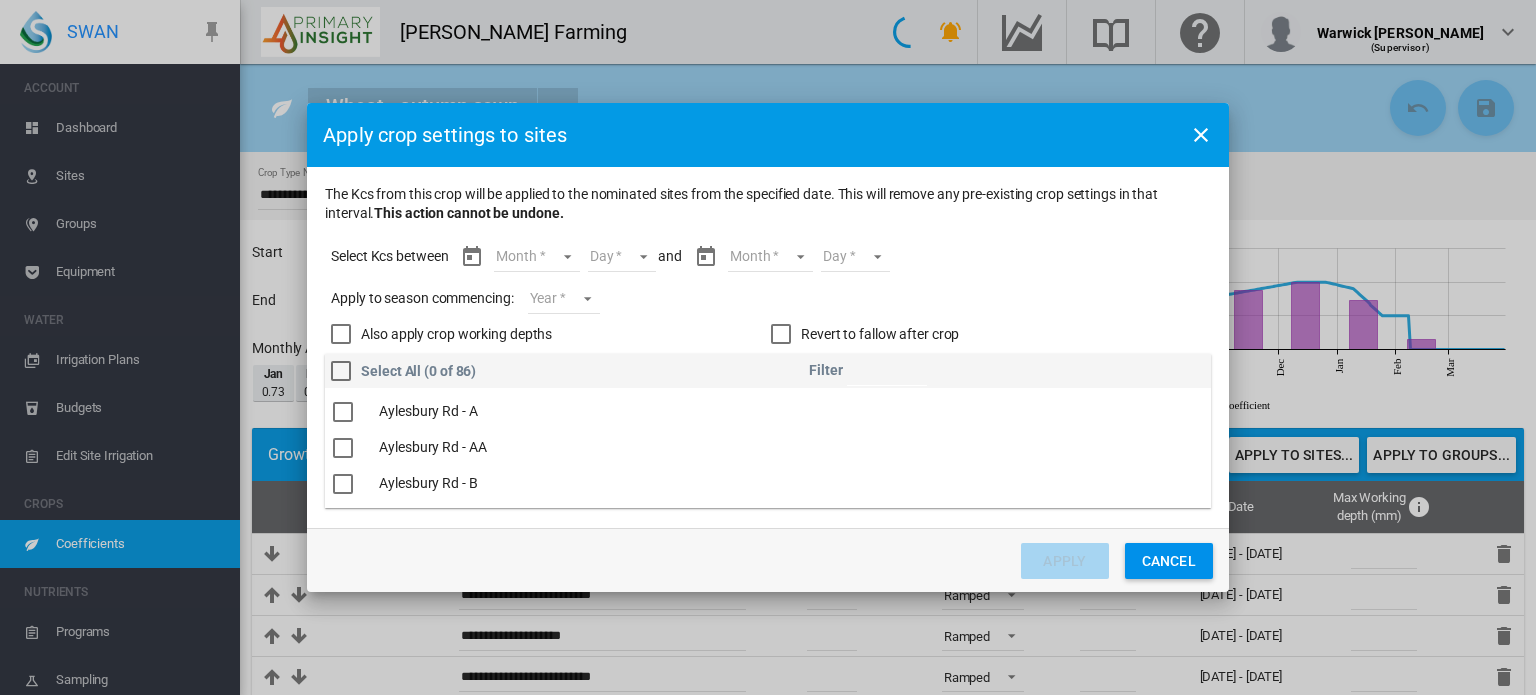 click on "Month
Apr May Jun Jul Aug Sept Oct Nov Dec Jan Feb" at bounding box center (536, 257) 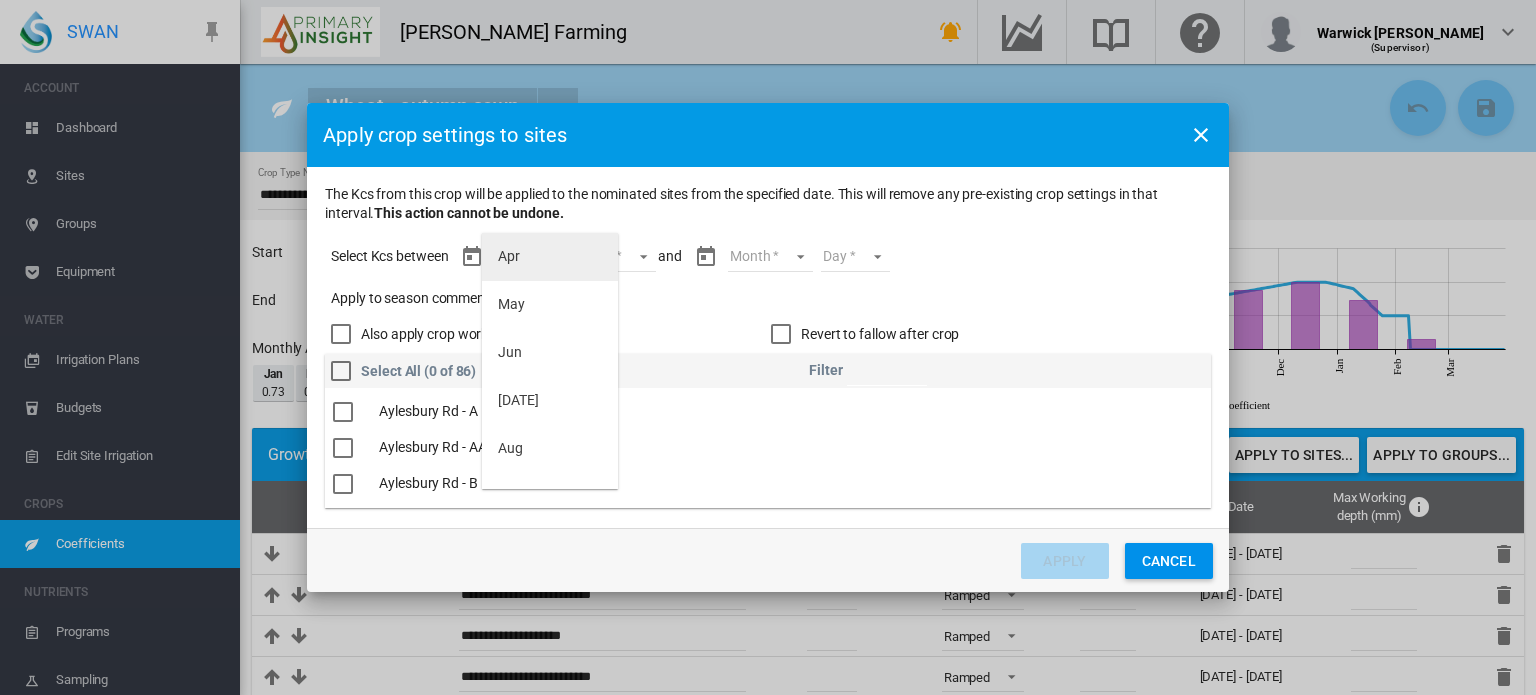 click on "Apr" at bounding box center [550, 257] 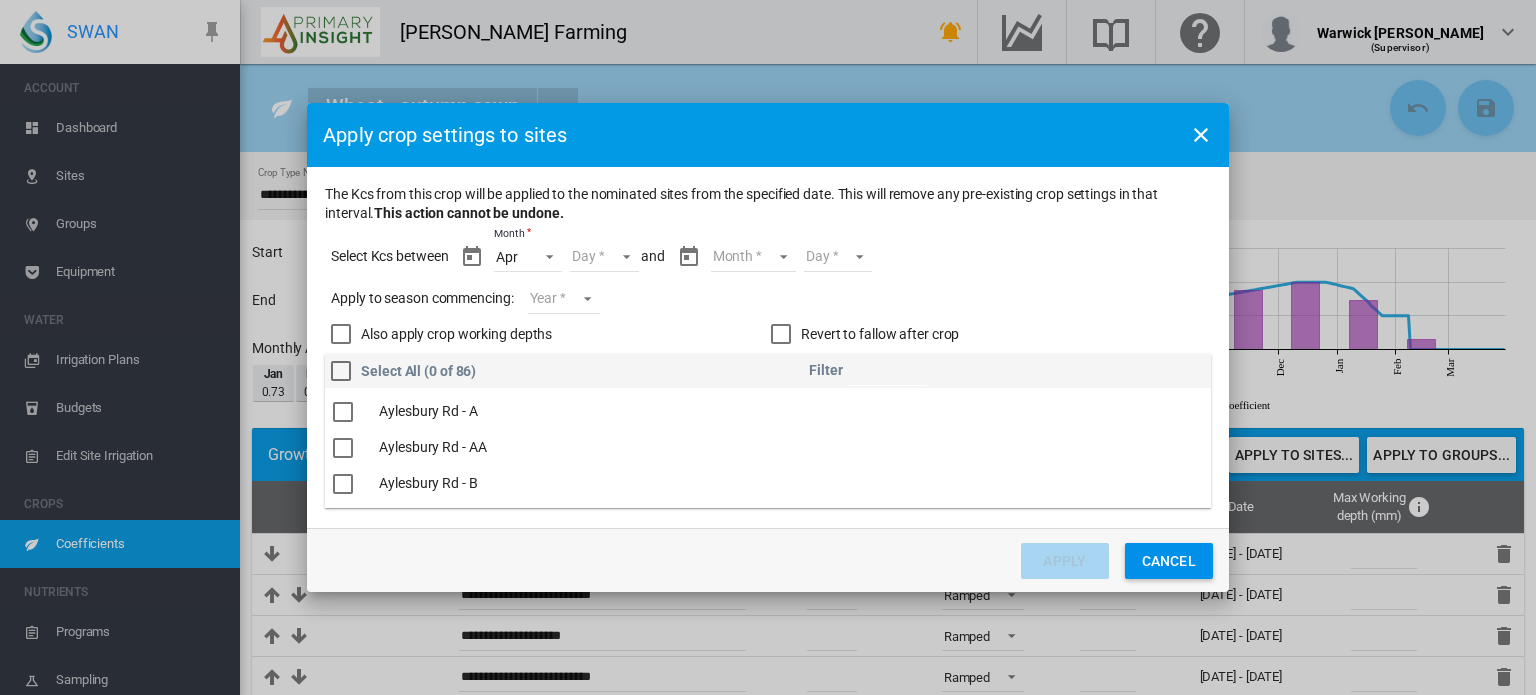 click on "Day
15 16 17 18 19 20 21 22 23 24 25 26 27 28 29 30" at bounding box center [604, 257] 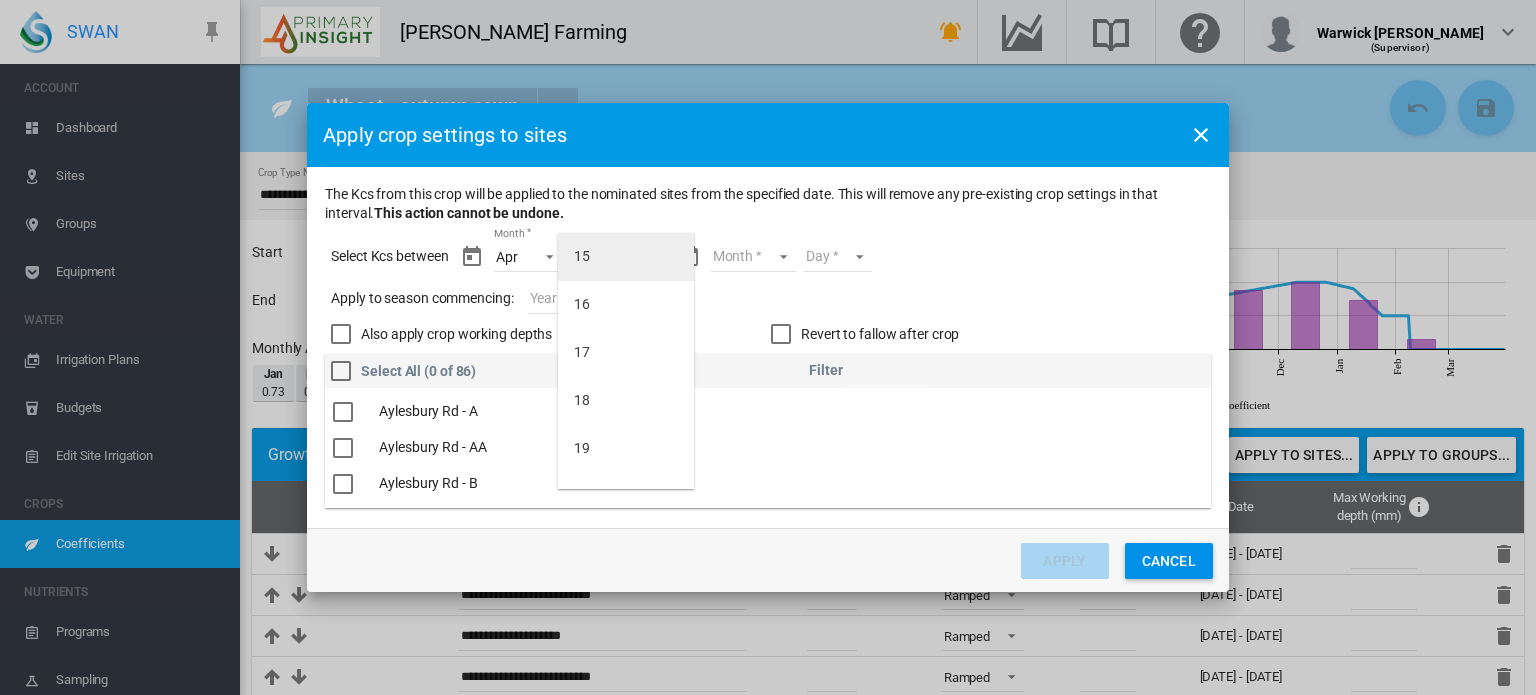 click on "15" at bounding box center [626, 257] 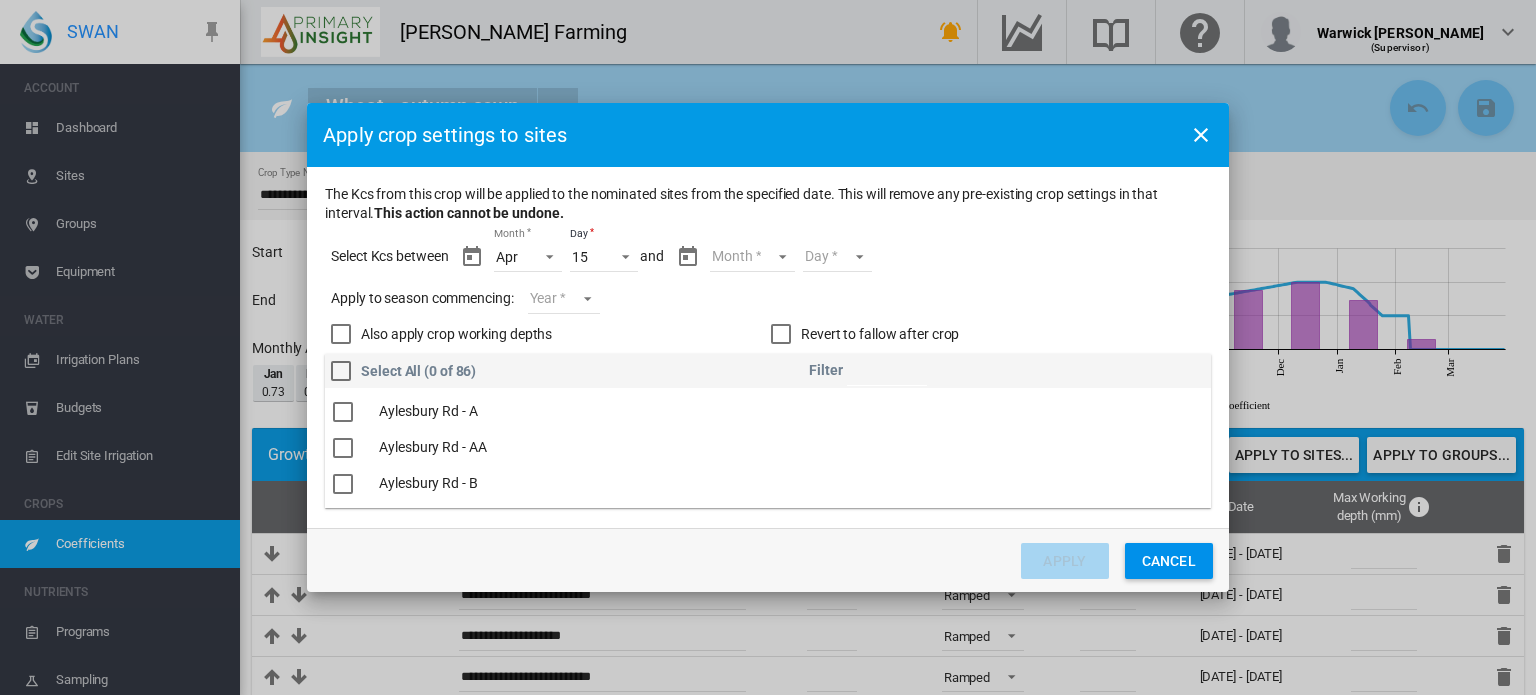 click on "Month
Apr May Jun Jul Aug Sept Oct Nov Dec Jan Feb" at bounding box center [752, 257] 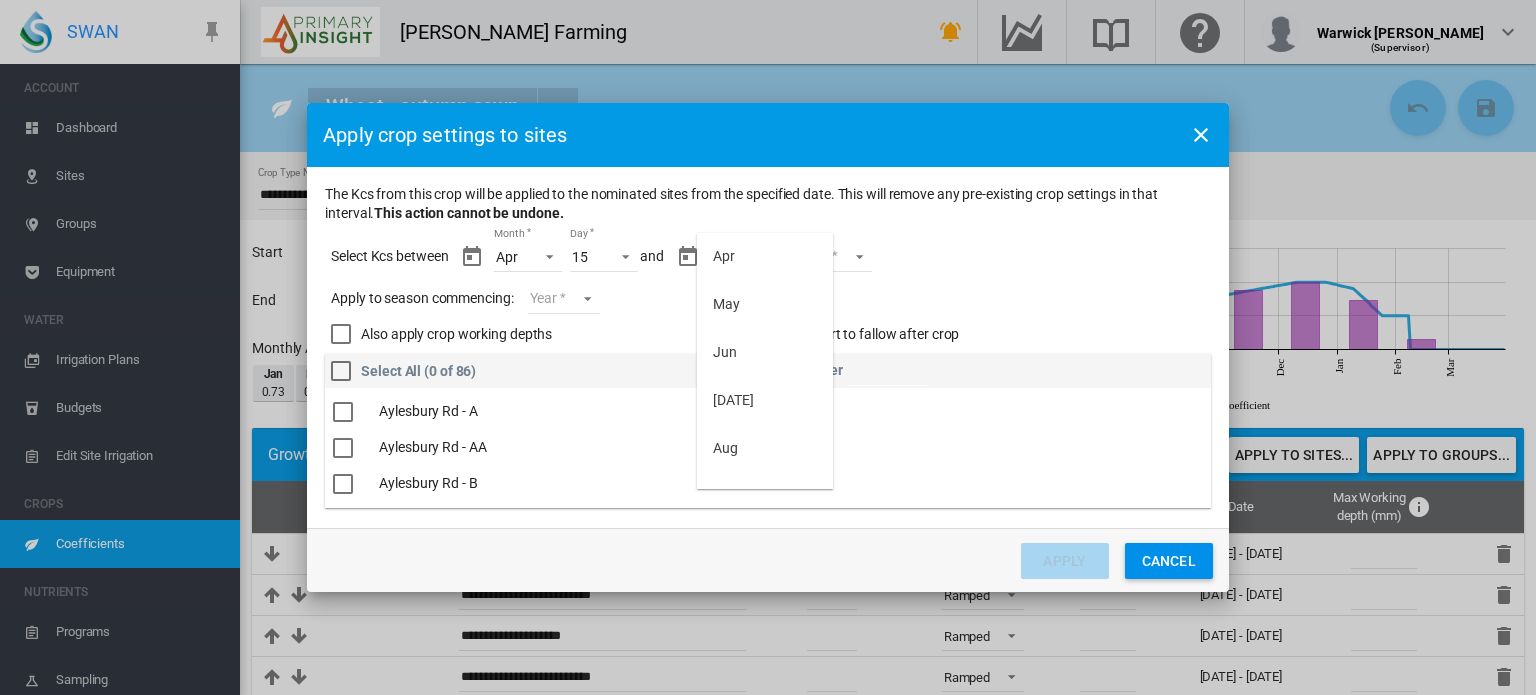scroll, scrollTop: 272, scrollLeft: 0, axis: vertical 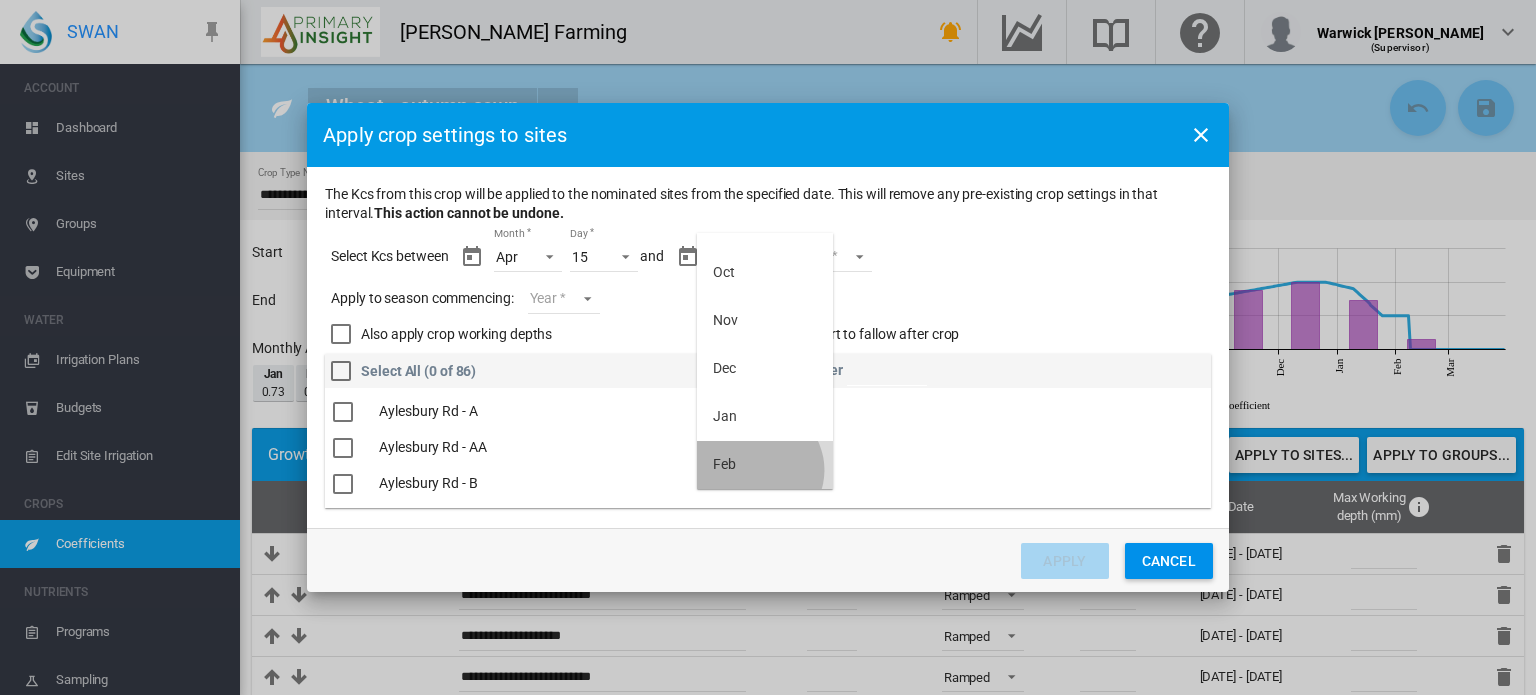 click on "Feb" at bounding box center [765, 465] 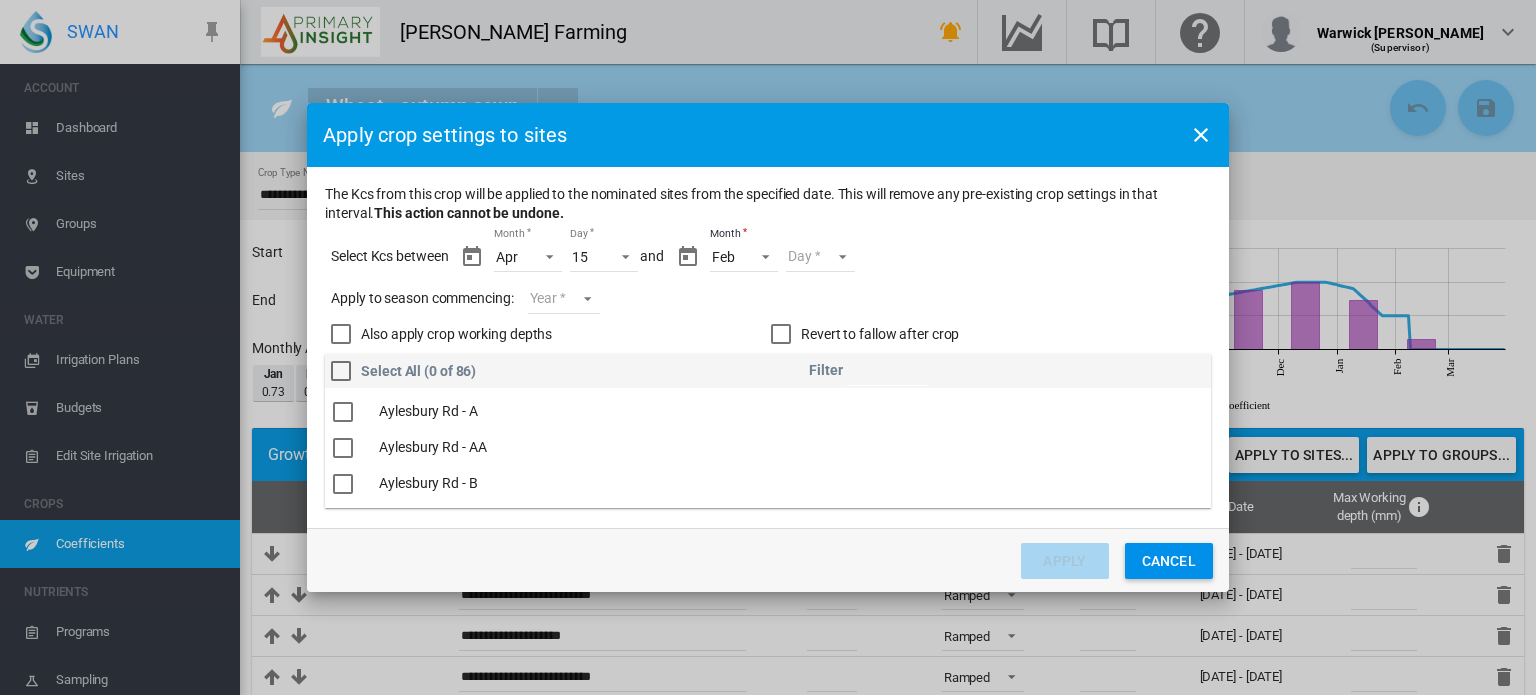 click on "Day
01 02 03 04 05 06 07 08" at bounding box center (820, 257) 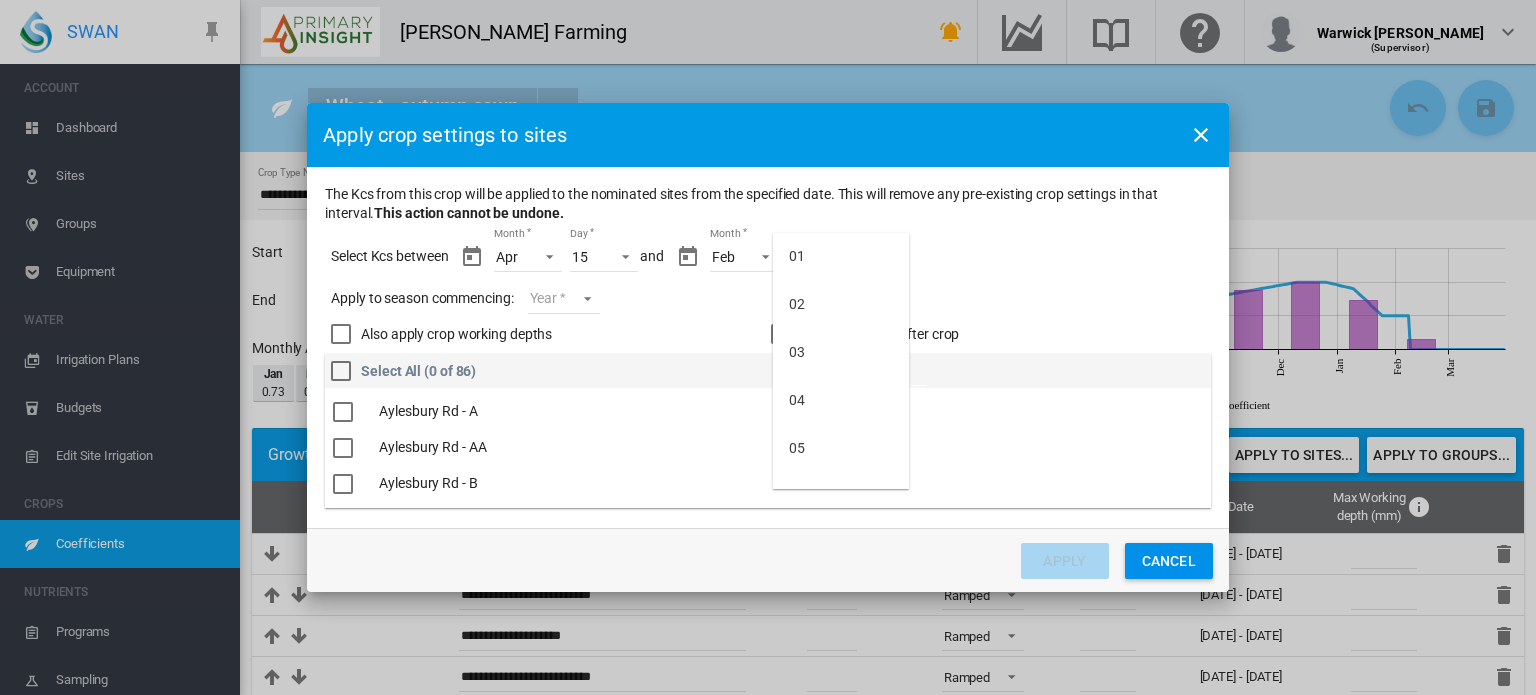 scroll, scrollTop: 128, scrollLeft: 0, axis: vertical 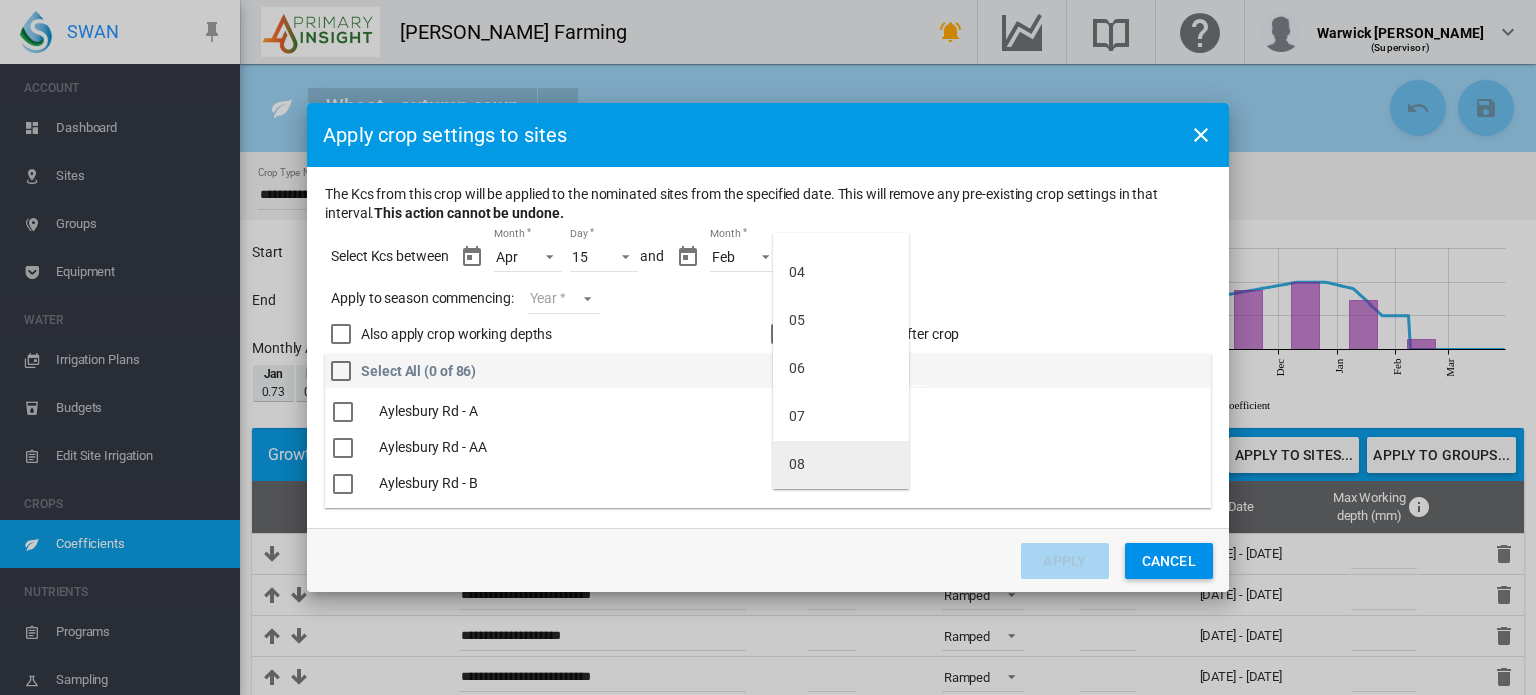 click on "08" at bounding box center (841, 465) 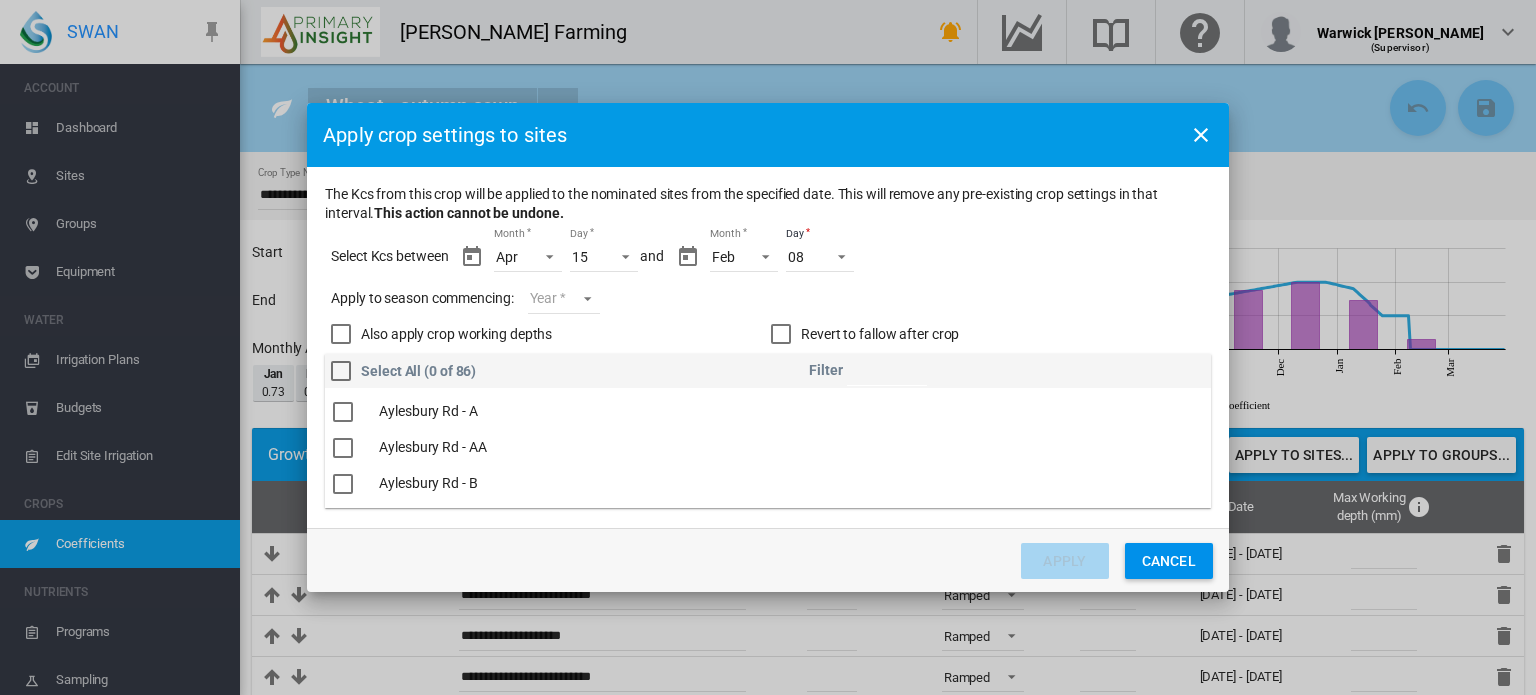 click on "Year
[DATE] [CREDIT_CARD_NUMBER]" at bounding box center (564, 299) 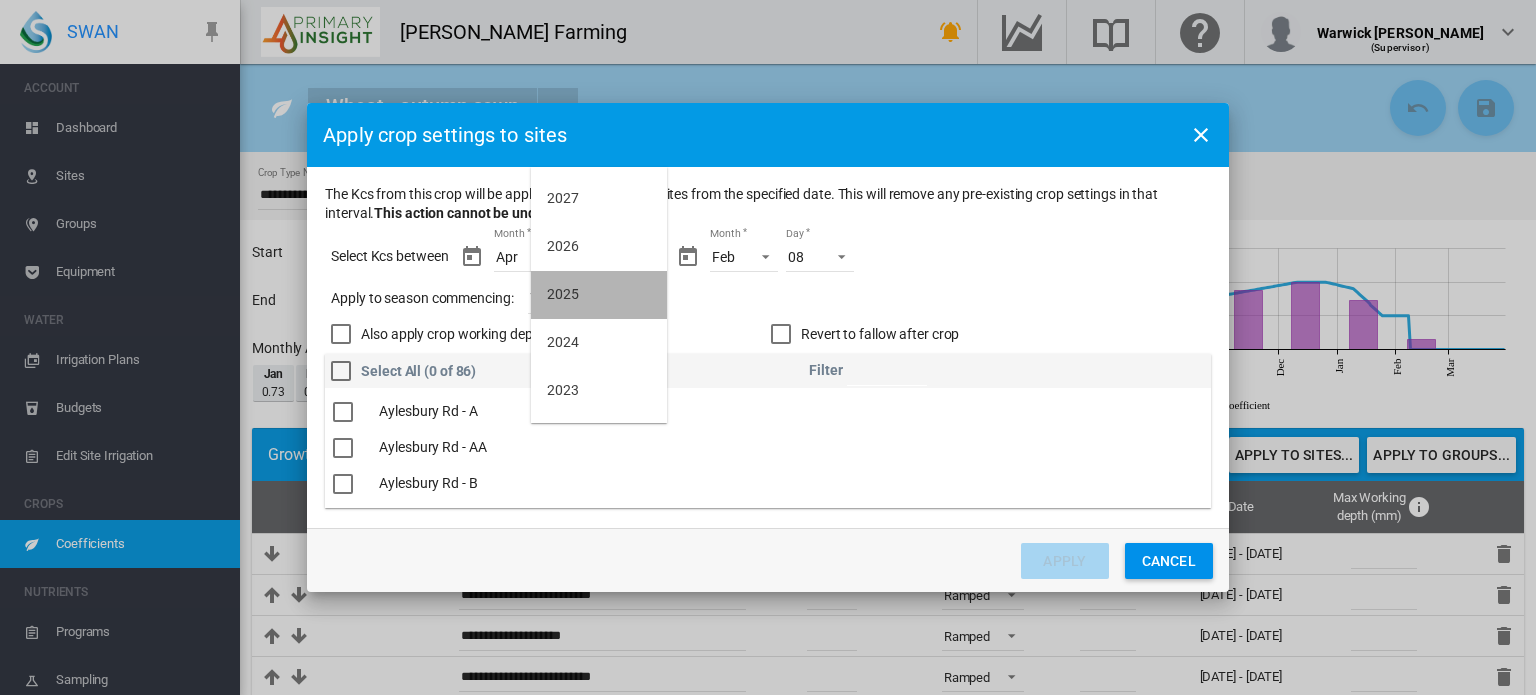 click on "2025" at bounding box center [599, 295] 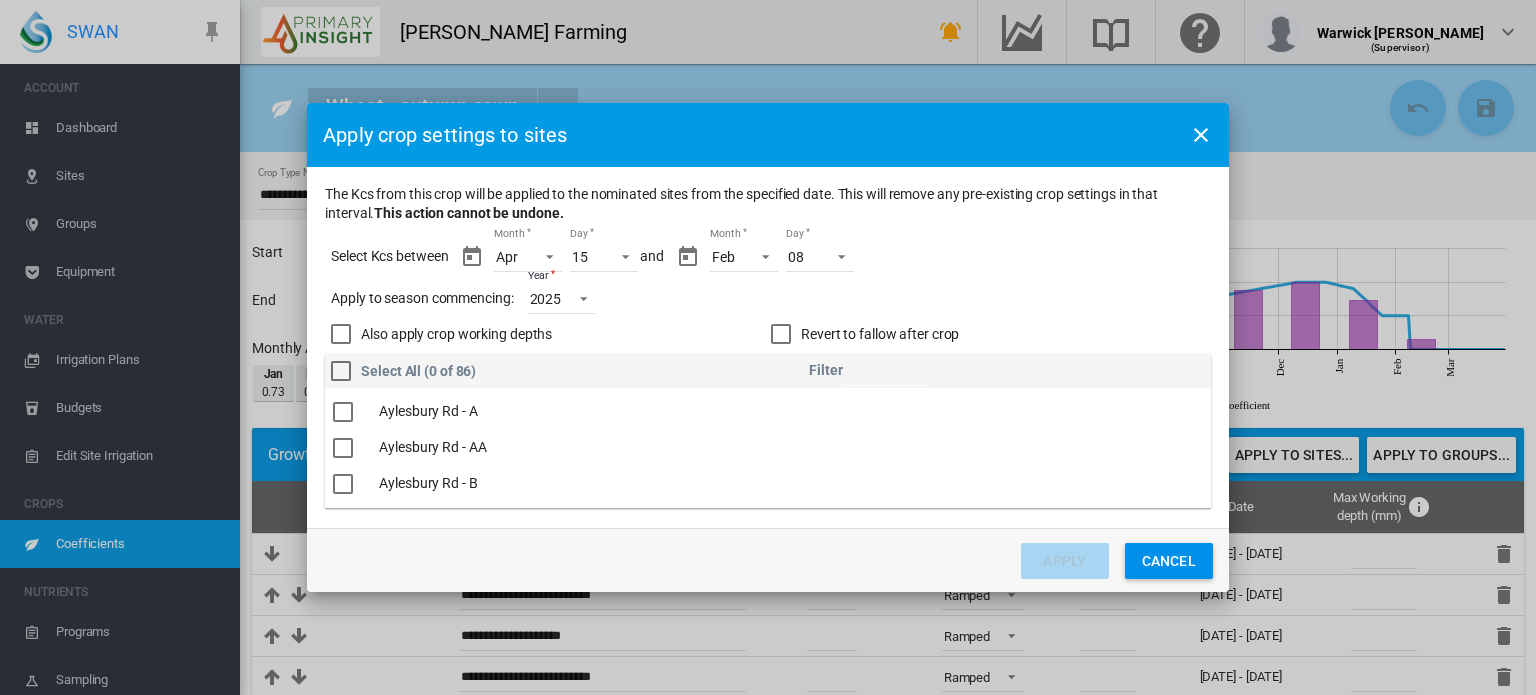 click at bounding box center [781, 334] 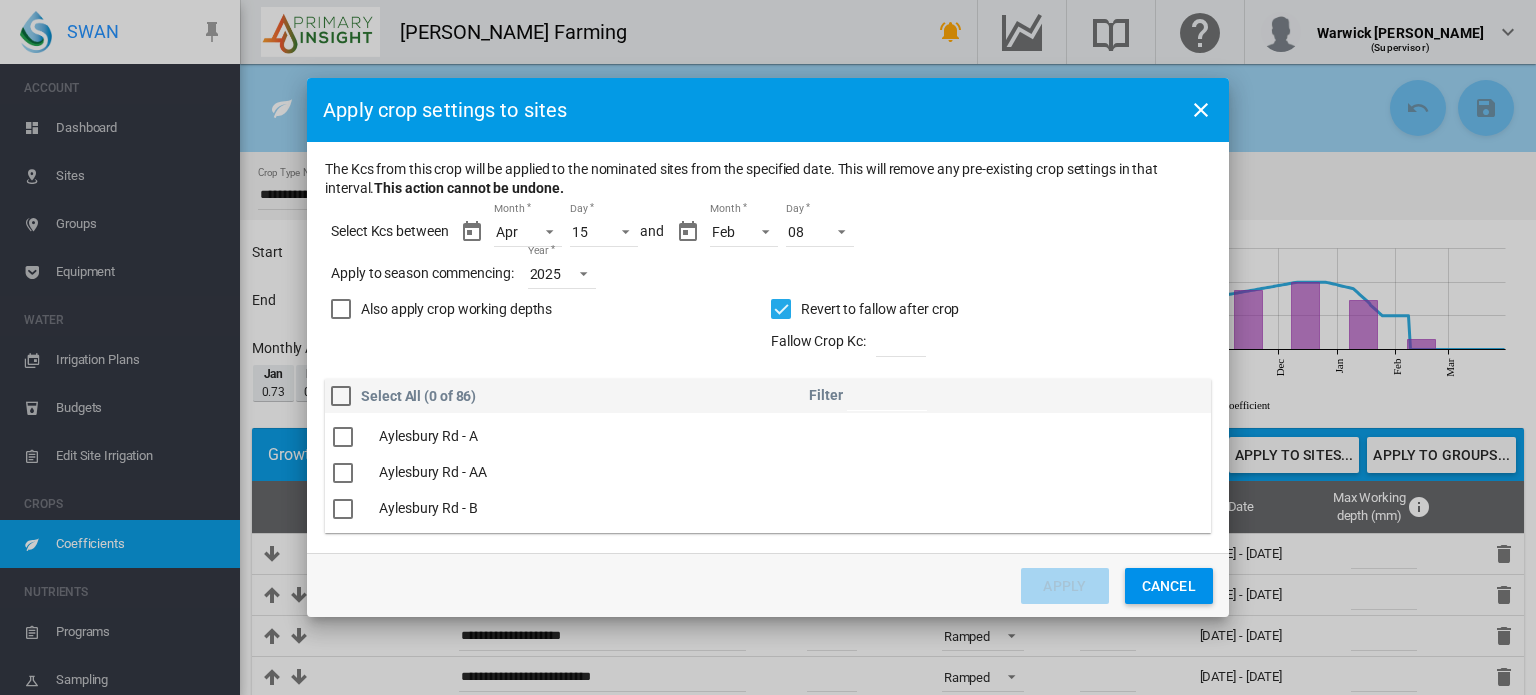click at bounding box center (341, 309) 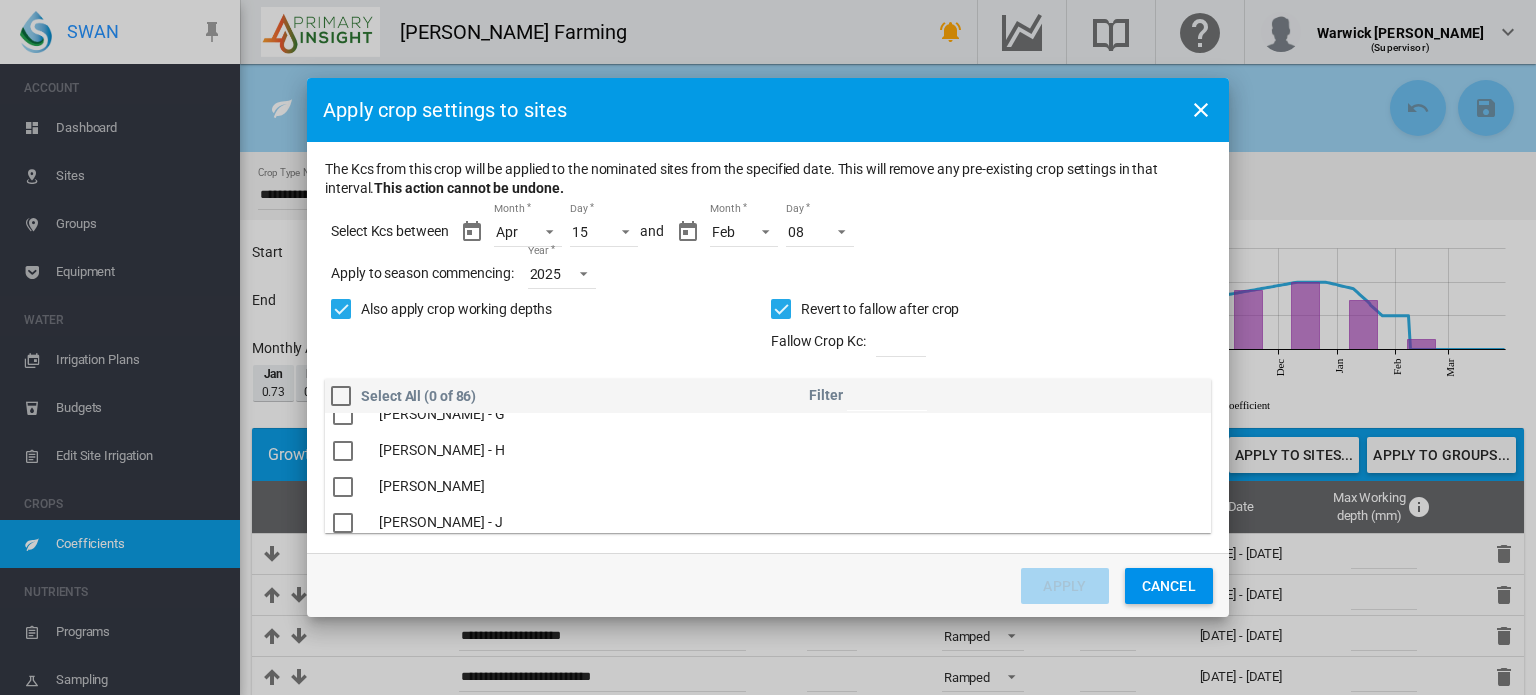 scroll, scrollTop: 1458, scrollLeft: 0, axis: vertical 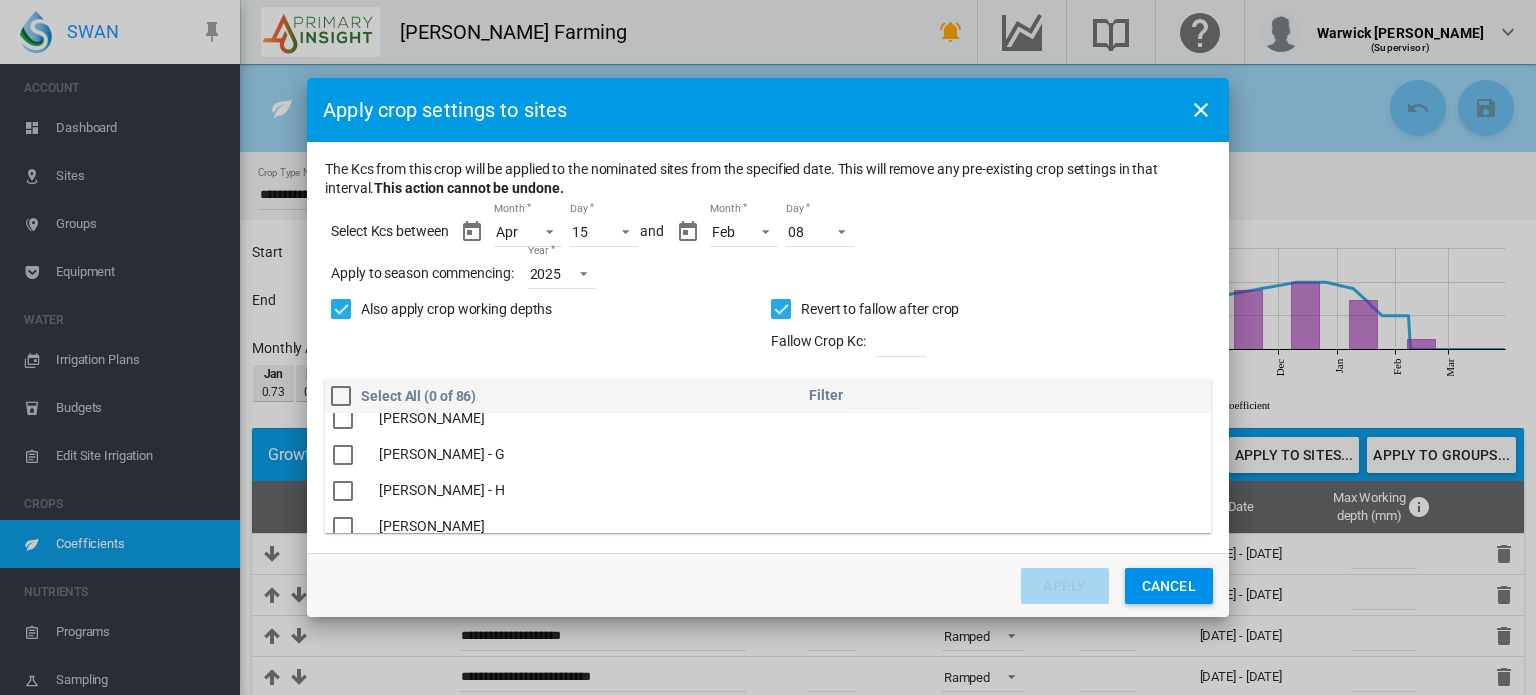 click at bounding box center (343, 455) 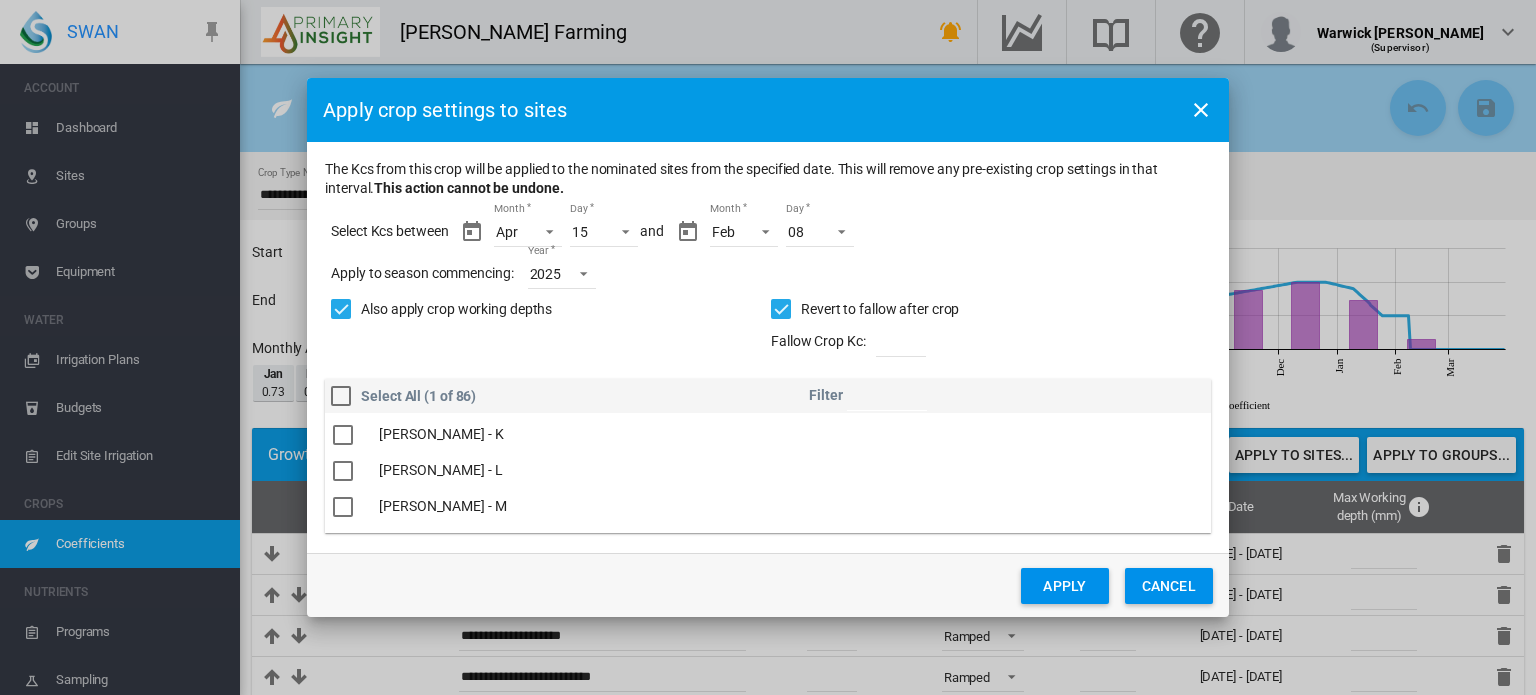 scroll, scrollTop: 1698, scrollLeft: 0, axis: vertical 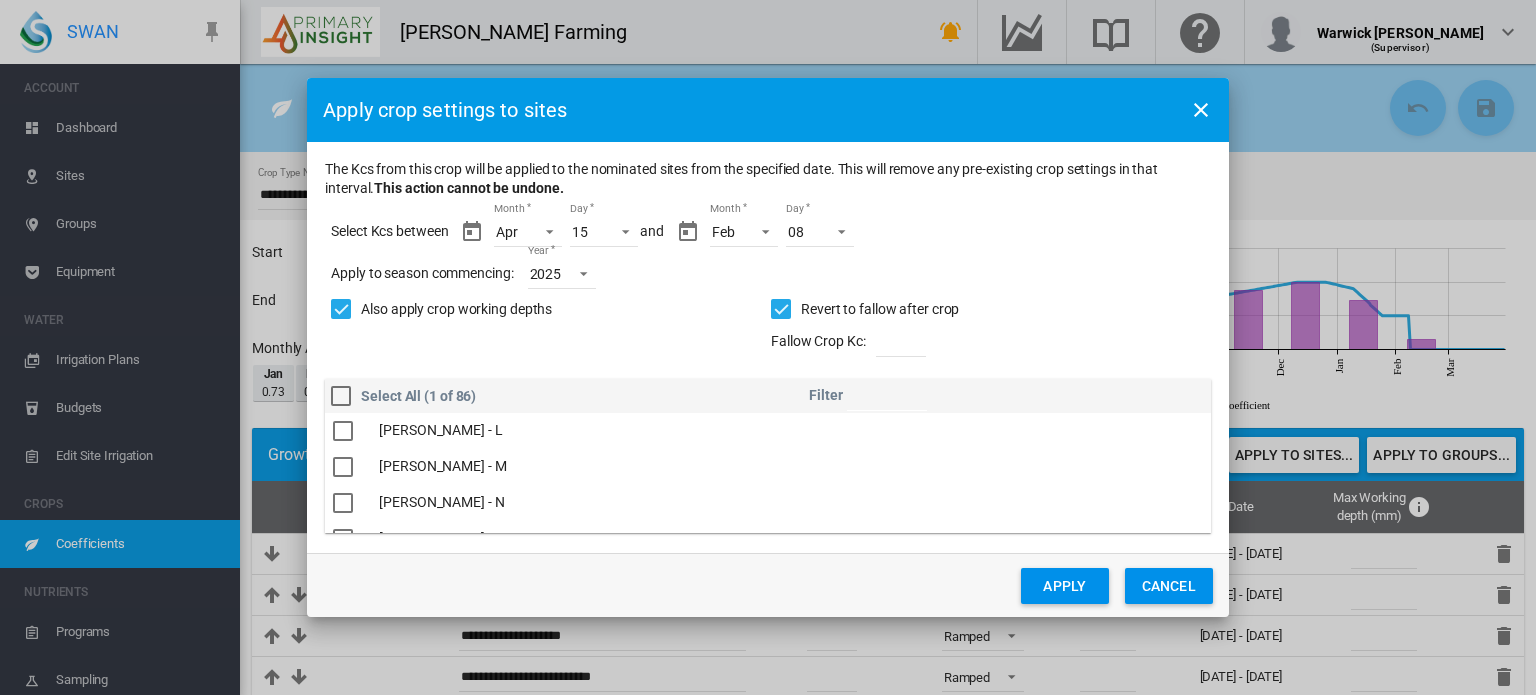 click at bounding box center [343, 503] 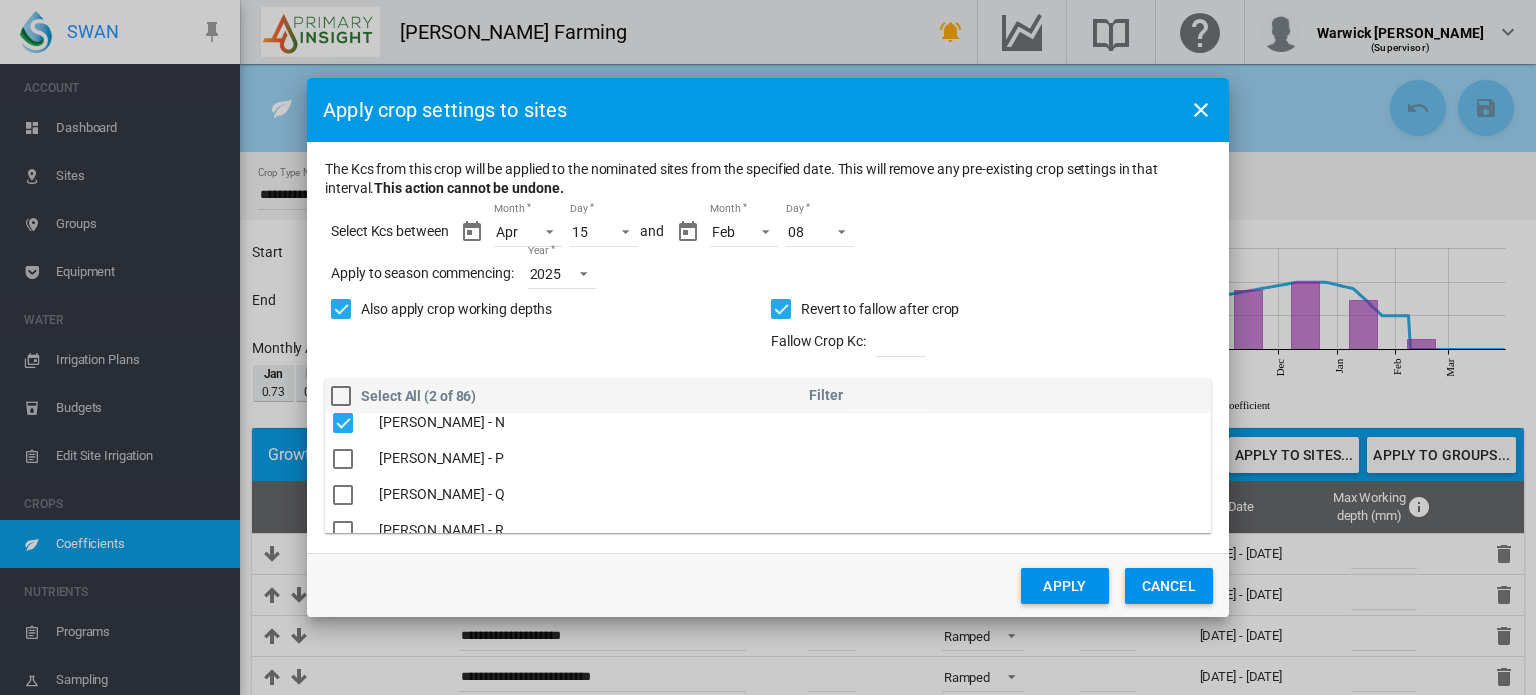 scroll, scrollTop: 1738, scrollLeft: 0, axis: vertical 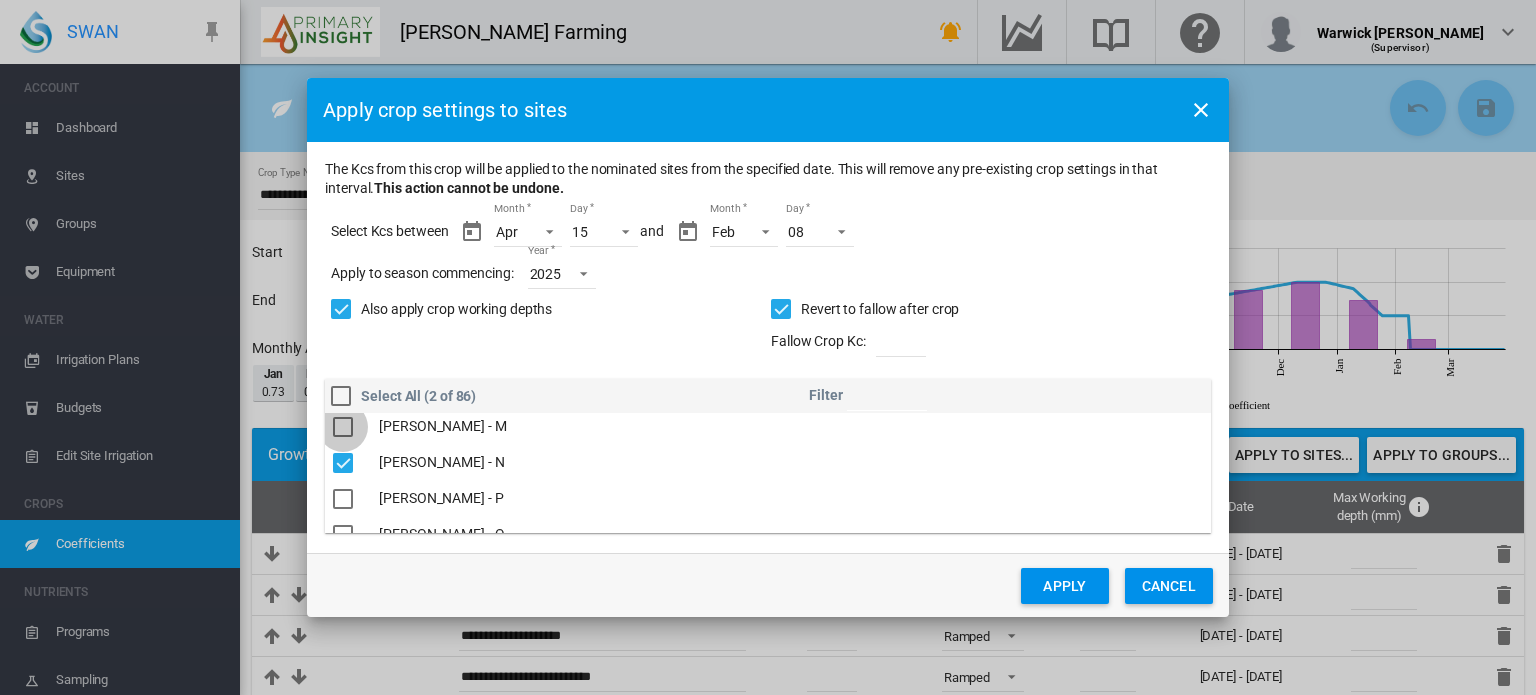 click at bounding box center (343, 427) 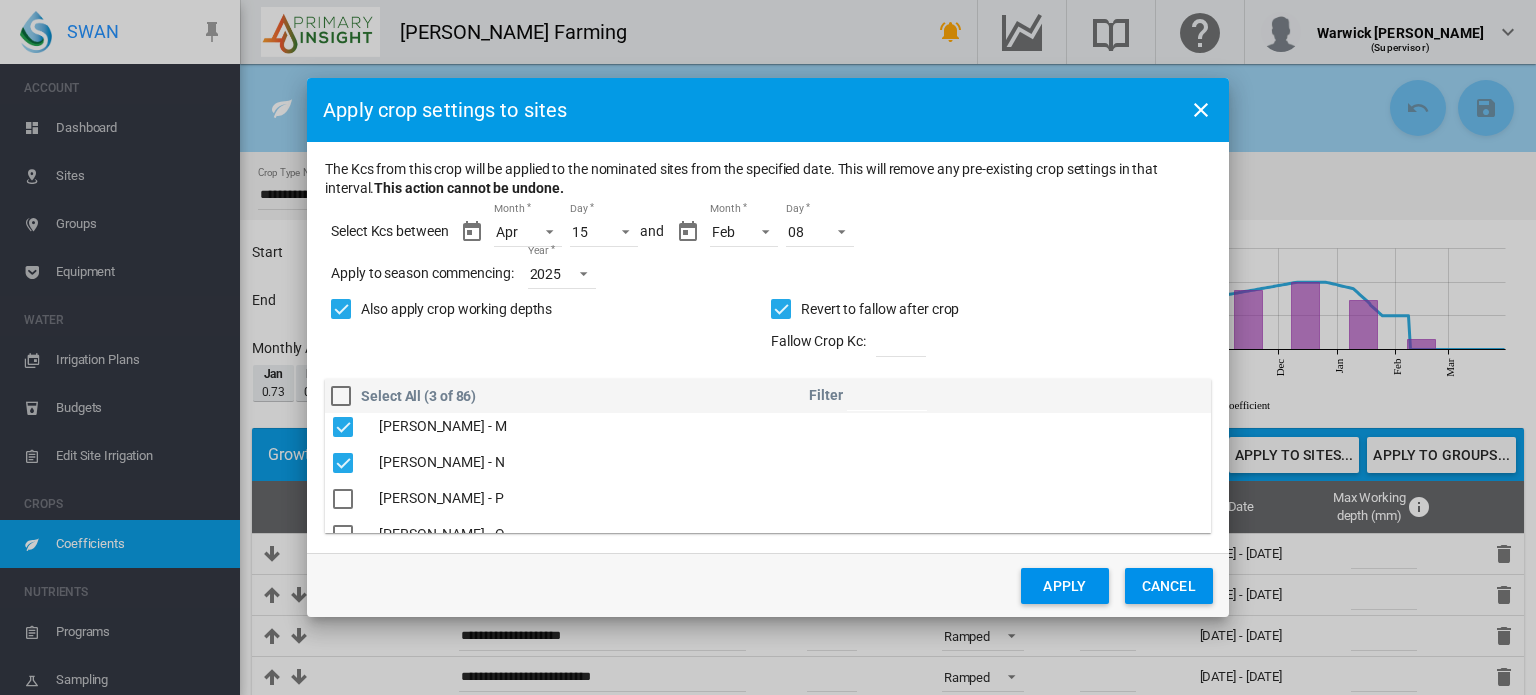 click on "Apply" 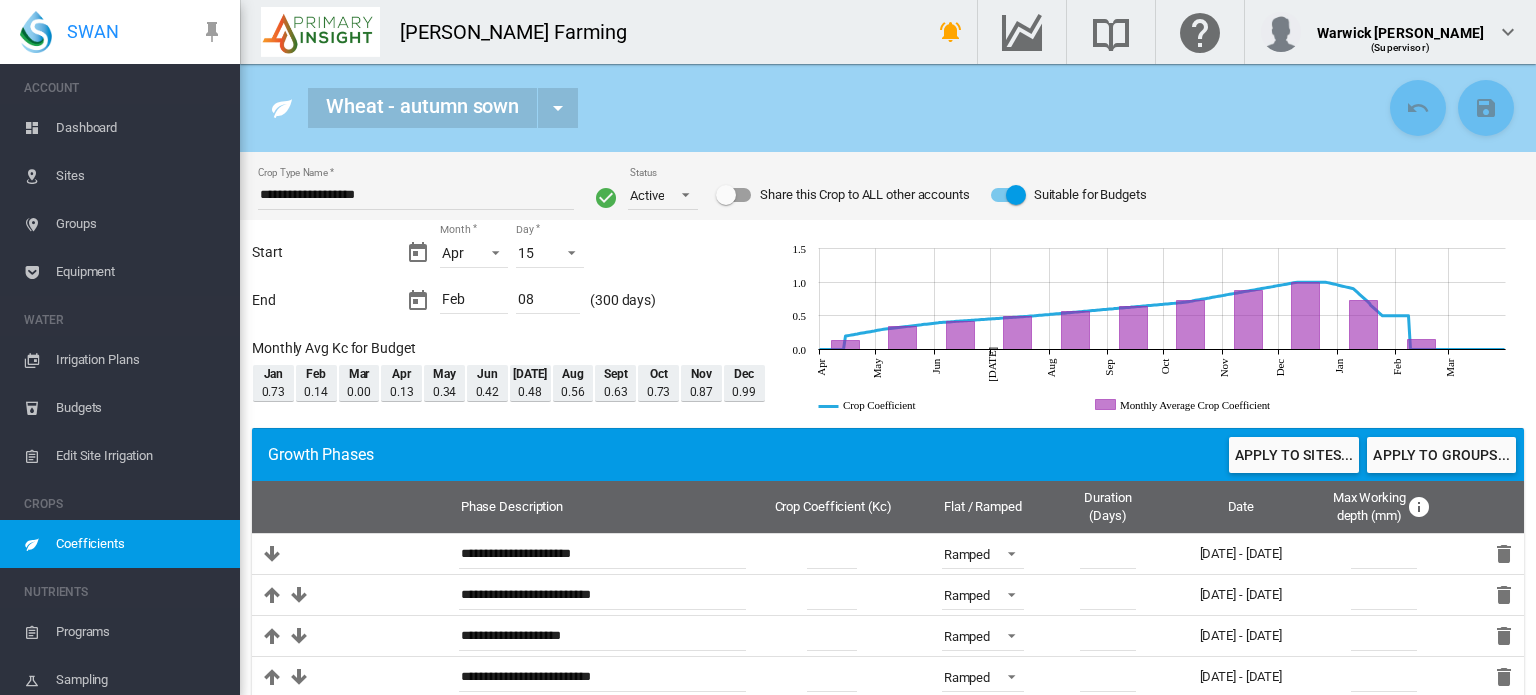click on "Coefficients" at bounding box center [140, 544] 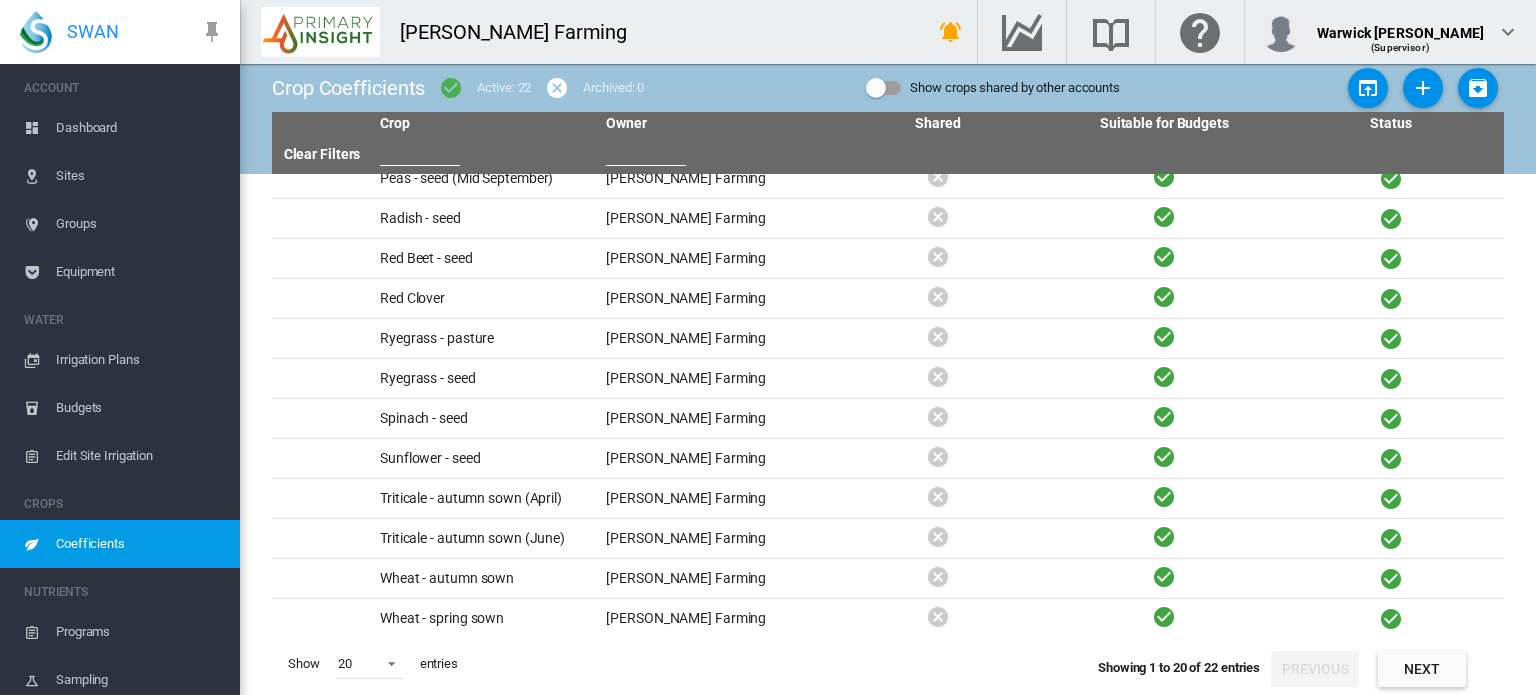 scroll, scrollTop: 340, scrollLeft: 0, axis: vertical 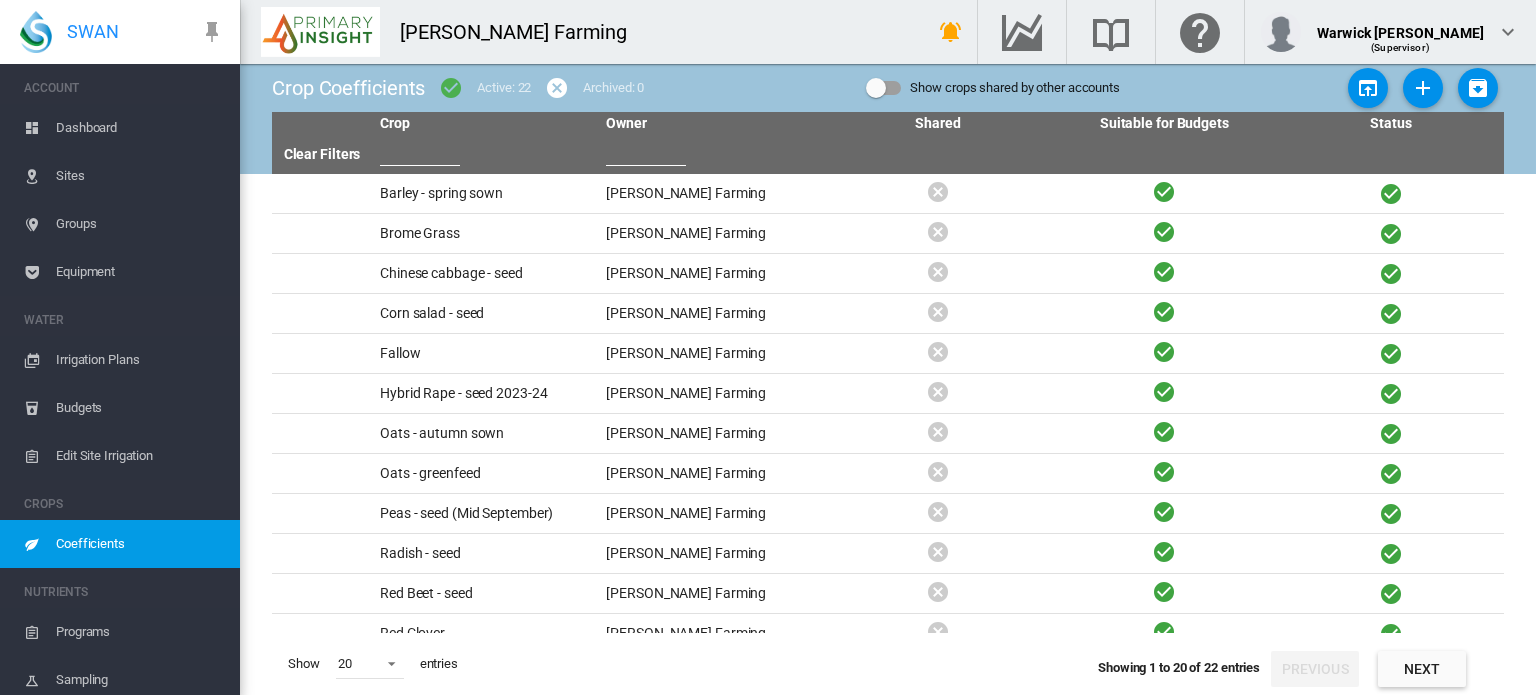 click on "Dashboard" at bounding box center [140, 128] 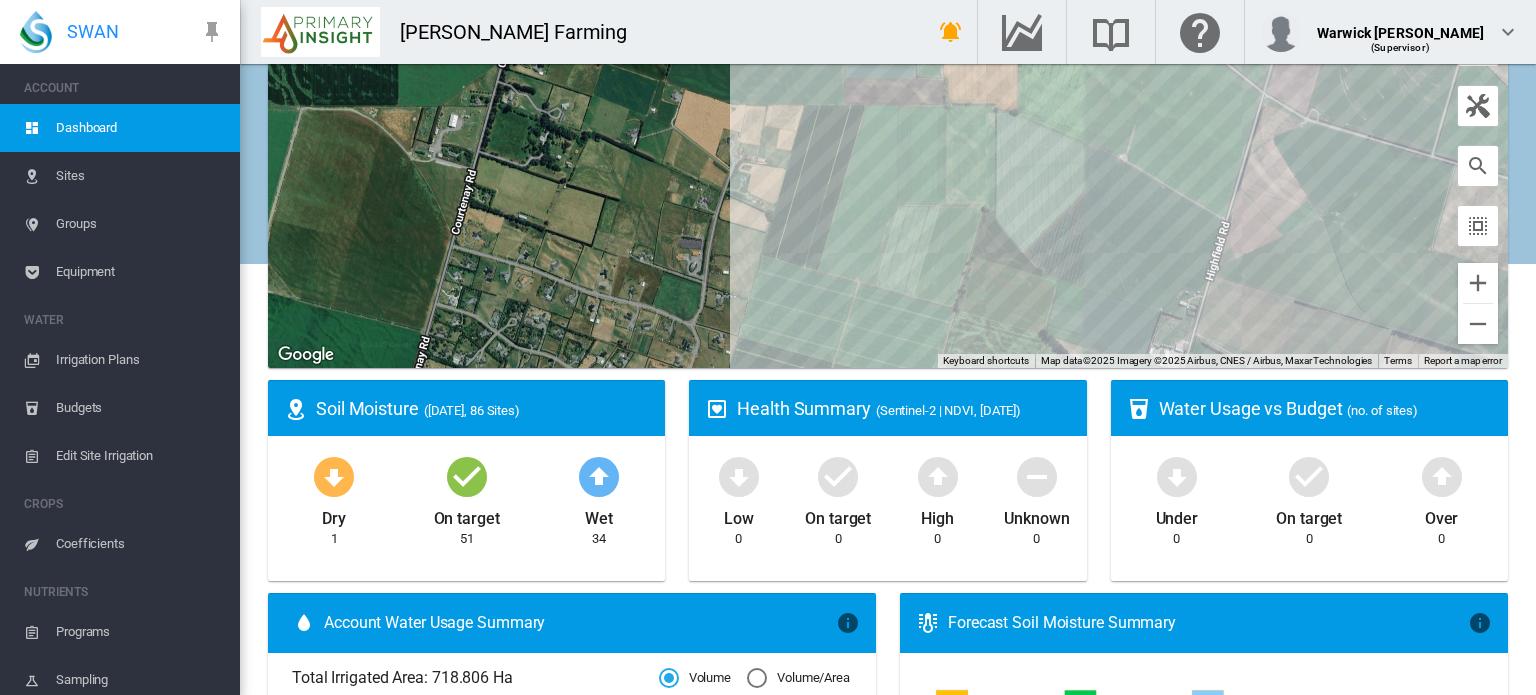 scroll, scrollTop: 280, scrollLeft: 0, axis: vertical 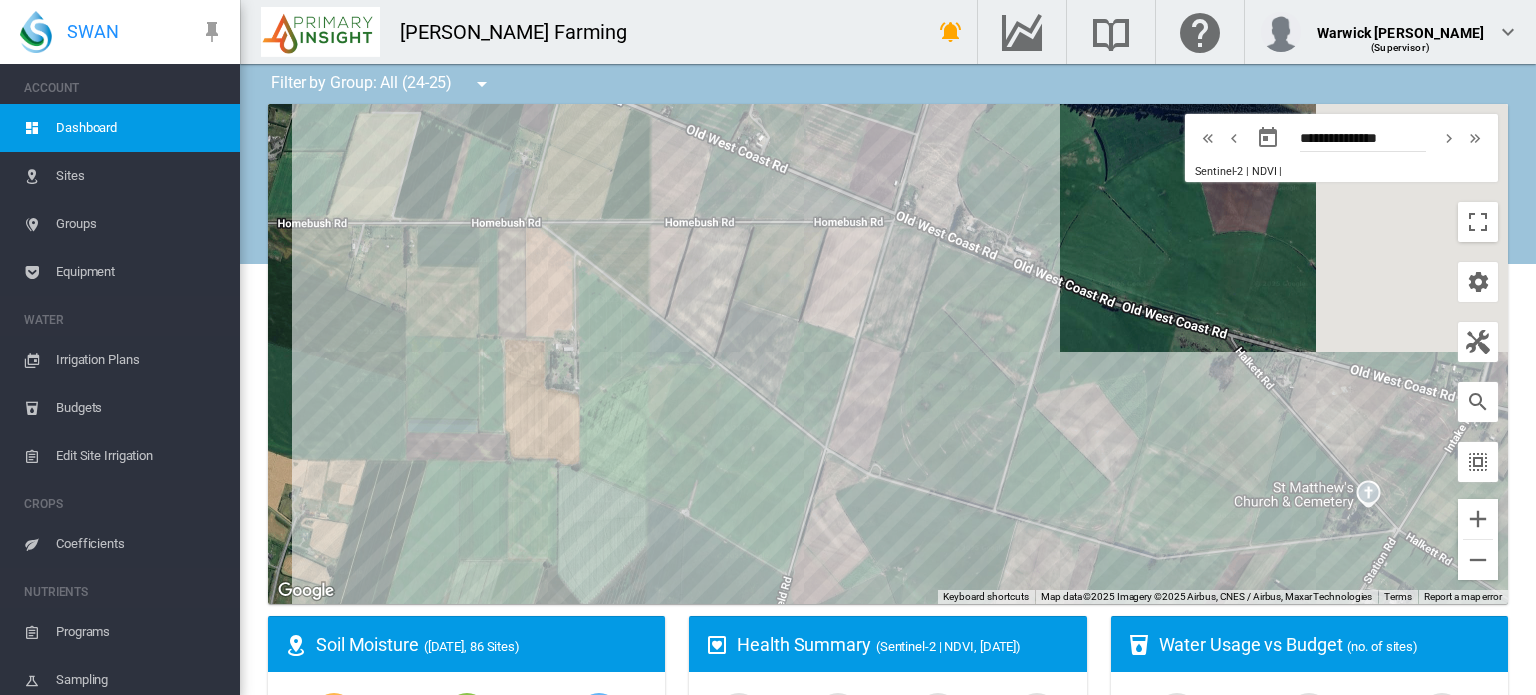 drag, startPoint x: 1075, startPoint y: 424, endPoint x: 633, endPoint y: 542, distance: 457.48004 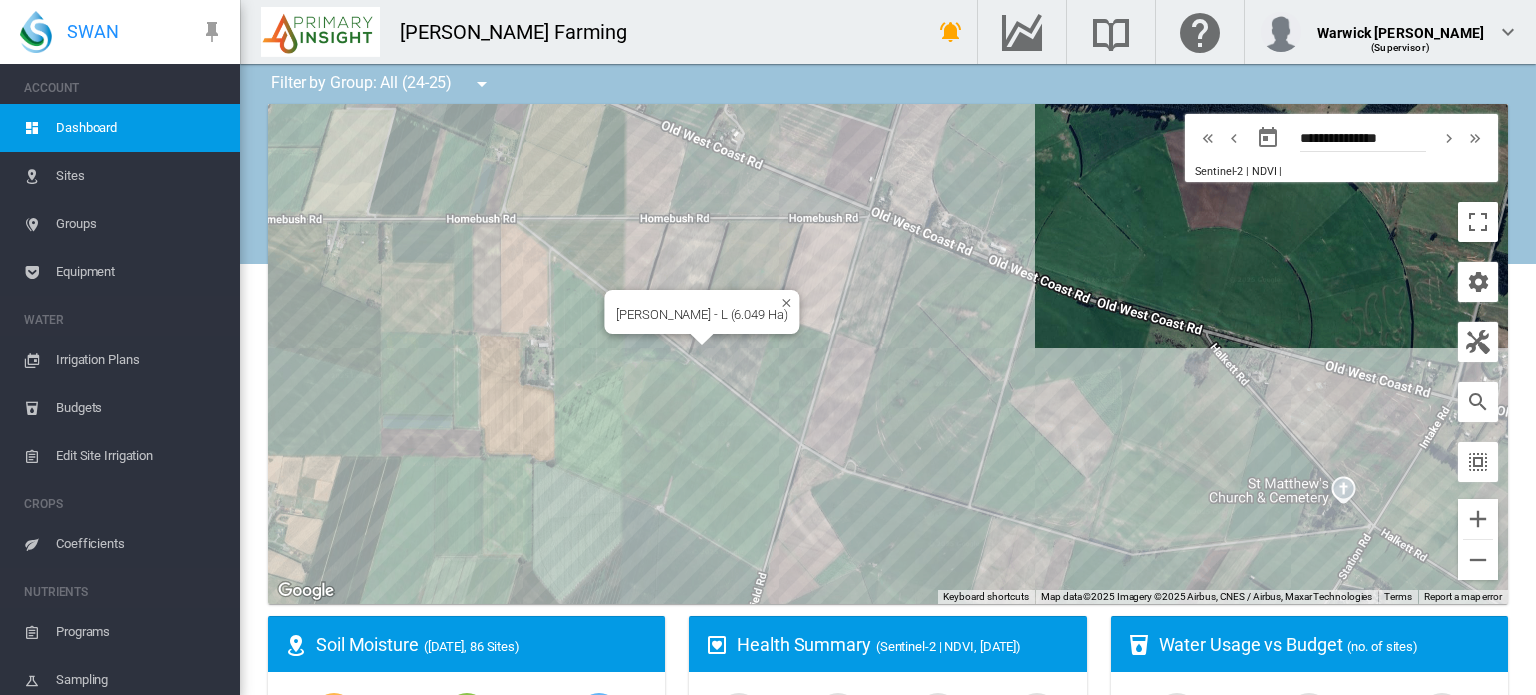 click on "To navigate, press the arrow keys. Highfield Rd - L (6.049 Ha)" at bounding box center [888, 354] 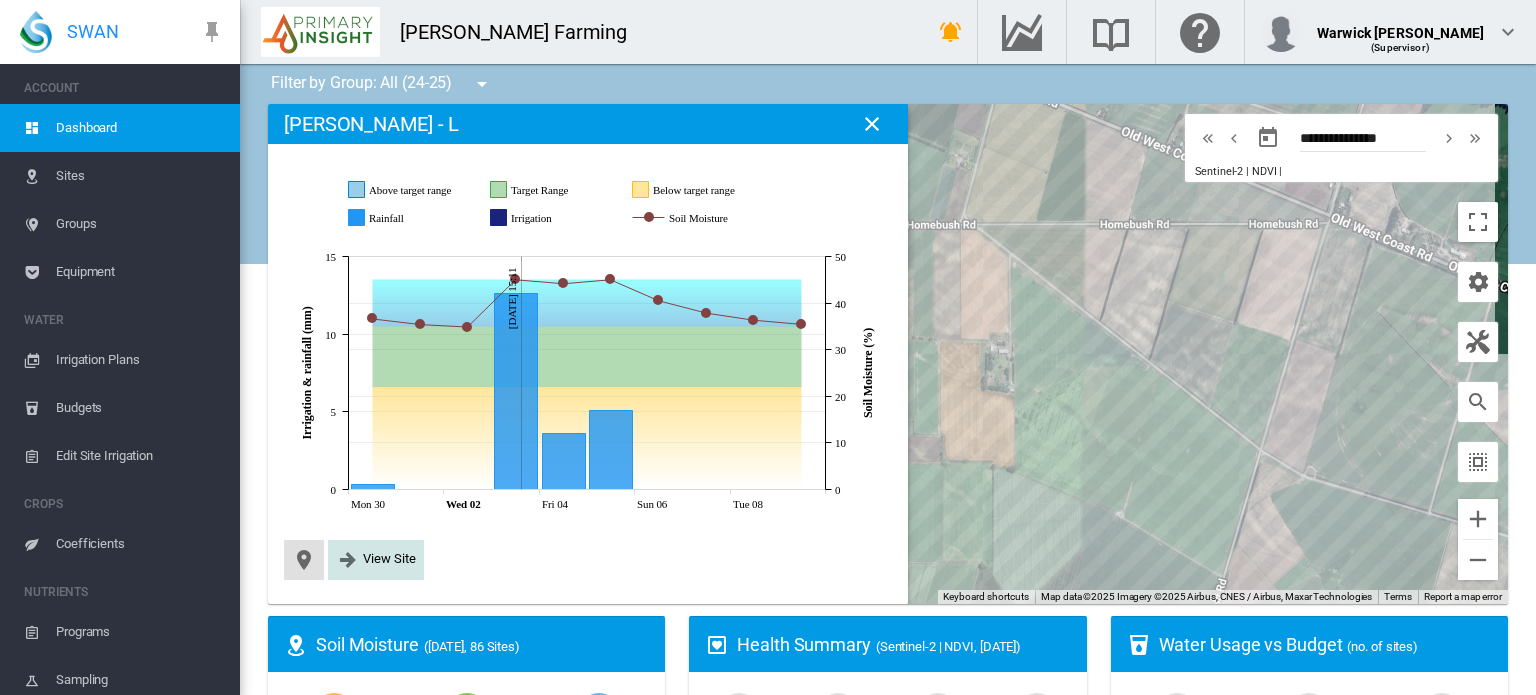 click on "View Site" 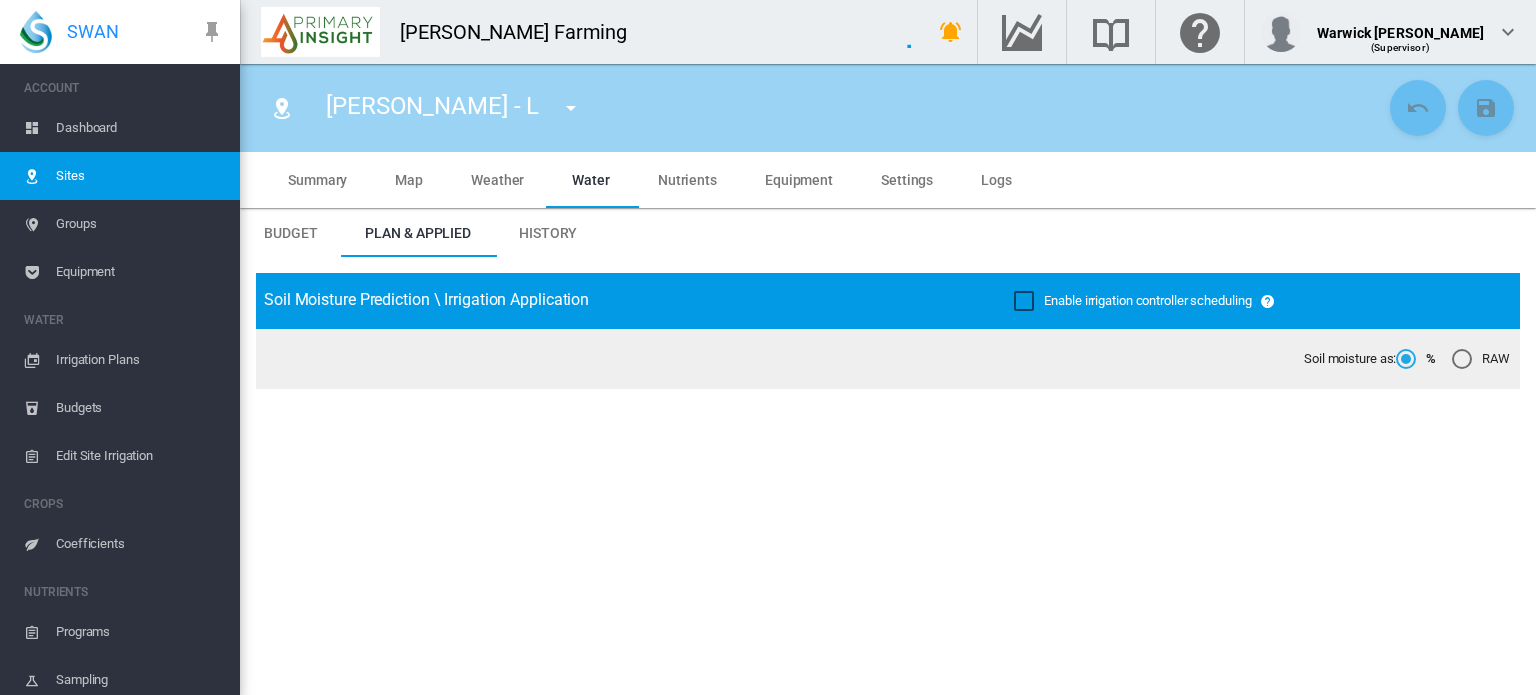 type on "*****" 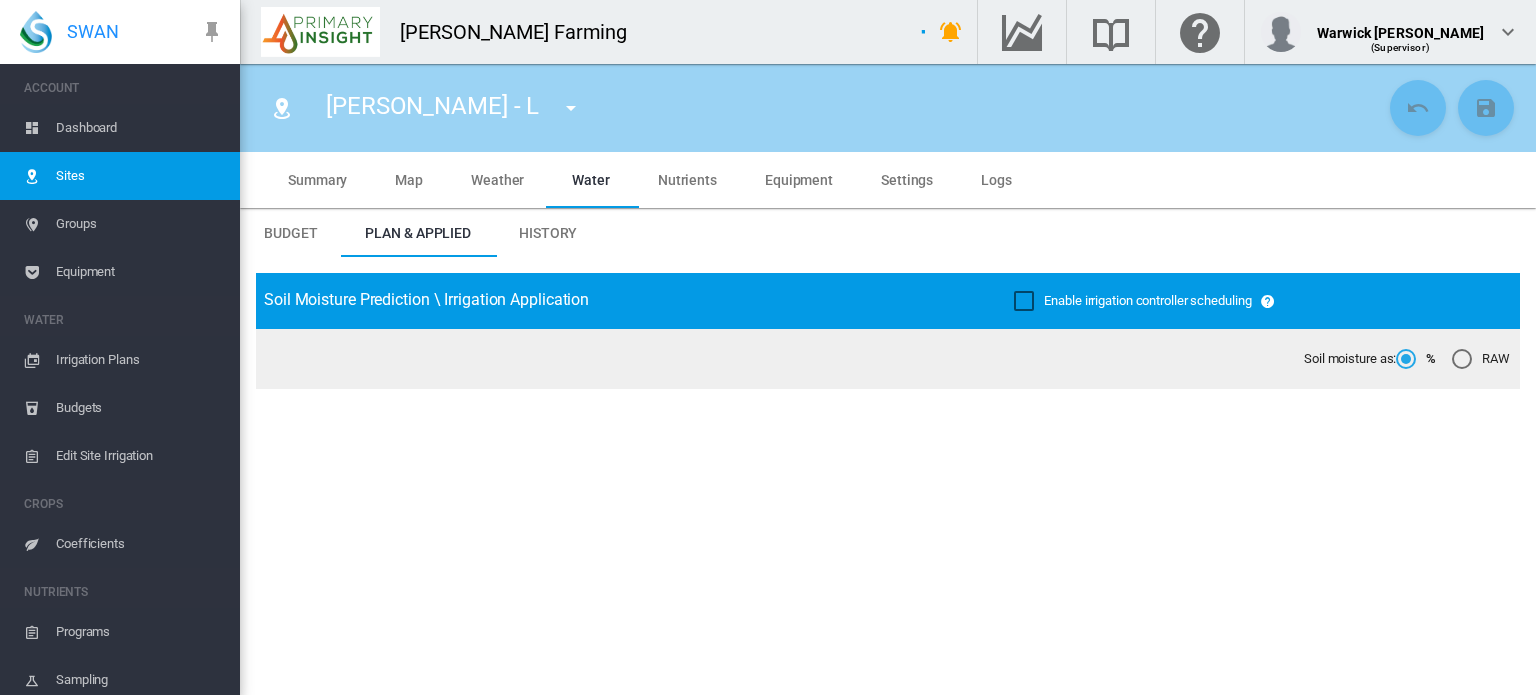click on "Summary" at bounding box center (317, 180) 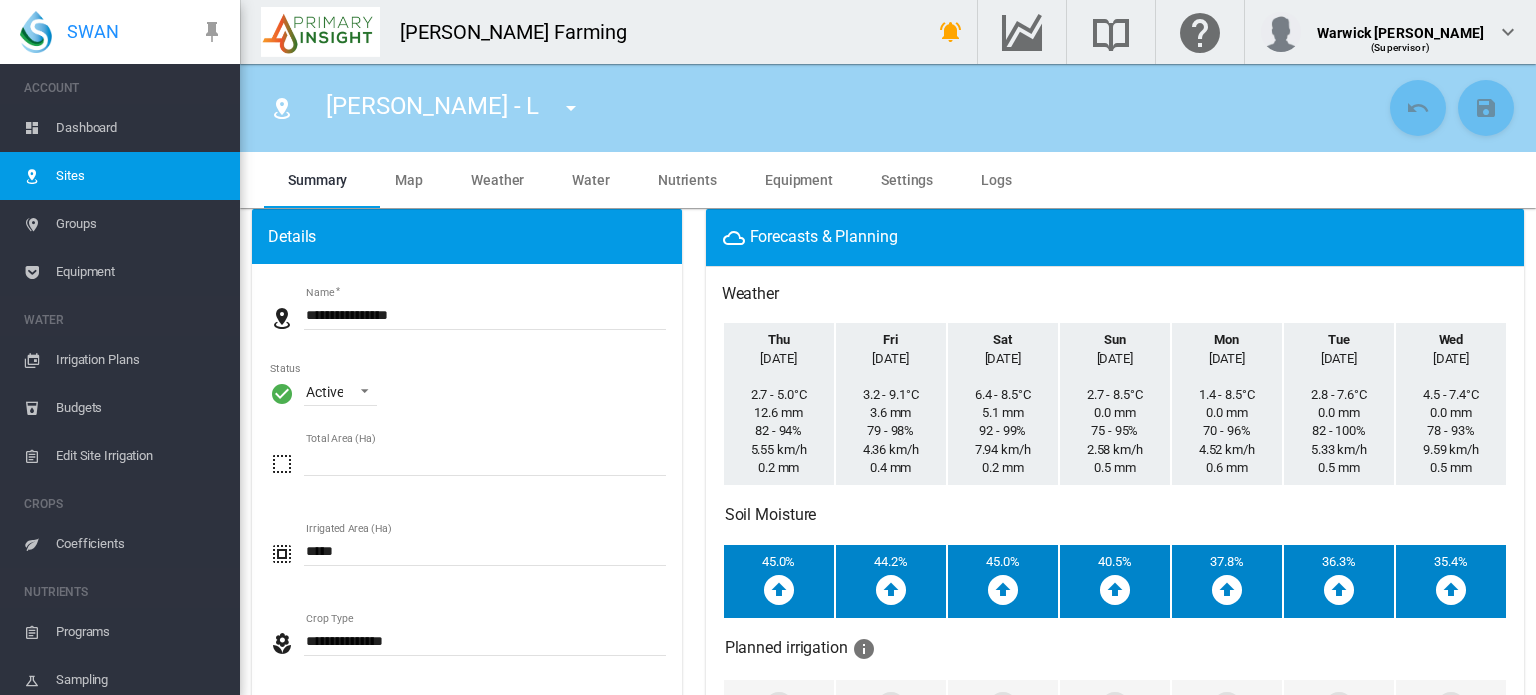 click on "Dashboard" at bounding box center (140, 128) 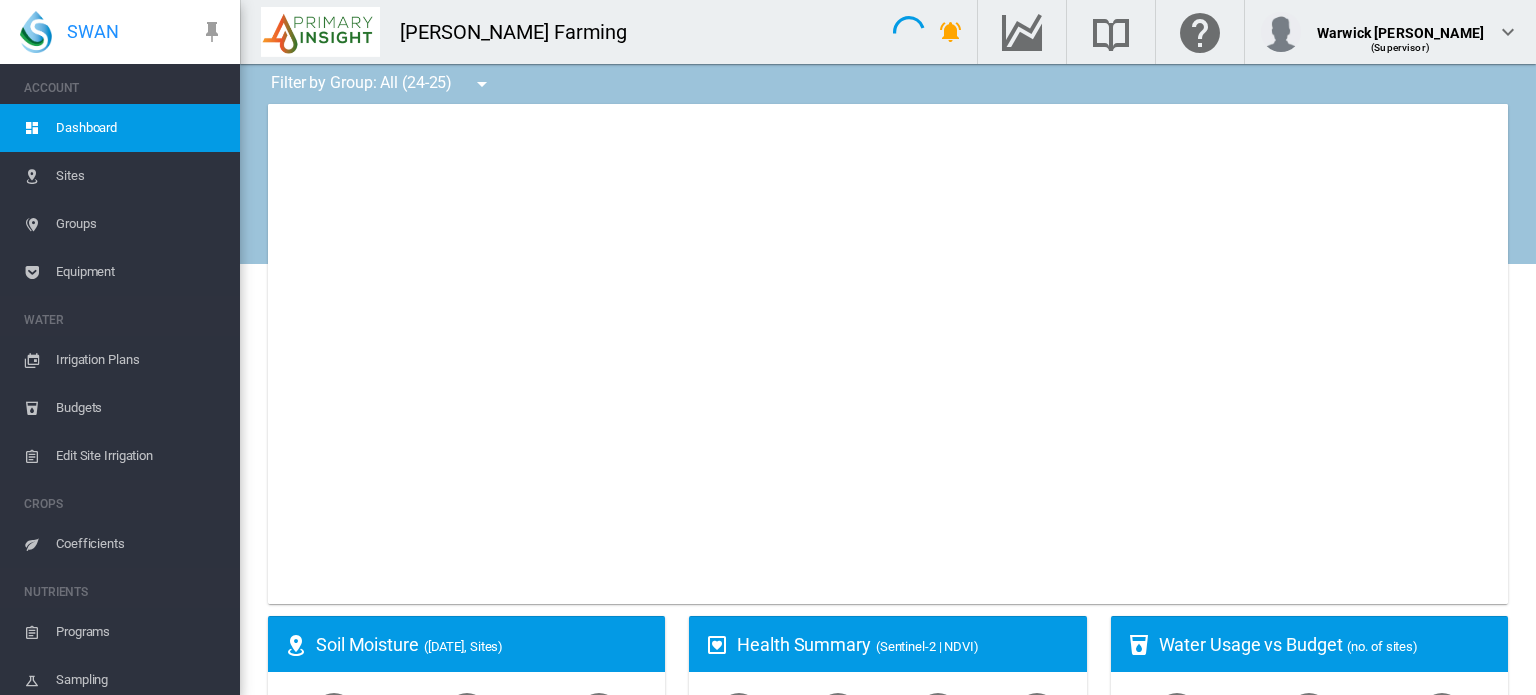 type on "**********" 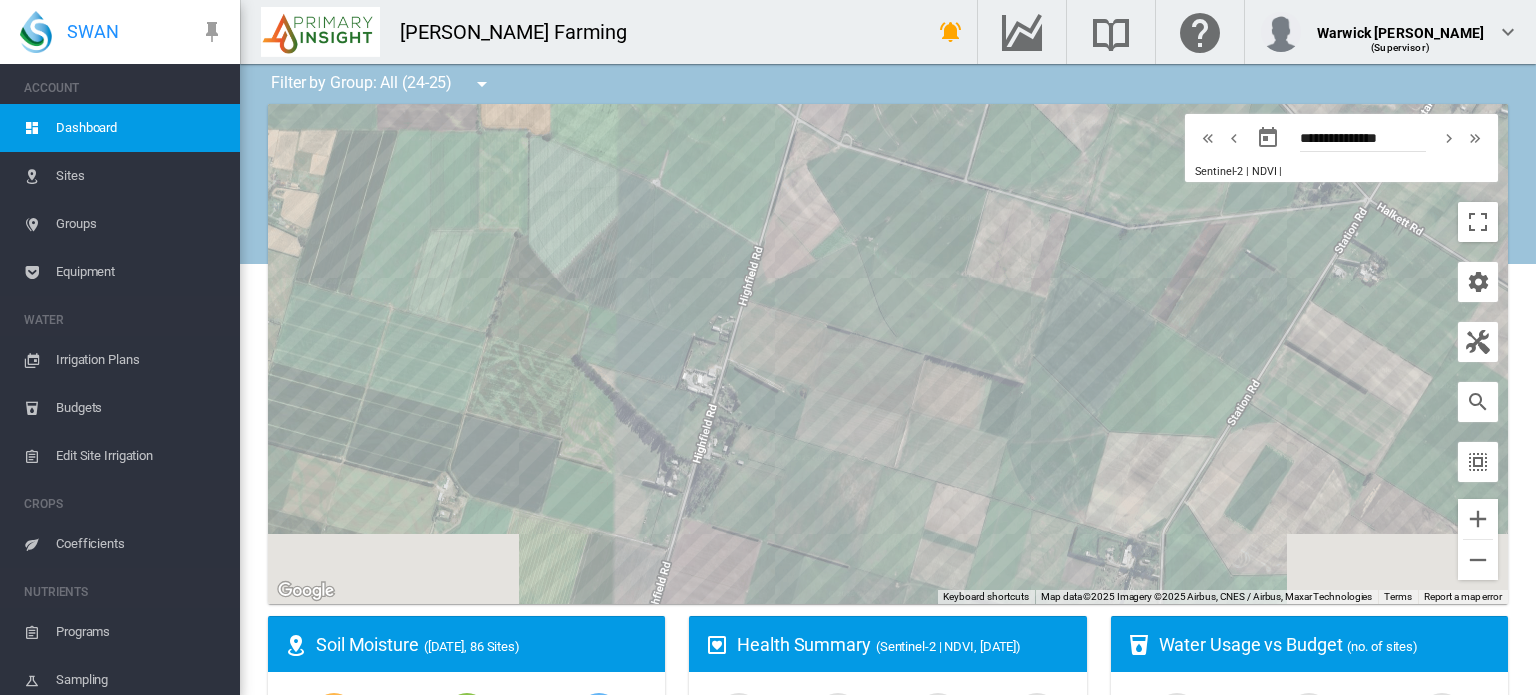 drag, startPoint x: 1322, startPoint y: 497, endPoint x: 774, endPoint y: 97, distance: 678.4571 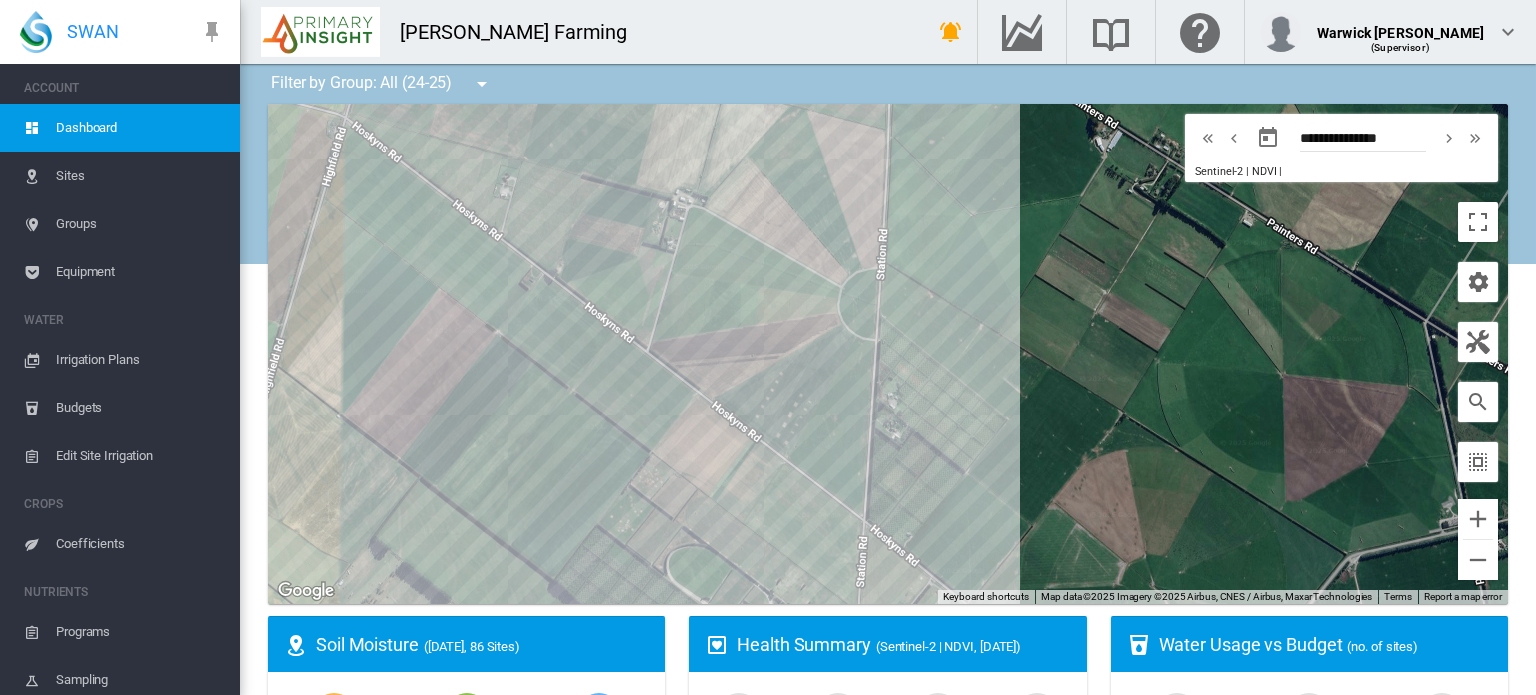 drag, startPoint x: 896, startPoint y: 468, endPoint x: 808, endPoint y: 3, distance: 473.25363 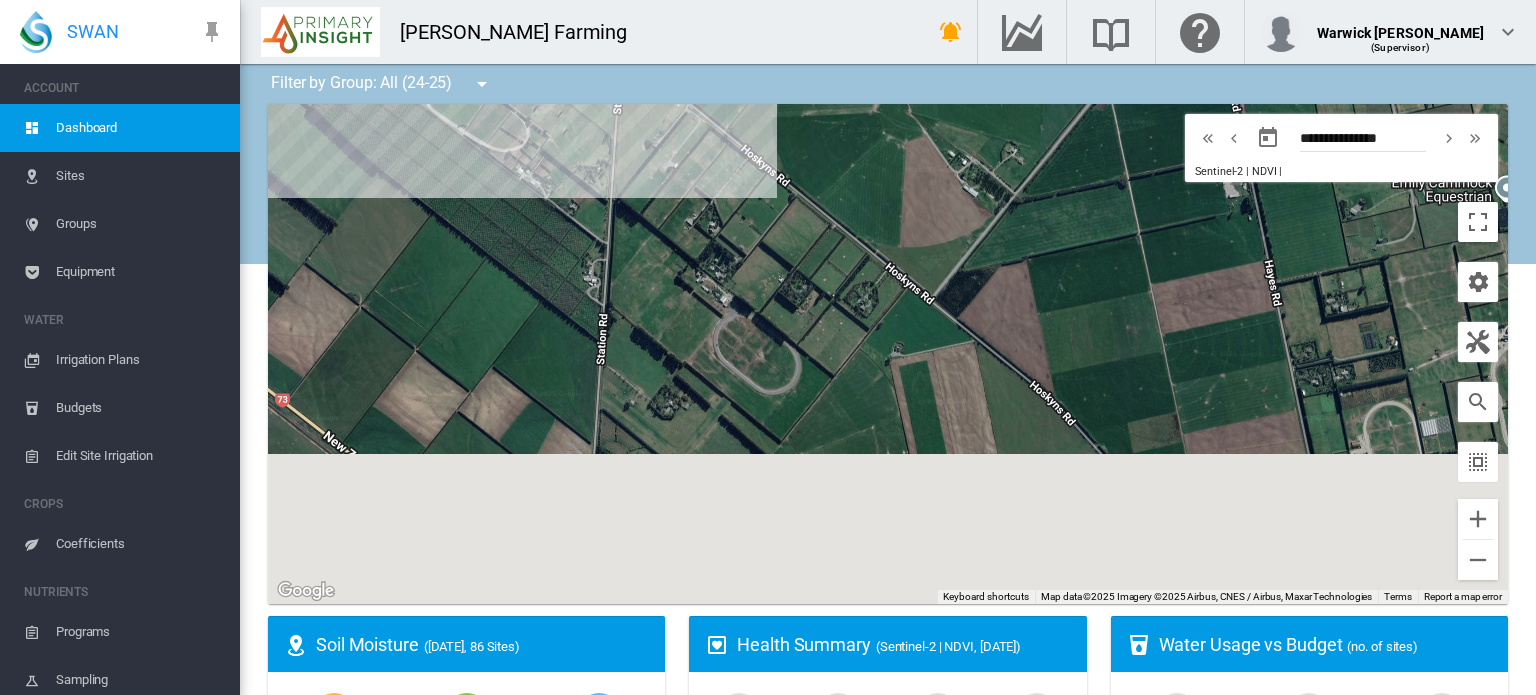 drag, startPoint x: 786, startPoint y: 459, endPoint x: 776, endPoint y: 6, distance: 453.11035 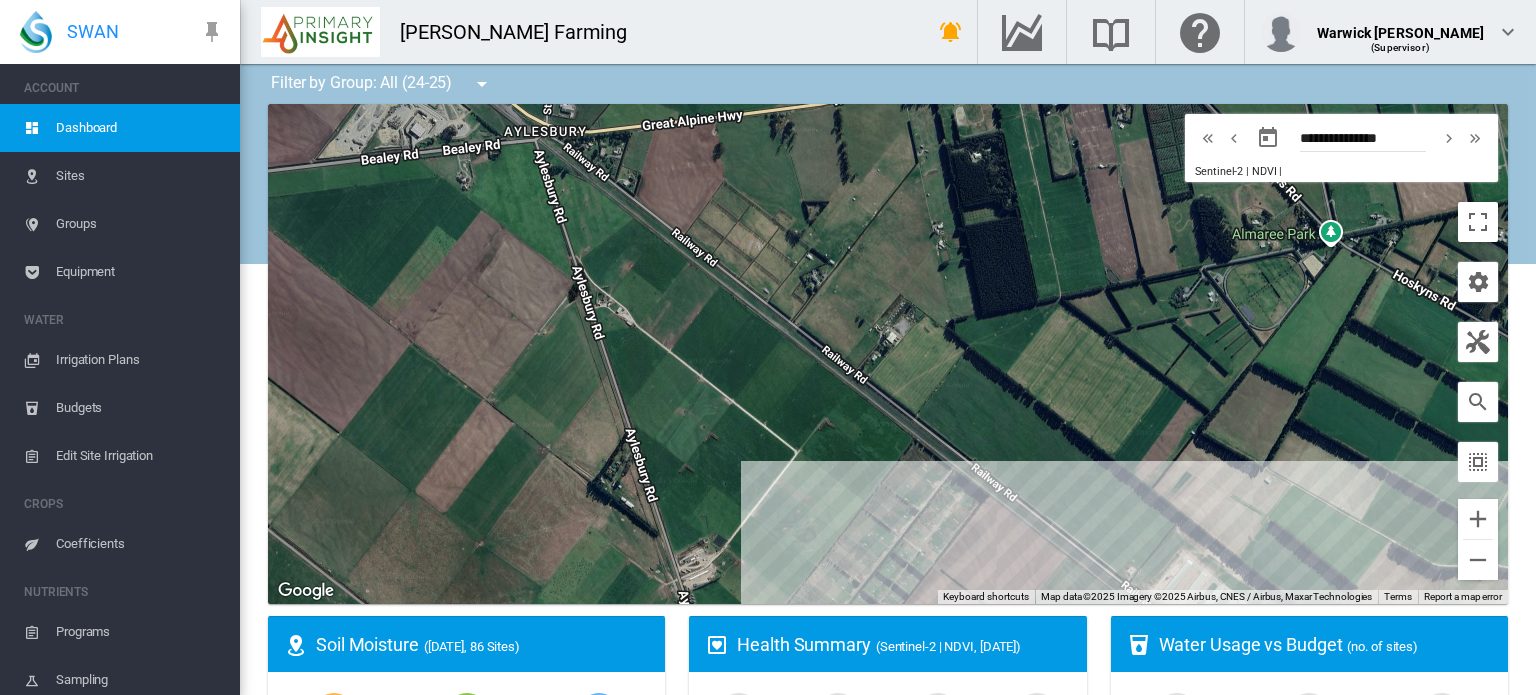 drag, startPoint x: 796, startPoint y: 501, endPoint x: 748, endPoint y: 15, distance: 488.36462 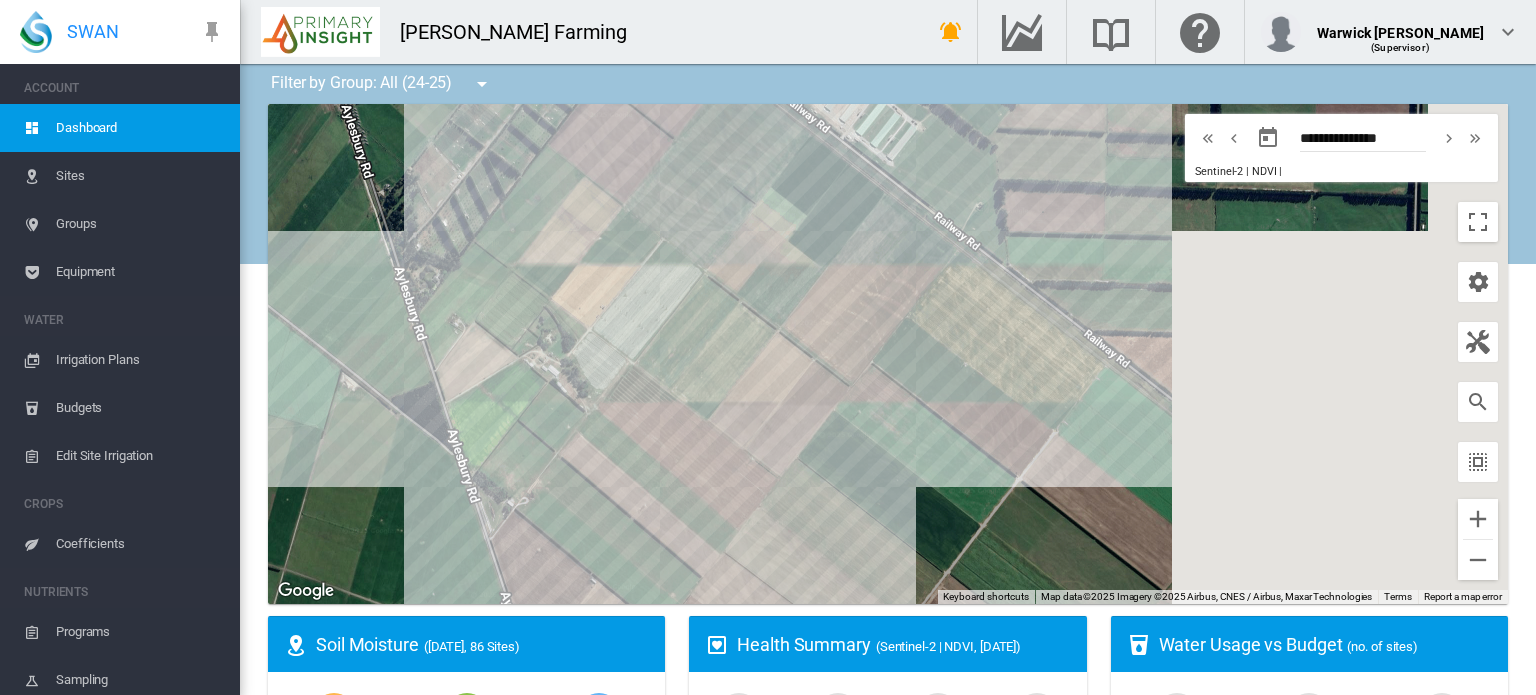 drag, startPoint x: 877, startPoint y: 423, endPoint x: 708, endPoint y: 98, distance: 366.3141 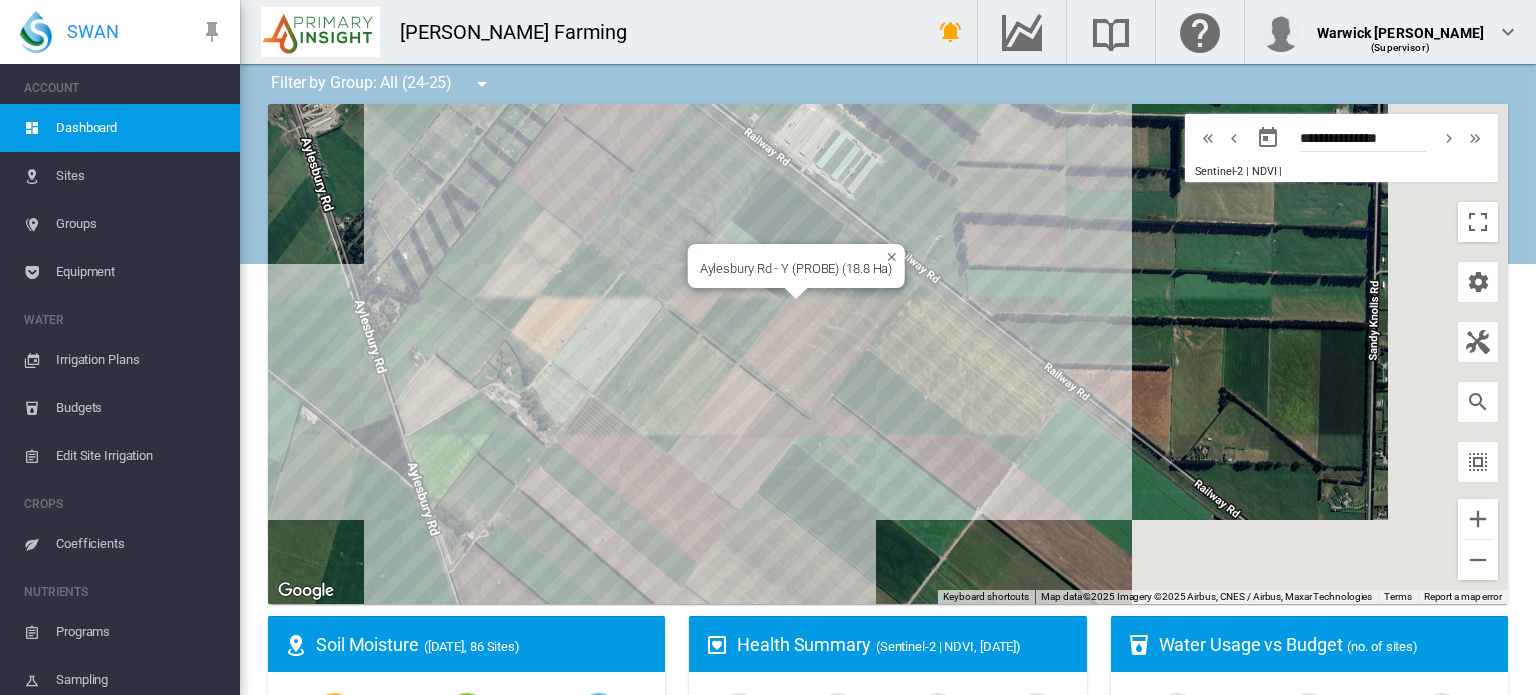 click on "To navigate, press the arrow keys. Aylesbury Rd - Y (PROBE) (18.8 Ha)" at bounding box center (888, 354) 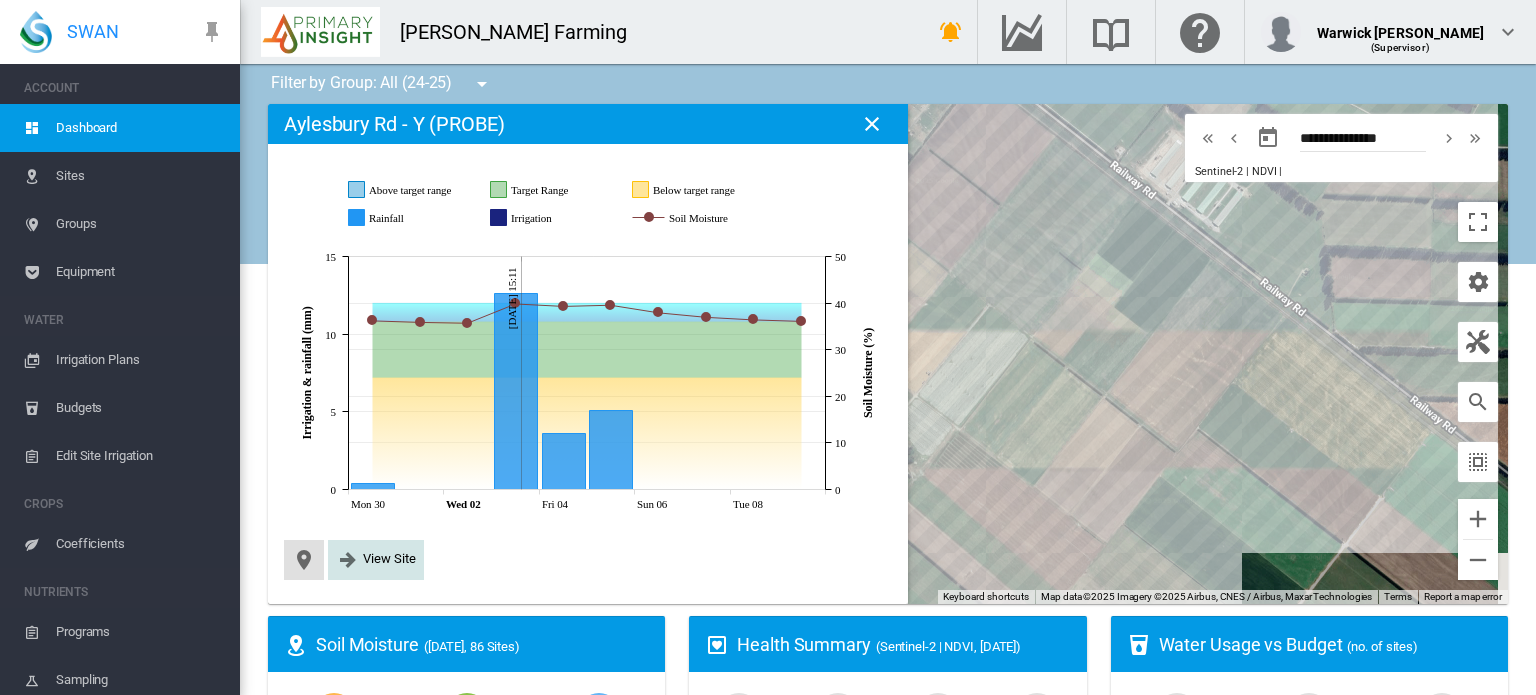 click on "View Site" 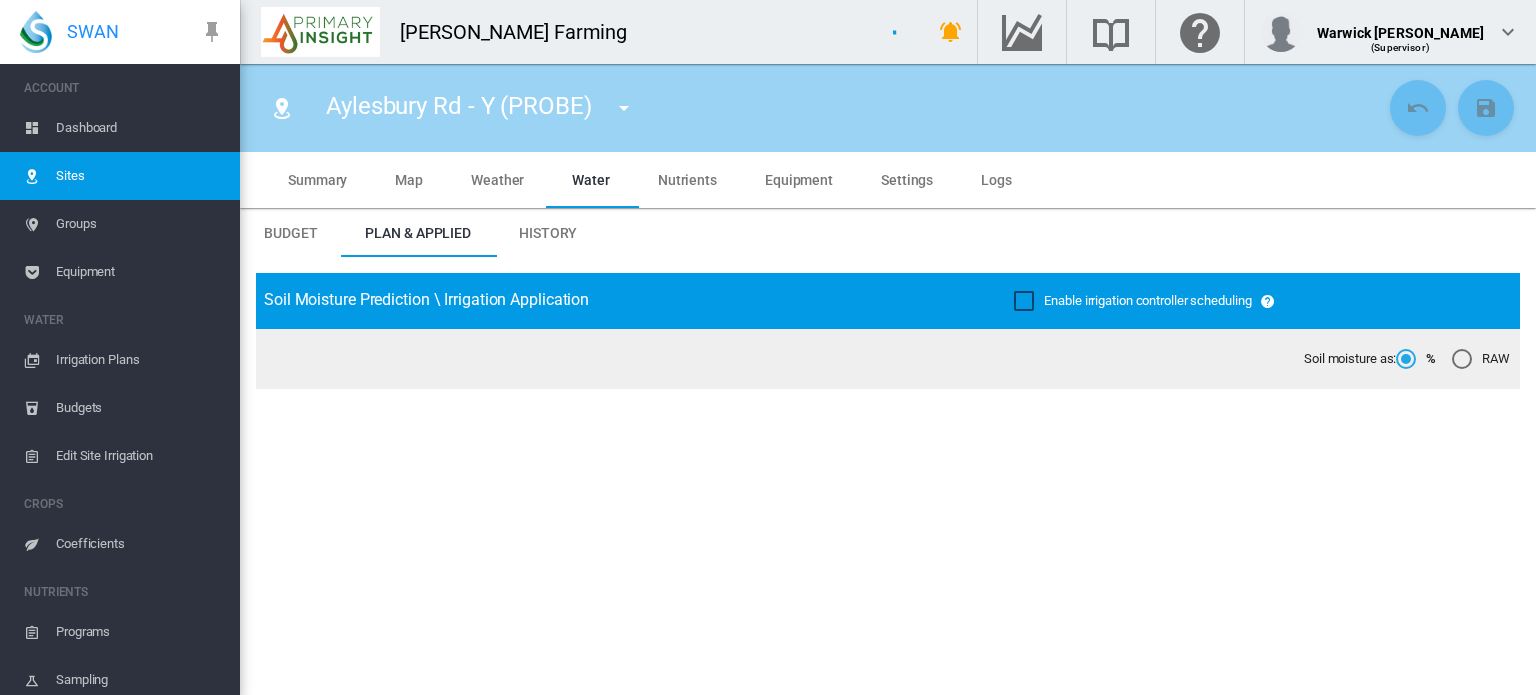 type on "**********" 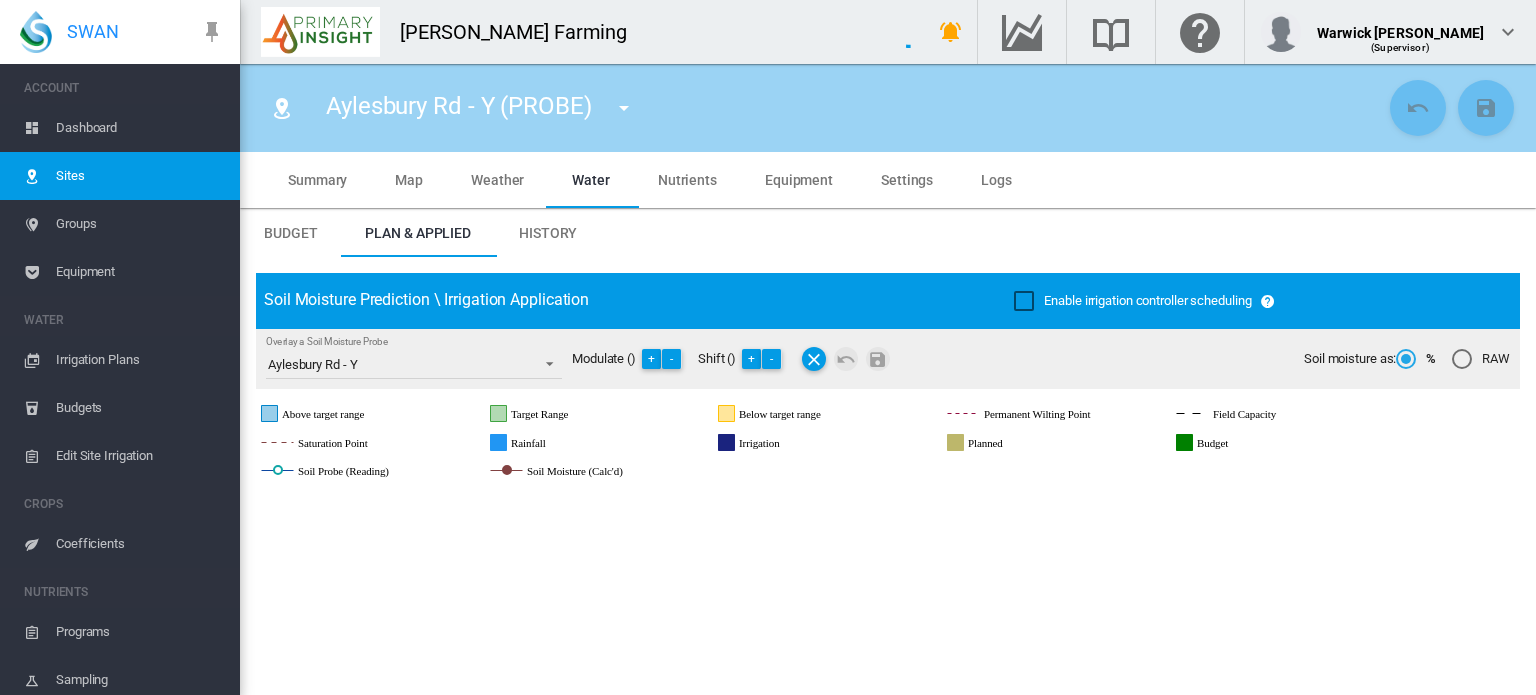click on "Summary" at bounding box center [317, 180] 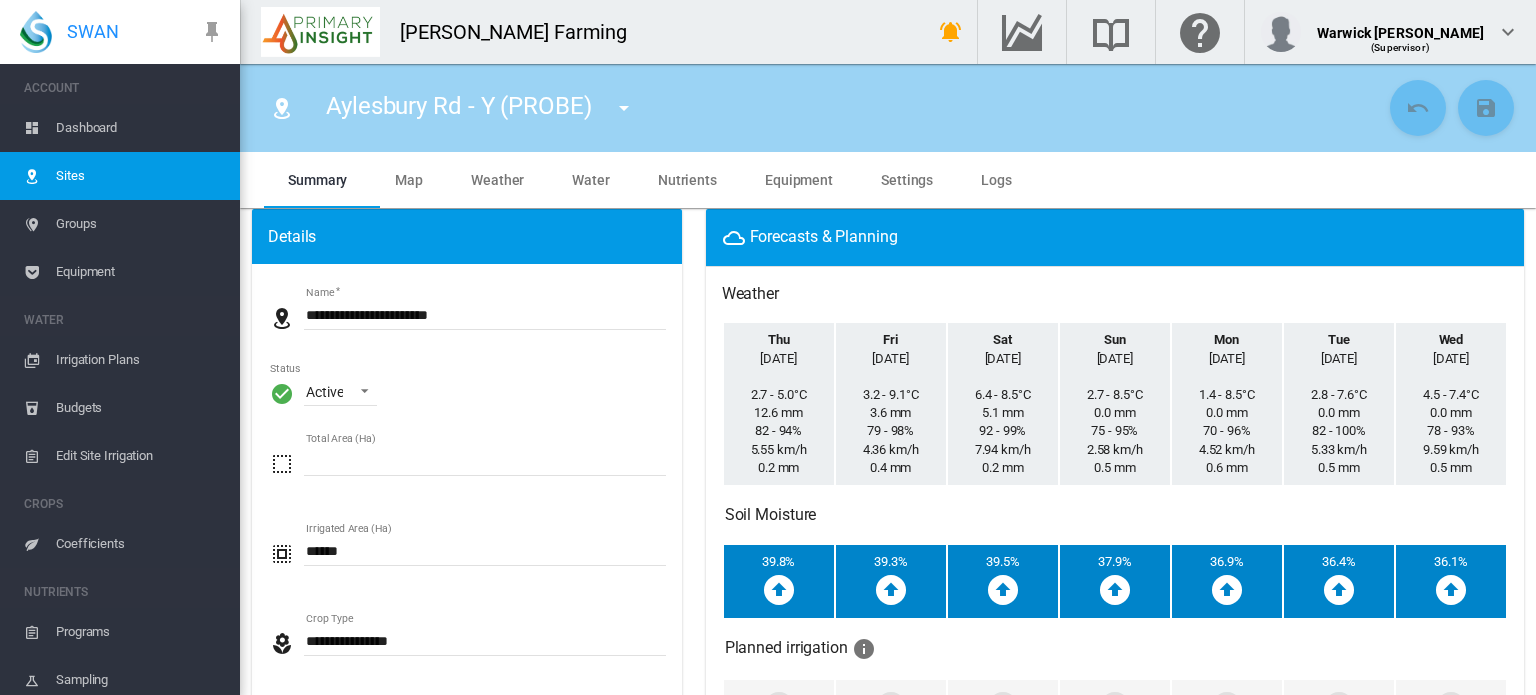 click at bounding box center (624, 108) 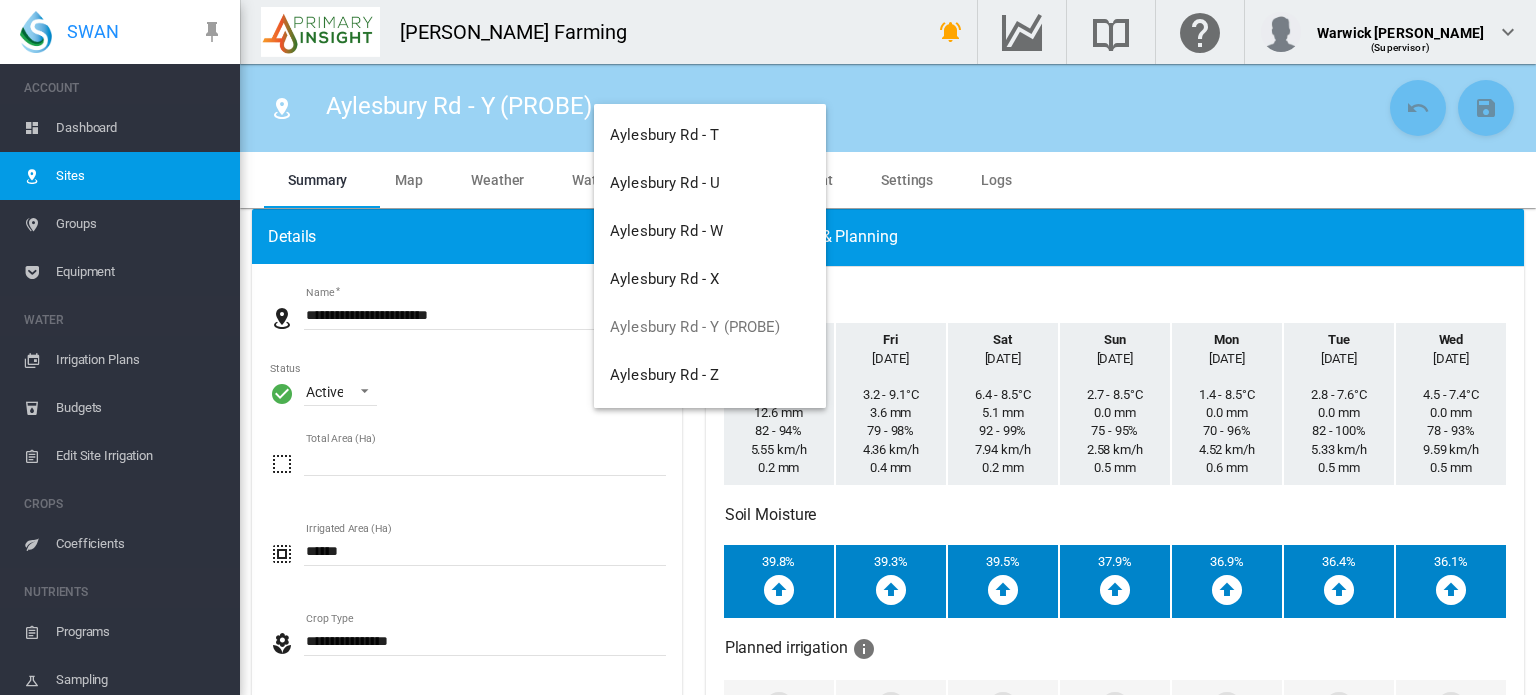 scroll, scrollTop: 1179, scrollLeft: 0, axis: vertical 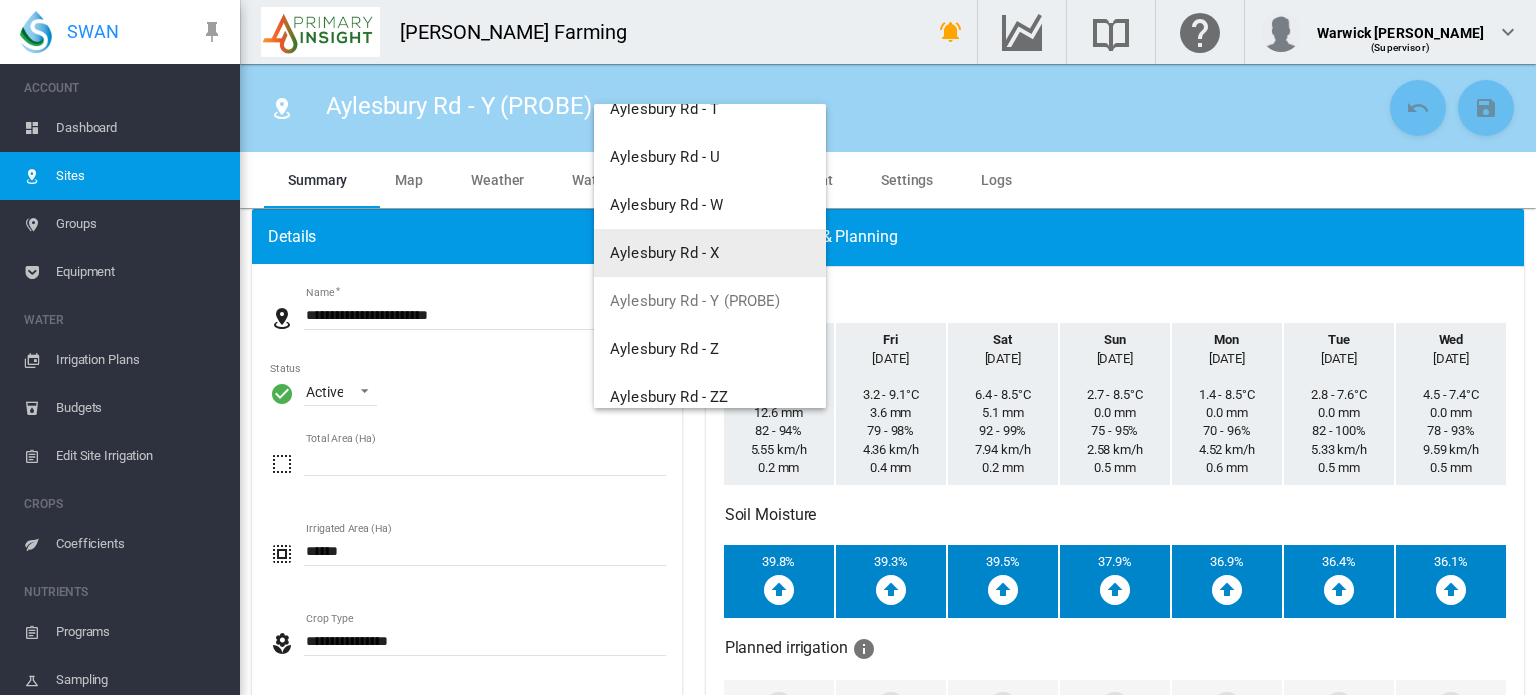 click on "Aylesbury Rd - X" at bounding box center (664, 253) 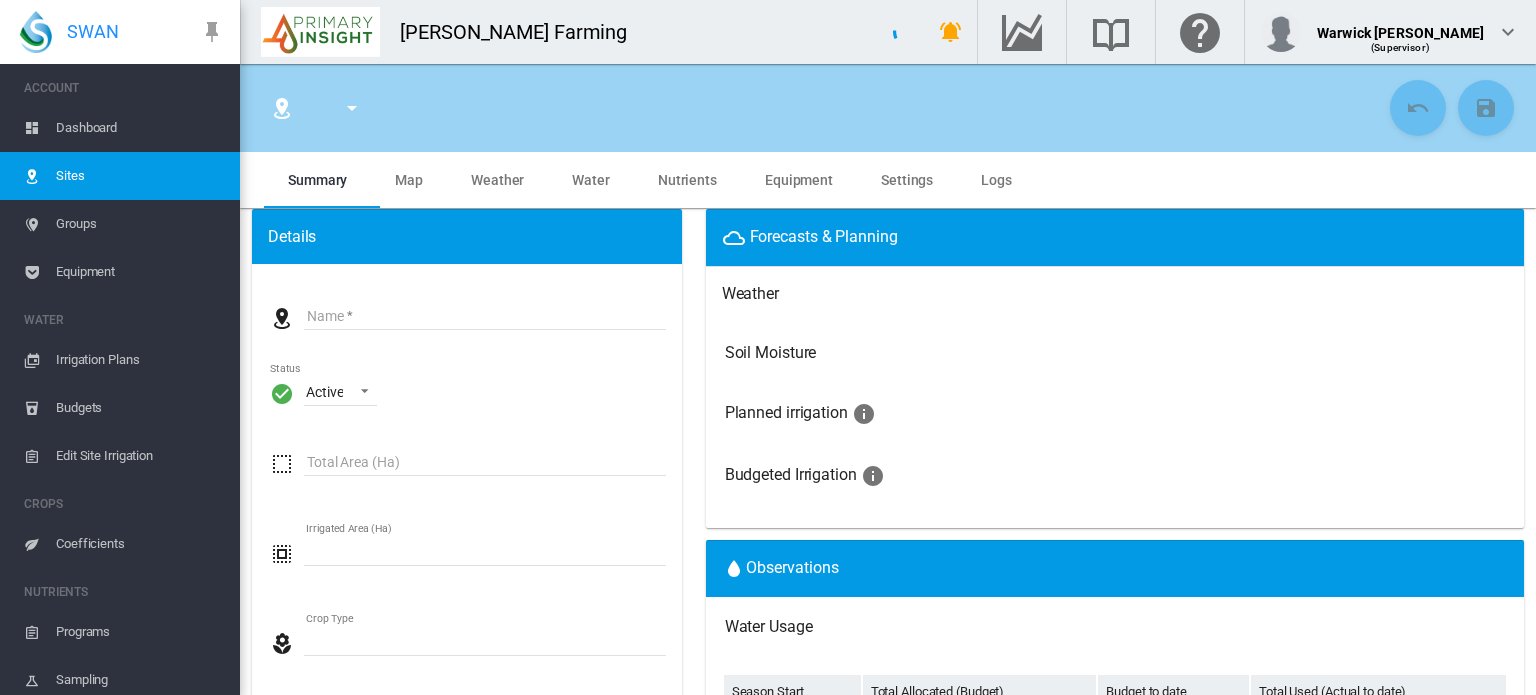 type on "**********" 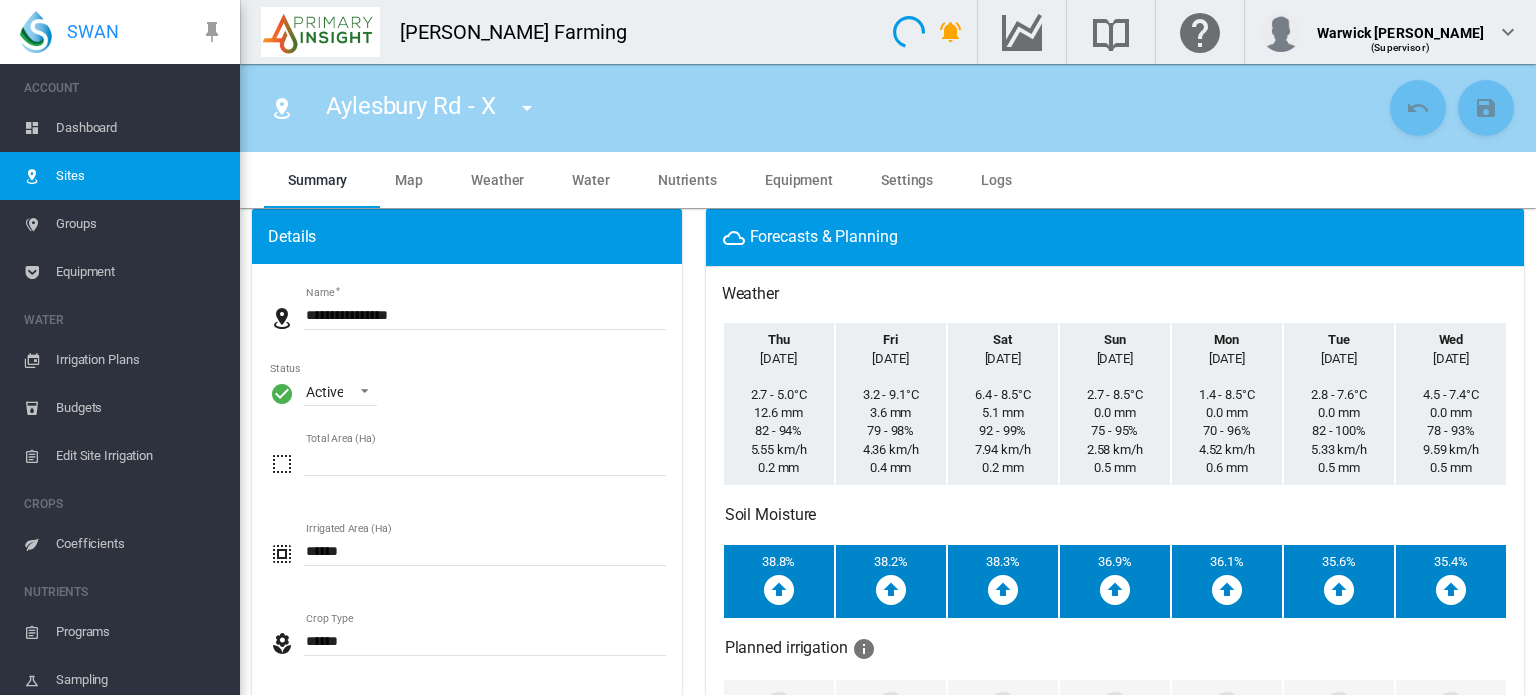 click on "Dashboard" at bounding box center (140, 128) 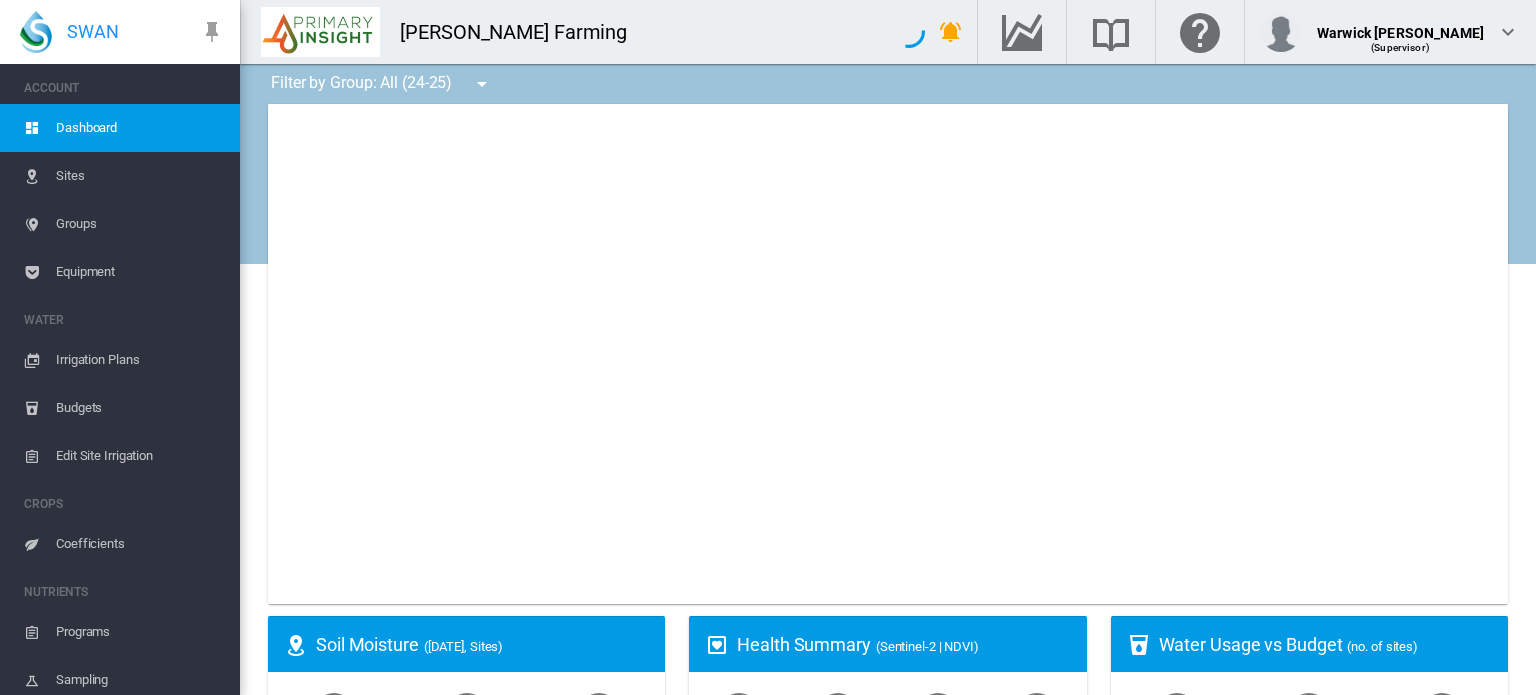 type on "**********" 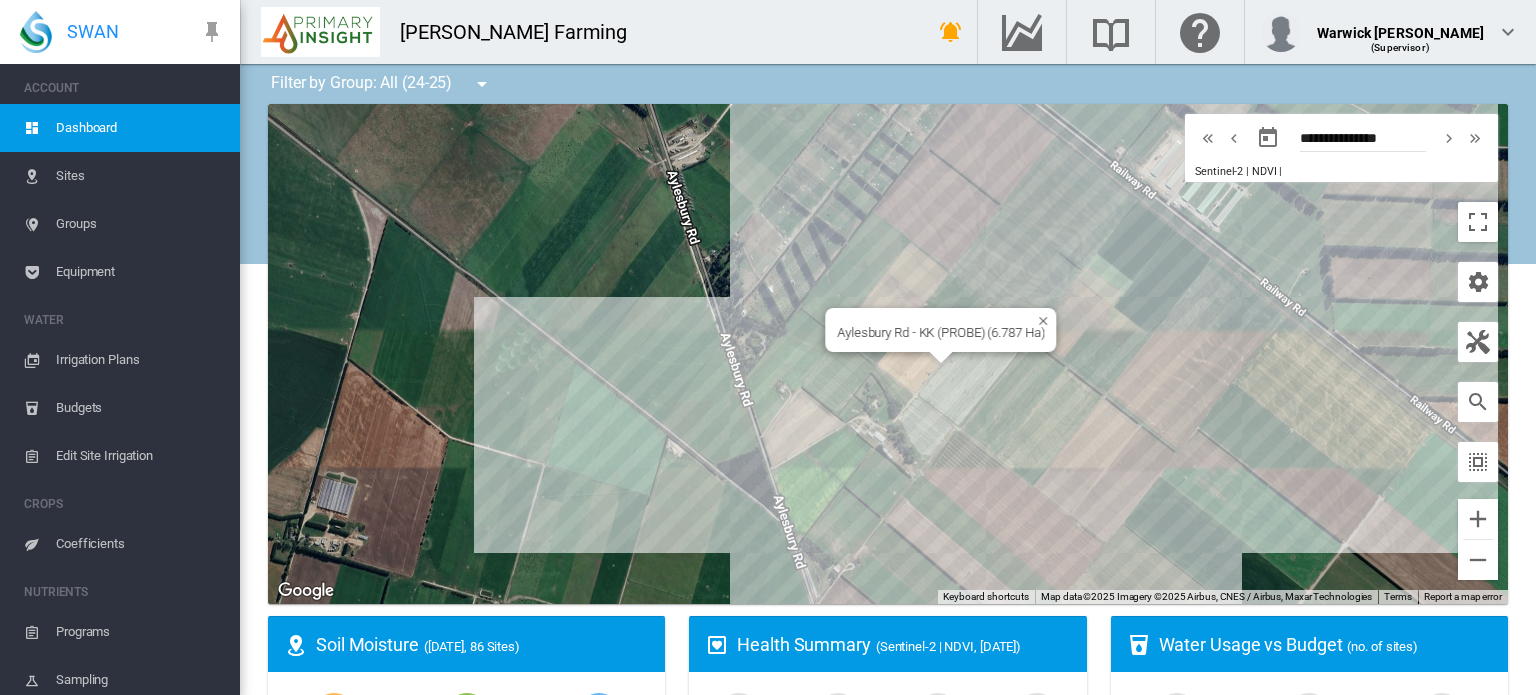scroll, scrollTop: 0, scrollLeft: 0, axis: both 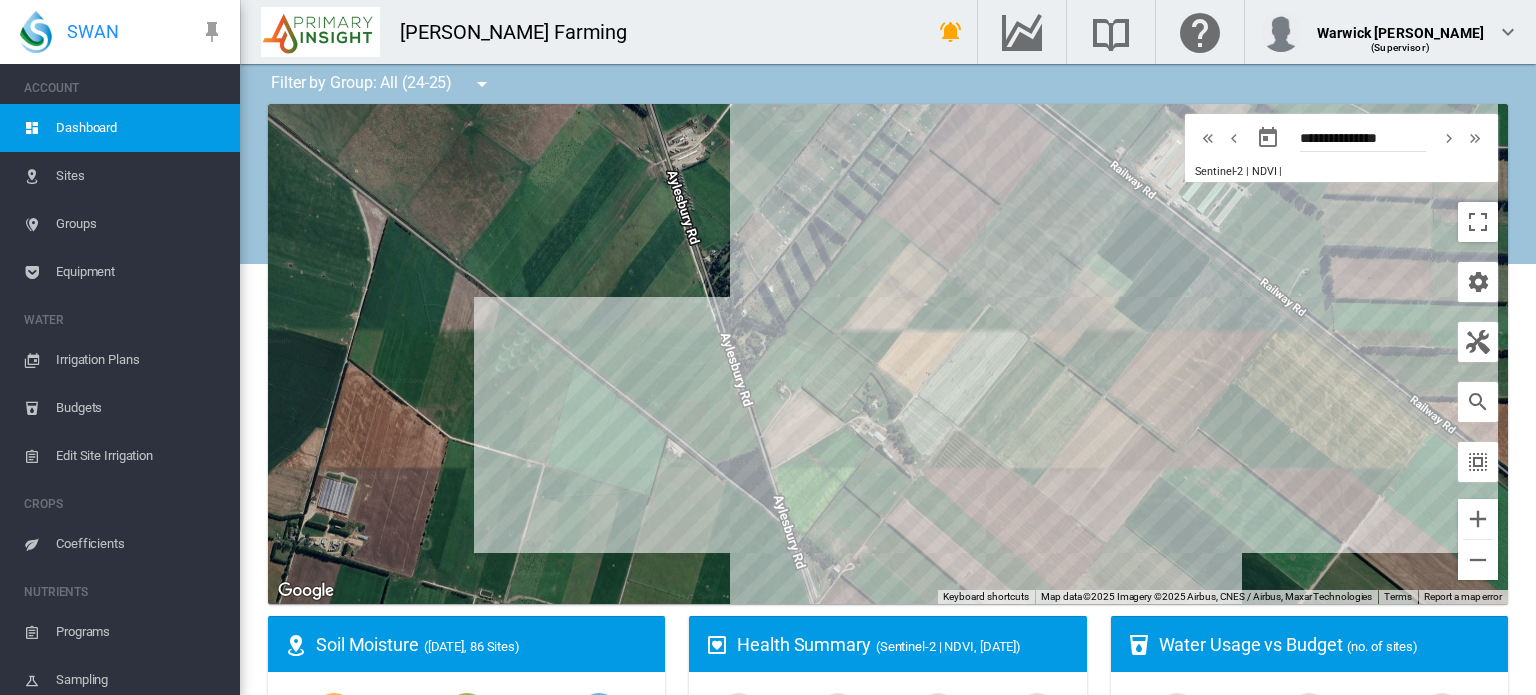 click on "To navigate, press the arrow keys." at bounding box center [888, 354] 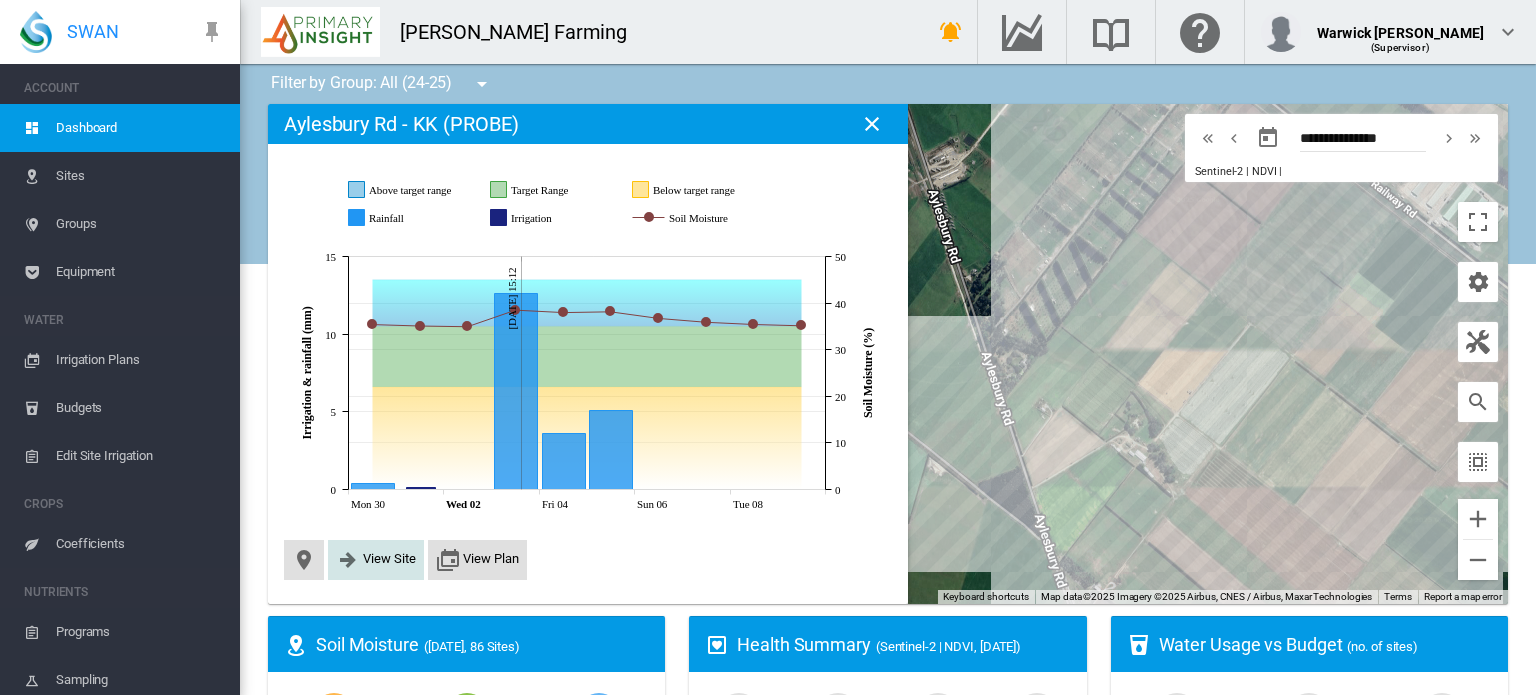 click on "View Site" 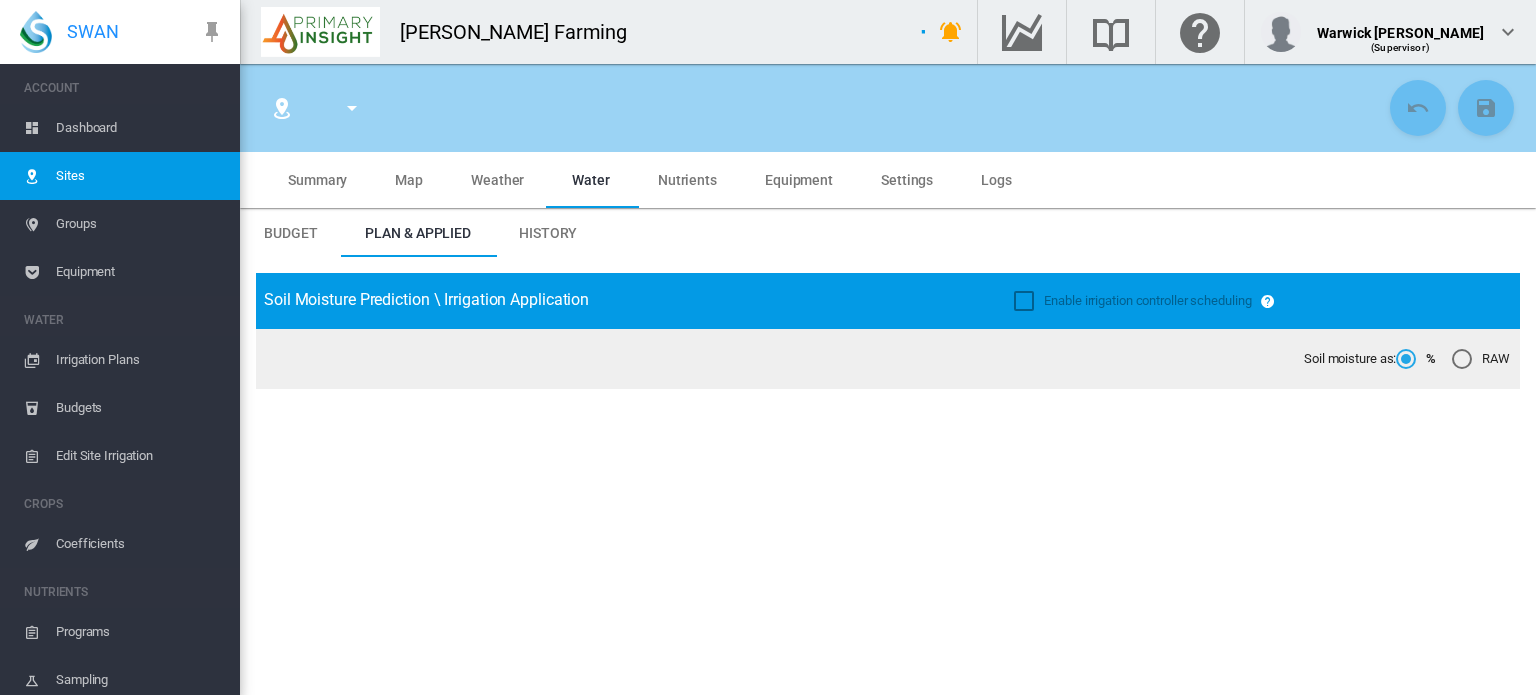 type on "*****" 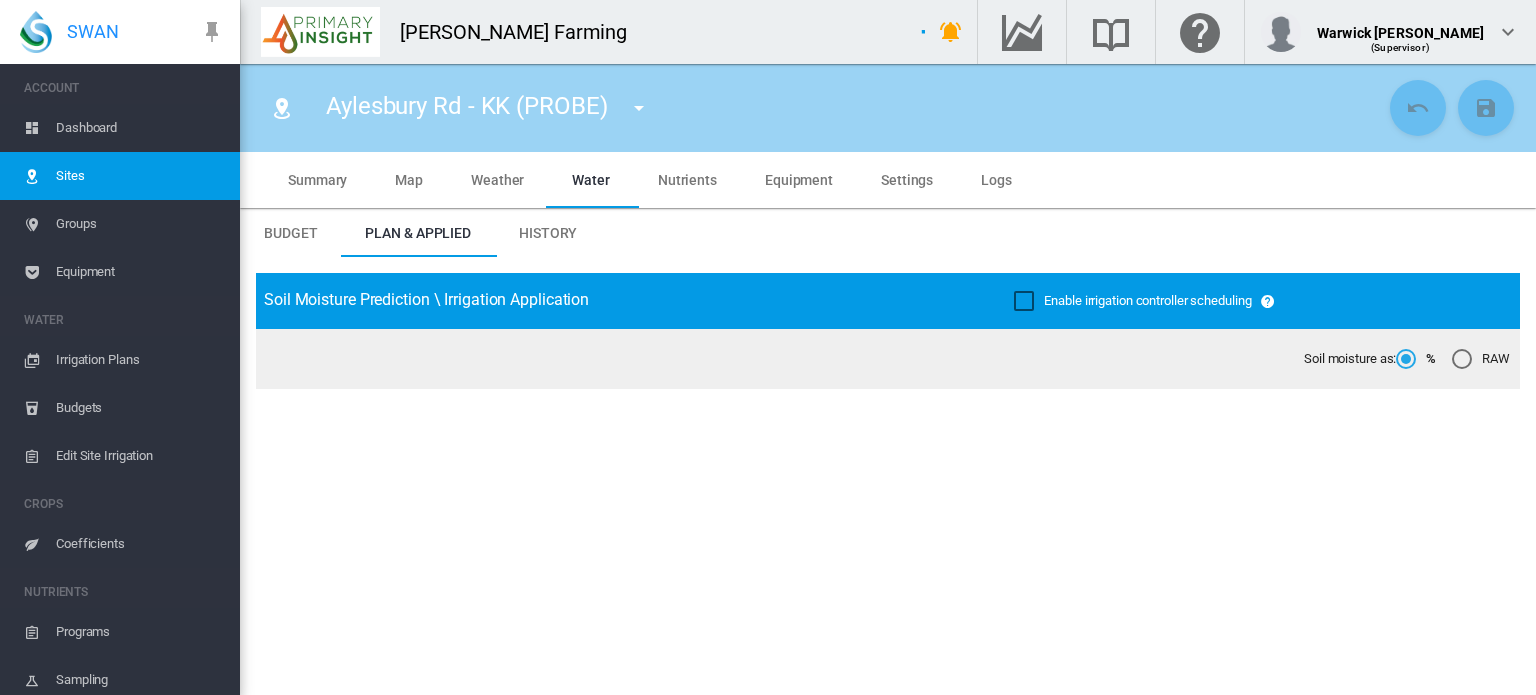type on "**********" 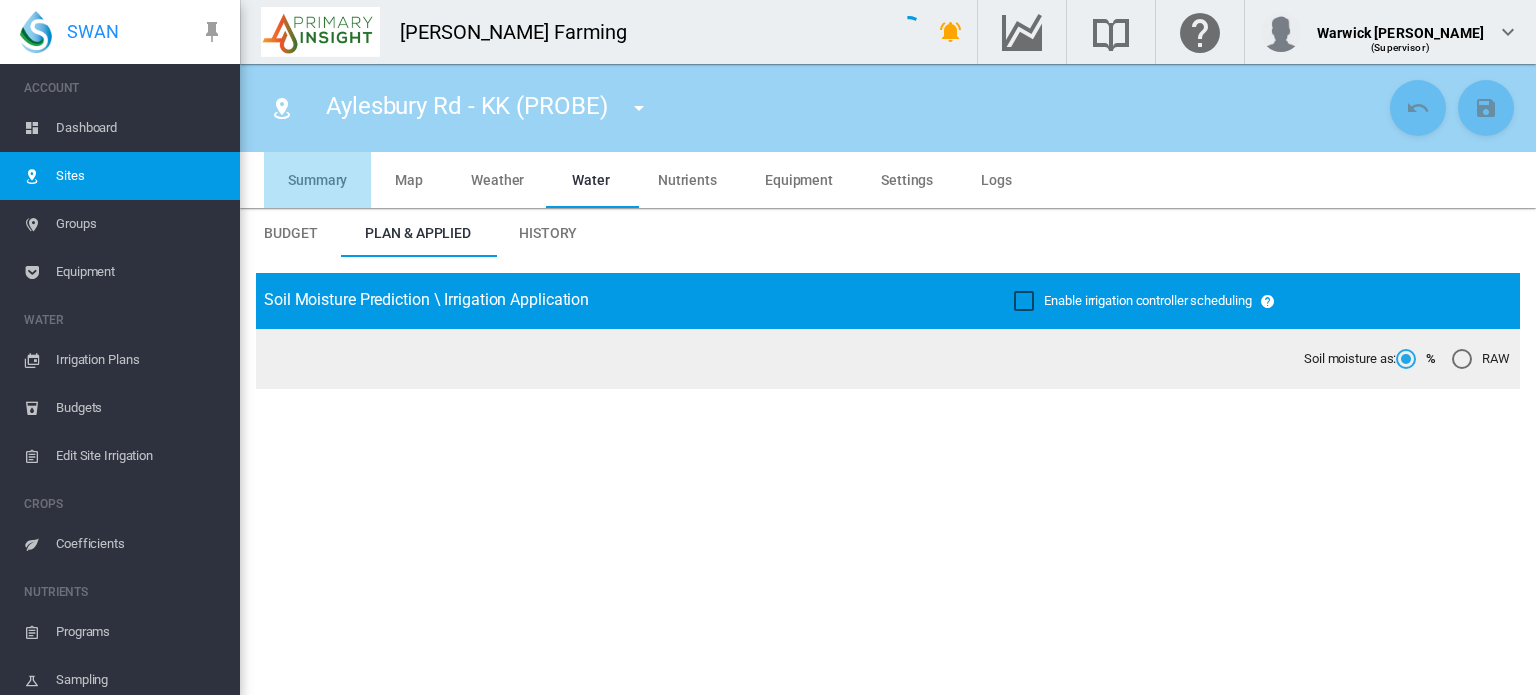 click on "Summary" at bounding box center [317, 180] 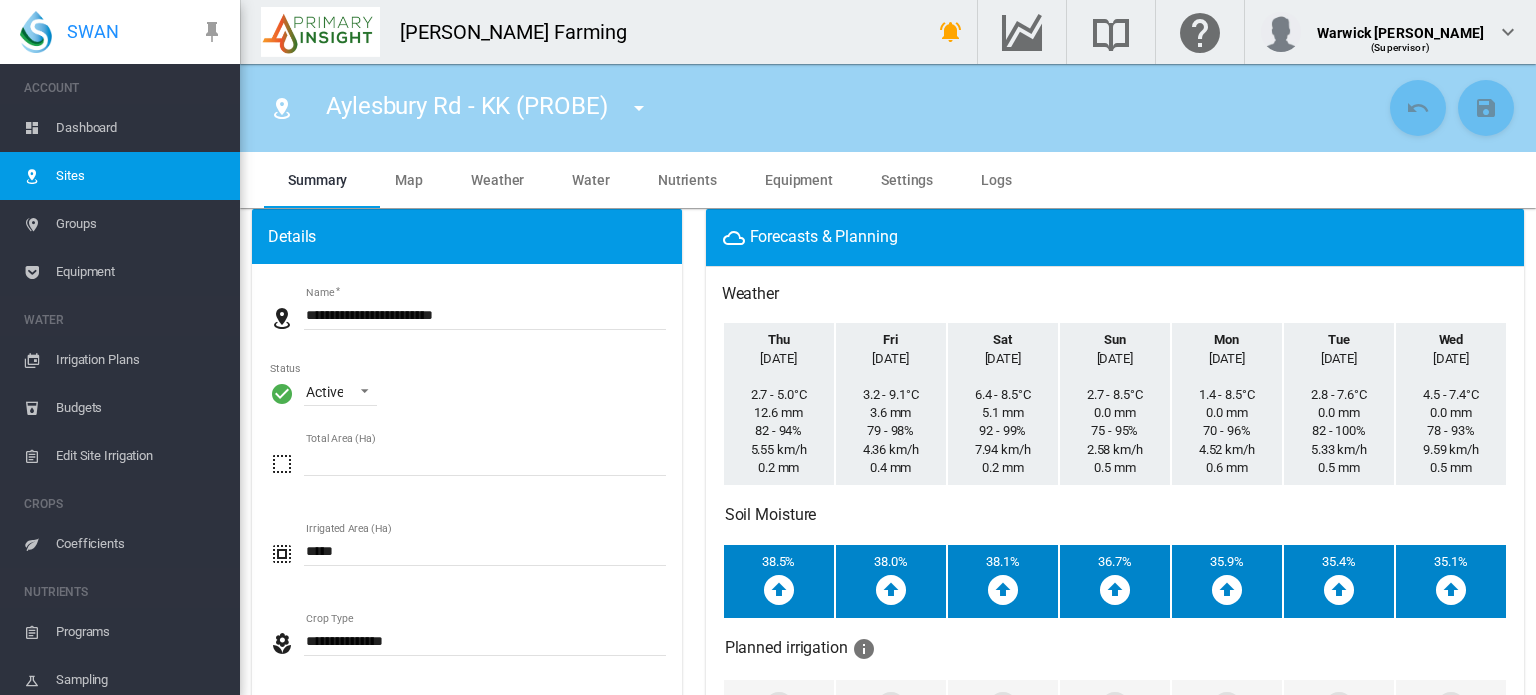 click on "Coefficients" at bounding box center (140, 544) 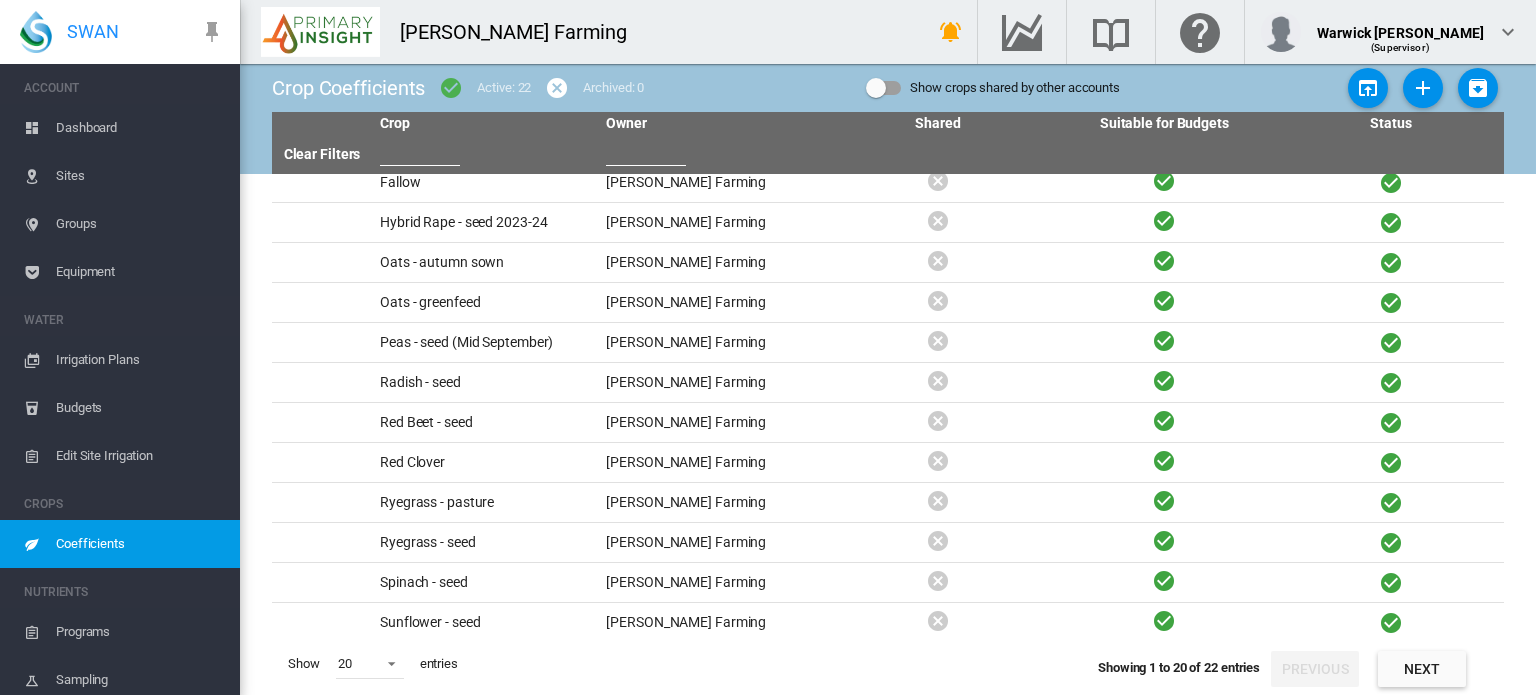 scroll, scrollTop: 180, scrollLeft: 0, axis: vertical 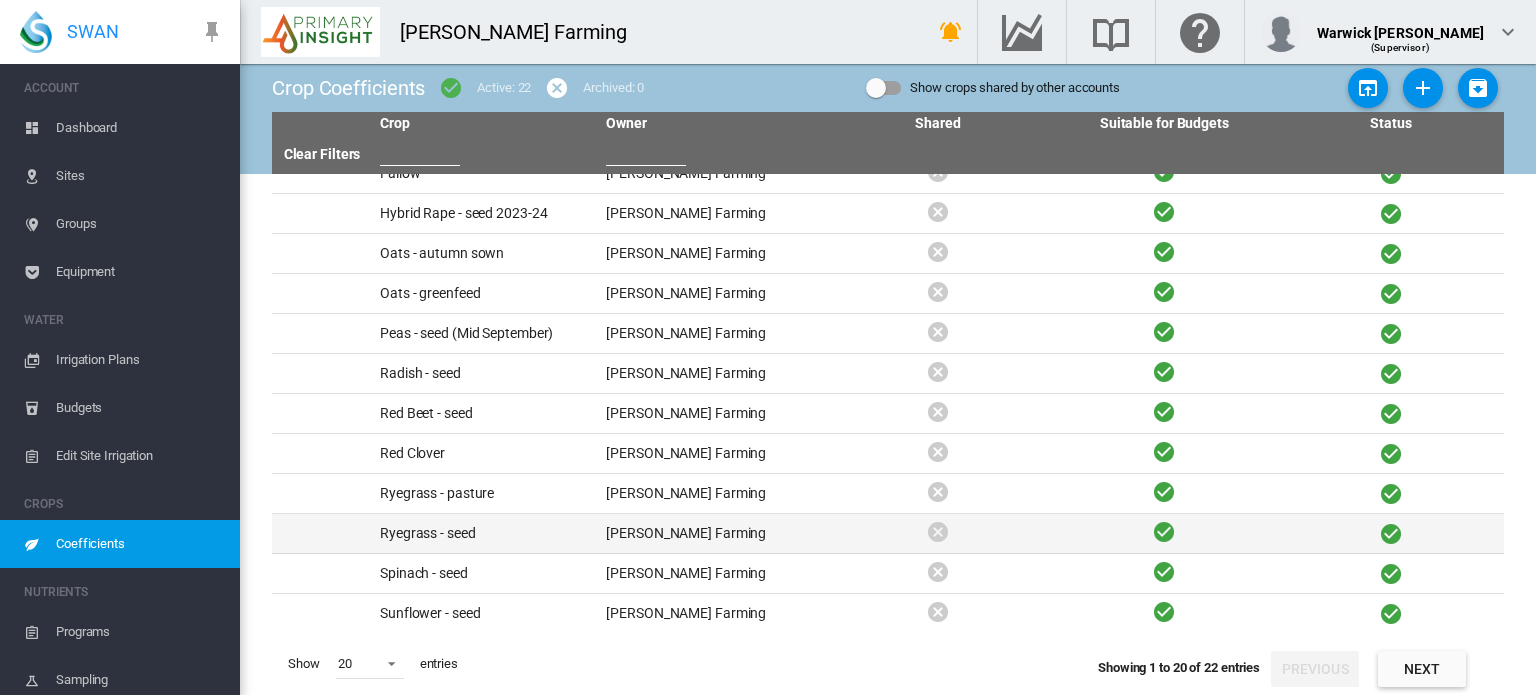 click on "Ryegrass - seed" at bounding box center (485, 533) 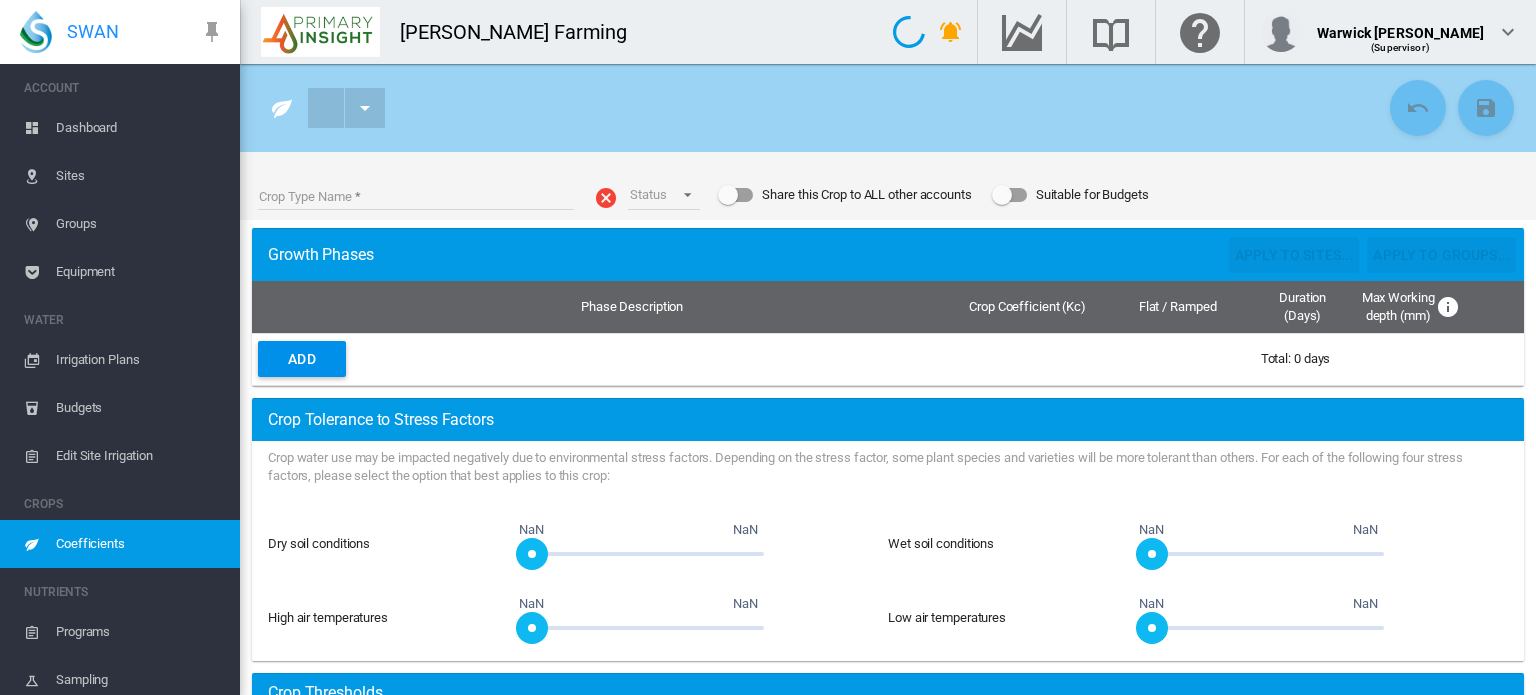 type on "**********" 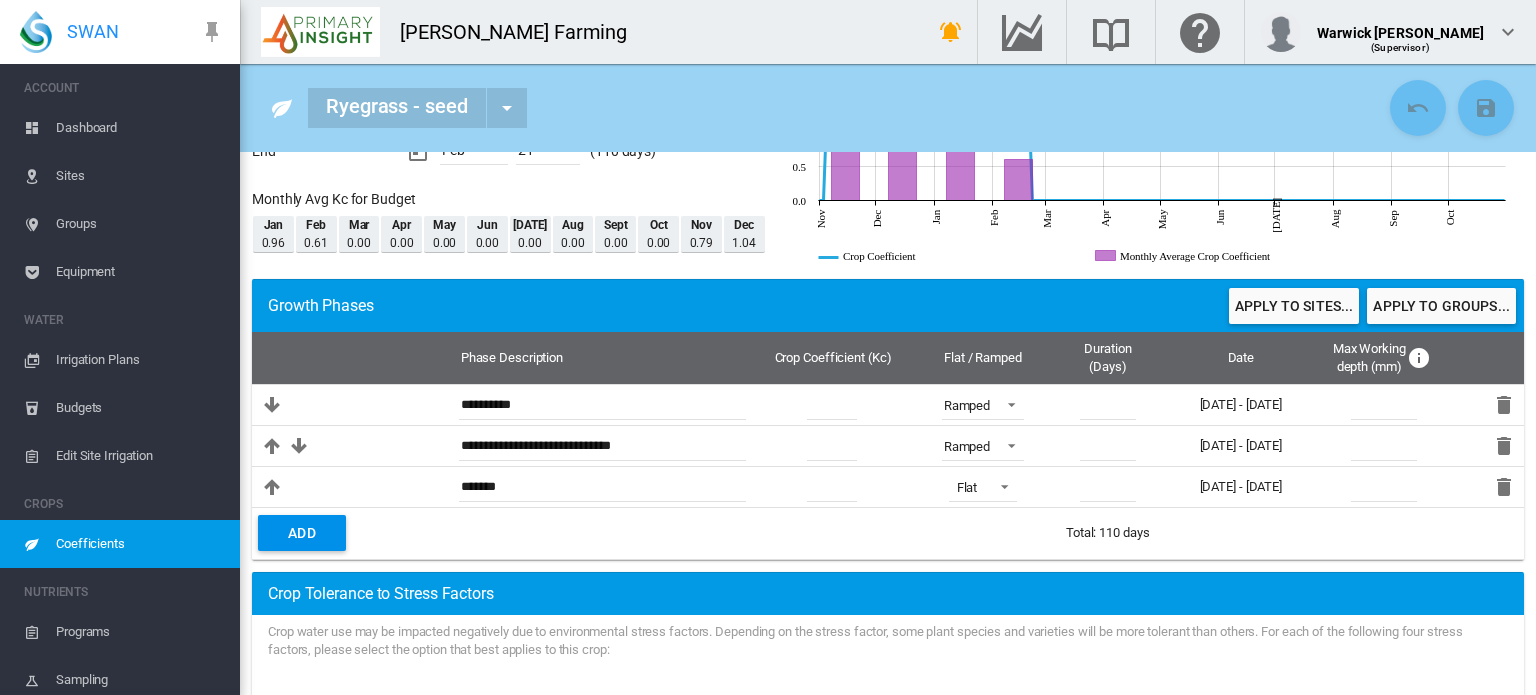 scroll, scrollTop: 152, scrollLeft: 0, axis: vertical 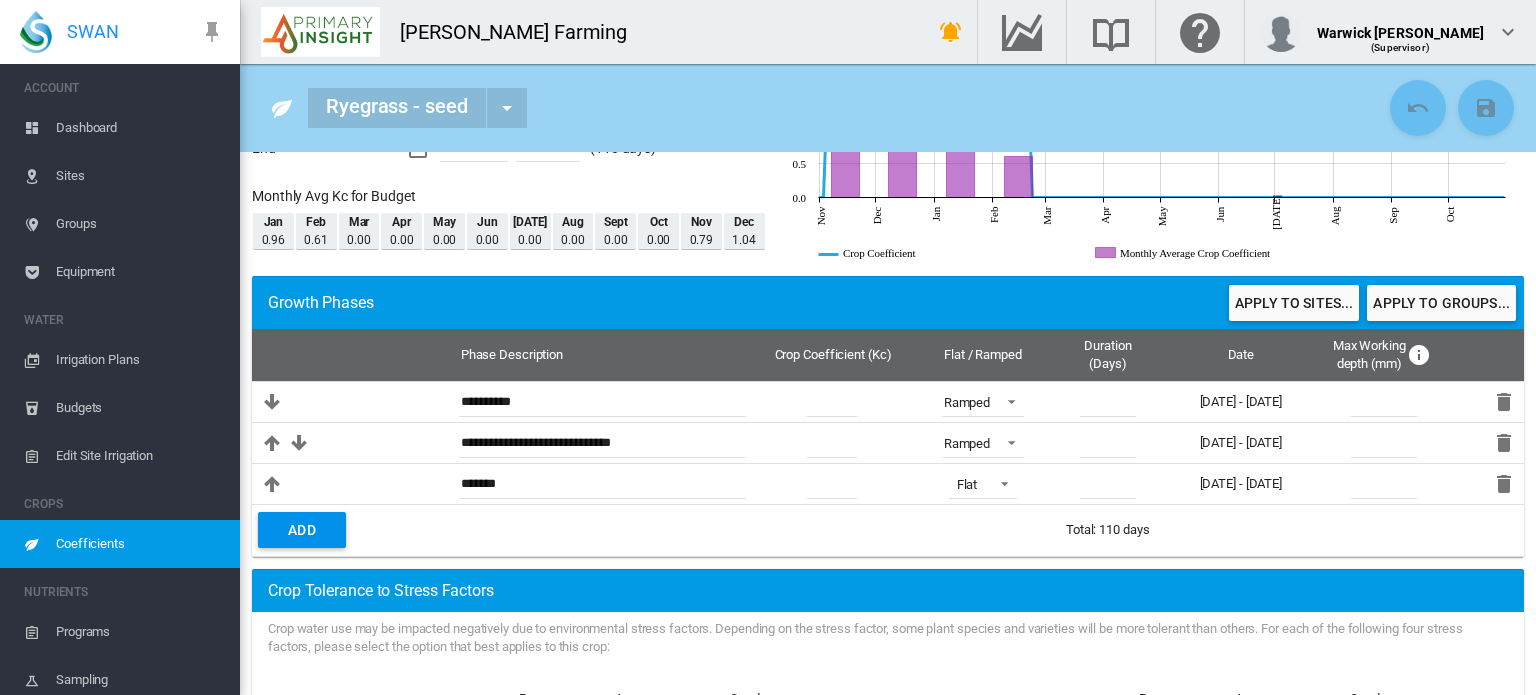 drag, startPoint x: 1516, startPoint y: 426, endPoint x: 1517, endPoint y: 383, distance: 43.011627 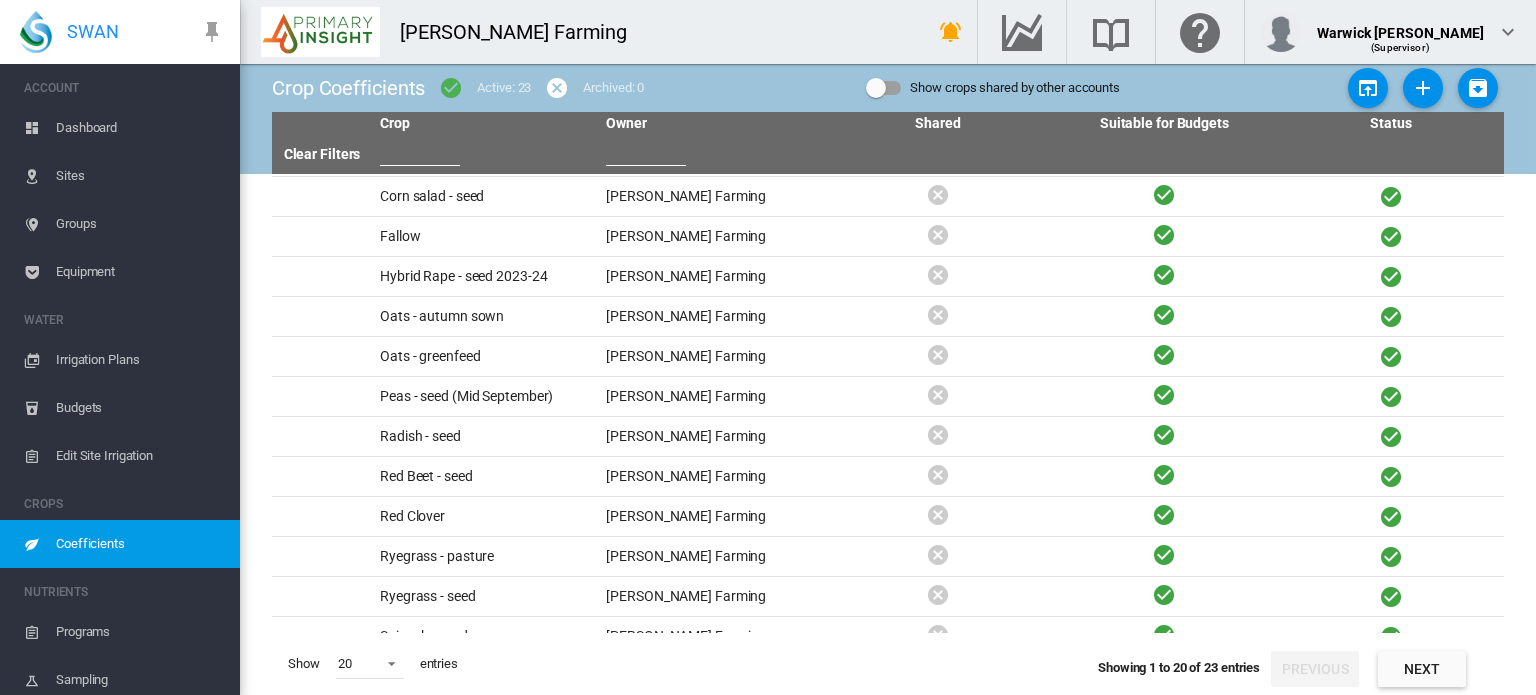 scroll, scrollTop: 194, scrollLeft: 0, axis: vertical 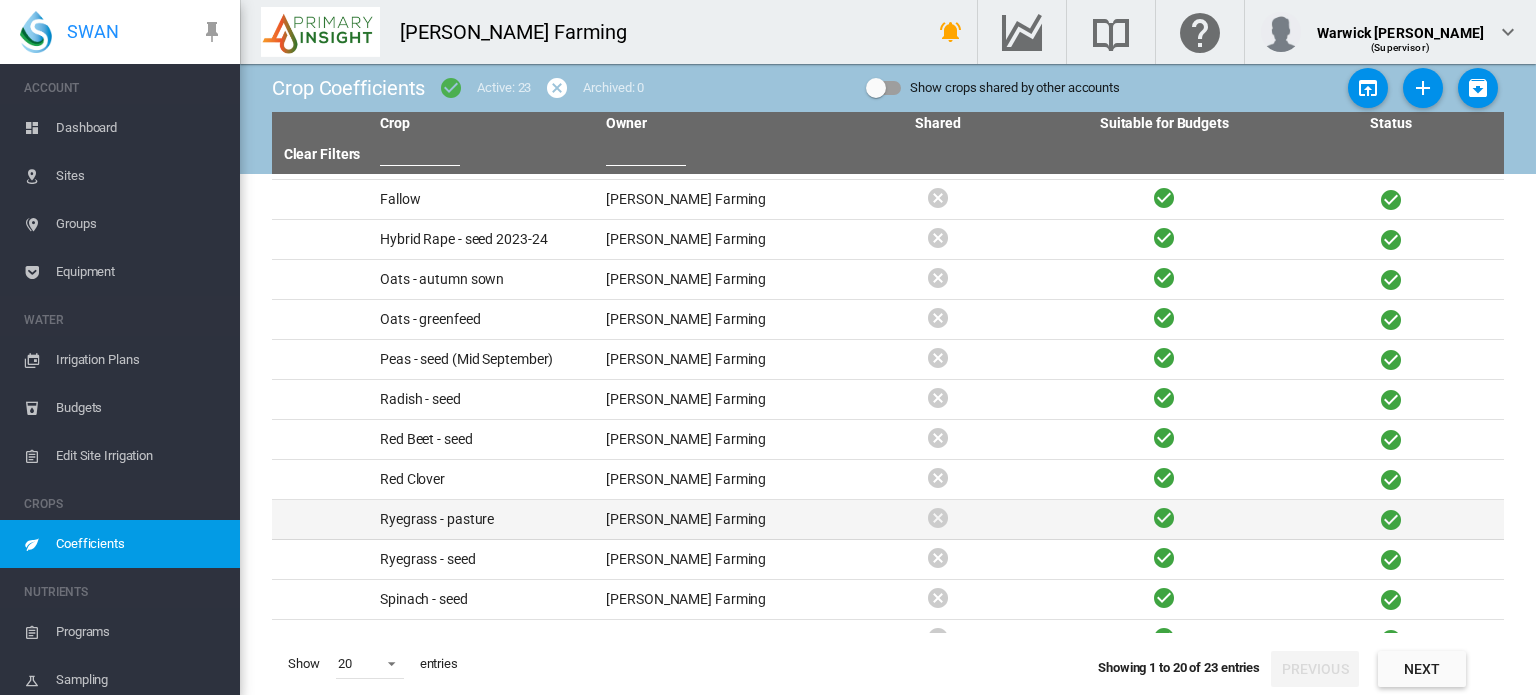 click on "Ryegrass - pasture" at bounding box center [485, 519] 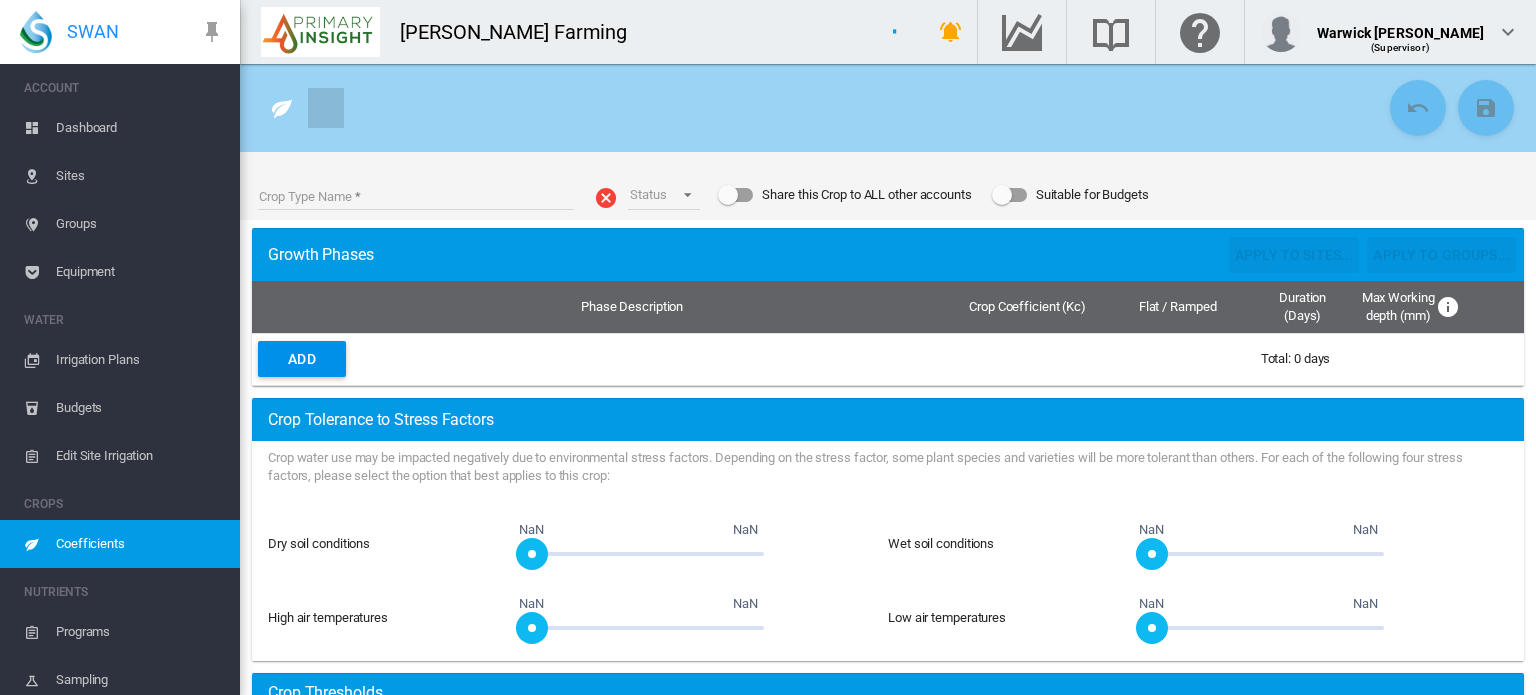 type on "**********" 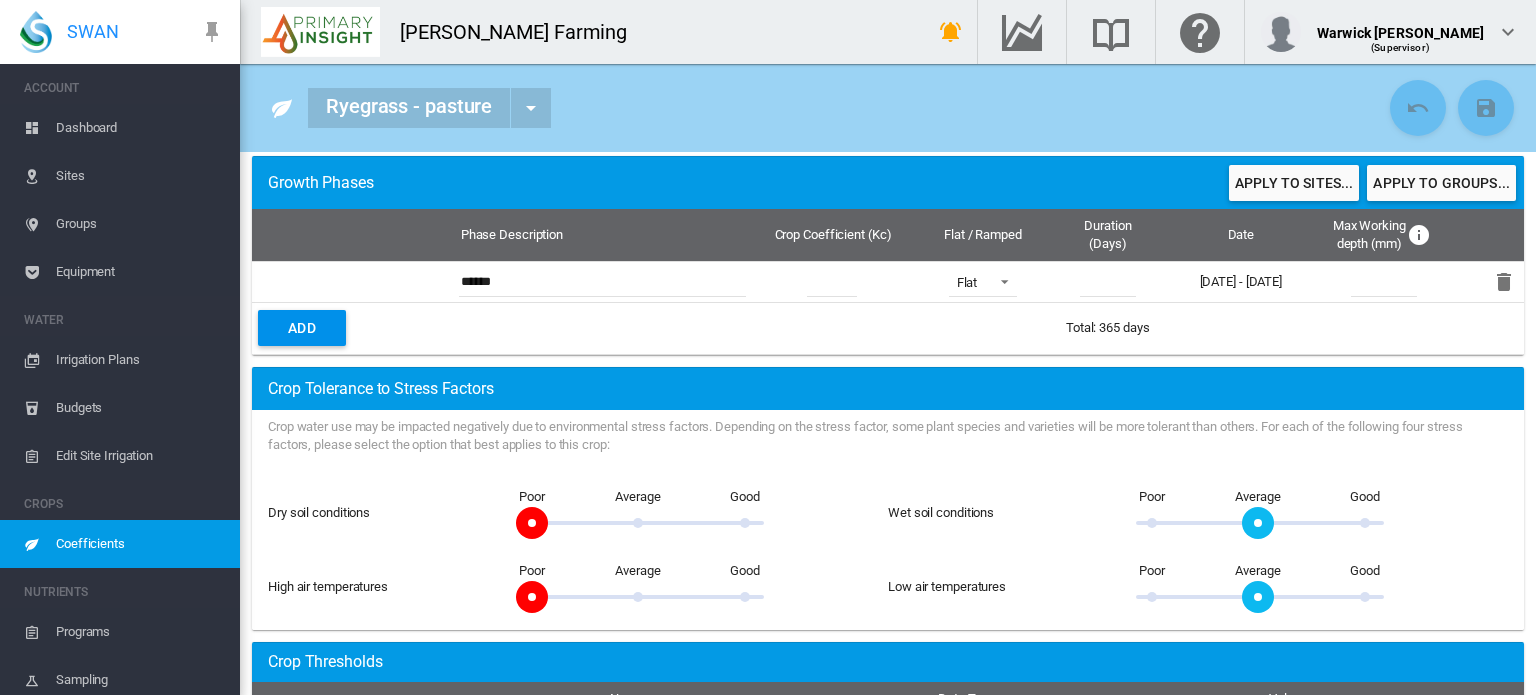 scroll, scrollTop: 268, scrollLeft: 0, axis: vertical 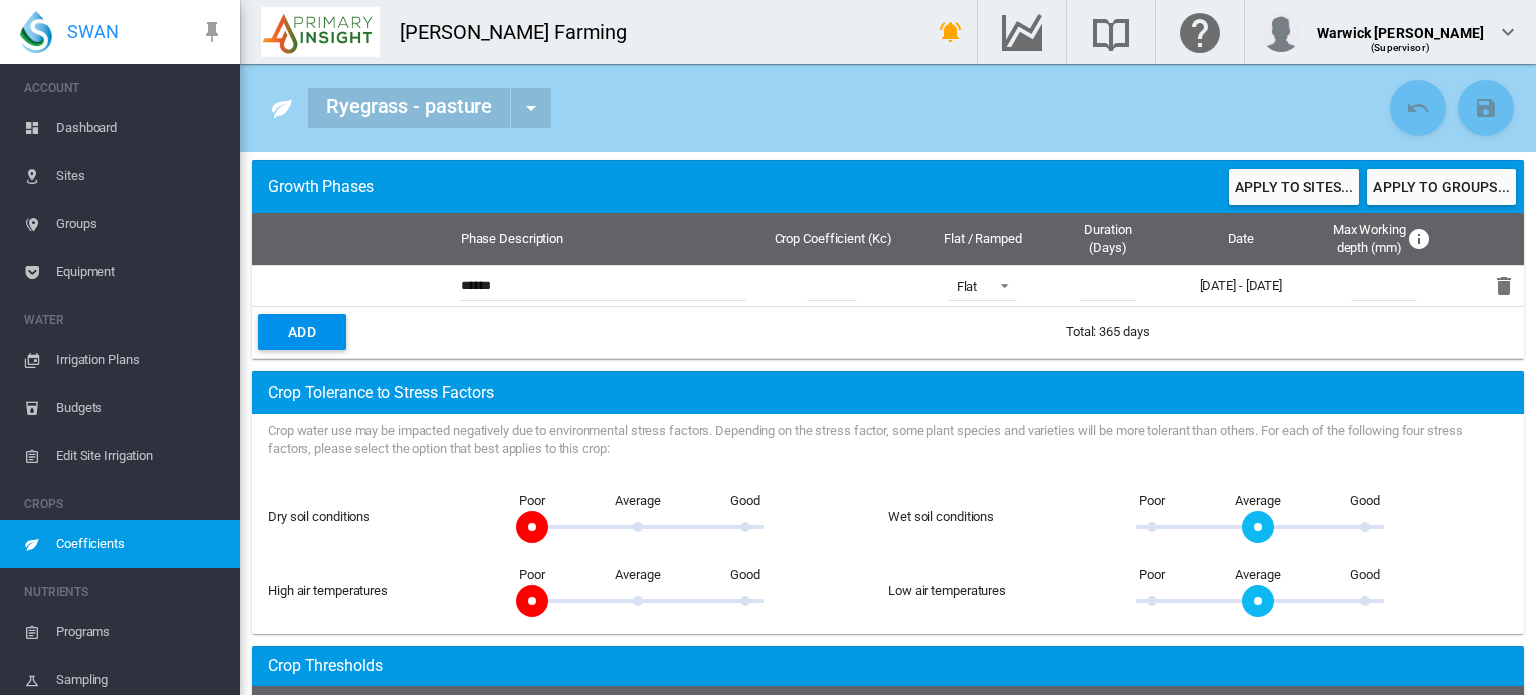 click on "Dashboard" at bounding box center [140, 128] 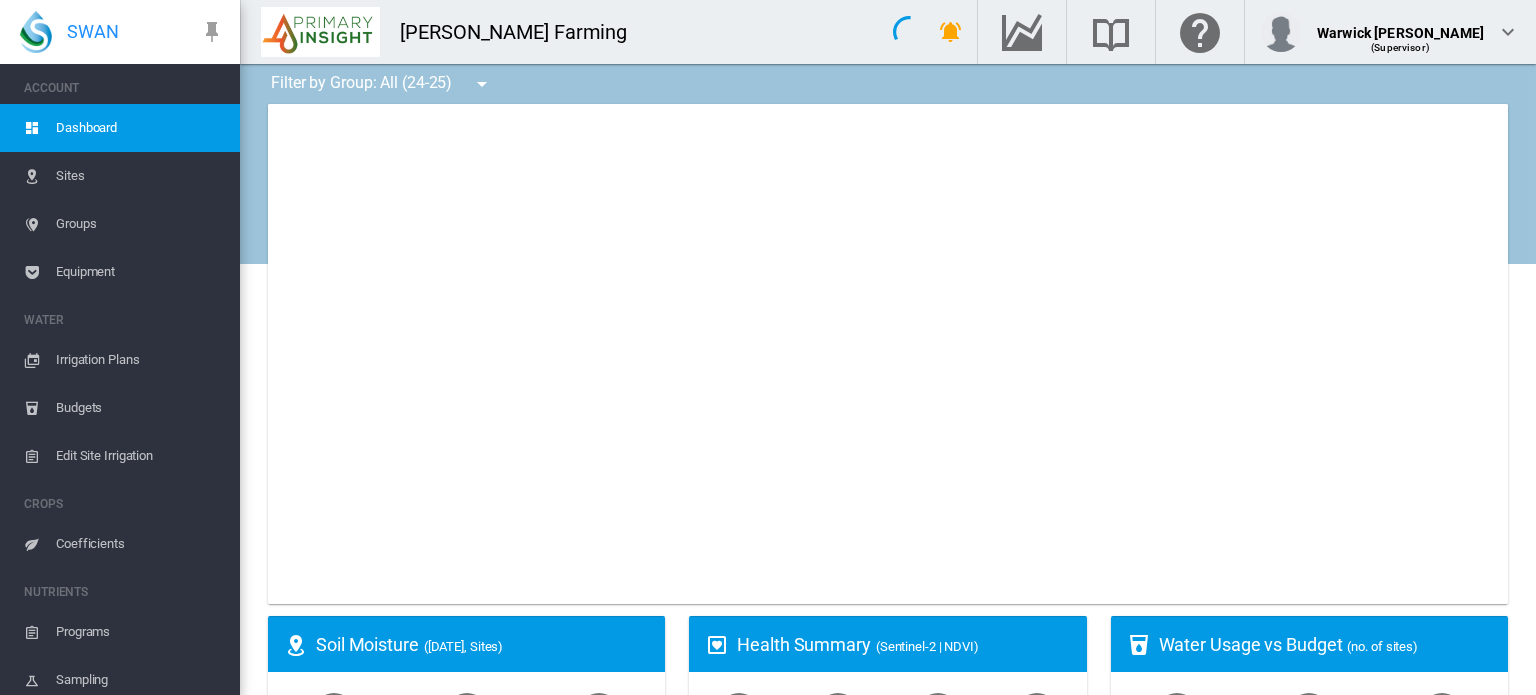 type on "**********" 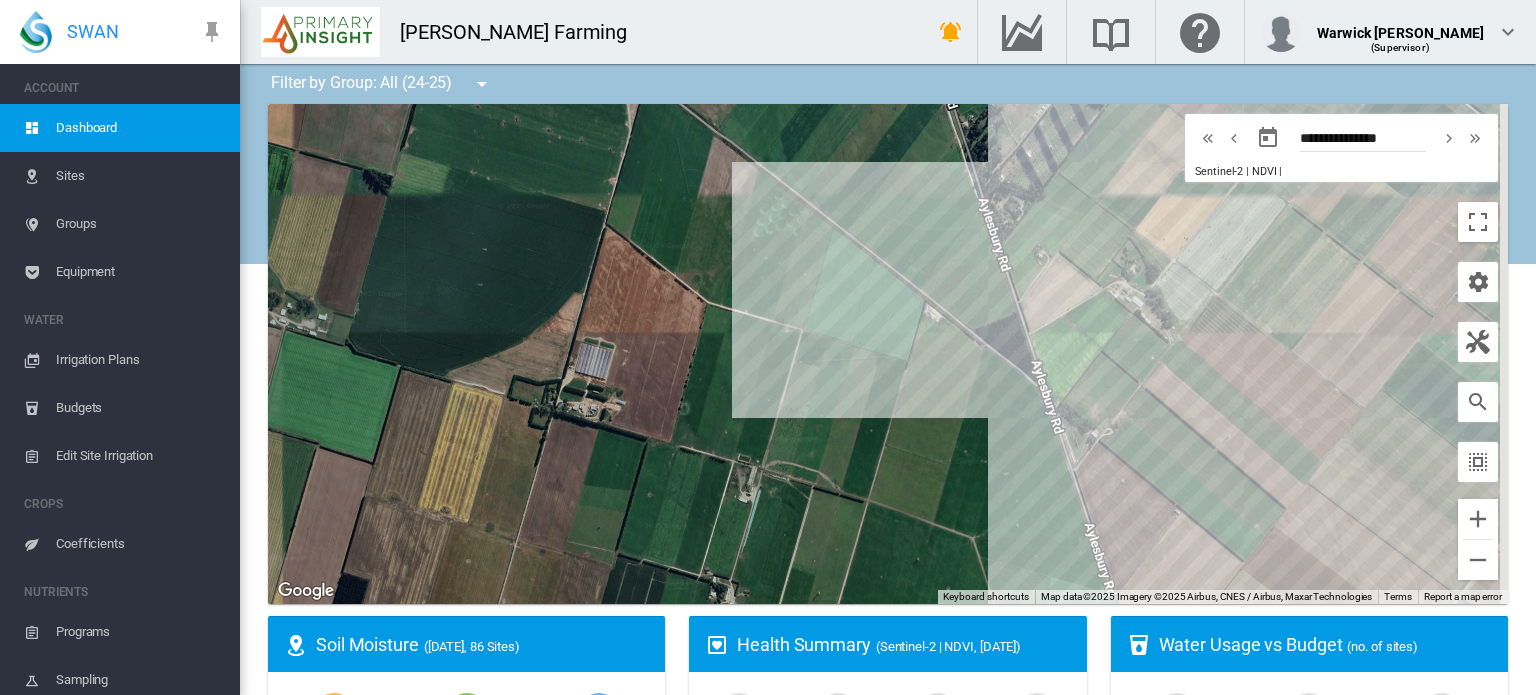 drag, startPoint x: 1300, startPoint y: 473, endPoint x: 1270, endPoint y: 260, distance: 215.1023 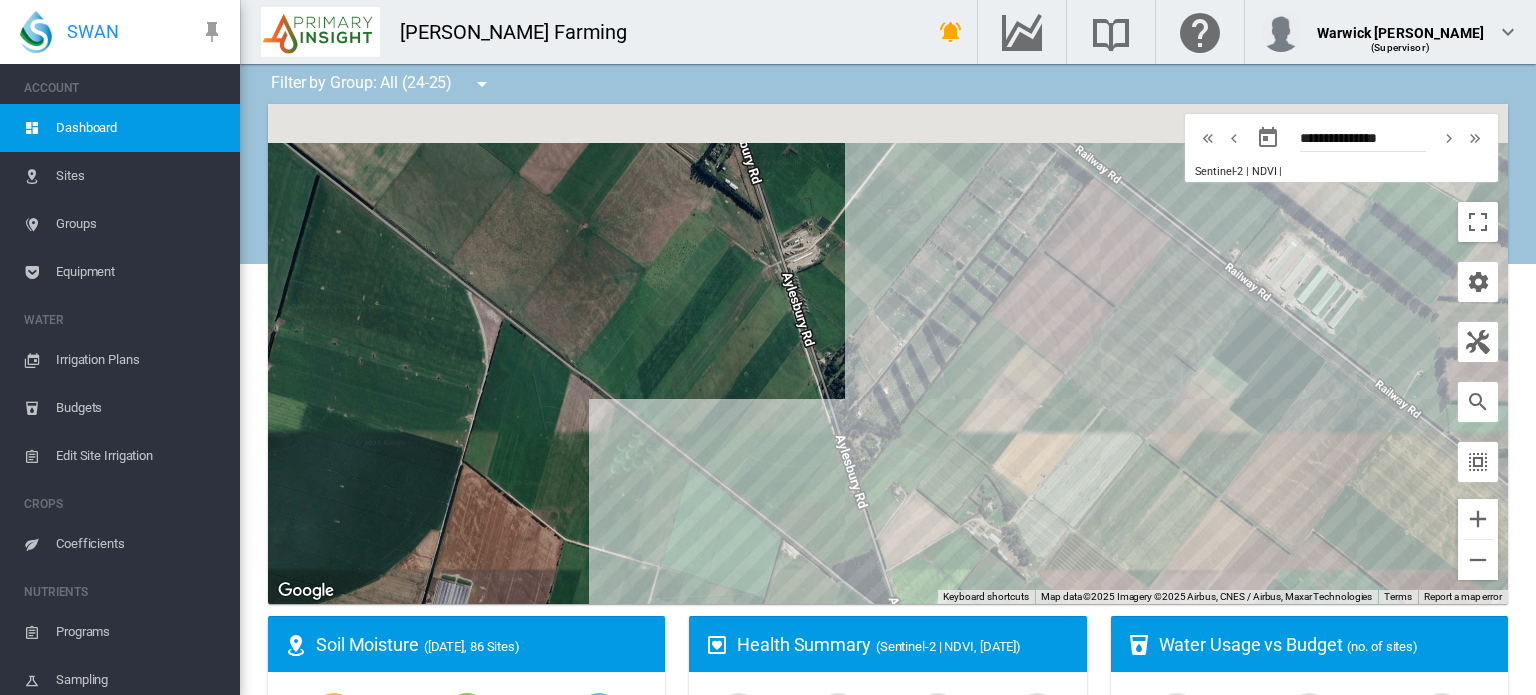 drag, startPoint x: 879, startPoint y: 203, endPoint x: 773, endPoint y: 580, distance: 391.61844 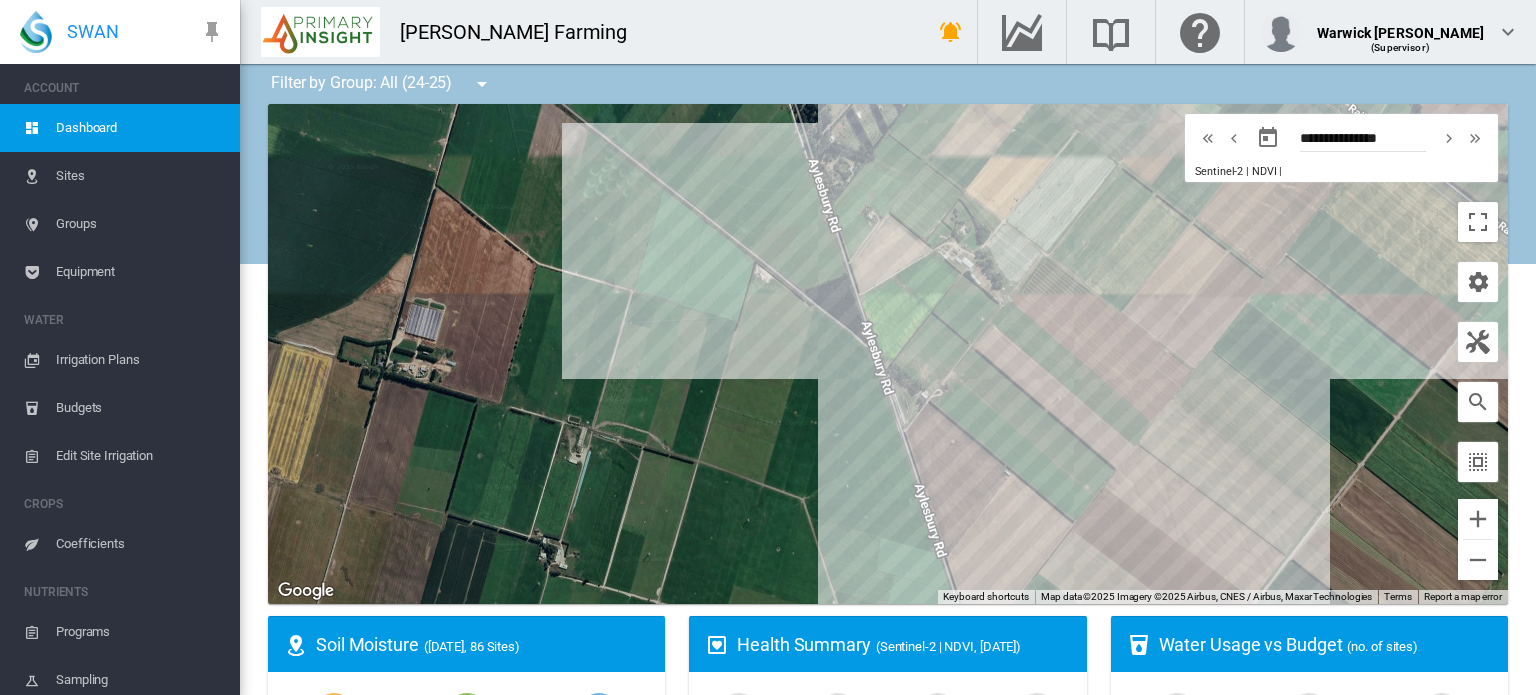 drag, startPoint x: 654, startPoint y: 555, endPoint x: 547, endPoint y: 202, distance: 368.8604 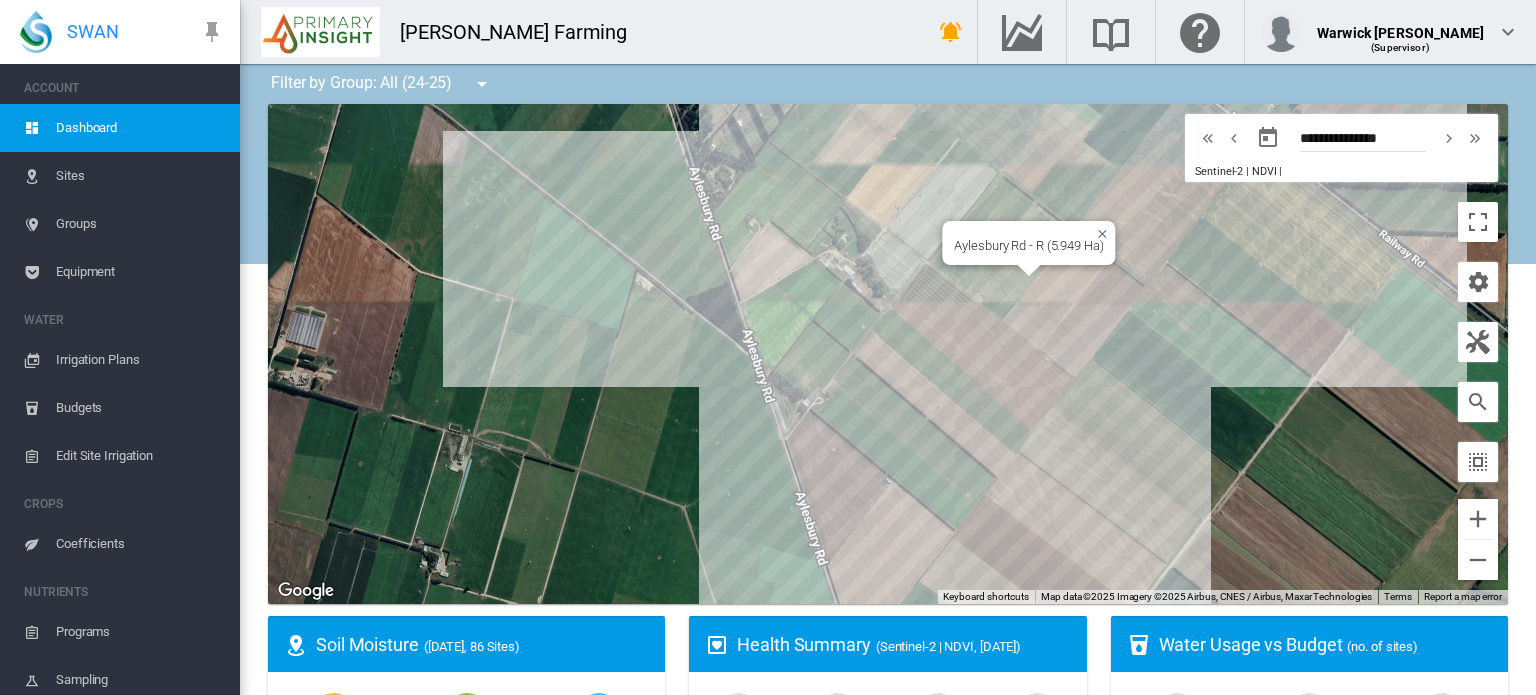 click on "To navigate, press the arrow keys. Aylesbury Rd - R (5.949 Ha)" at bounding box center (888, 354) 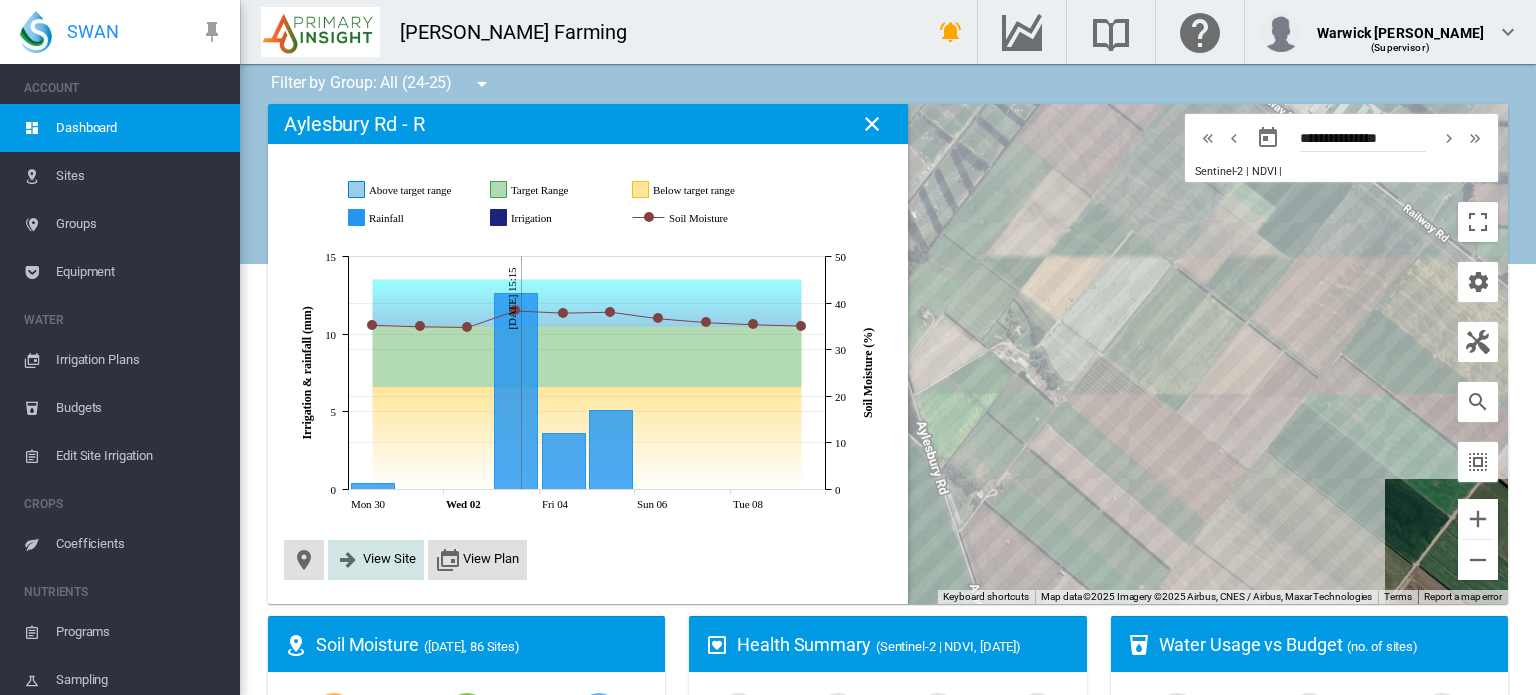 click on "View Site" 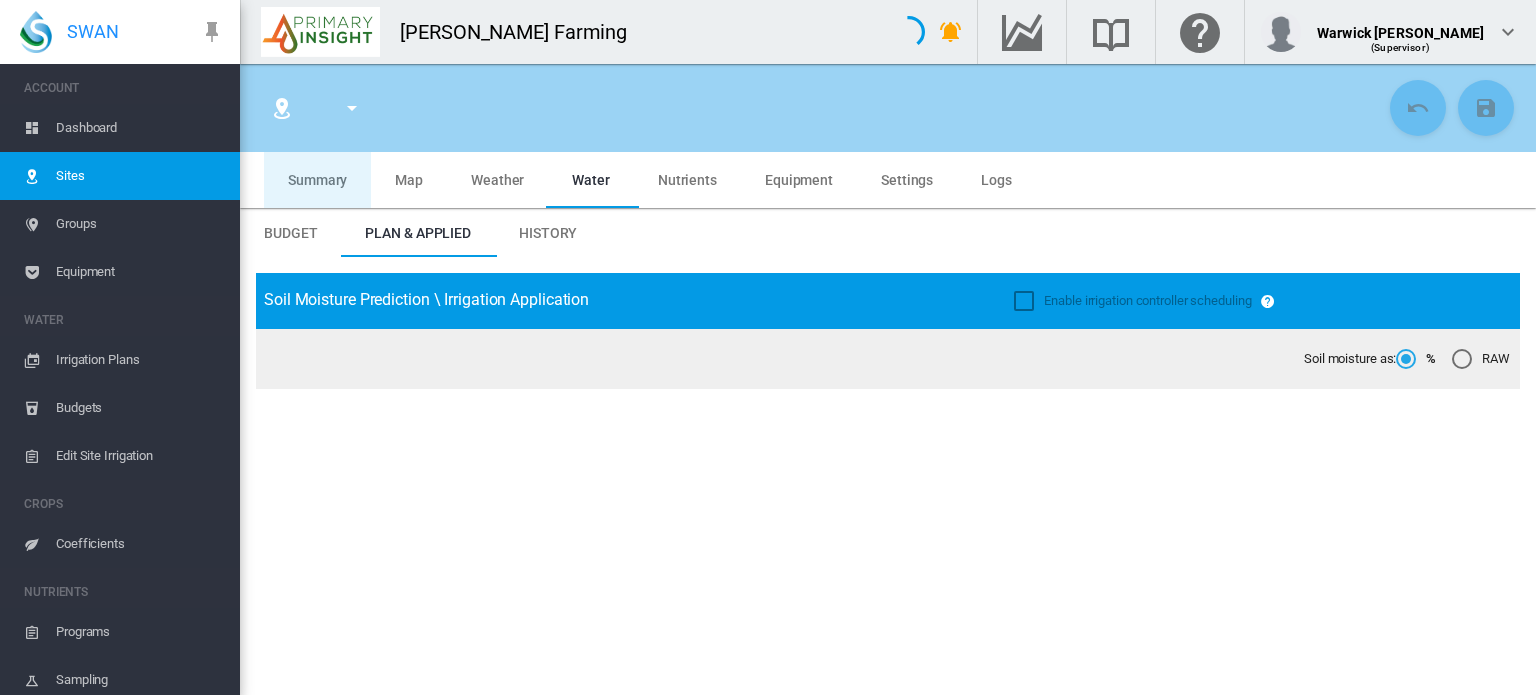click on "Summary" at bounding box center (317, 180) 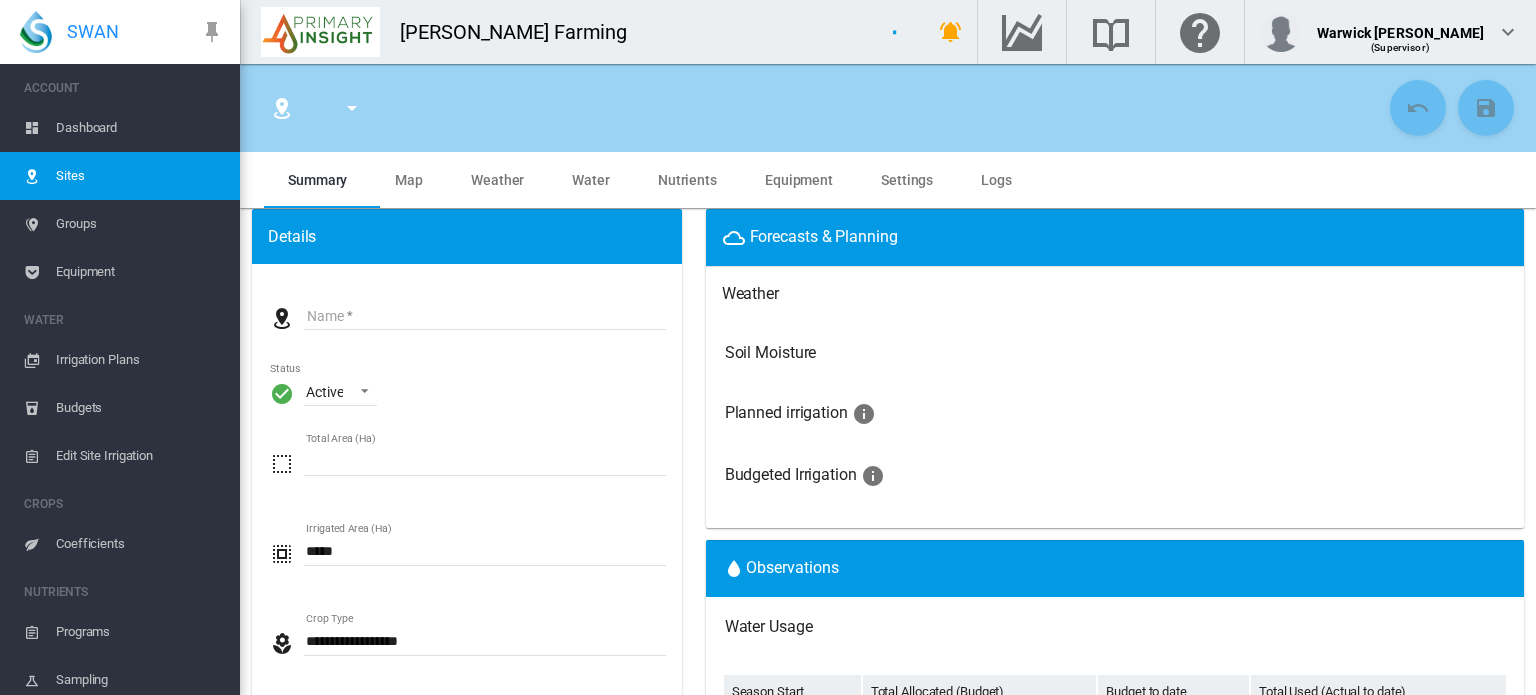 type on "*****" 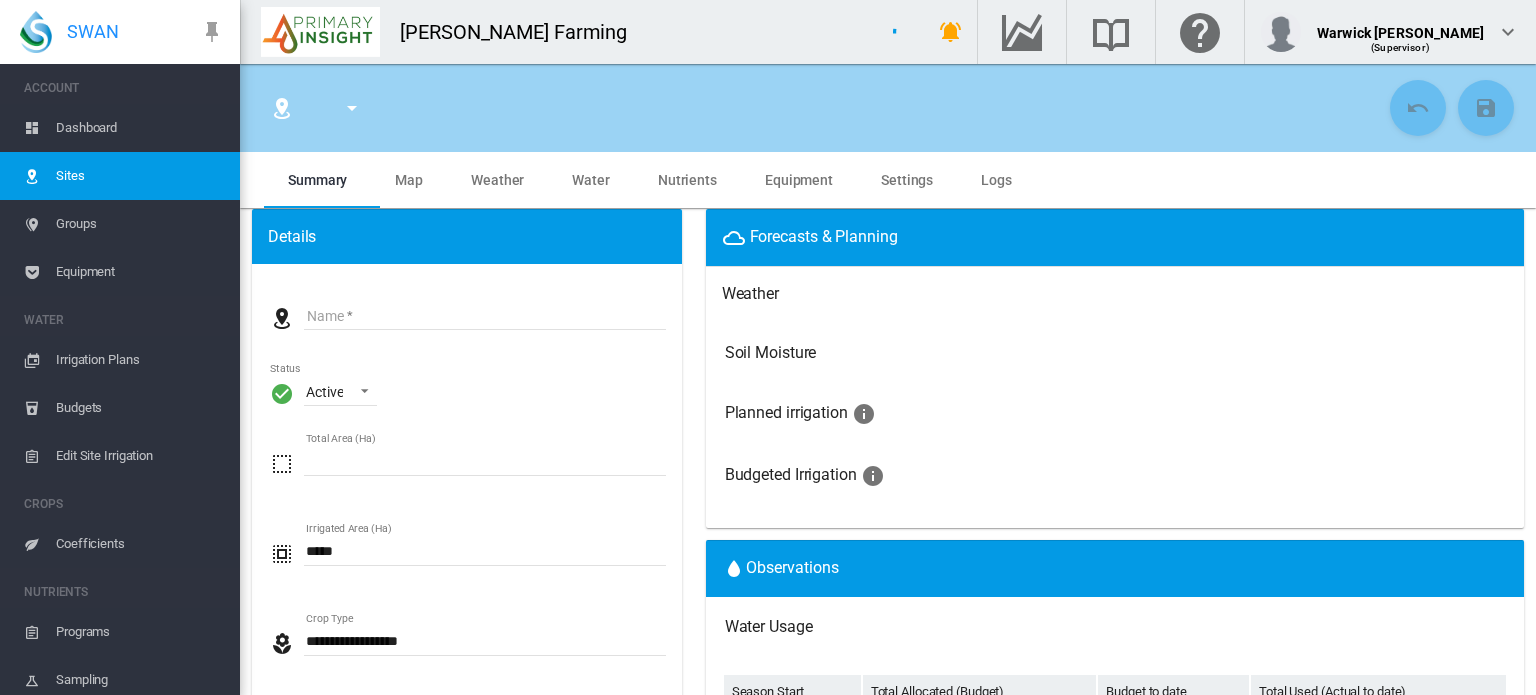 type on "**********" 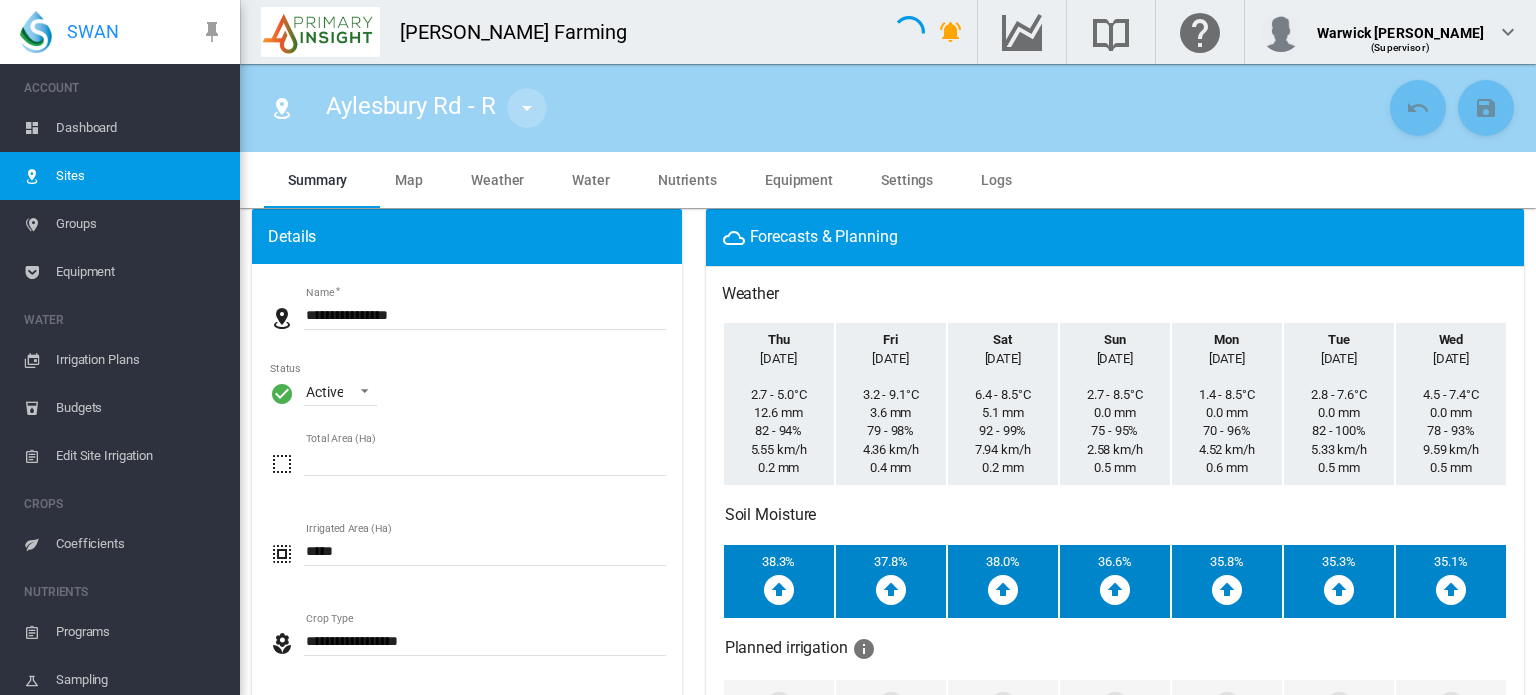 click at bounding box center [527, 108] 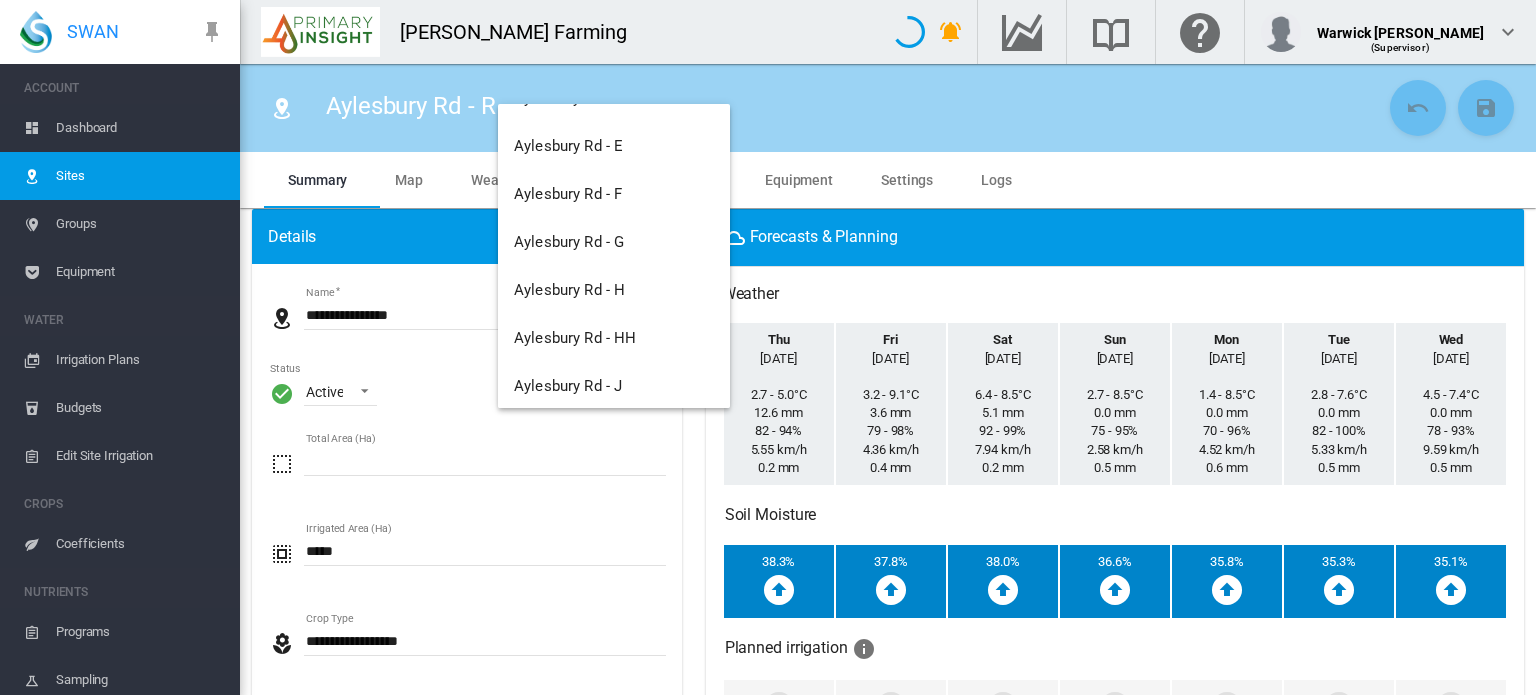 scroll, scrollTop: 464, scrollLeft: 0, axis: vertical 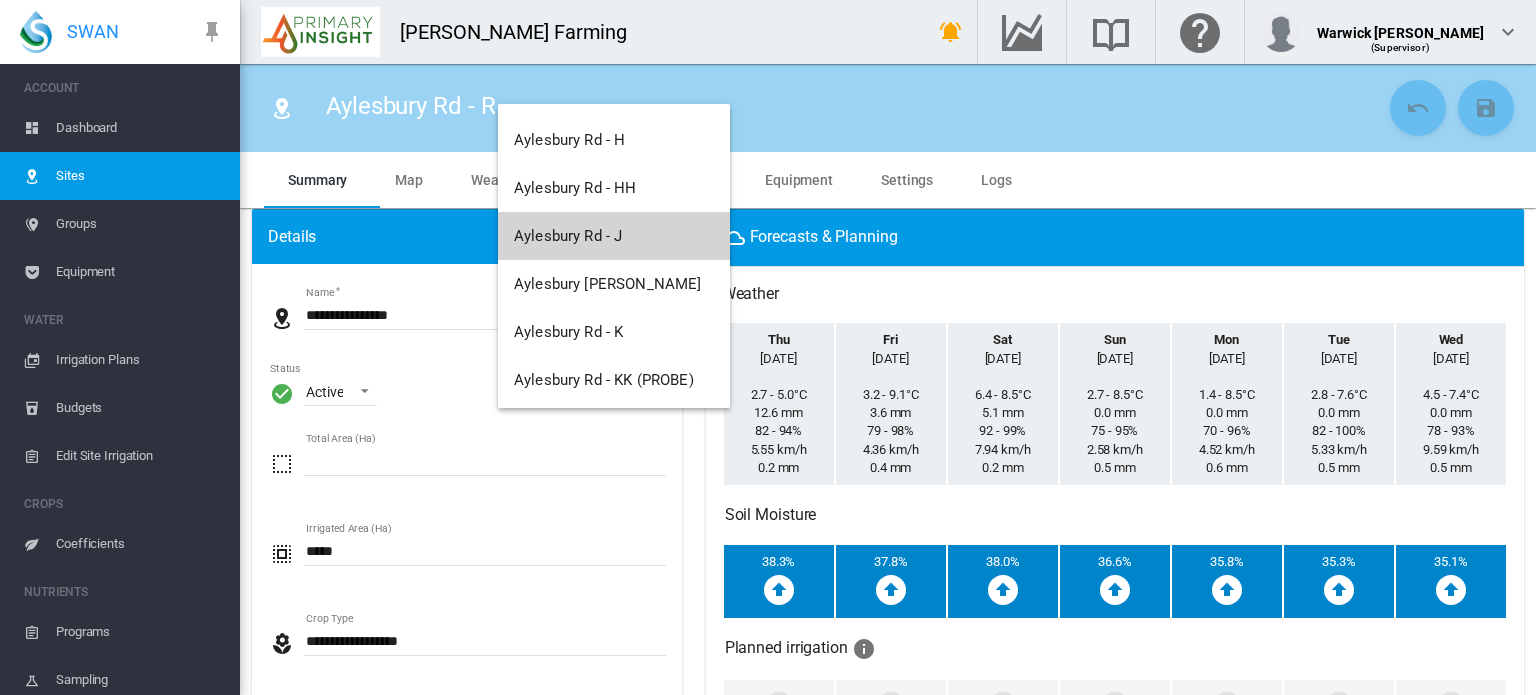 click on "Aylesbury Rd - J" at bounding box center [568, 236] 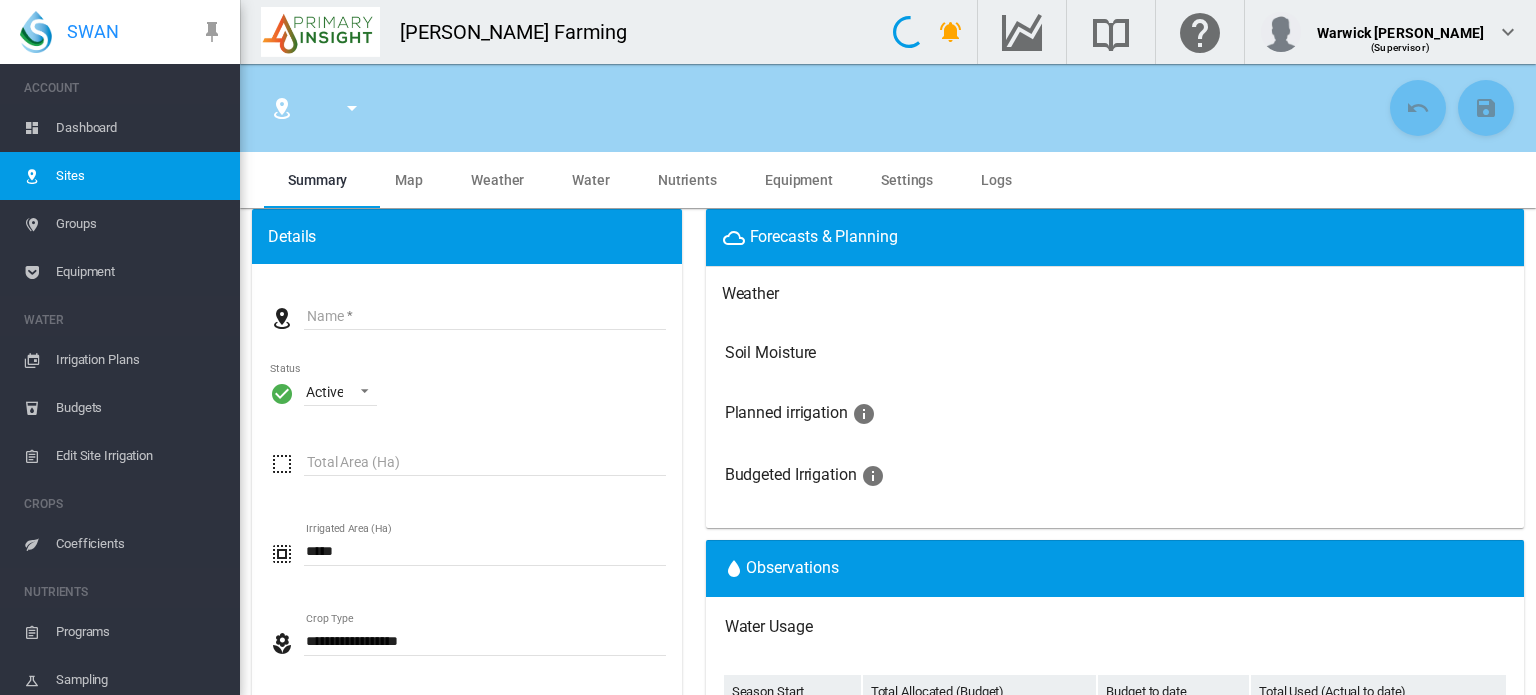 type on "**********" 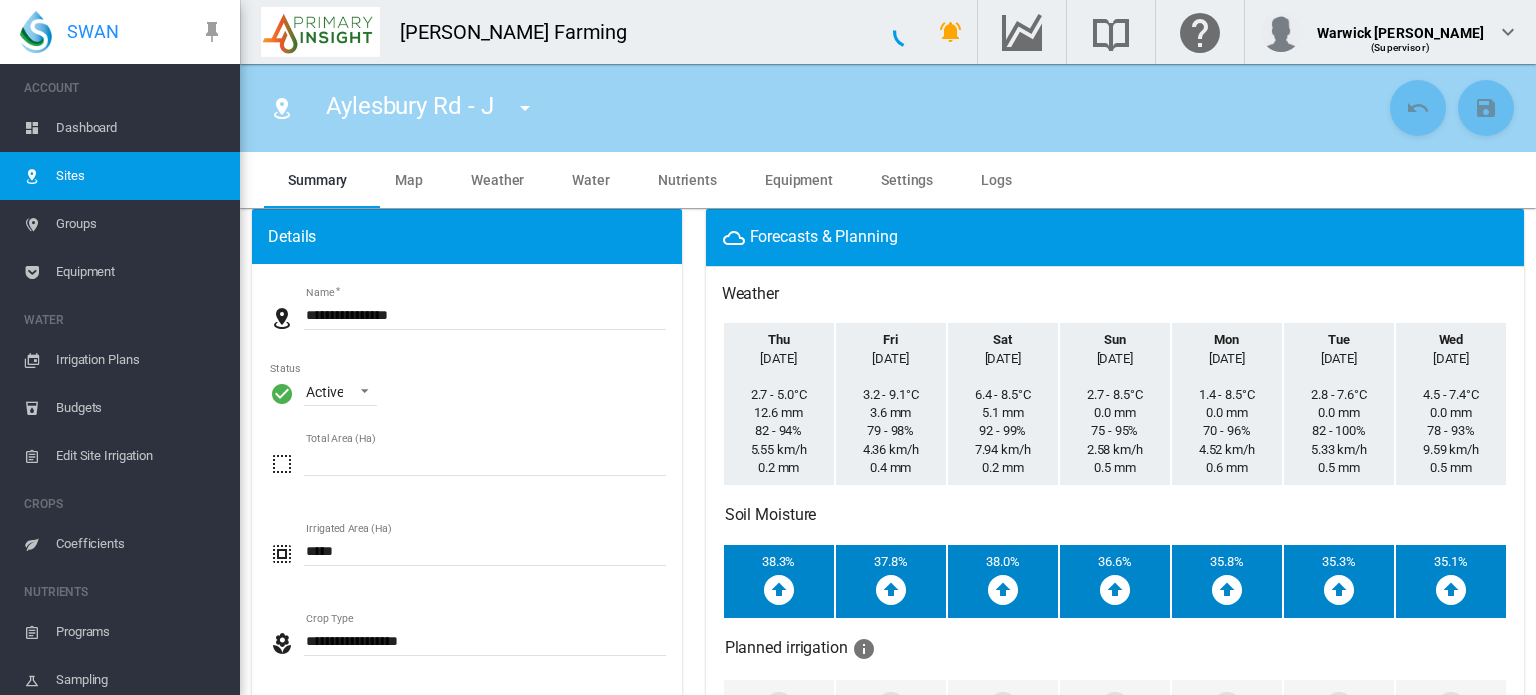 click on "Coefficients" at bounding box center (140, 544) 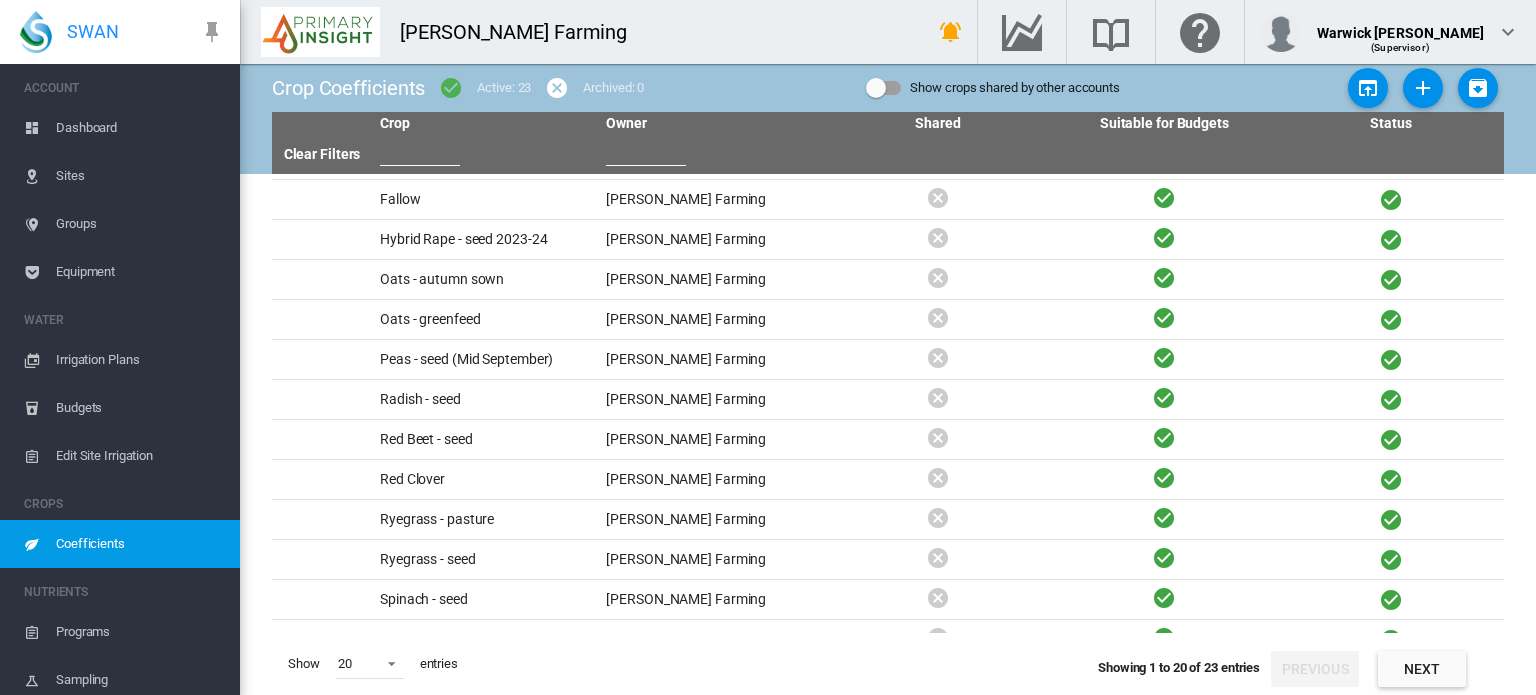 scroll, scrollTop: 215, scrollLeft: 0, axis: vertical 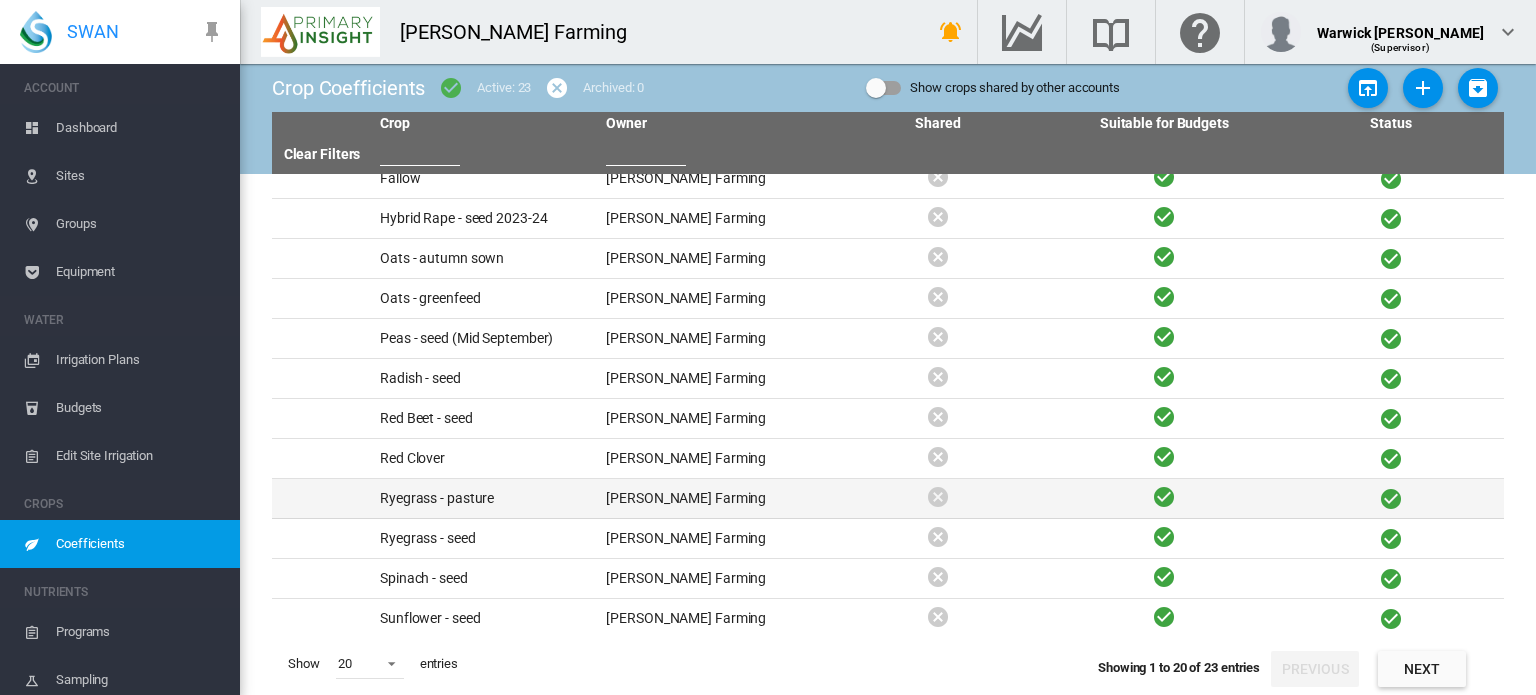 click on "Ryegrass - pasture" at bounding box center (485, 498) 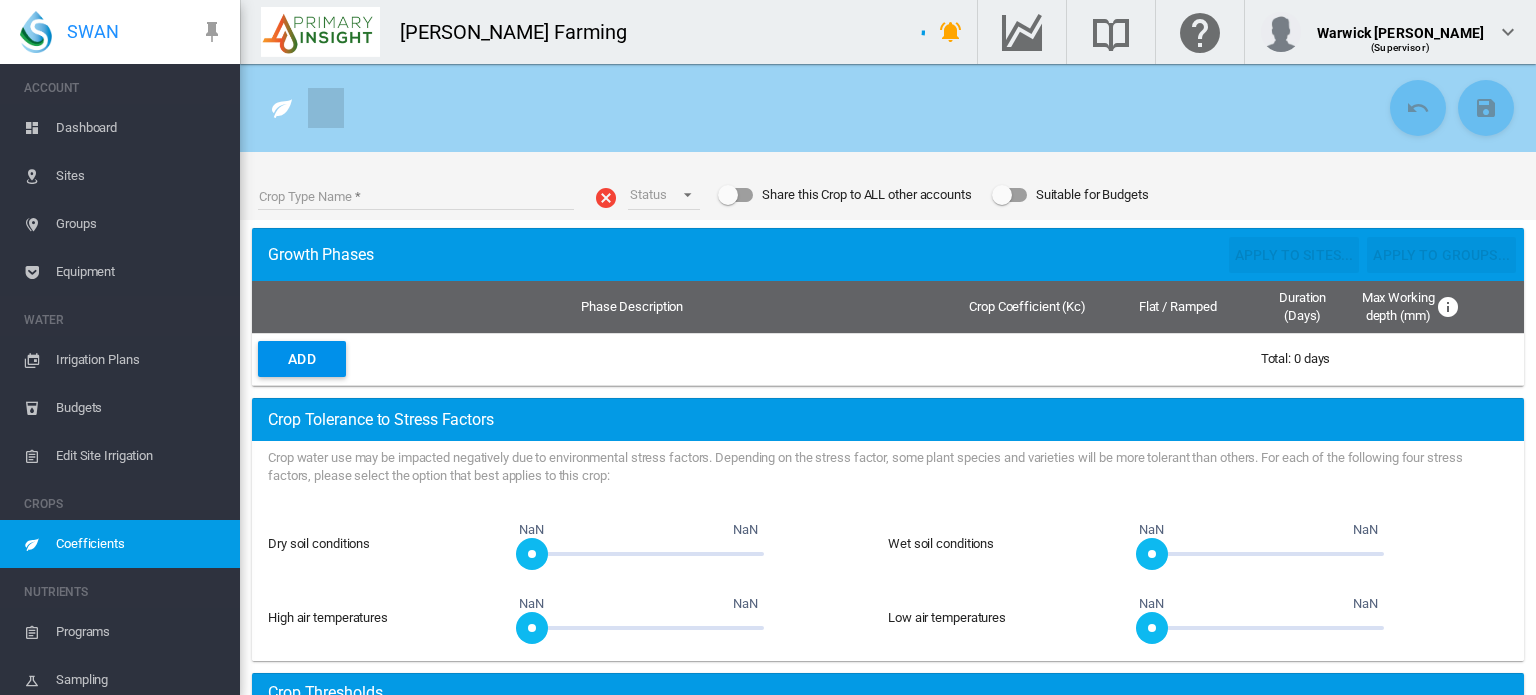 type on "**********" 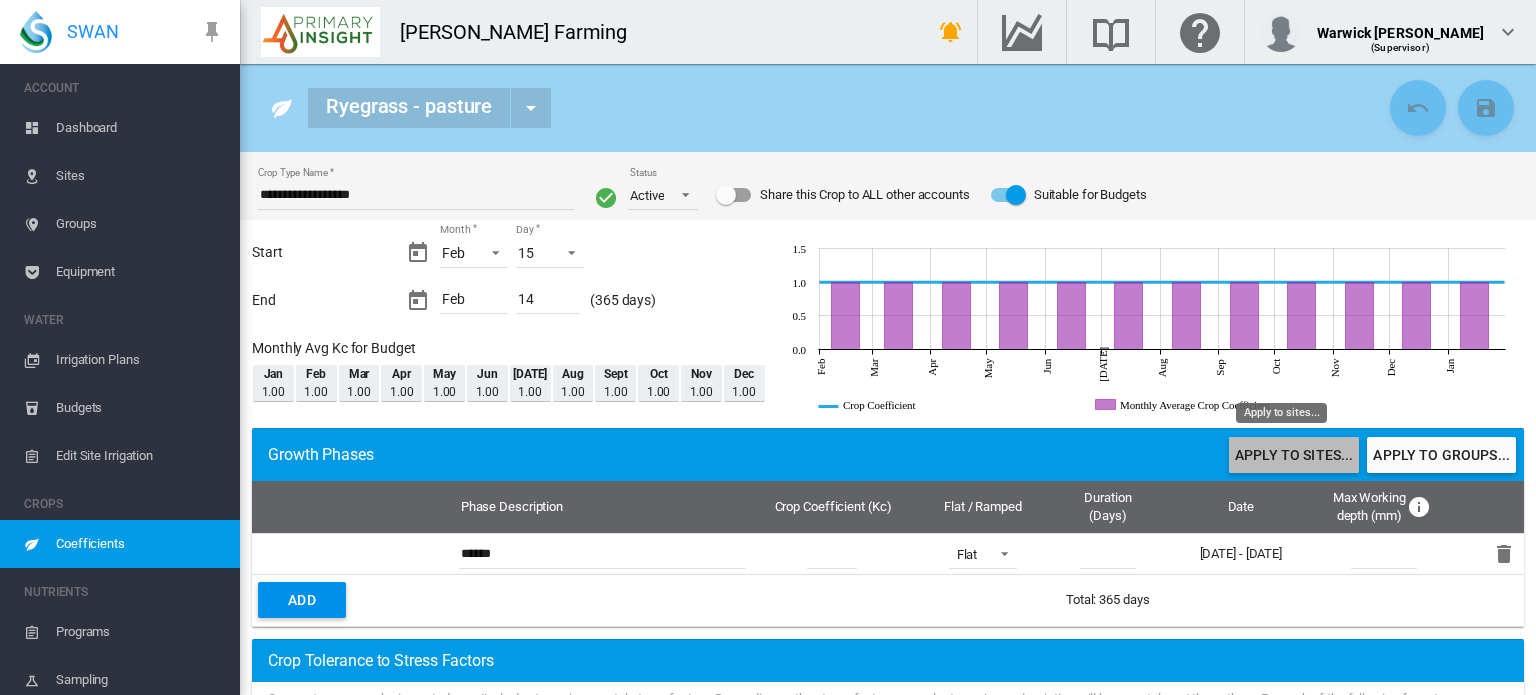 click on "Apply to sites..." at bounding box center (1294, 455) 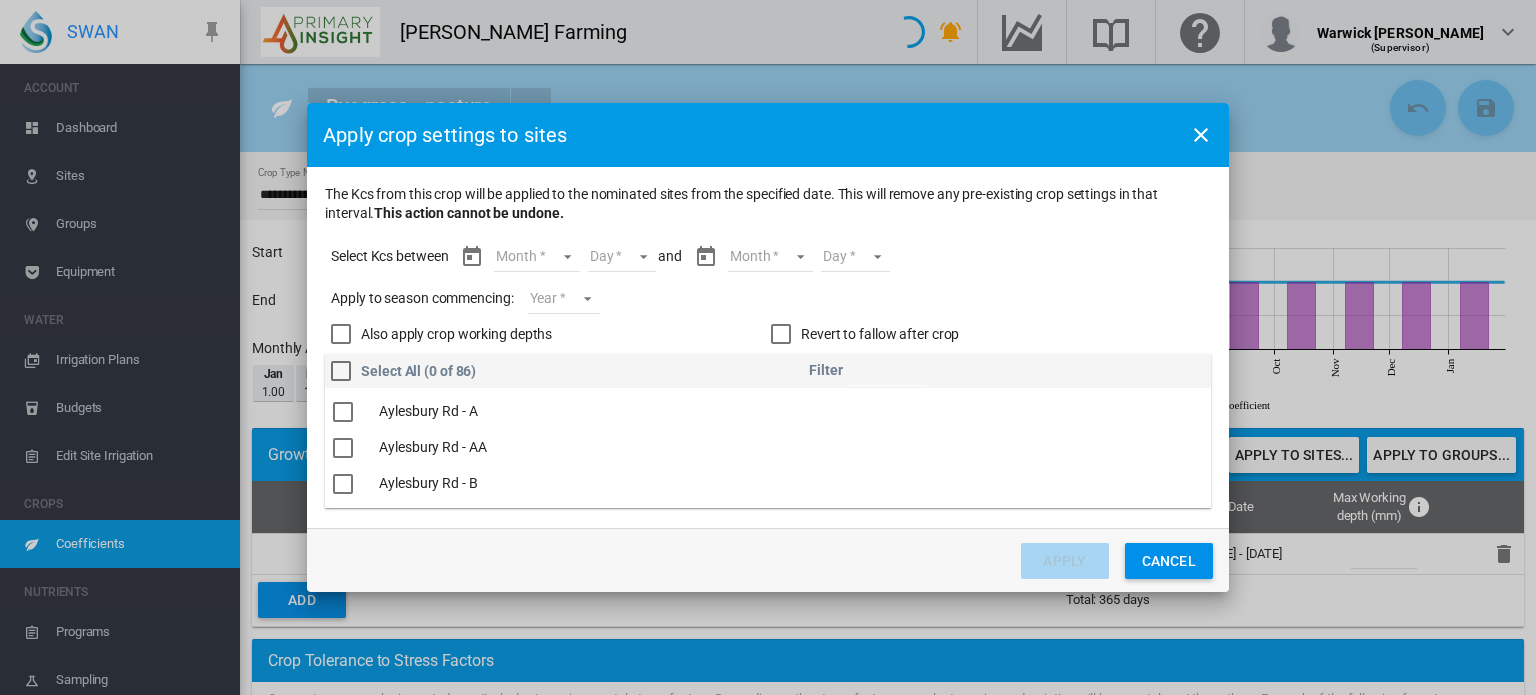 click on "Month
Feb Mar Apr May Jun Jul Aug Sept Oct Nov Dec Jan Feb" at bounding box center (536, 257) 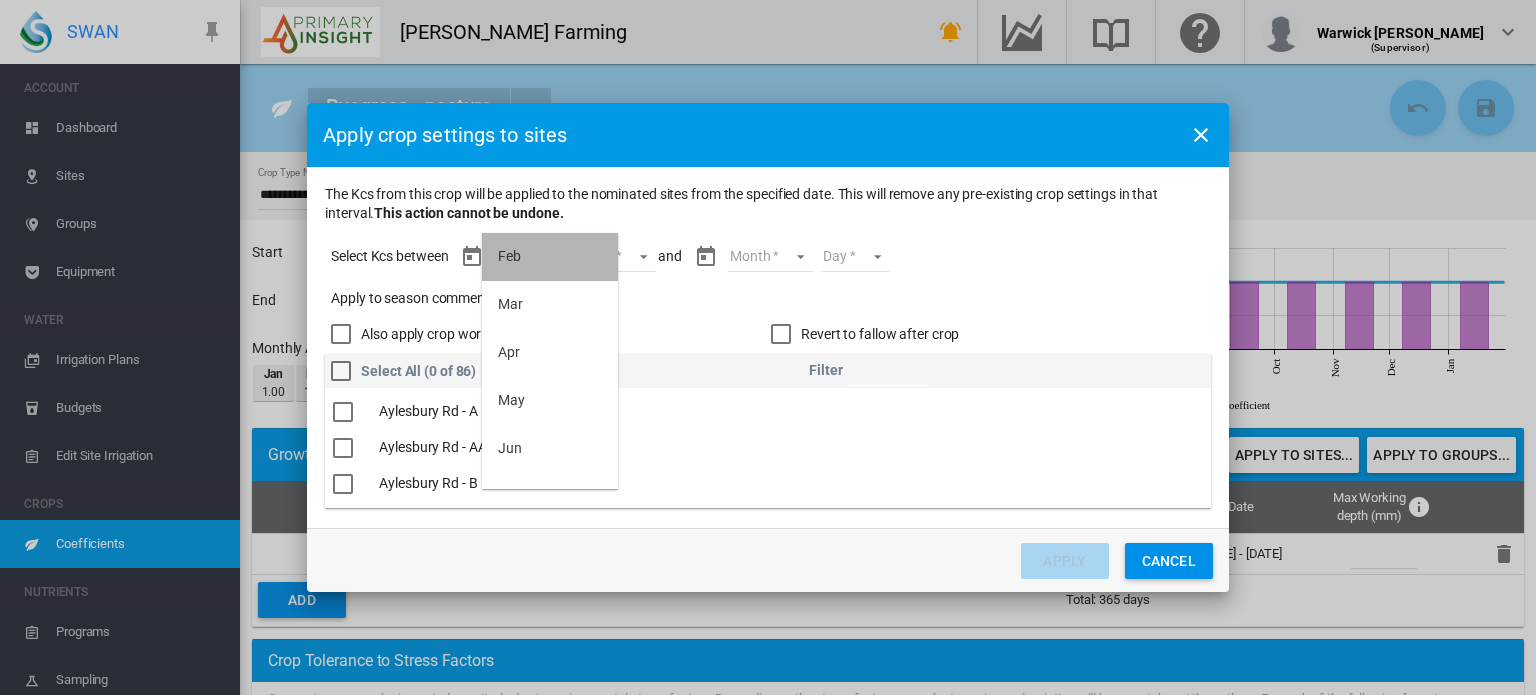 click on "Feb" at bounding box center [550, 257] 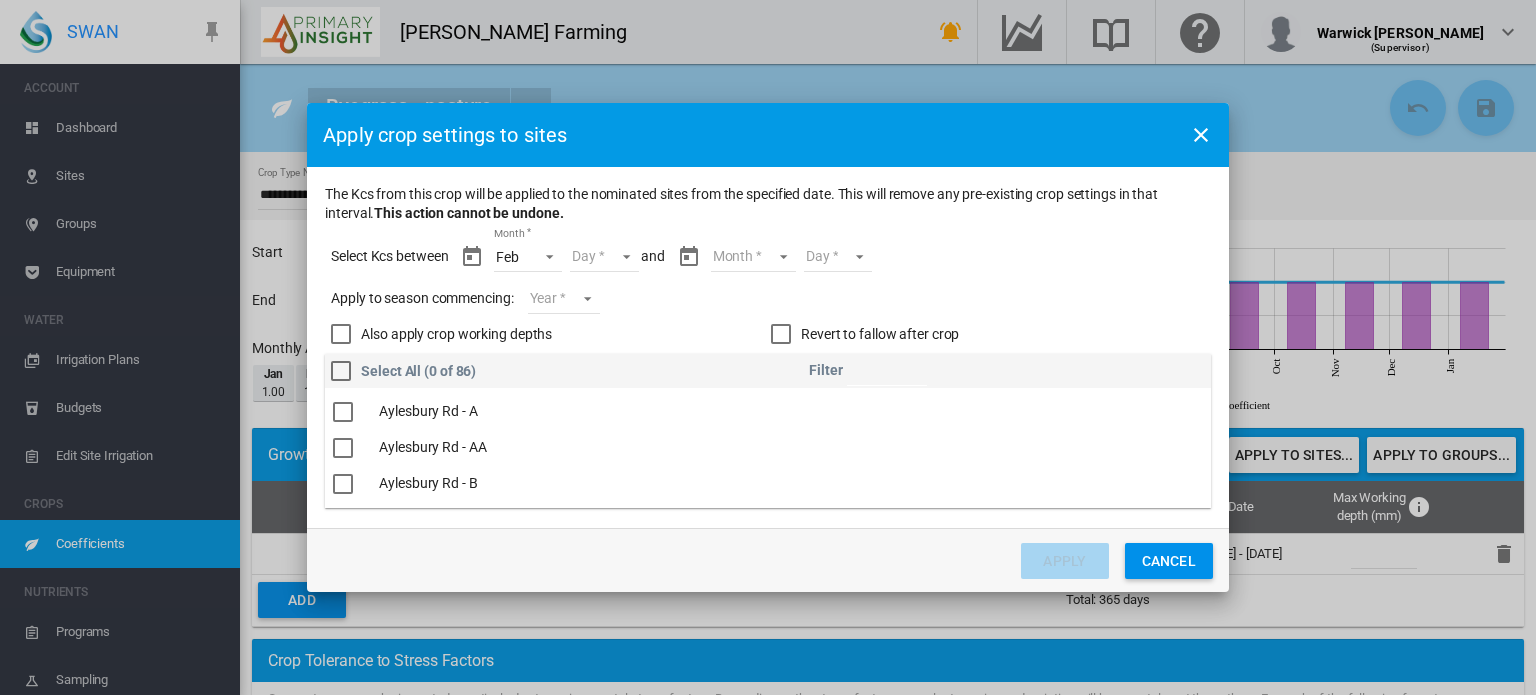 click on "Day
15 16 17 18 19 20 21 22 23 24 25 26 27 28" at bounding box center [604, 257] 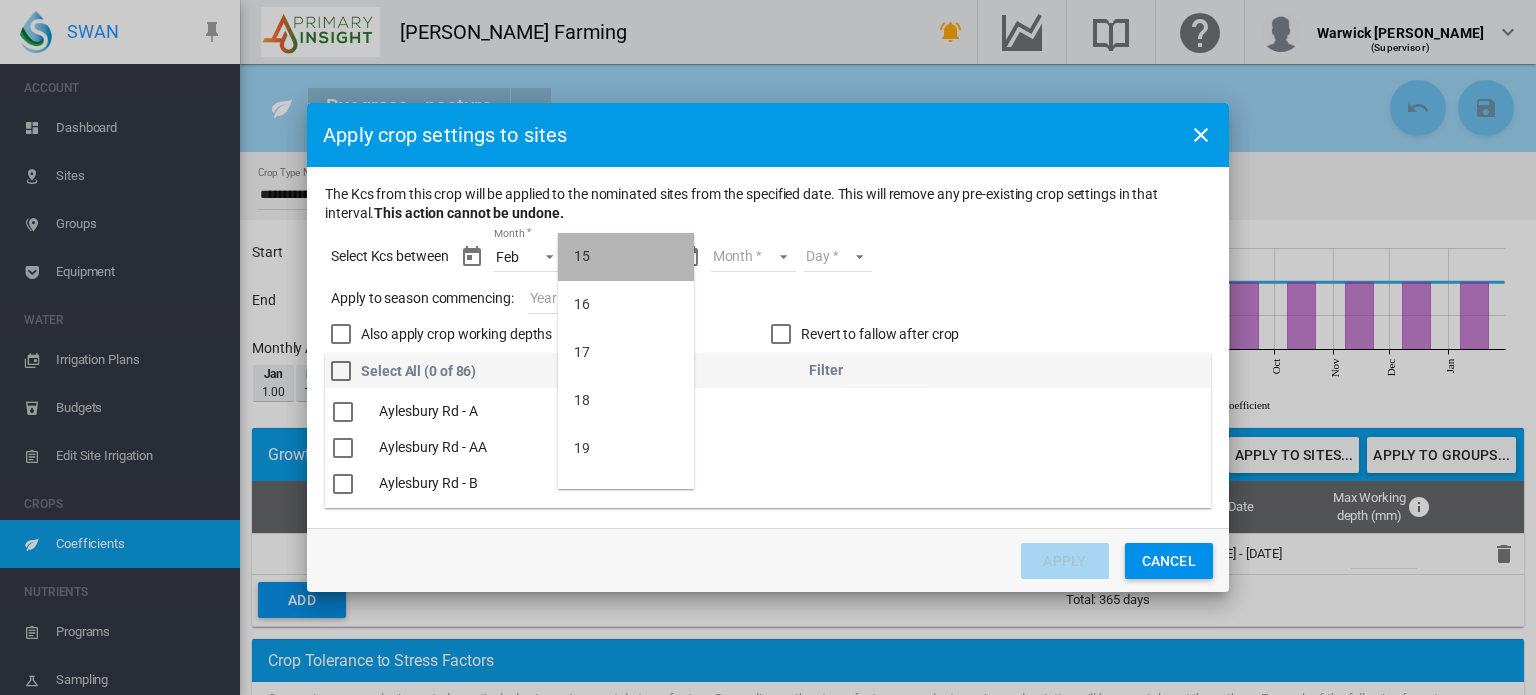 click on "15" at bounding box center (626, 257) 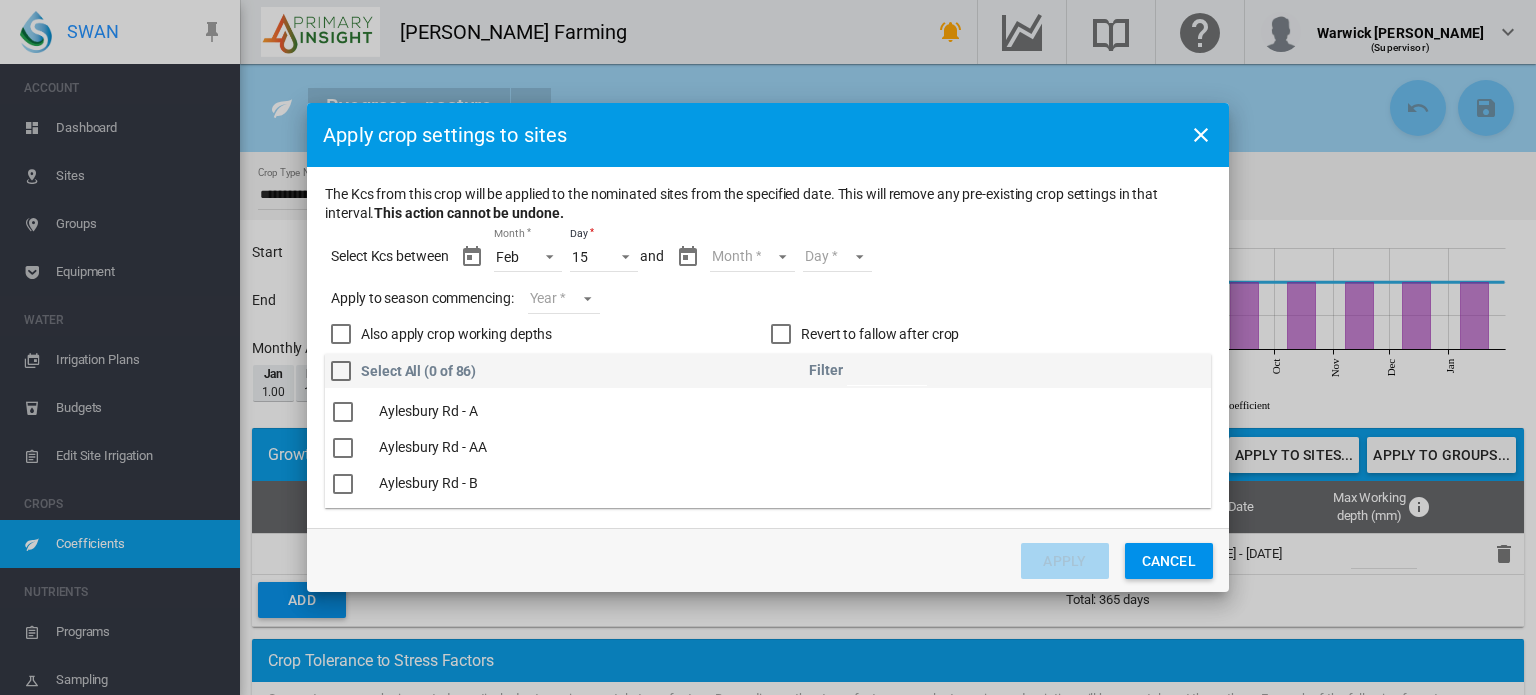 click on "Month
Feb Mar Apr May Jun Jul Aug Sept Oct Nov Dec Jan Feb" at bounding box center [752, 257] 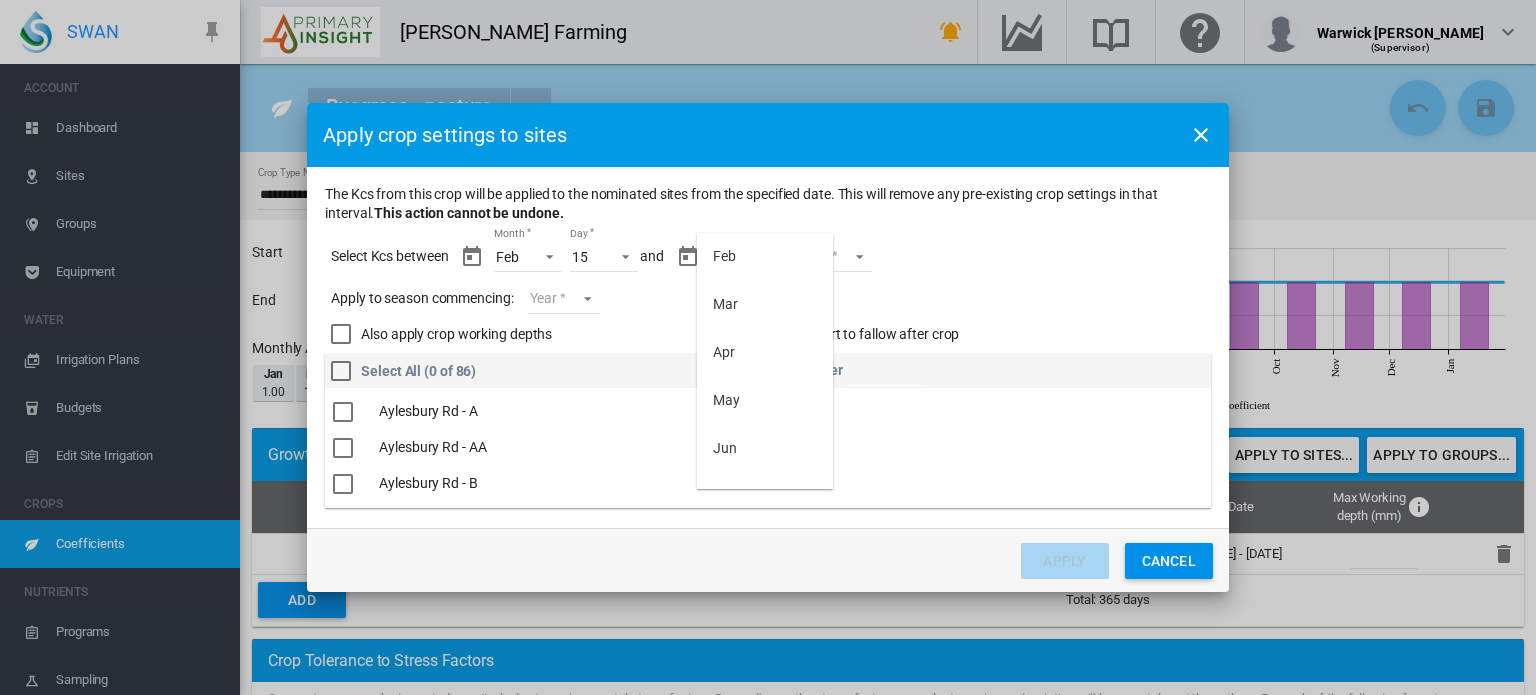 scroll, scrollTop: 368, scrollLeft: 0, axis: vertical 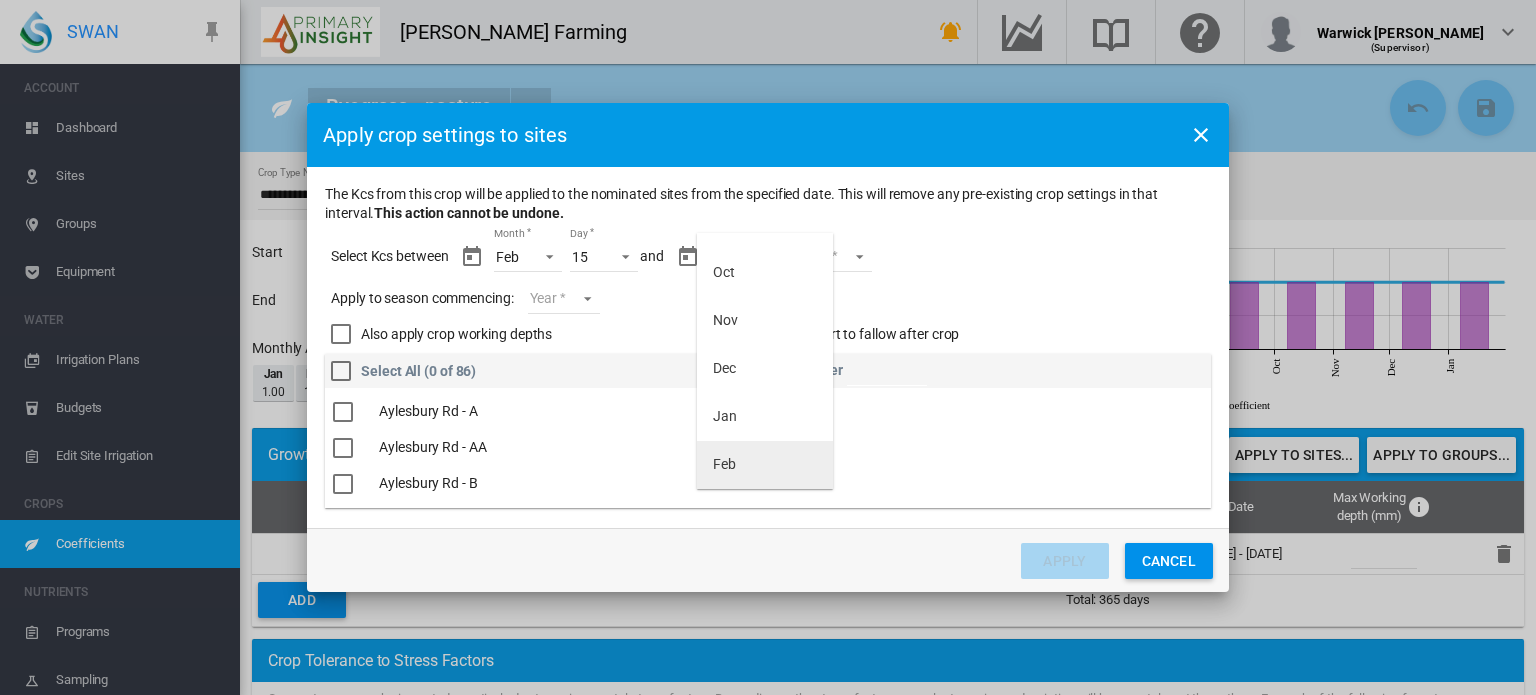 click on "Feb" at bounding box center (765, 465) 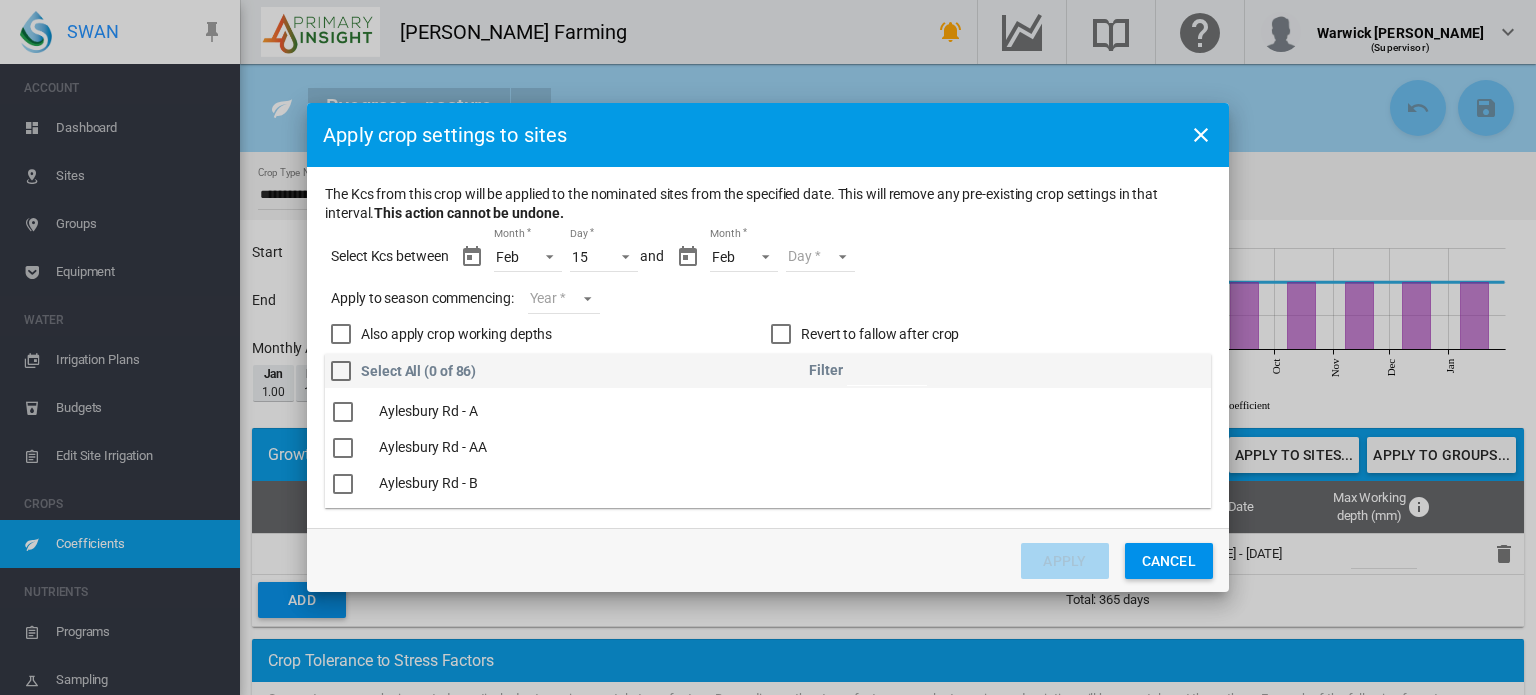 click on "Day
01 02 03 04 05 06 07 08 09 10 11 12 13 14" at bounding box center (820, 257) 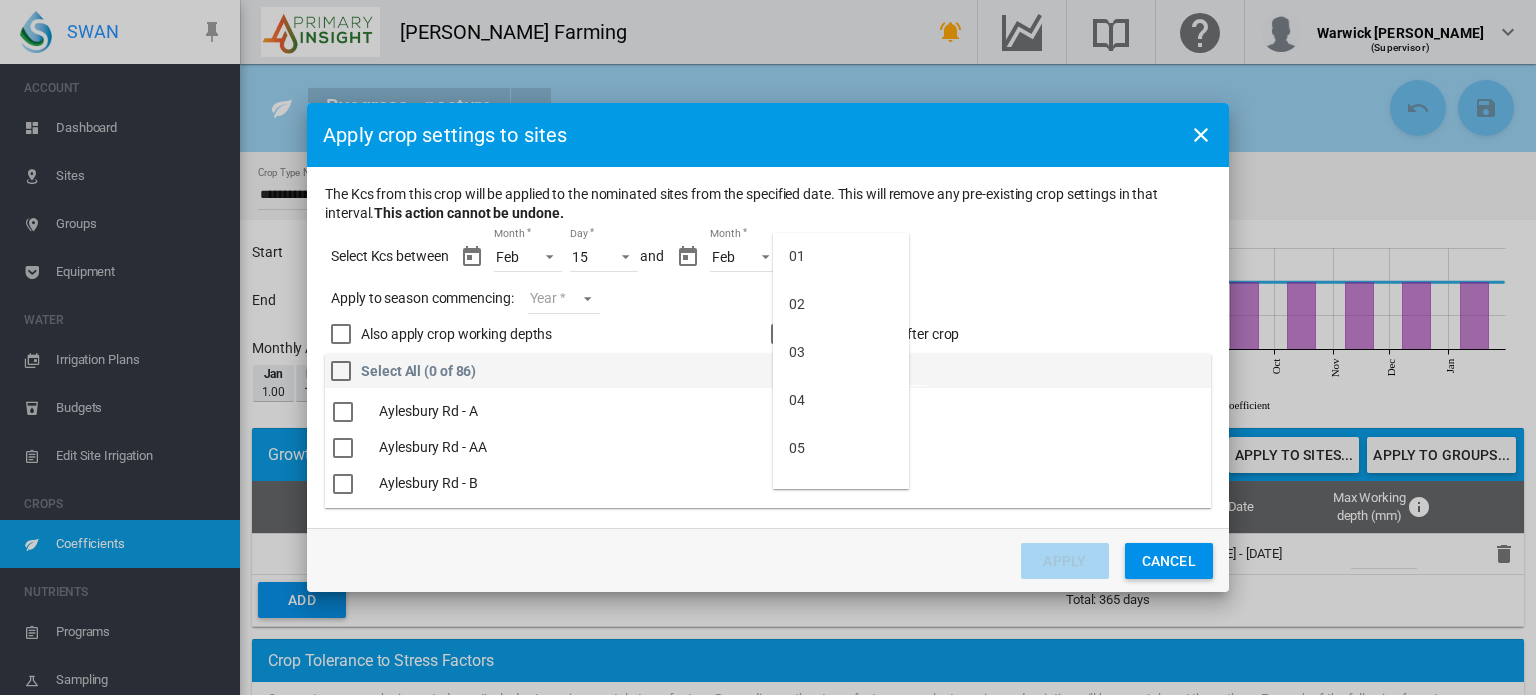 scroll, scrollTop: 416, scrollLeft: 0, axis: vertical 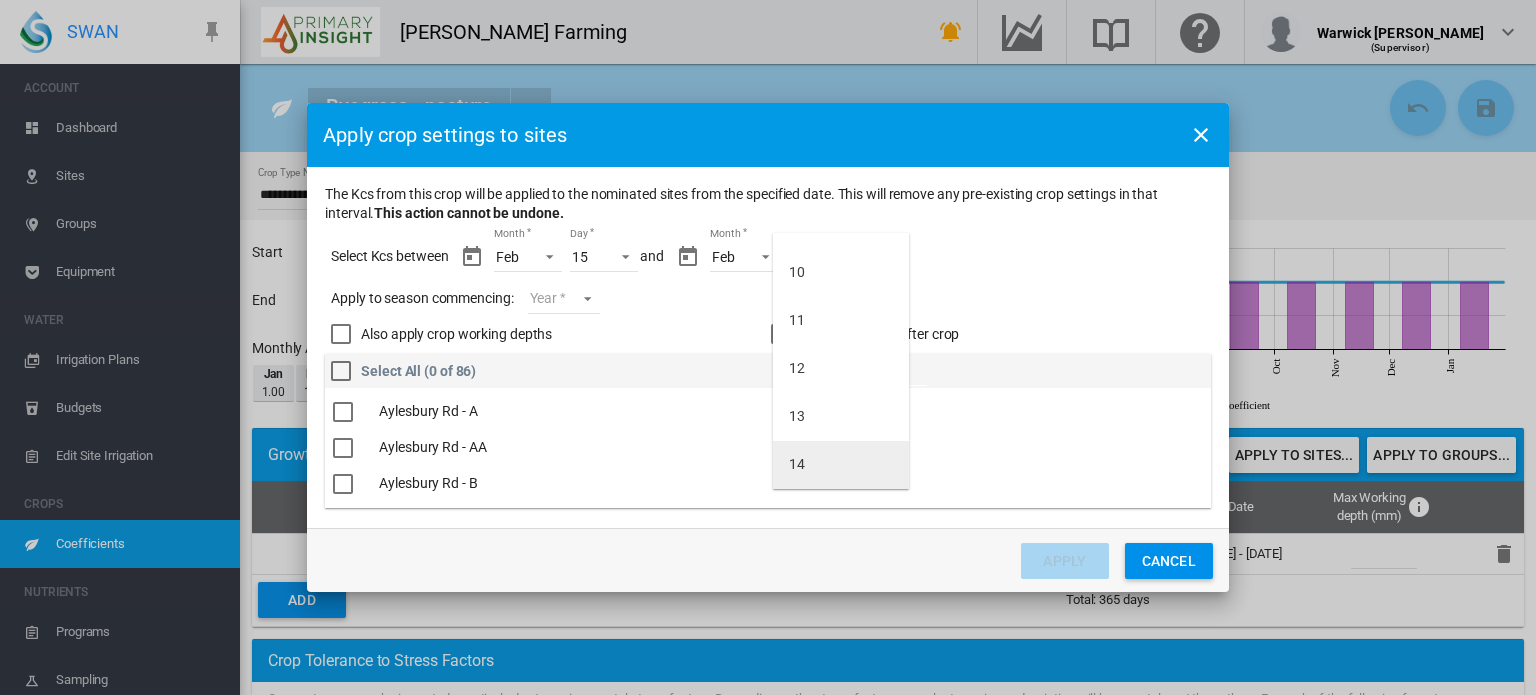 click on "14" at bounding box center (841, 465) 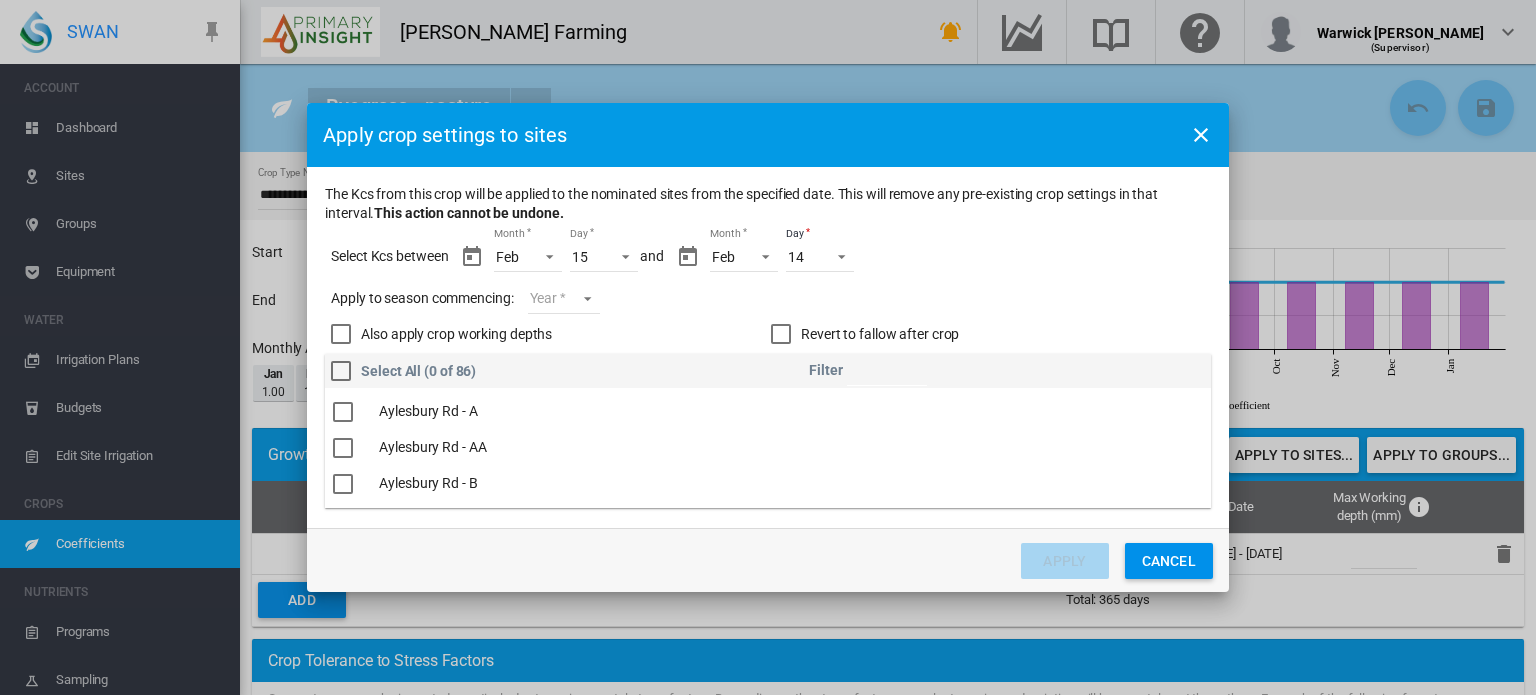 click on "Year
[DATE] [CREDIT_CARD_NUMBER]" at bounding box center [564, 299] 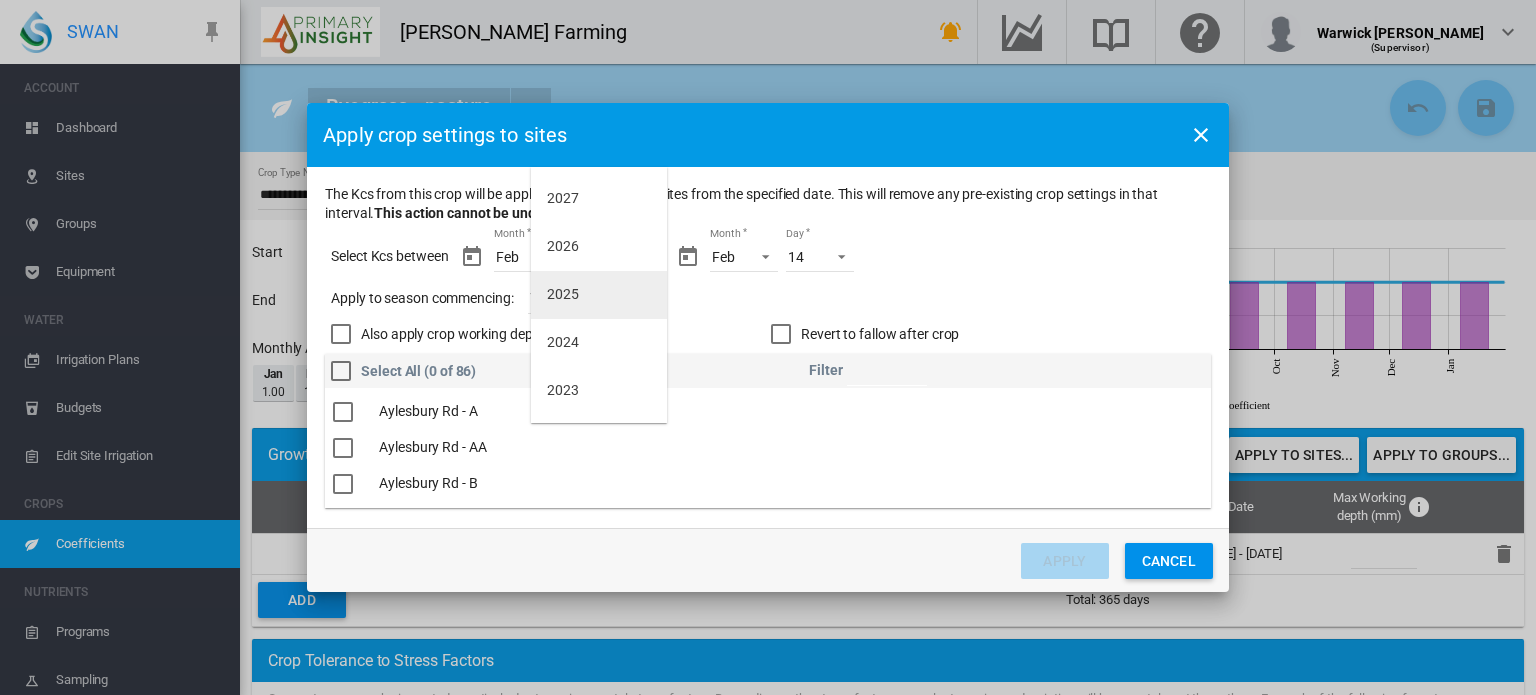 click on "2025" at bounding box center [599, 295] 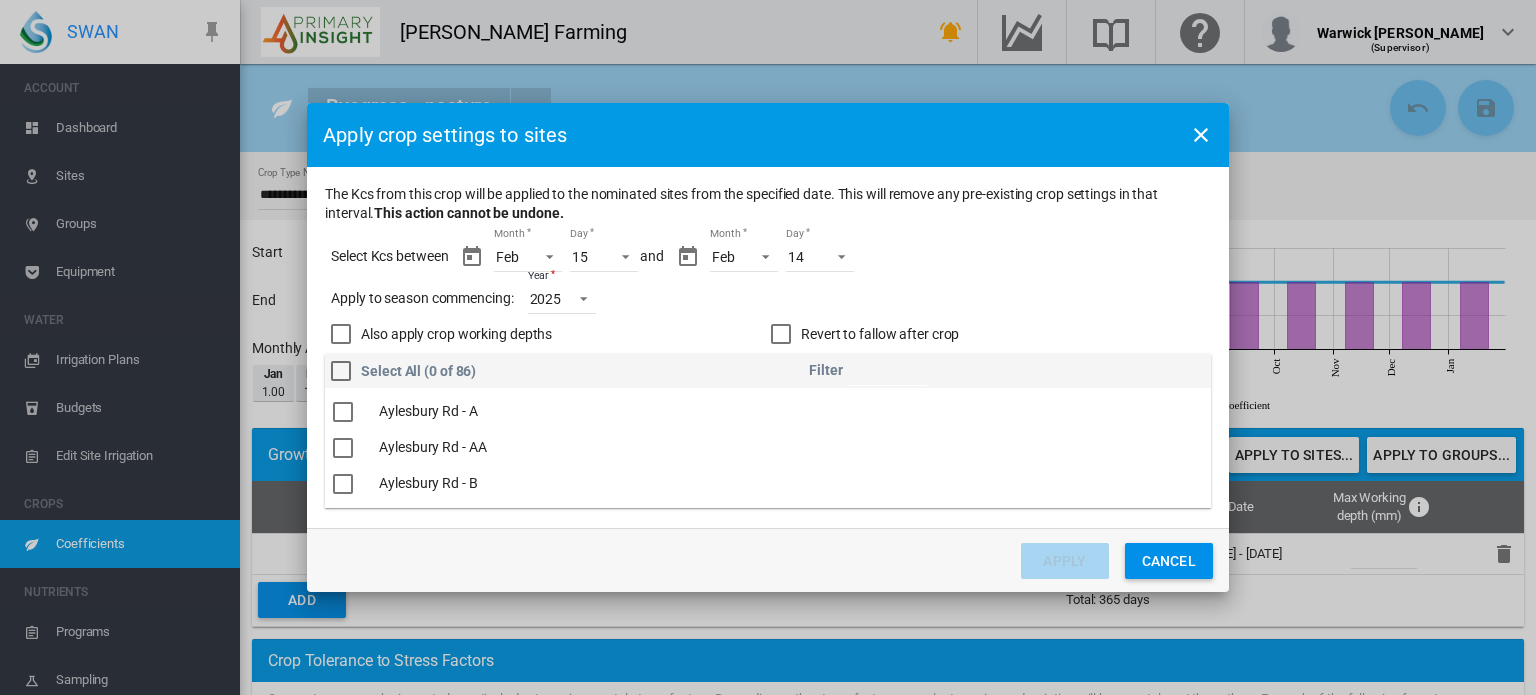 click at bounding box center [341, 334] 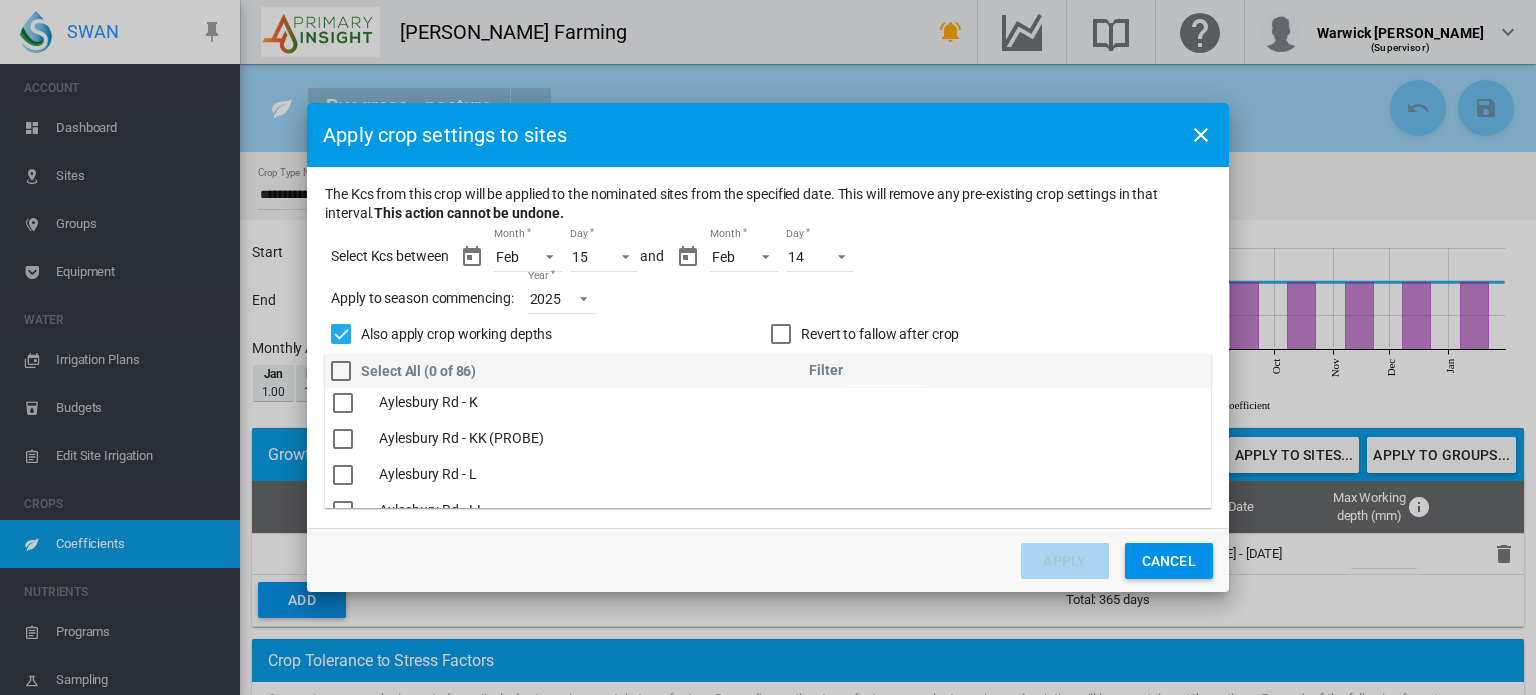 scroll, scrollTop: 496, scrollLeft: 0, axis: vertical 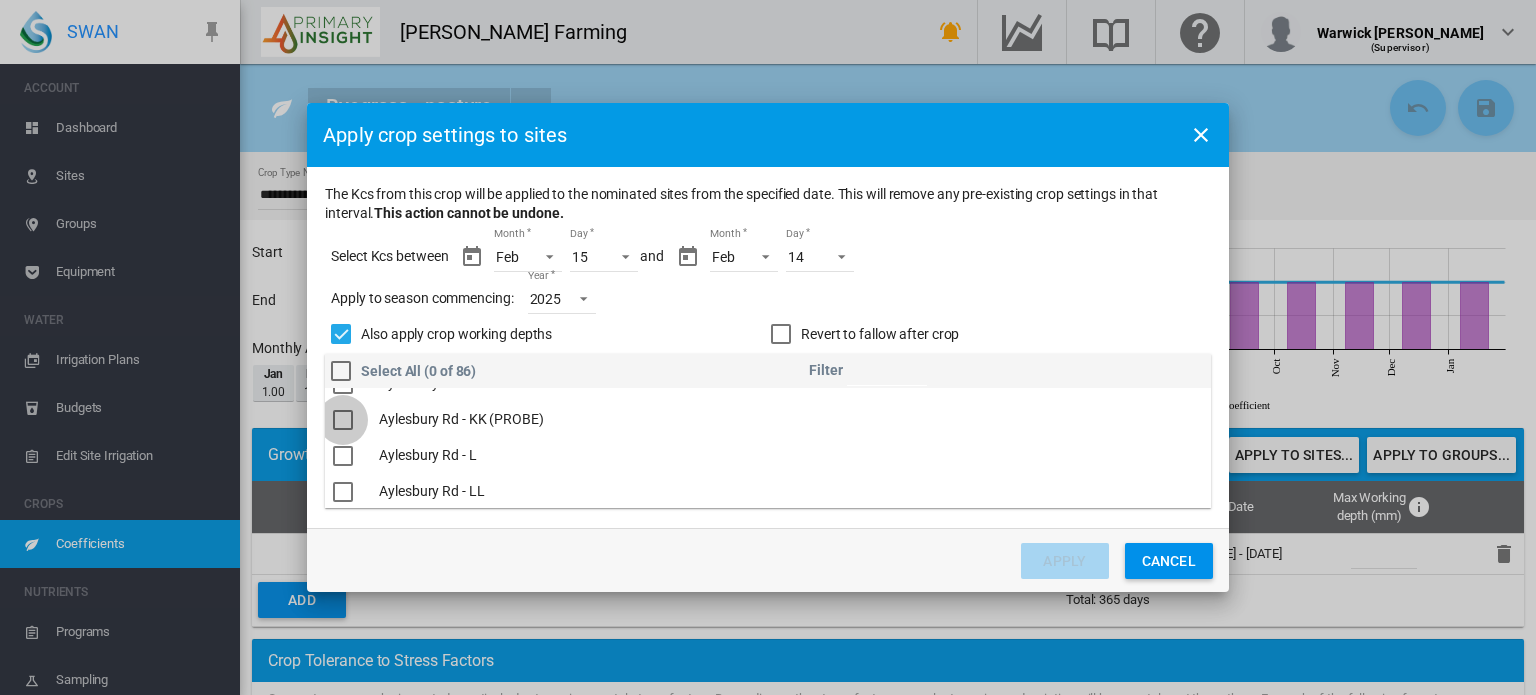 click at bounding box center (343, 420) 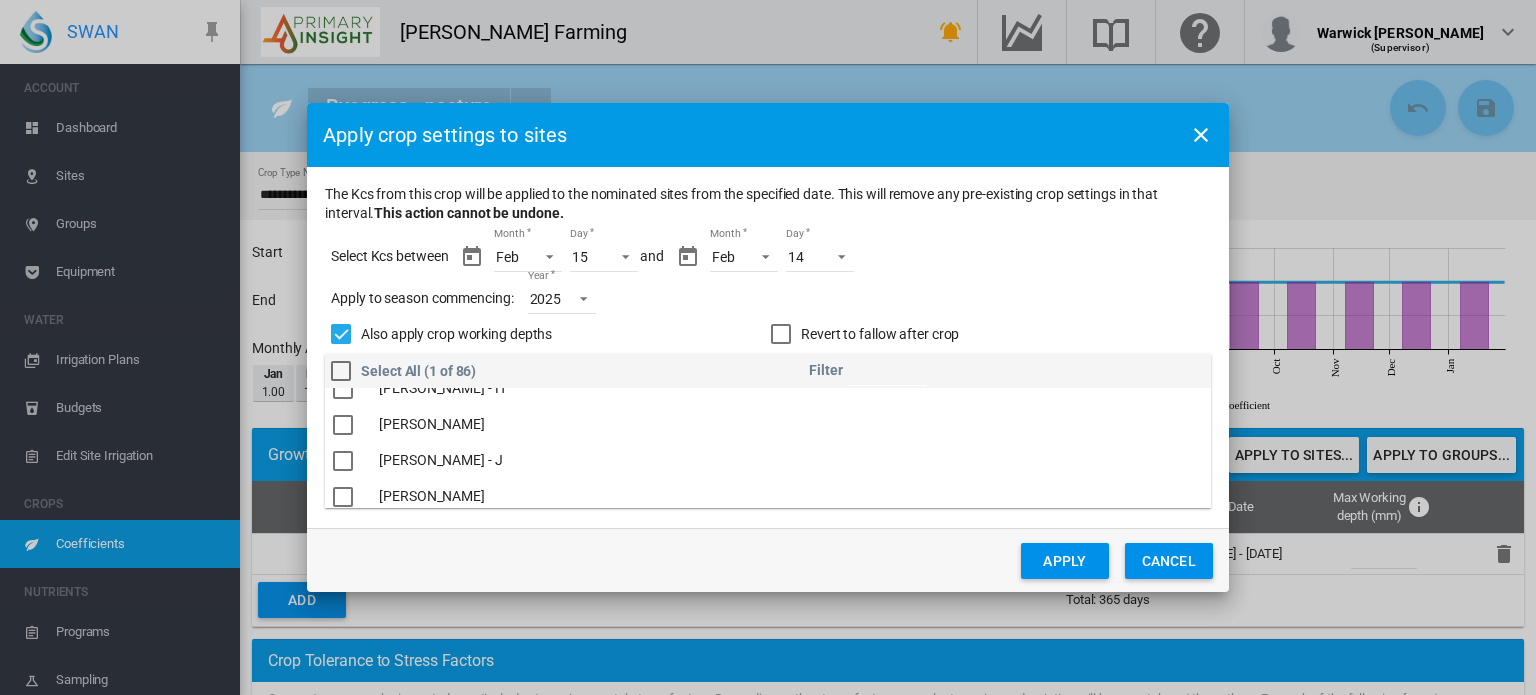 scroll, scrollTop: 1523, scrollLeft: 0, axis: vertical 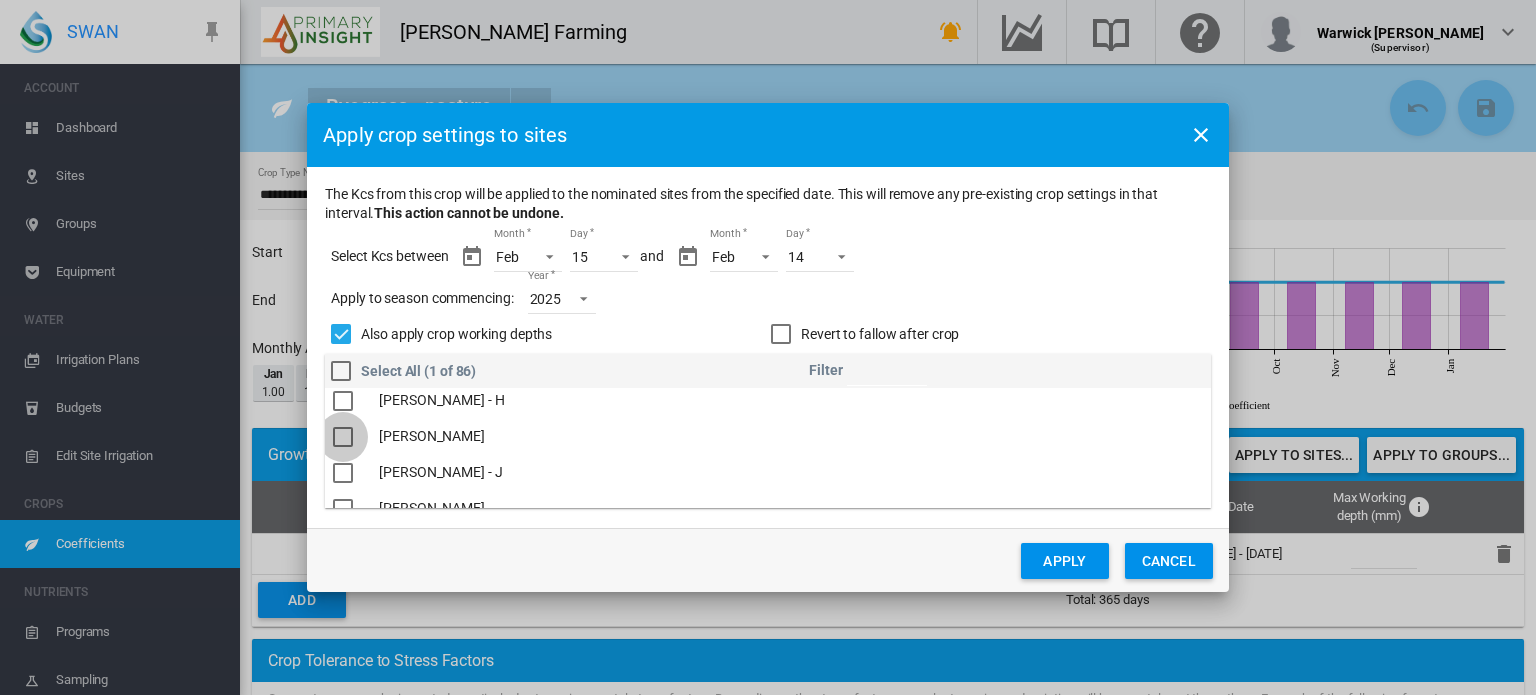 click at bounding box center [343, 437] 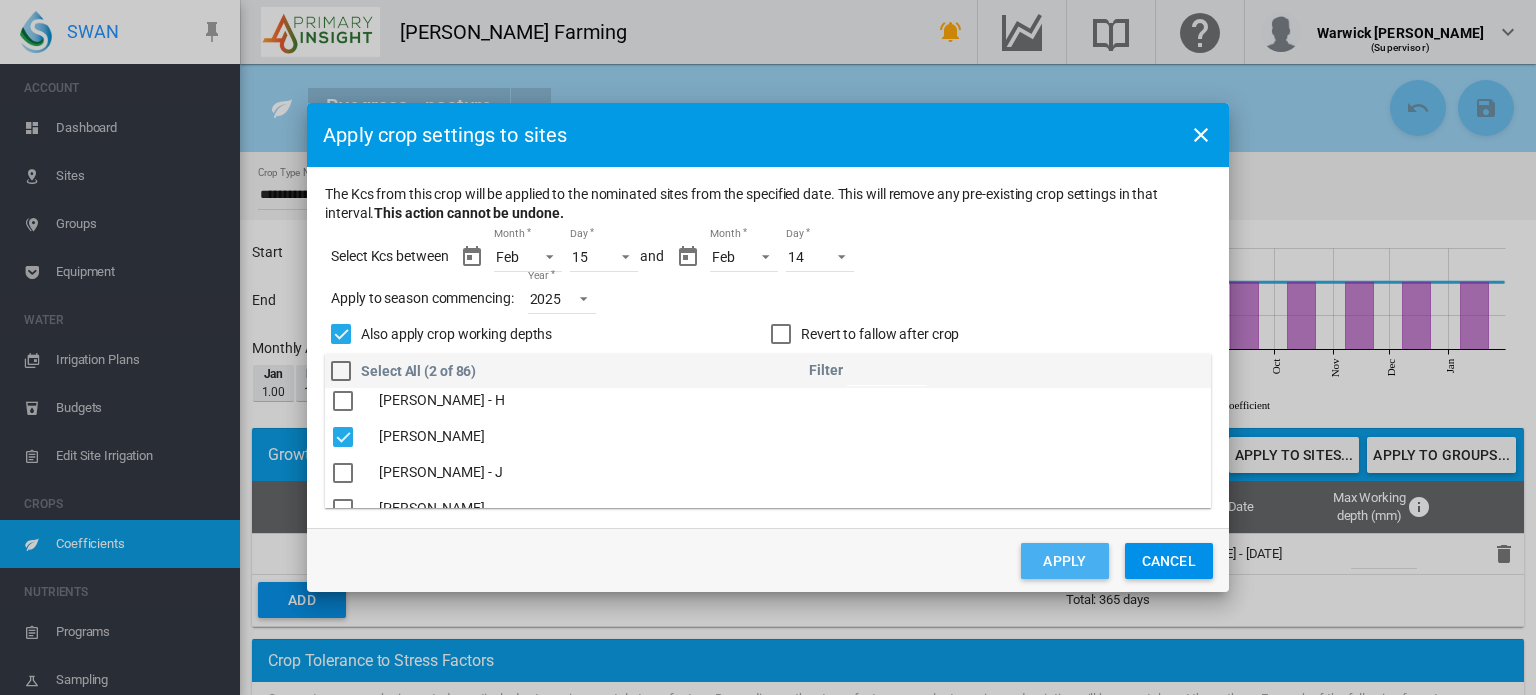 click on "Apply" 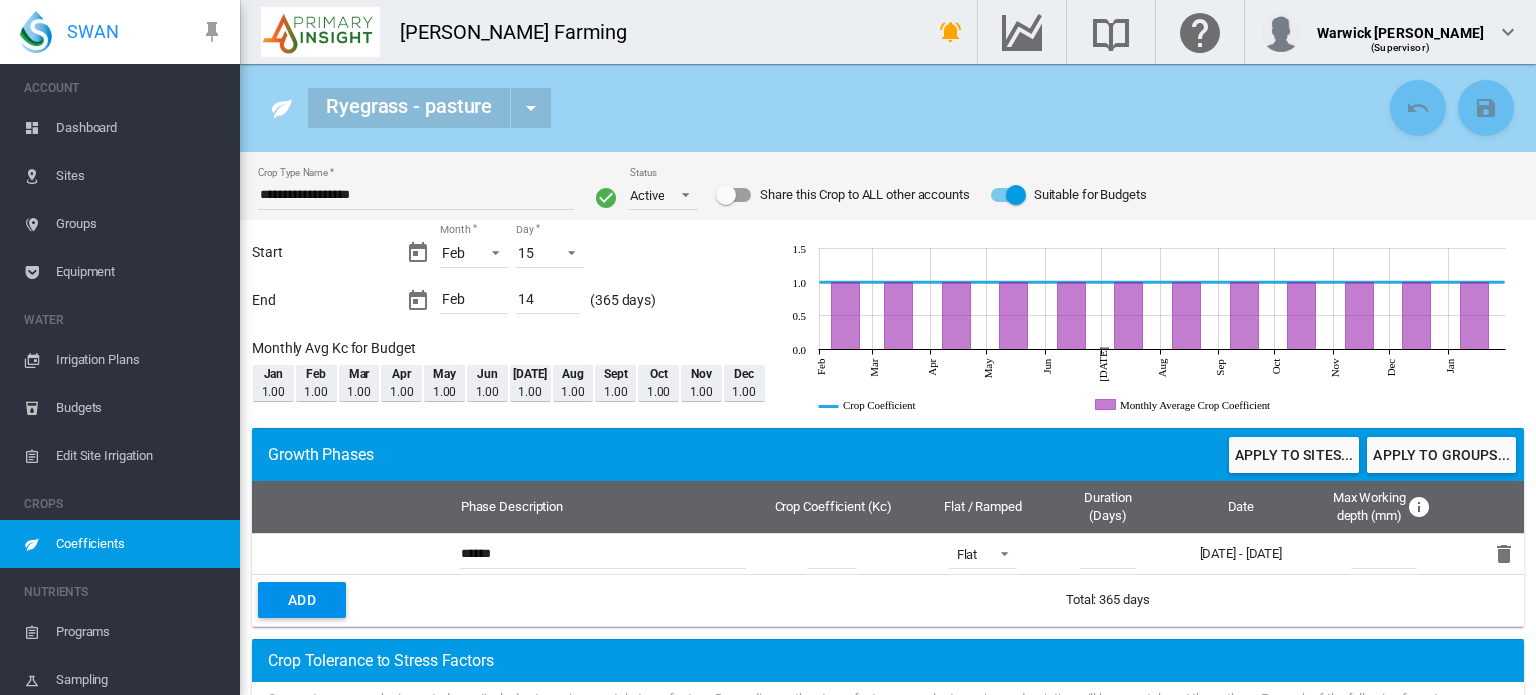 click on "Dashboard" at bounding box center [140, 128] 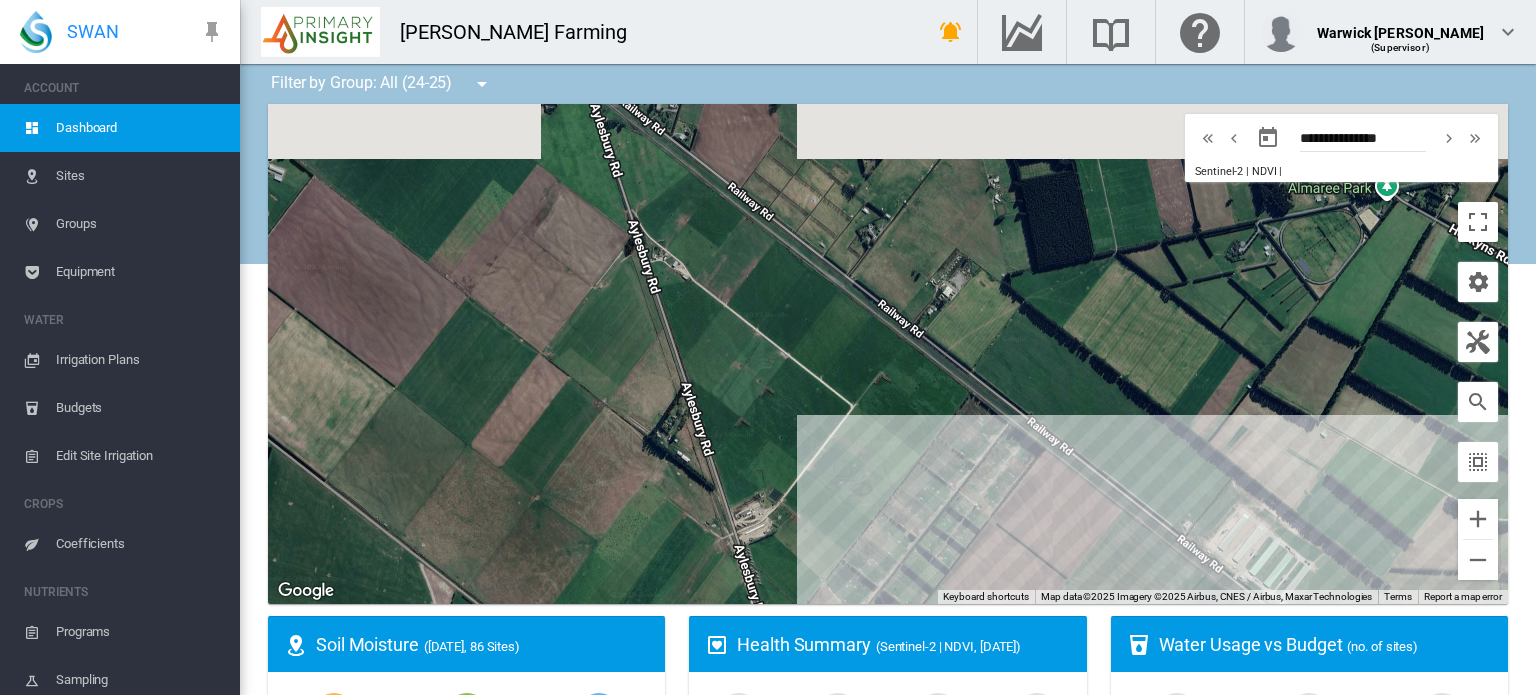 drag, startPoint x: 692, startPoint y: 181, endPoint x: 621, endPoint y: 655, distance: 479.28802 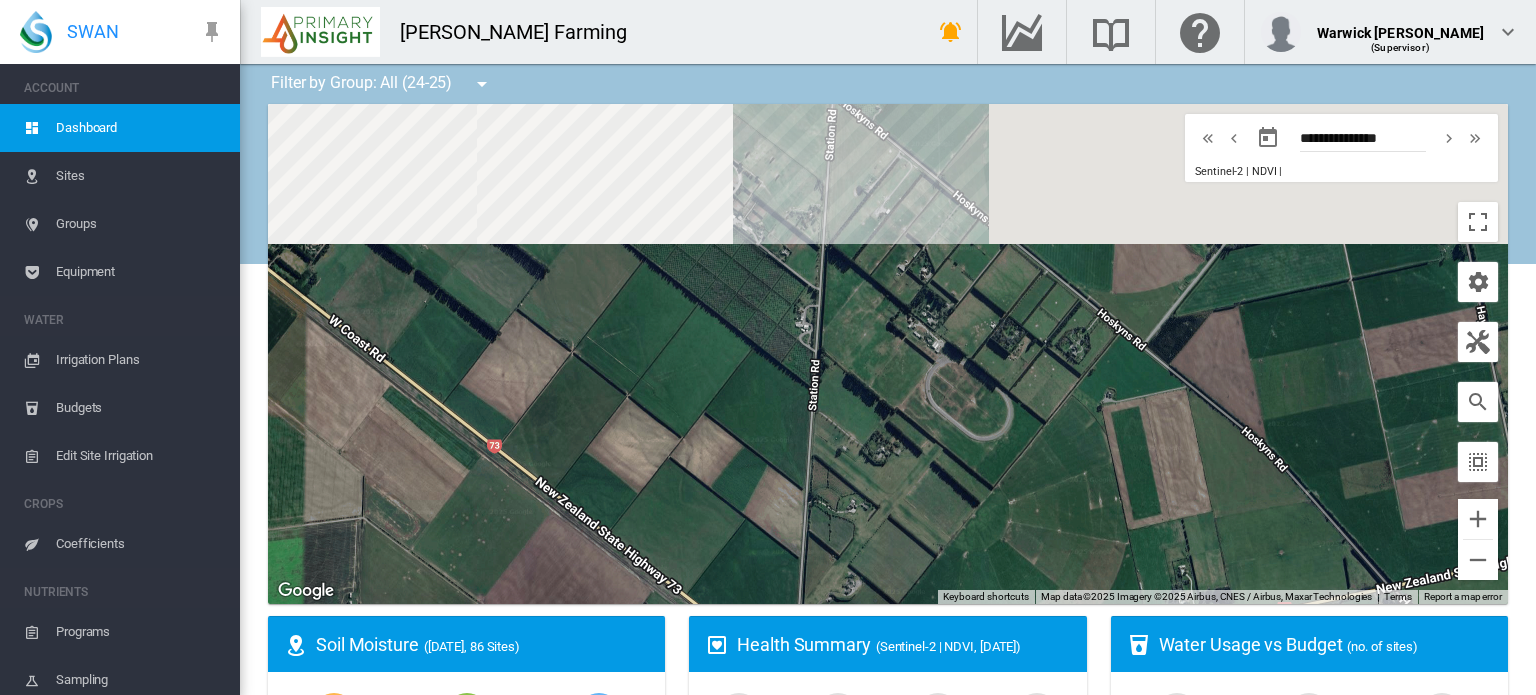 drag, startPoint x: 653, startPoint y: 160, endPoint x: 895, endPoint y: 727, distance: 616.4844 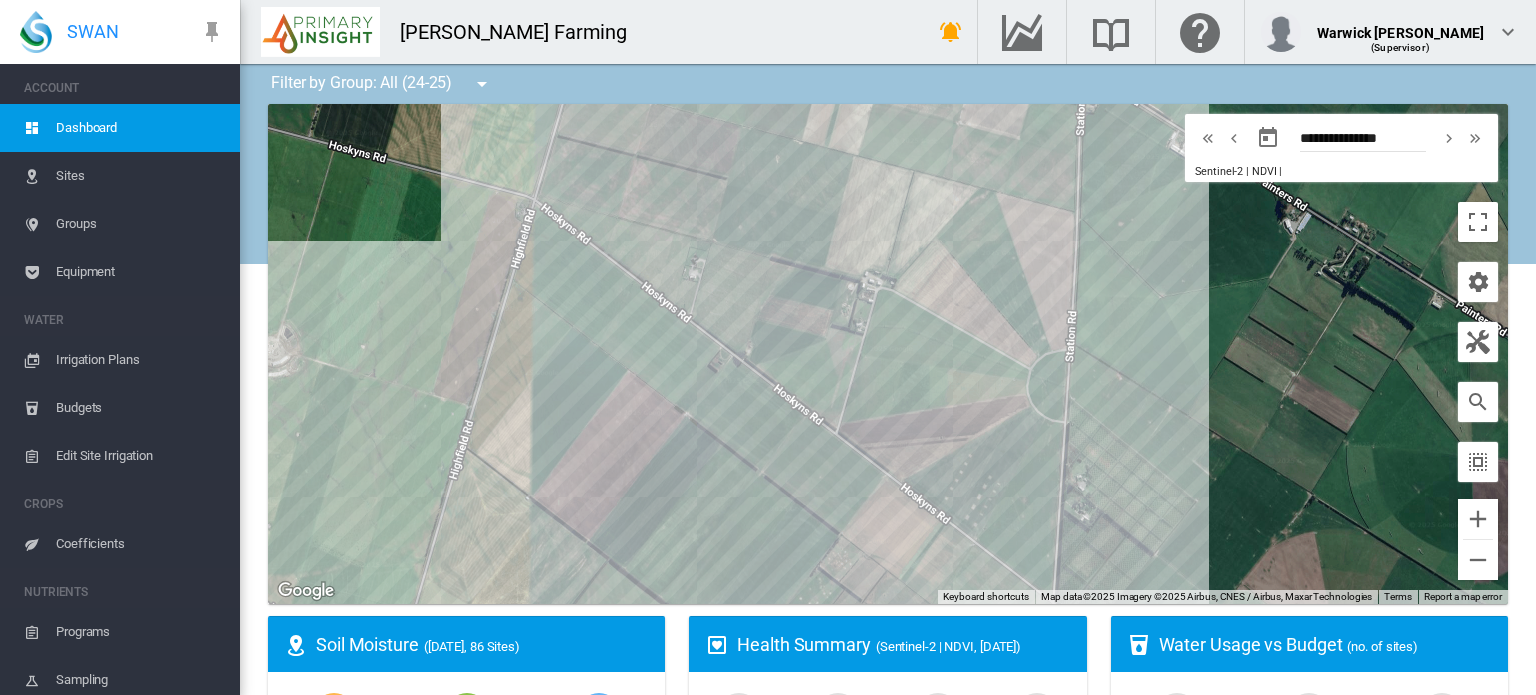drag, startPoint x: 696, startPoint y: 221, endPoint x: 759, endPoint y: 678, distance: 461.32202 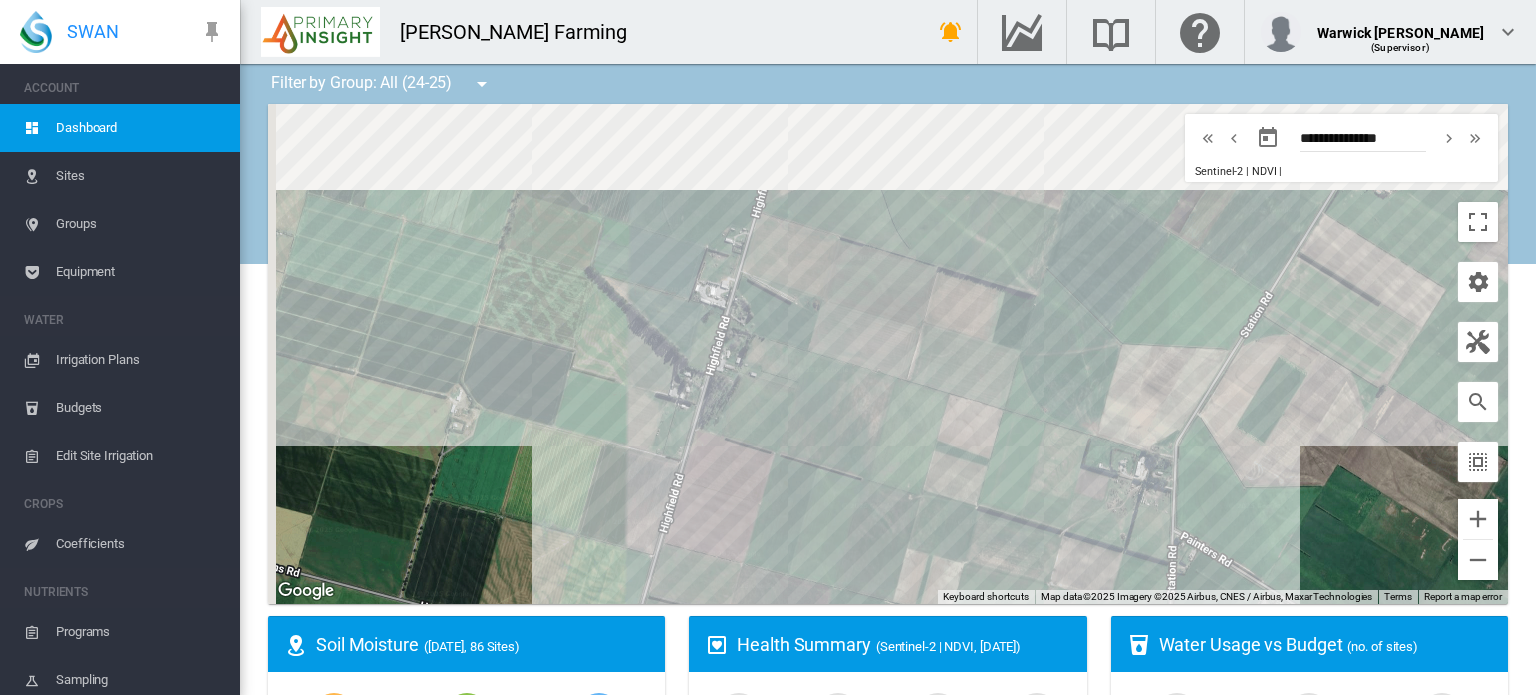 drag, startPoint x: 624, startPoint y: 189, endPoint x: 728, endPoint y: 671, distance: 493.0923 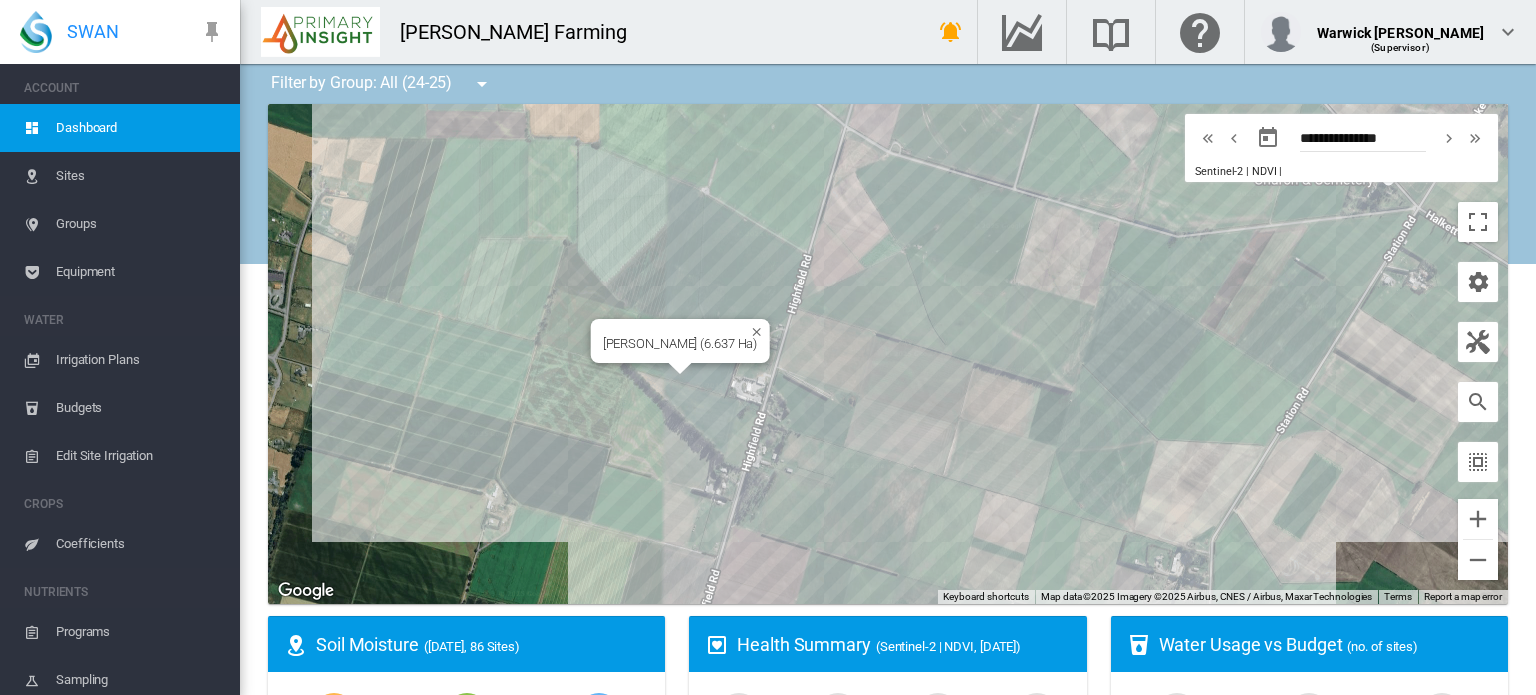 click on "To navigate, press the arrow keys. Highfield Rd - HH (6.637 Ha)" at bounding box center [888, 354] 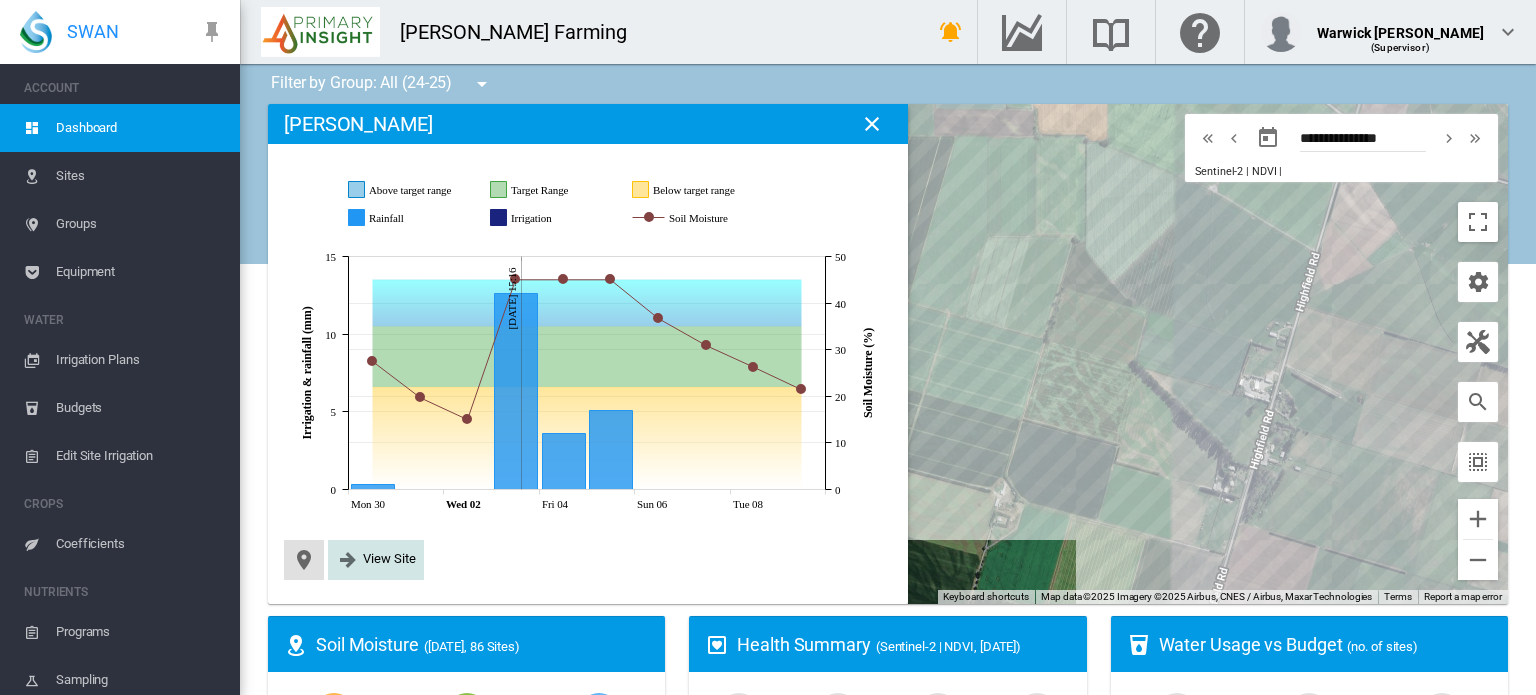 click on "View Site" 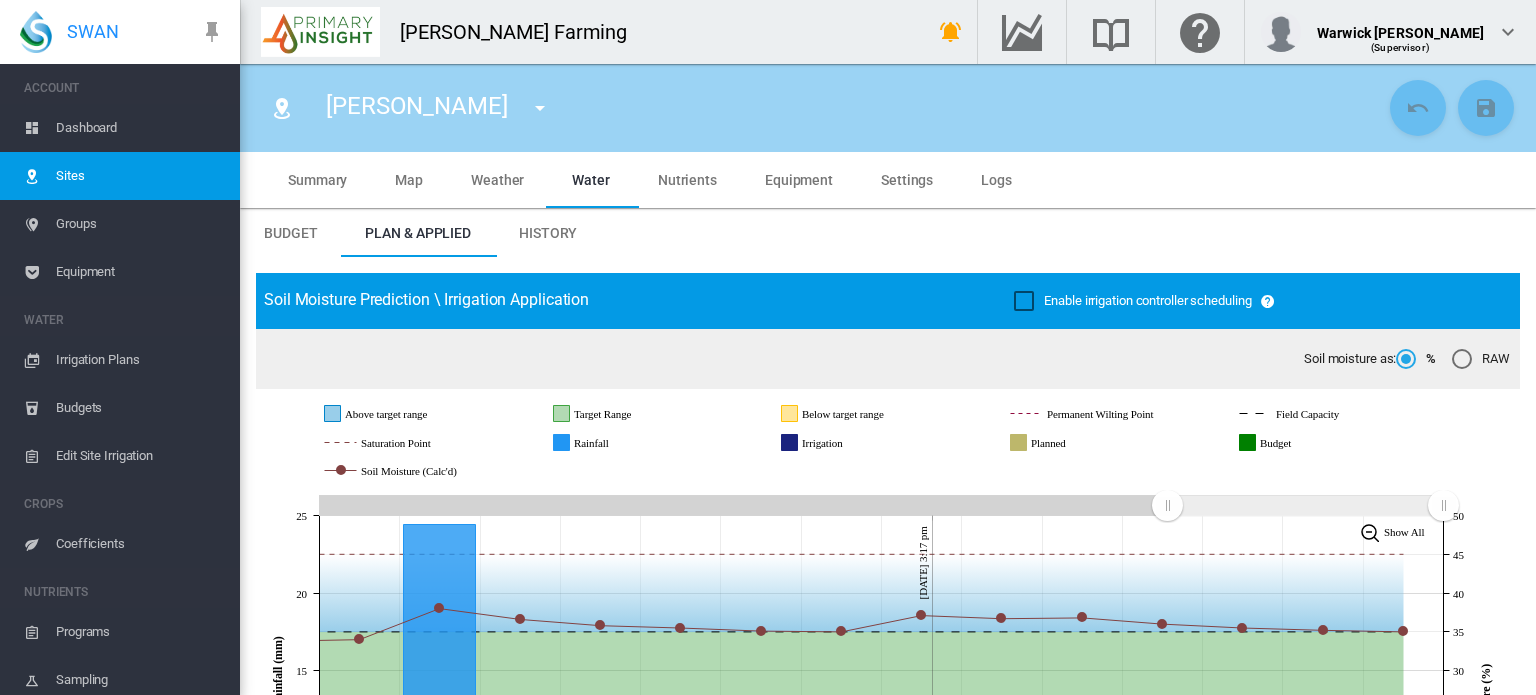 scroll, scrollTop: 0, scrollLeft: 0, axis: both 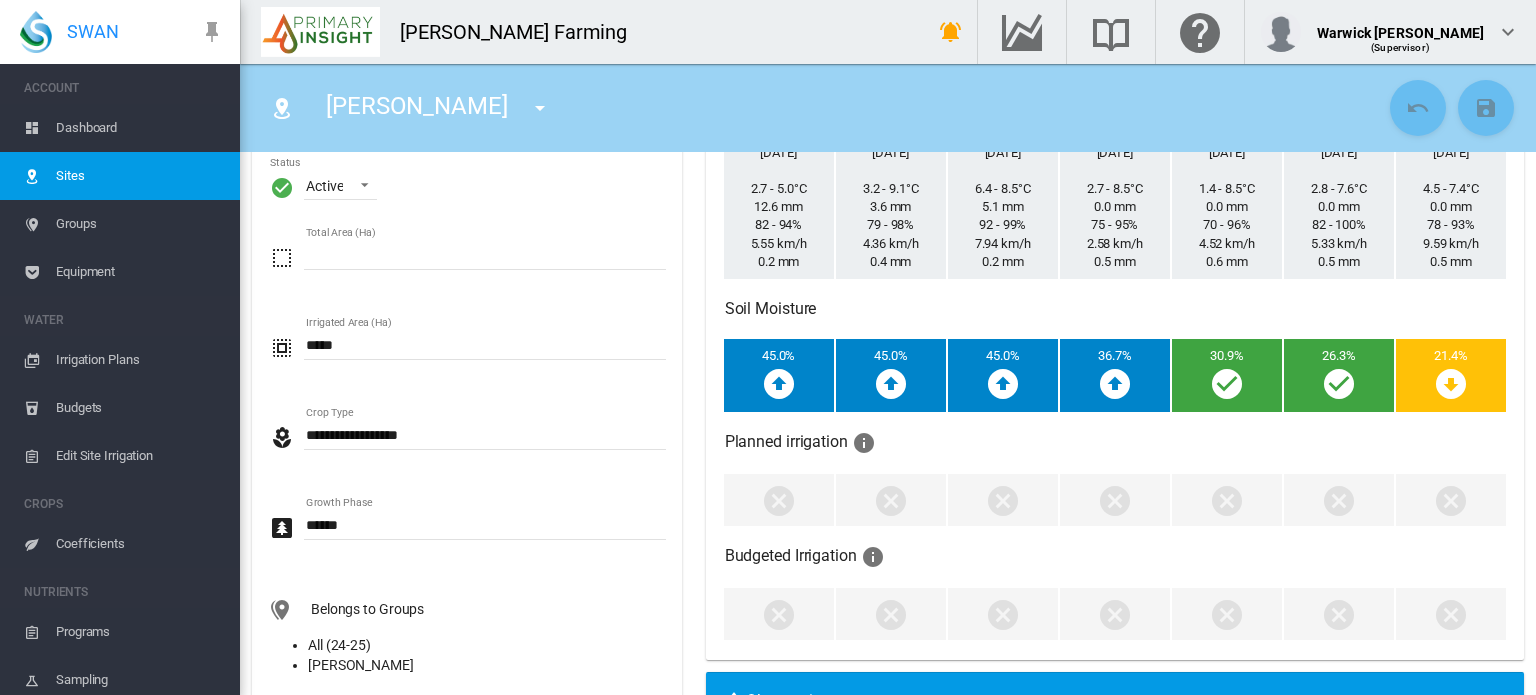 click on "Dashboard" at bounding box center [140, 128] 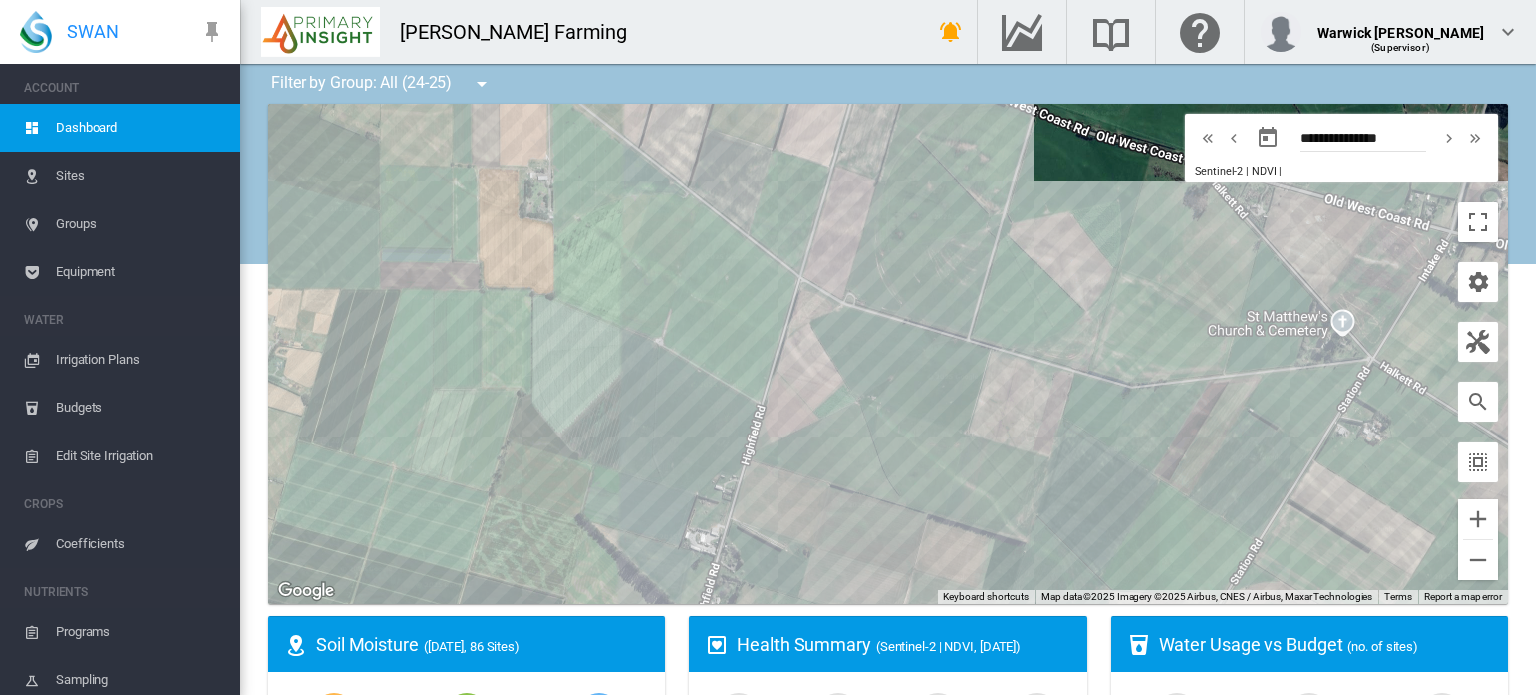 drag, startPoint x: 1276, startPoint y: 327, endPoint x: 708, endPoint y: 477, distance: 587.47253 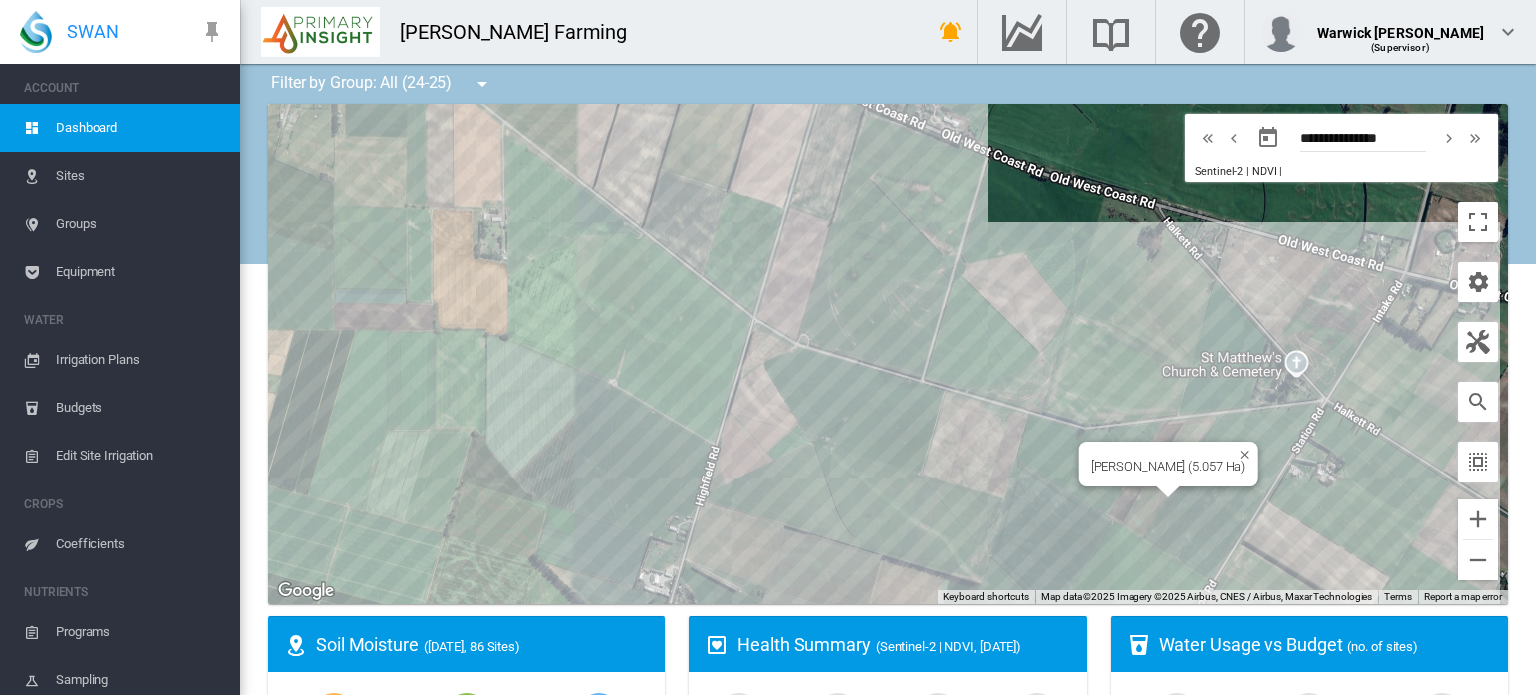 click on "To navigate, press the arrow keys. [PERSON_NAME] (5.057 Ha)" at bounding box center (888, 354) 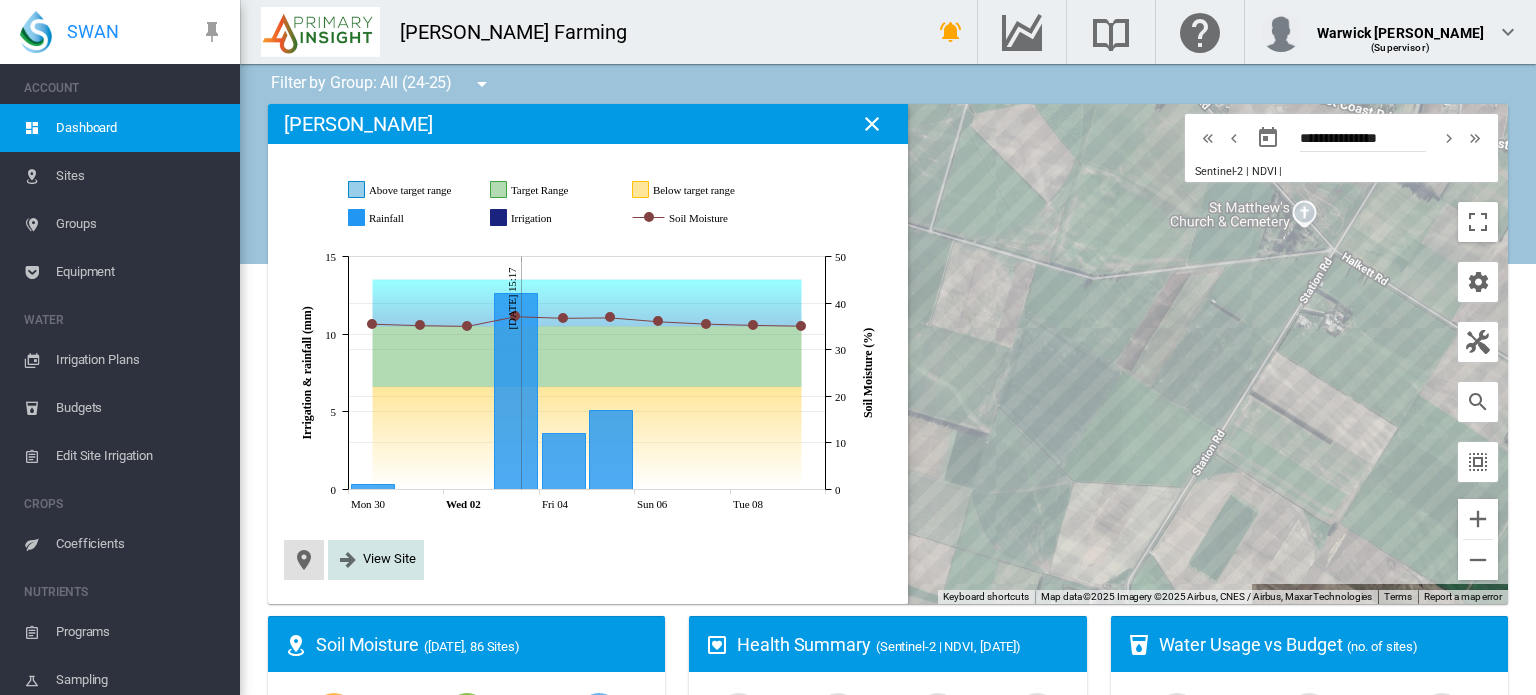 click on "View Site" 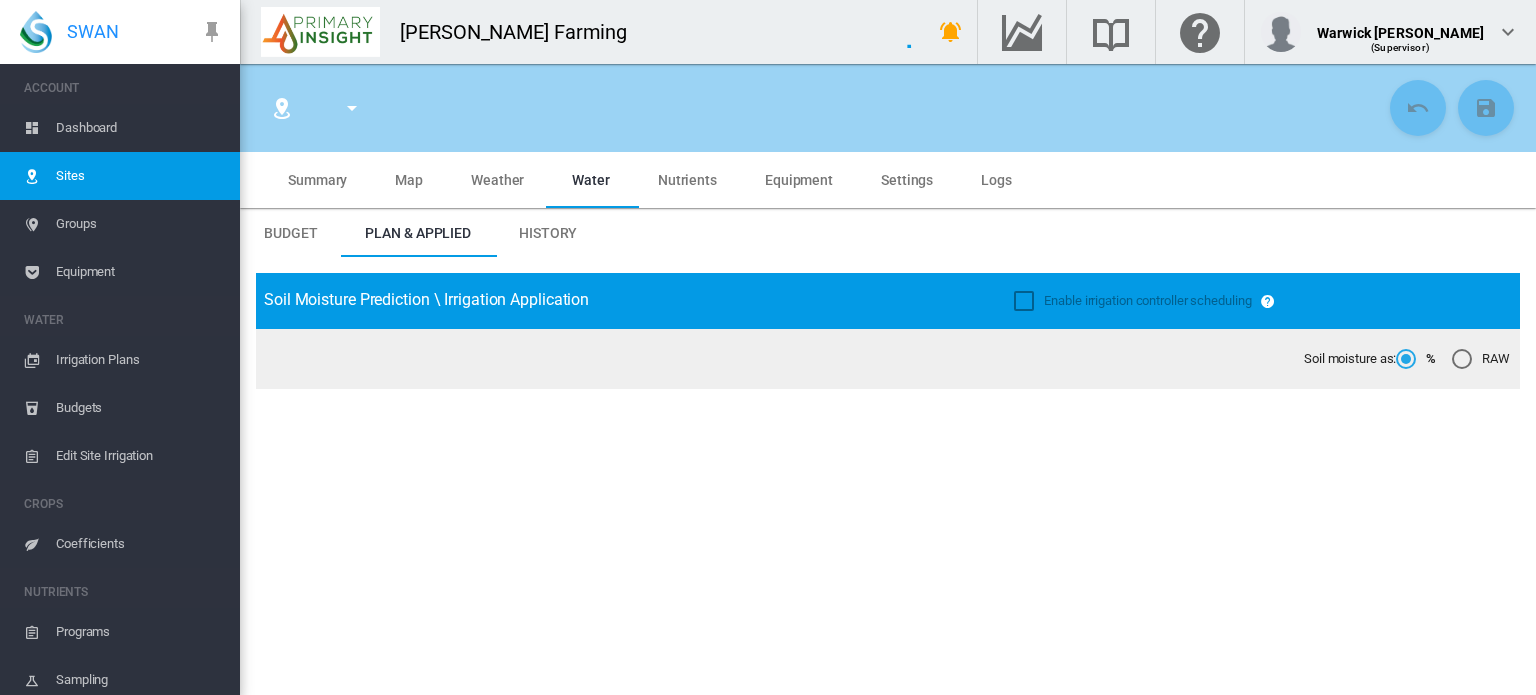 type on "**********" 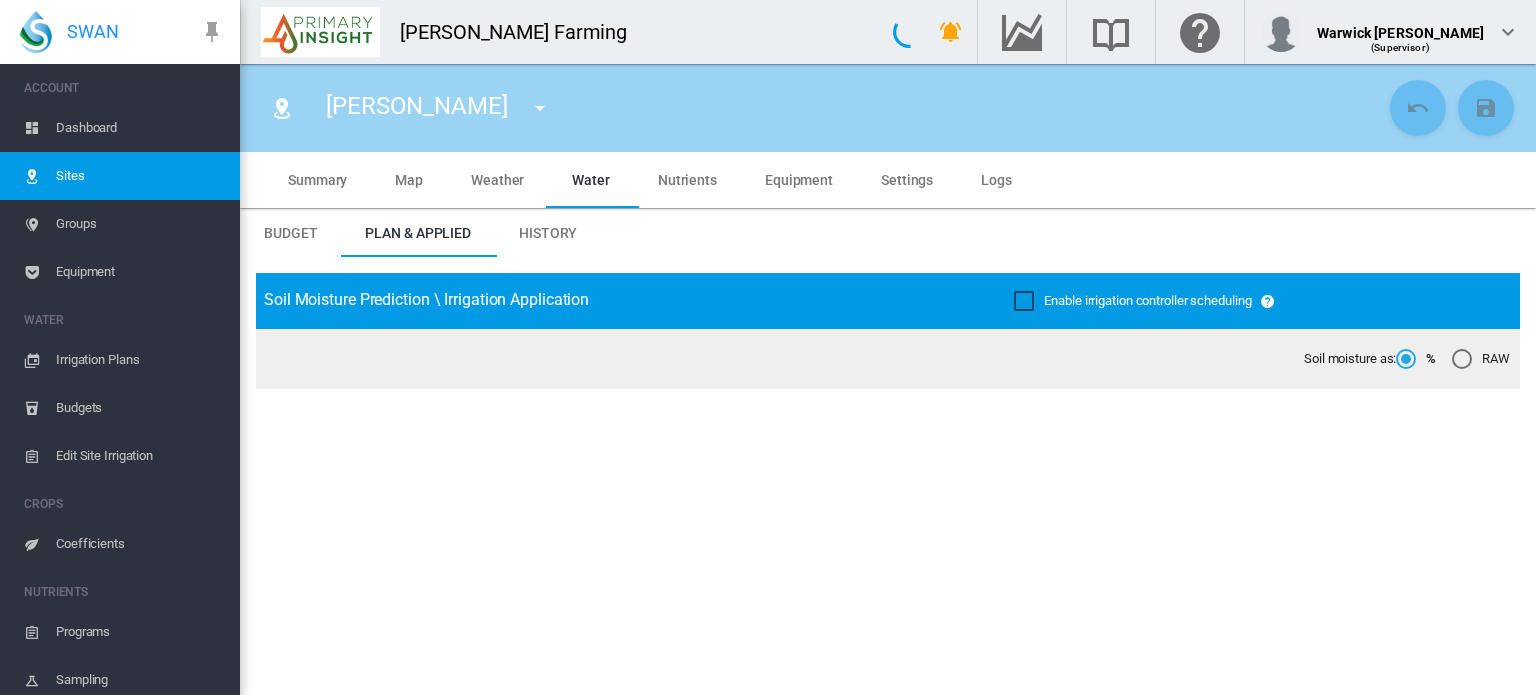 click on "Summary" at bounding box center [317, 180] 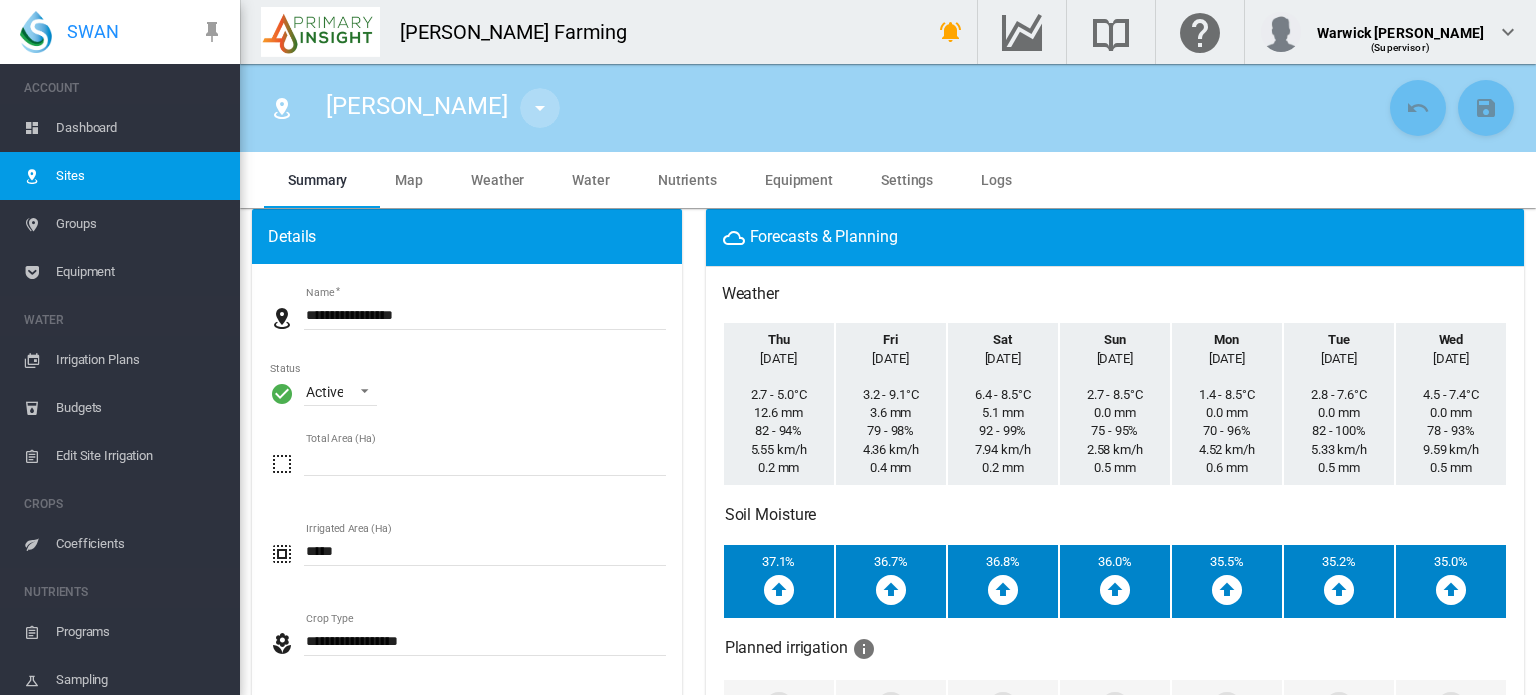 click at bounding box center (540, 108) 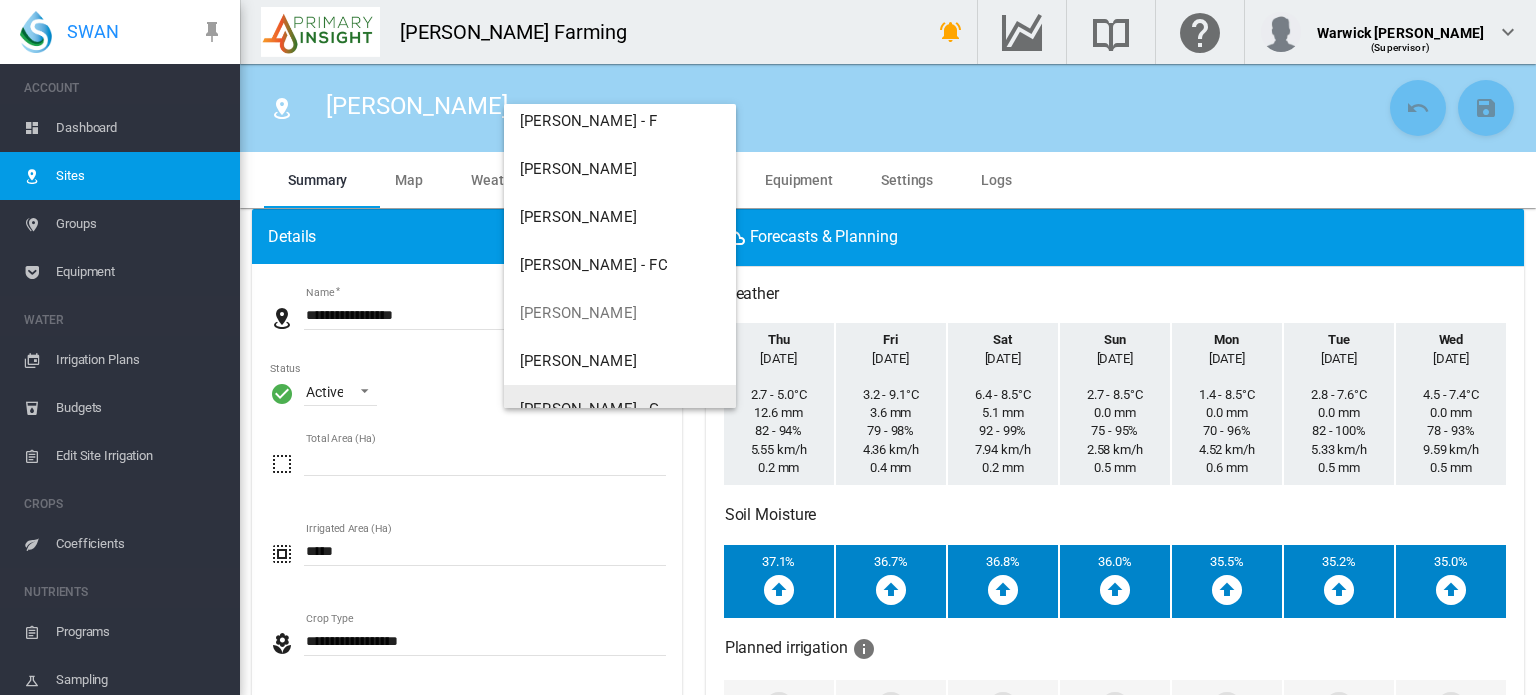 scroll, scrollTop: 1768, scrollLeft: 0, axis: vertical 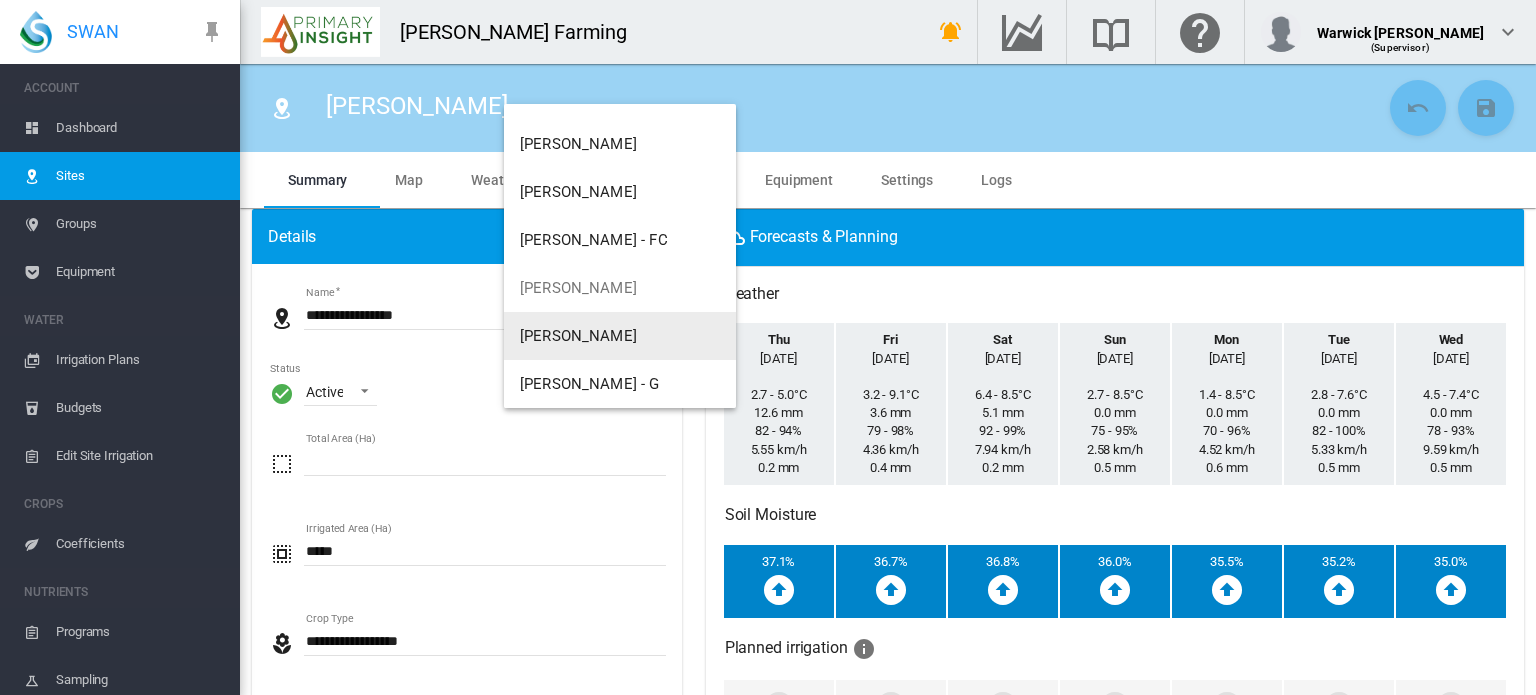 click on "[PERSON_NAME]" at bounding box center [578, 336] 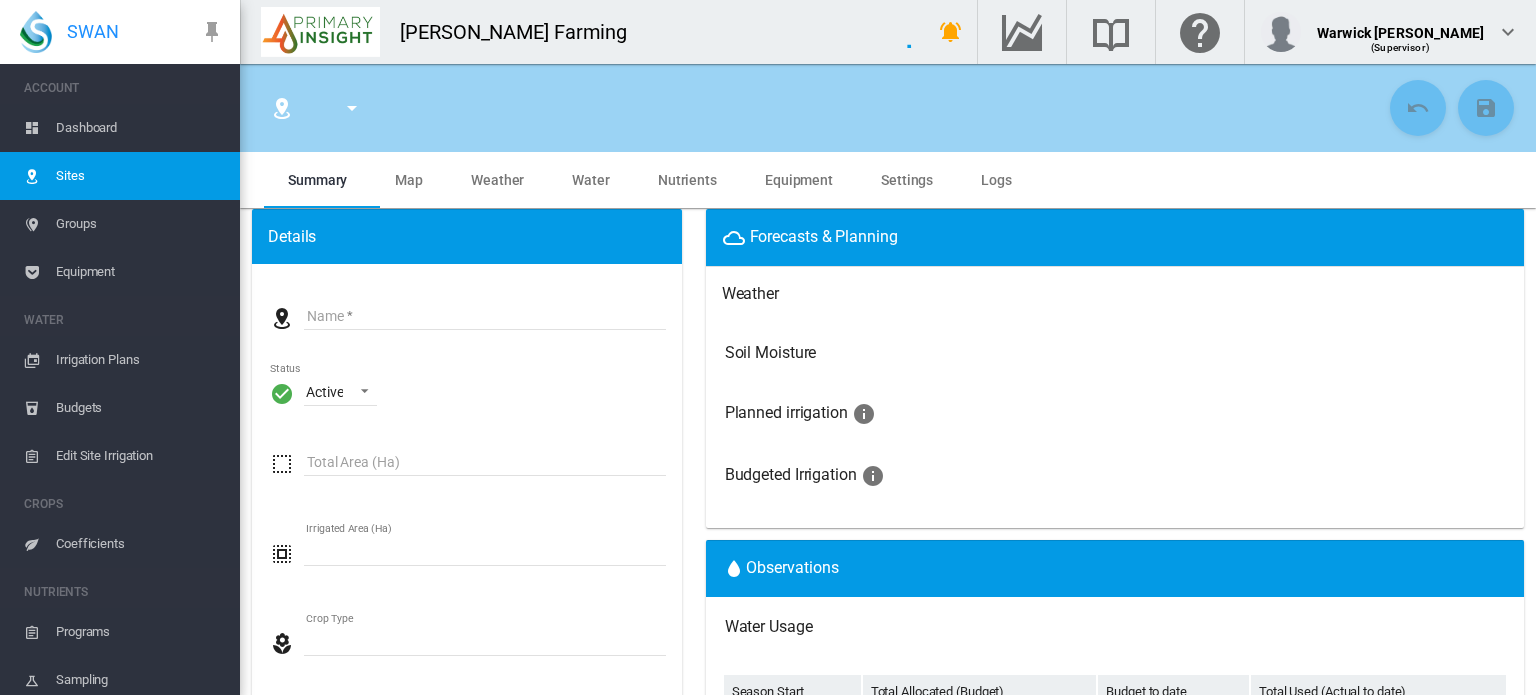 type on "*****" 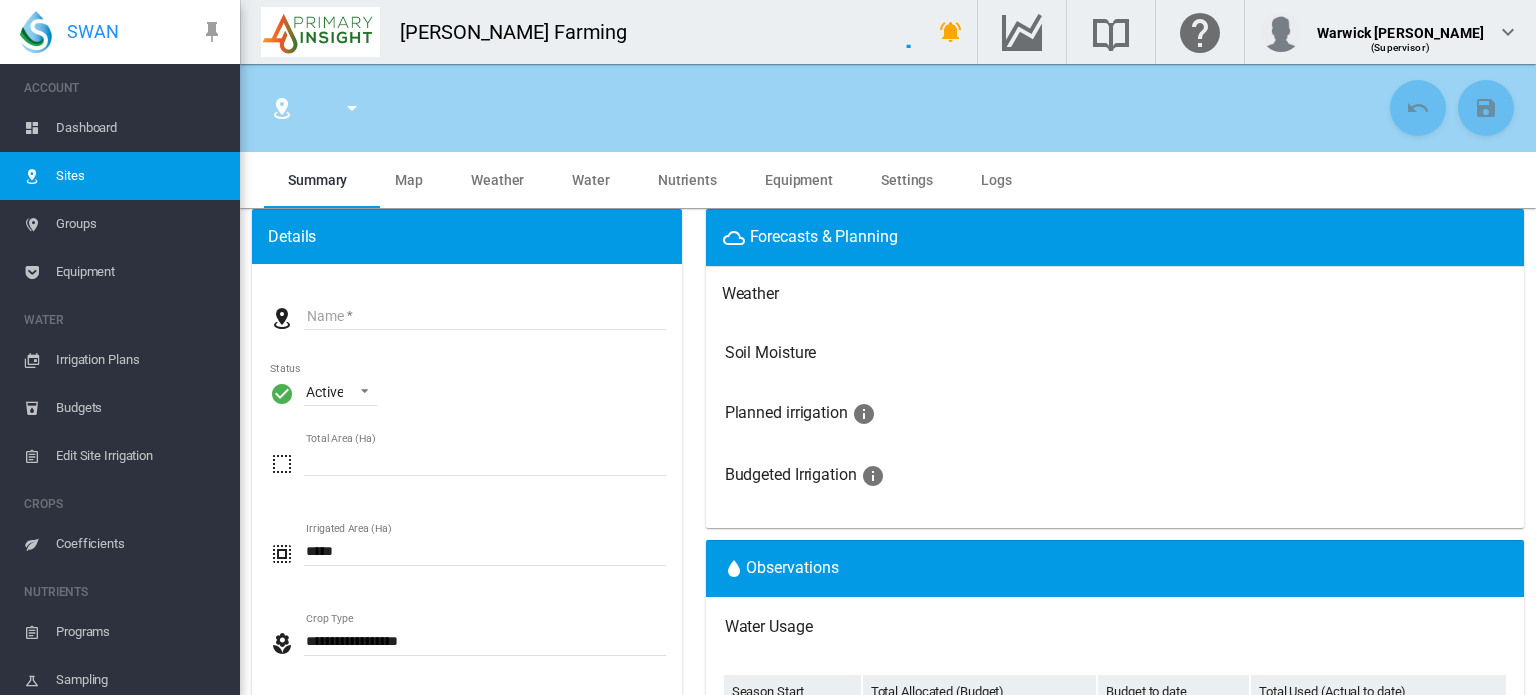 type on "**********" 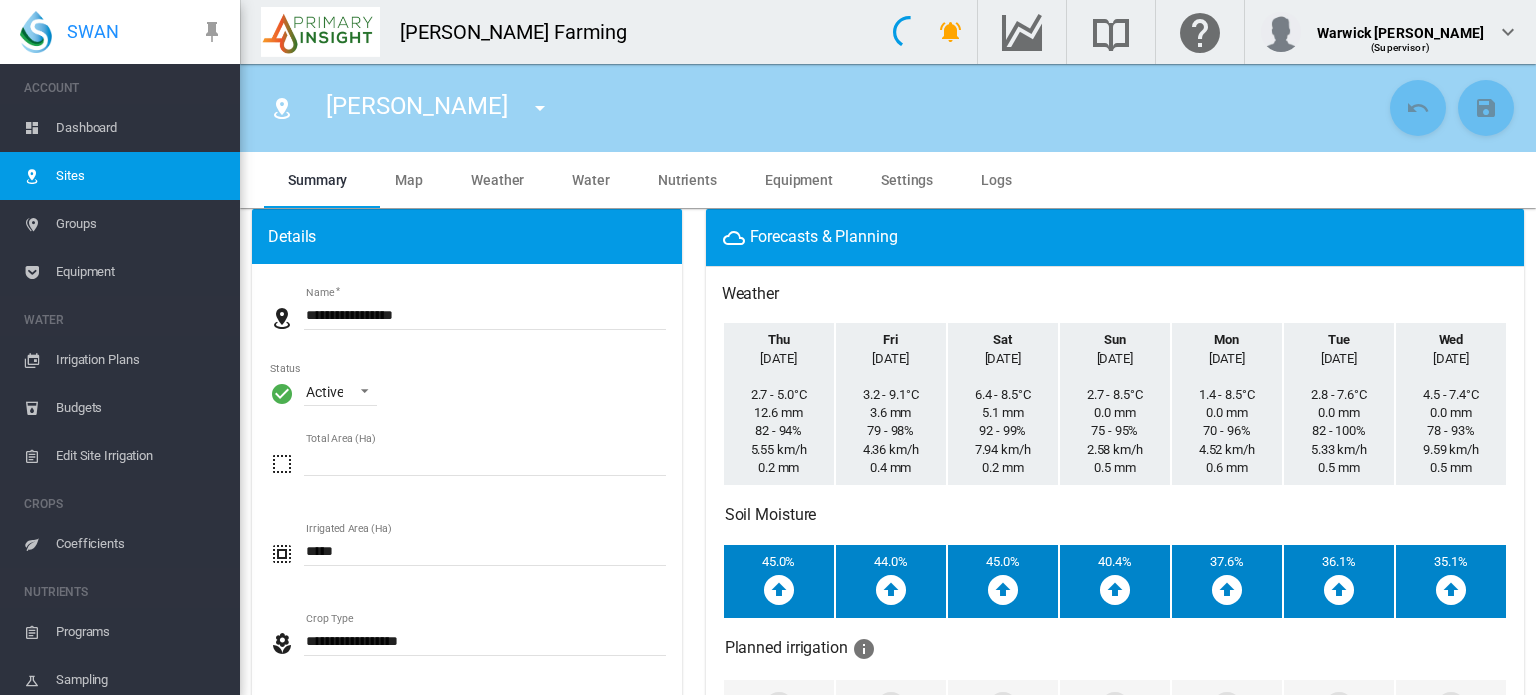 click on "Coefficients" at bounding box center (140, 544) 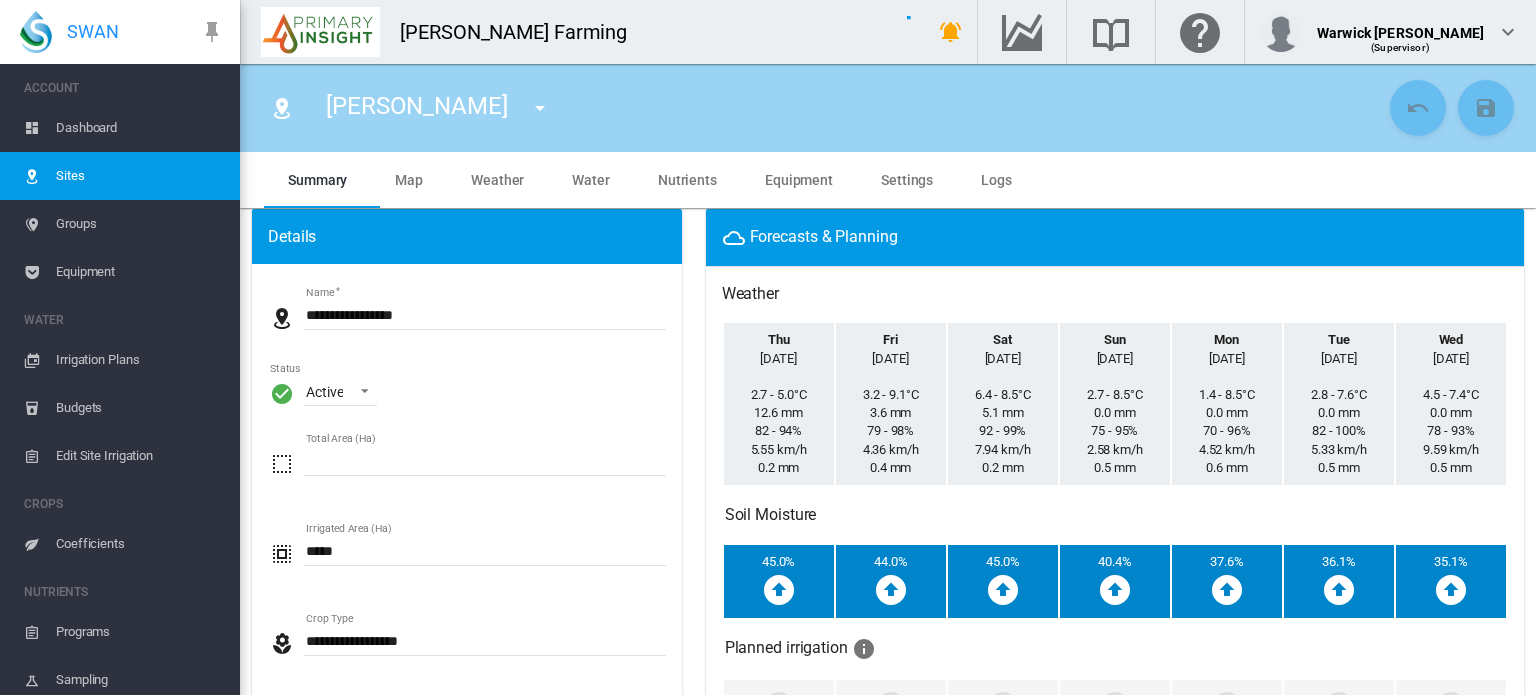 click on "Coefficients" at bounding box center (140, 544) 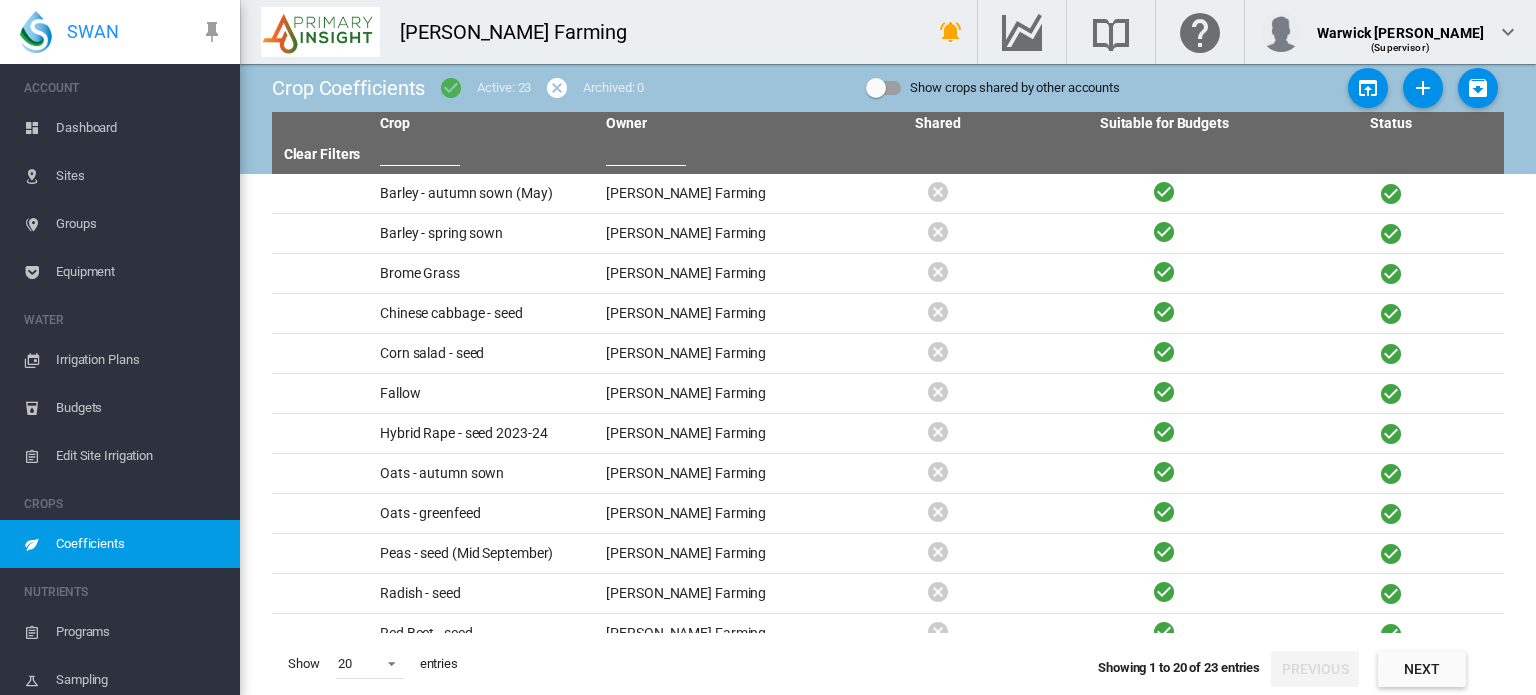 click on "Coefficients" at bounding box center (140, 544) 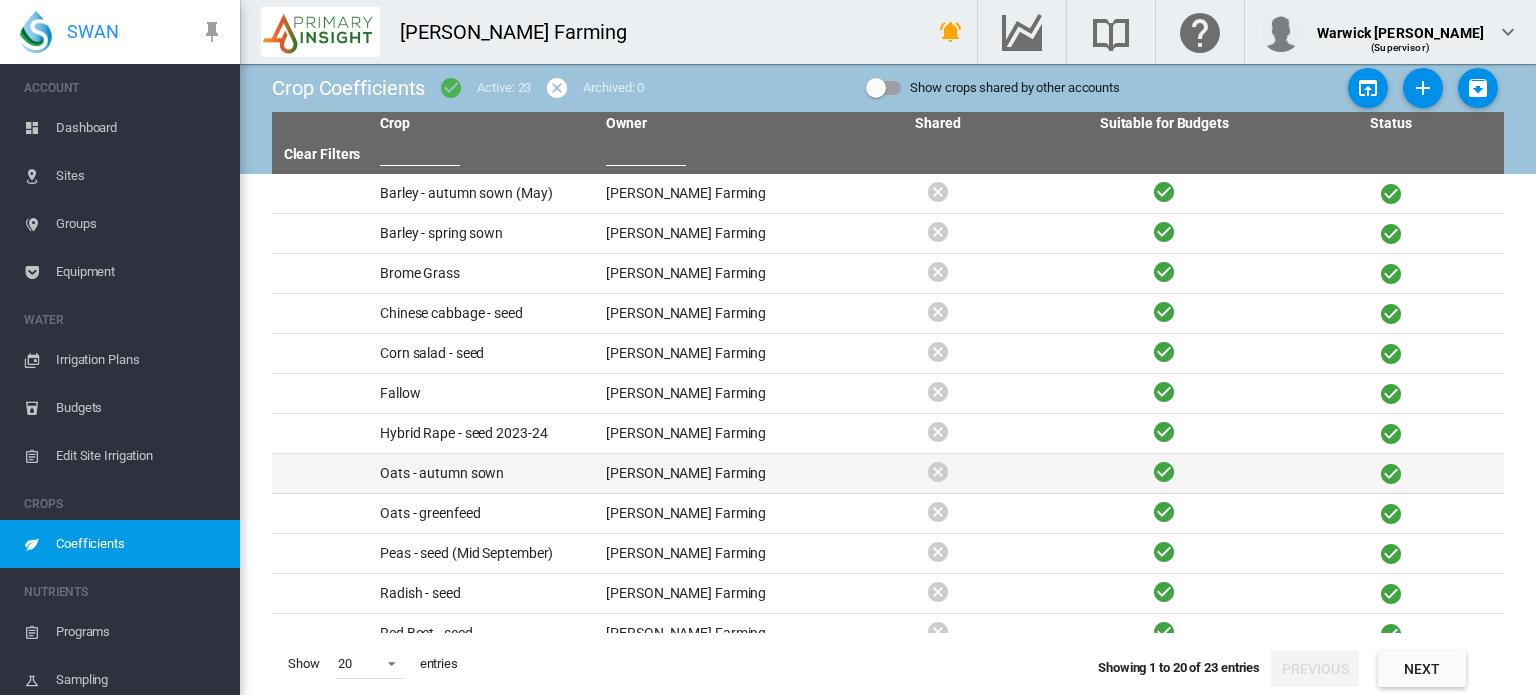 click on "Oats - autumn sown" at bounding box center (485, 473) 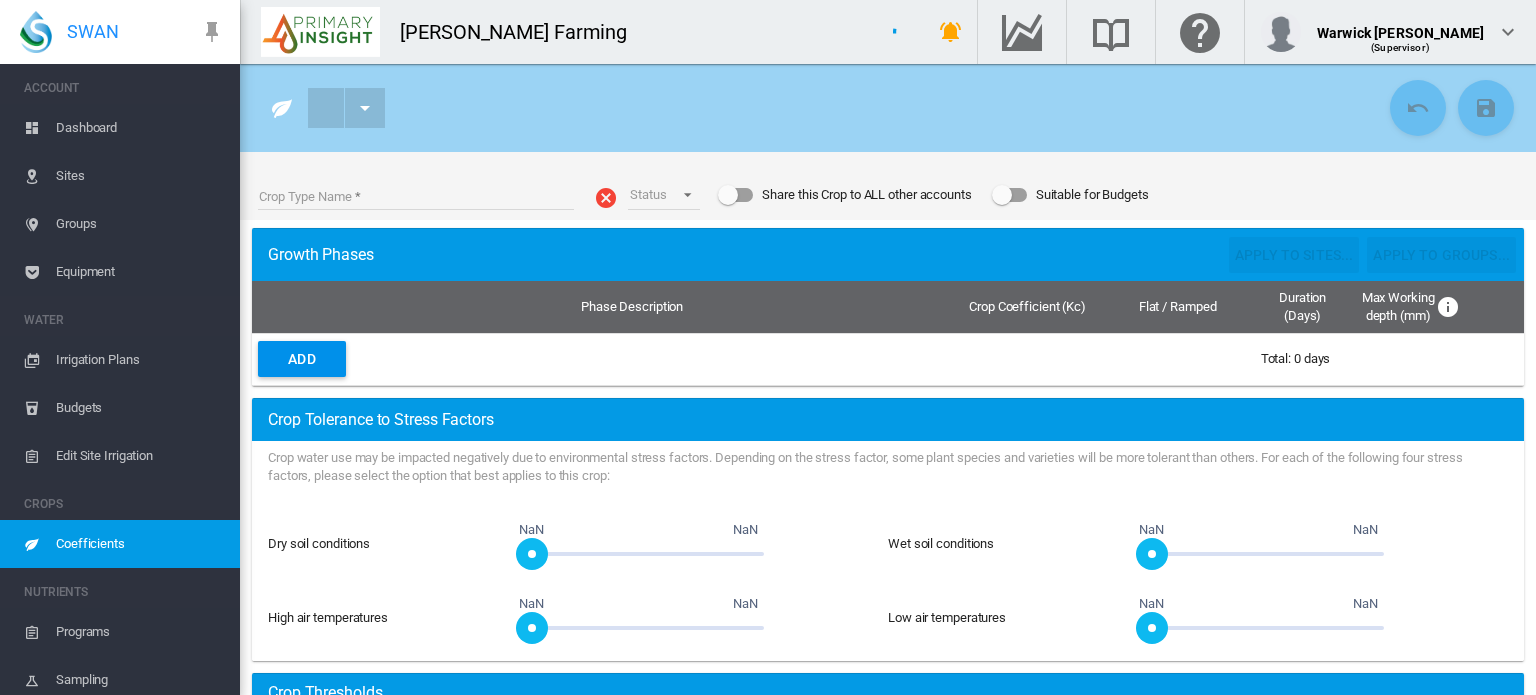 type on "**********" 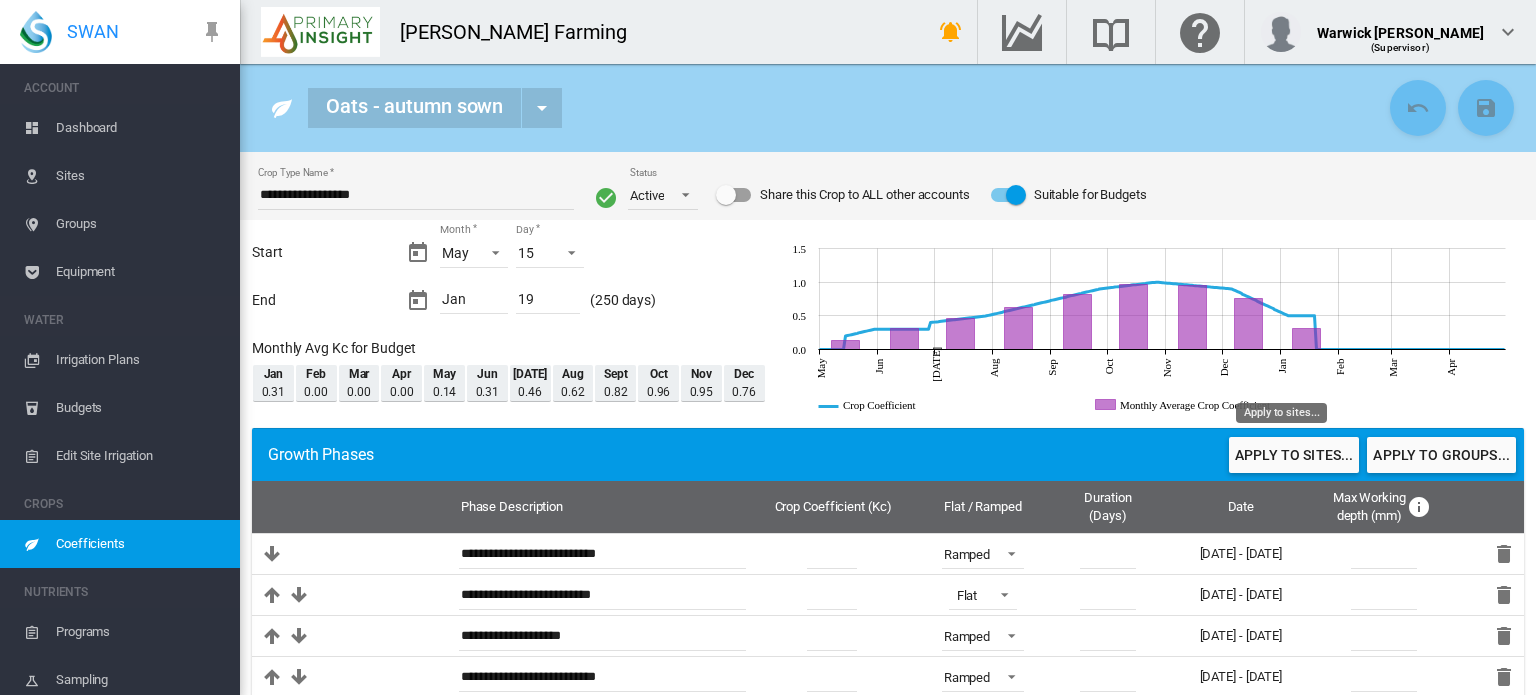 click on "Apply to sites..." at bounding box center [1294, 455] 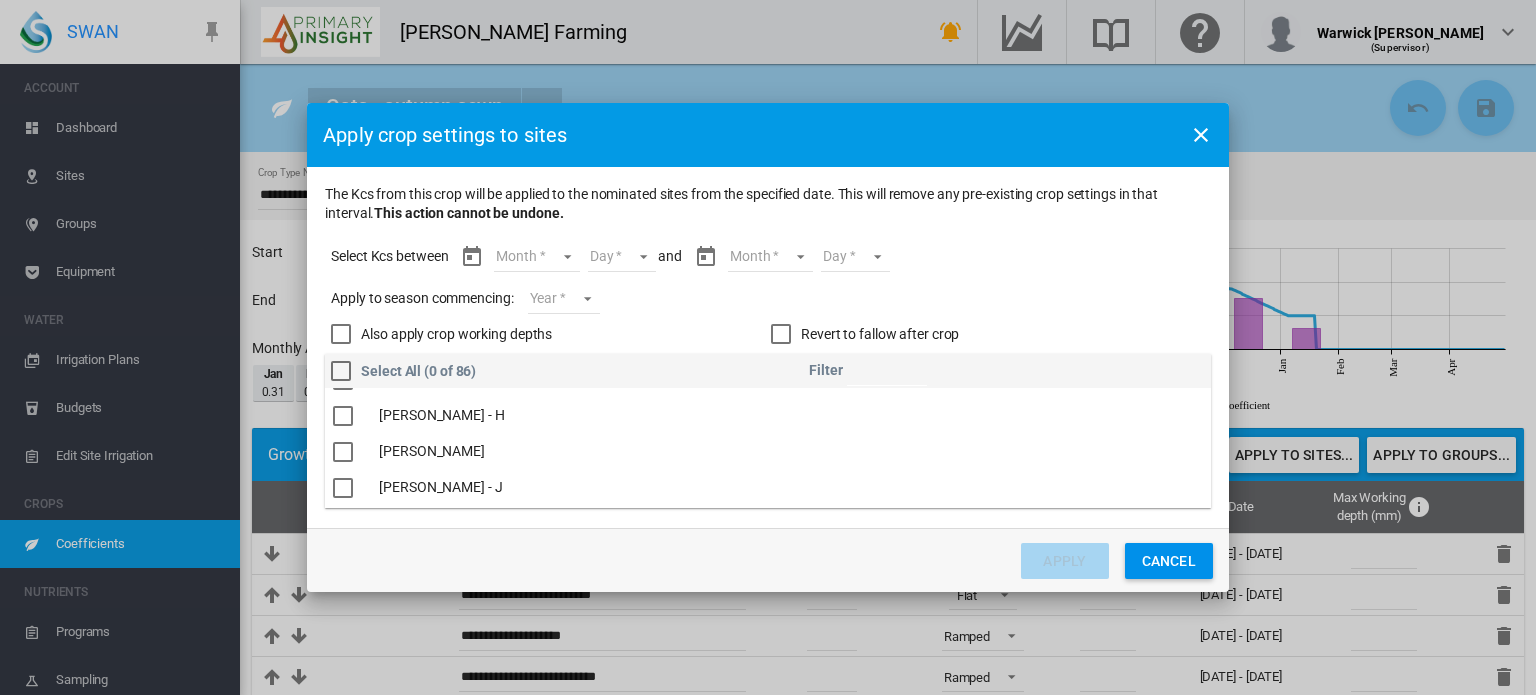 scroll, scrollTop: 1575, scrollLeft: 0, axis: vertical 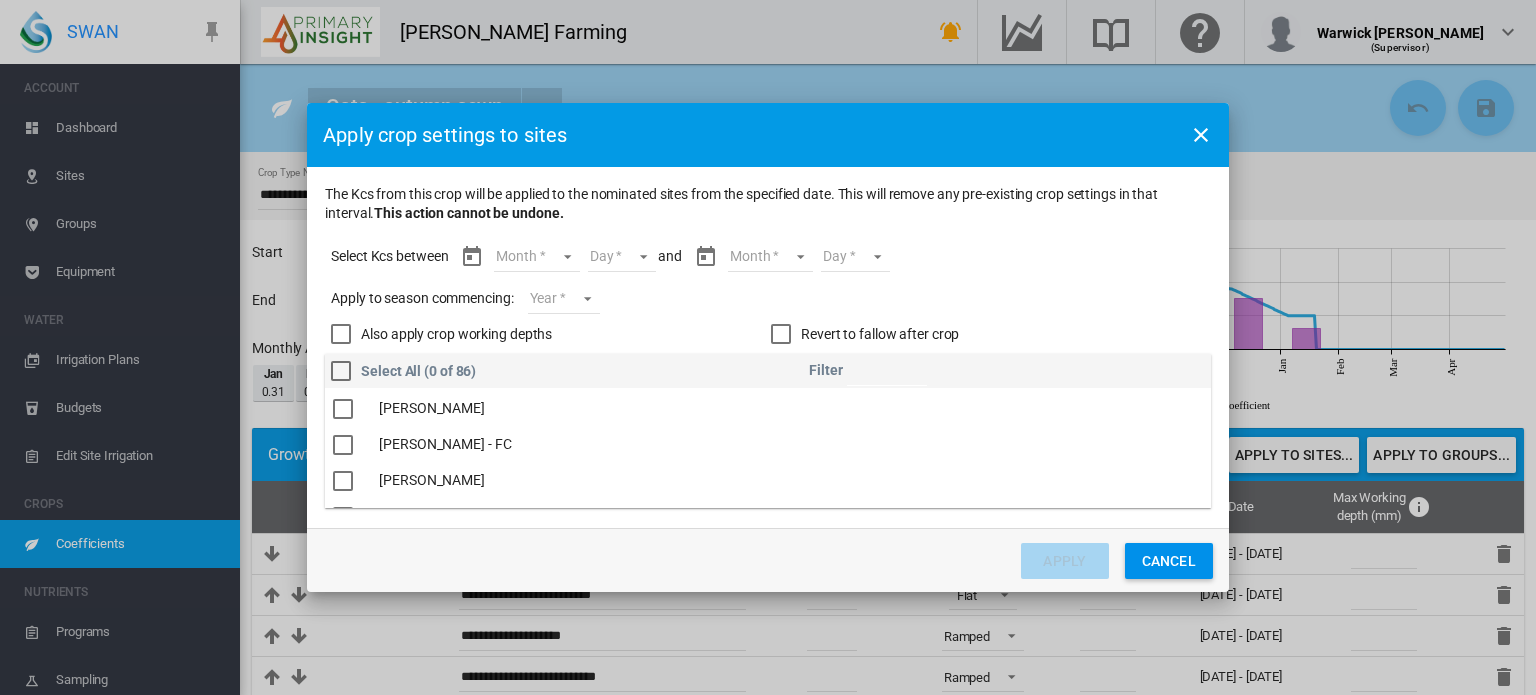 click at bounding box center (343, 445) 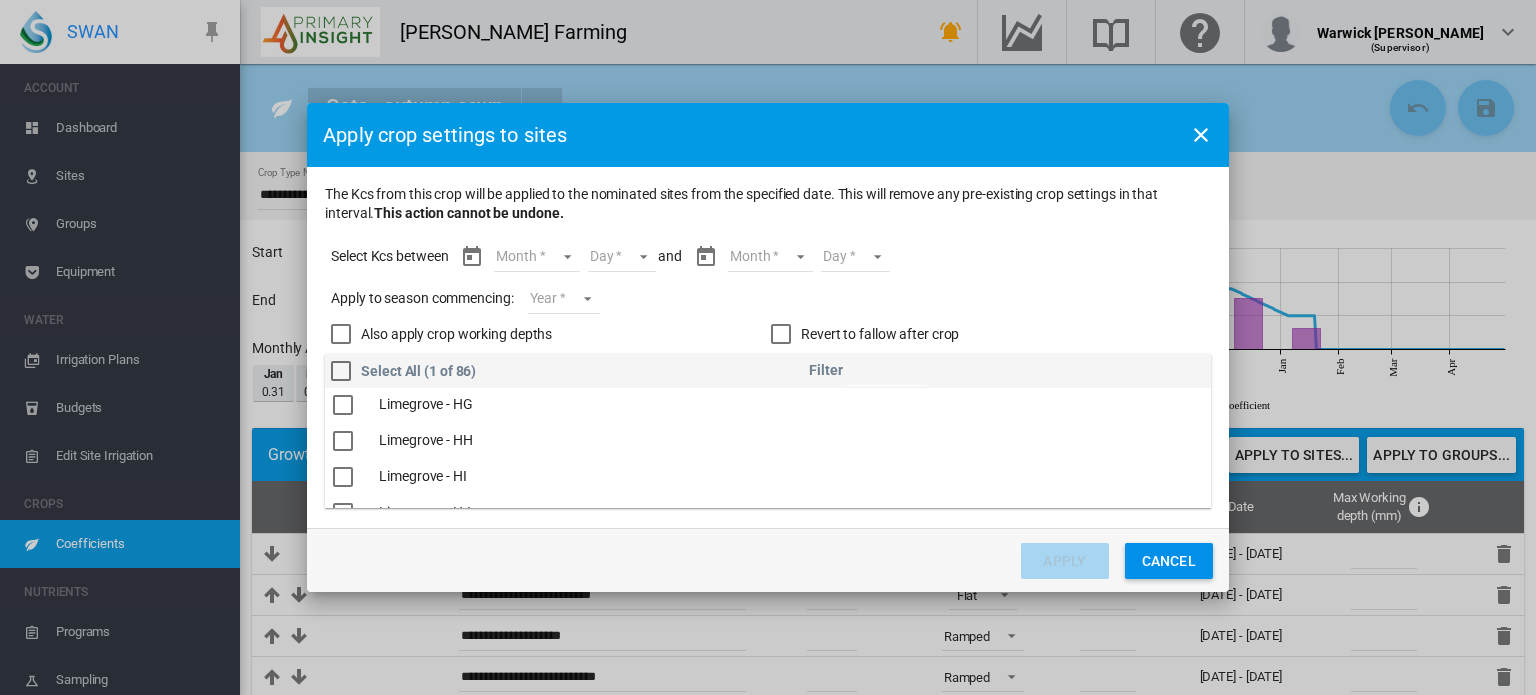 scroll, scrollTop: 2495, scrollLeft: 0, axis: vertical 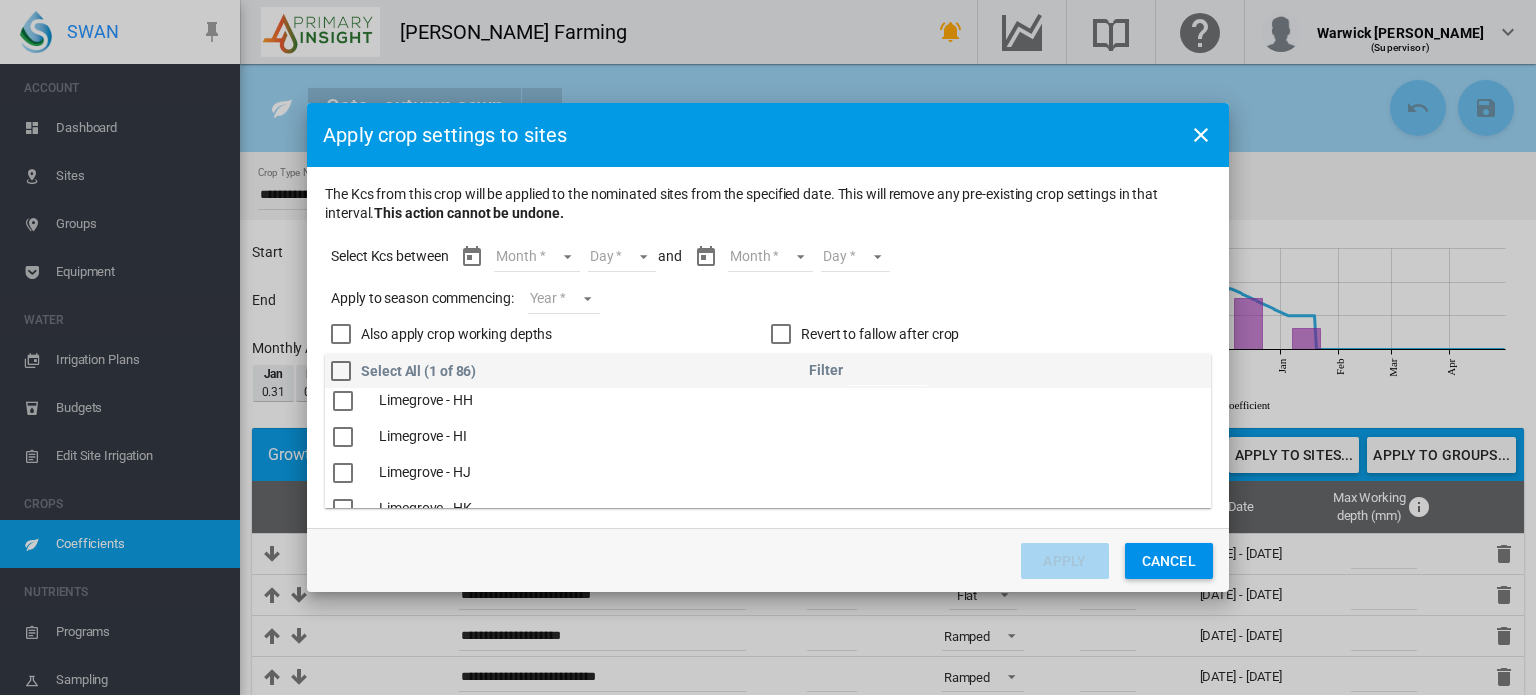 click at bounding box center (343, 437) 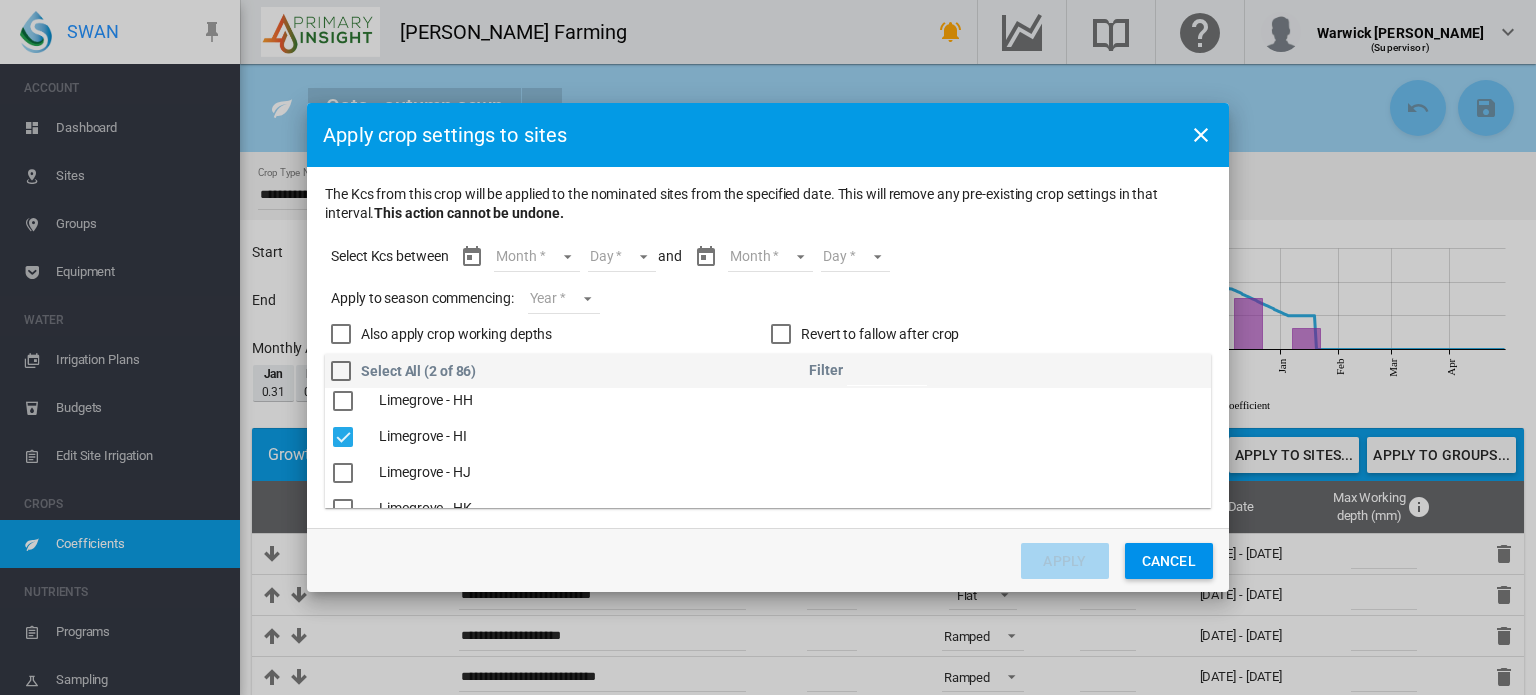 click on "Month
May Jun [DATE] Aug Sept Oct Nov Dec Jan" at bounding box center [536, 257] 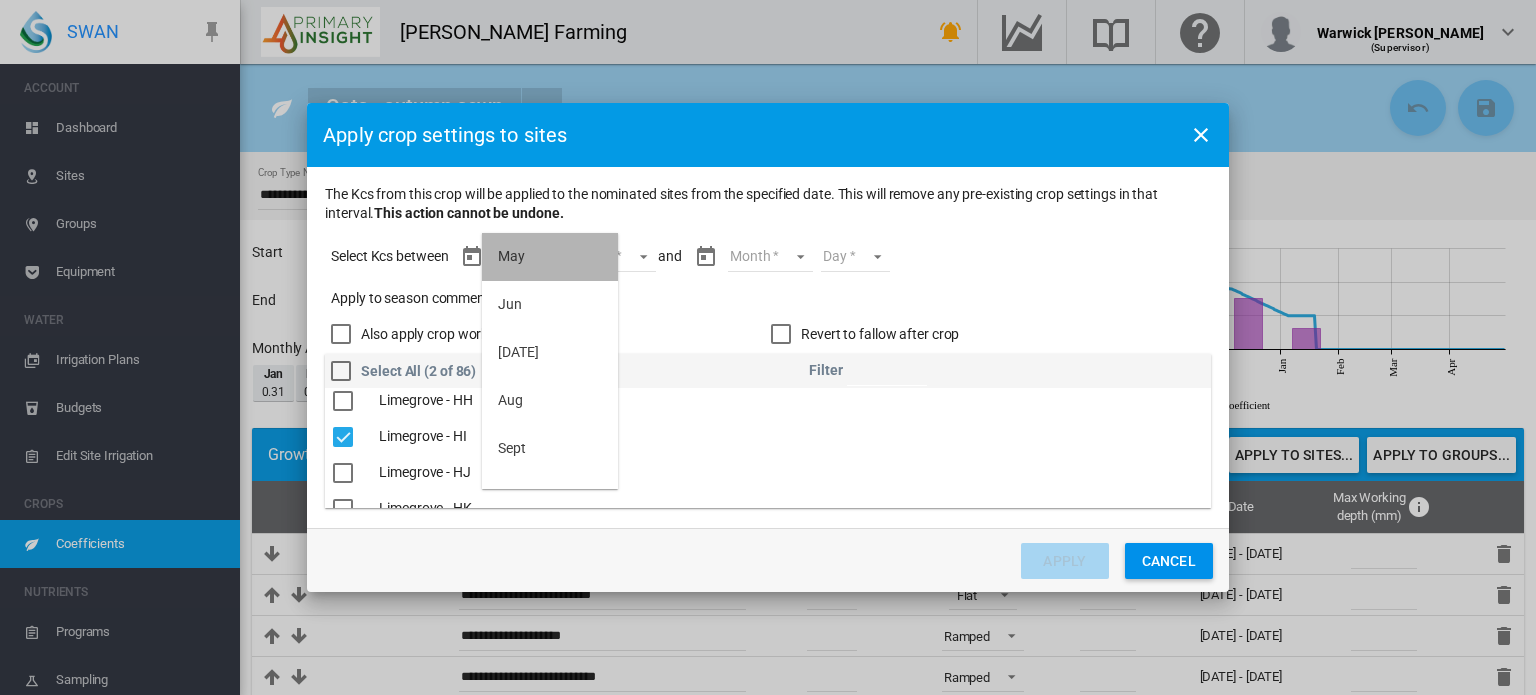 click on "May" at bounding box center [550, 257] 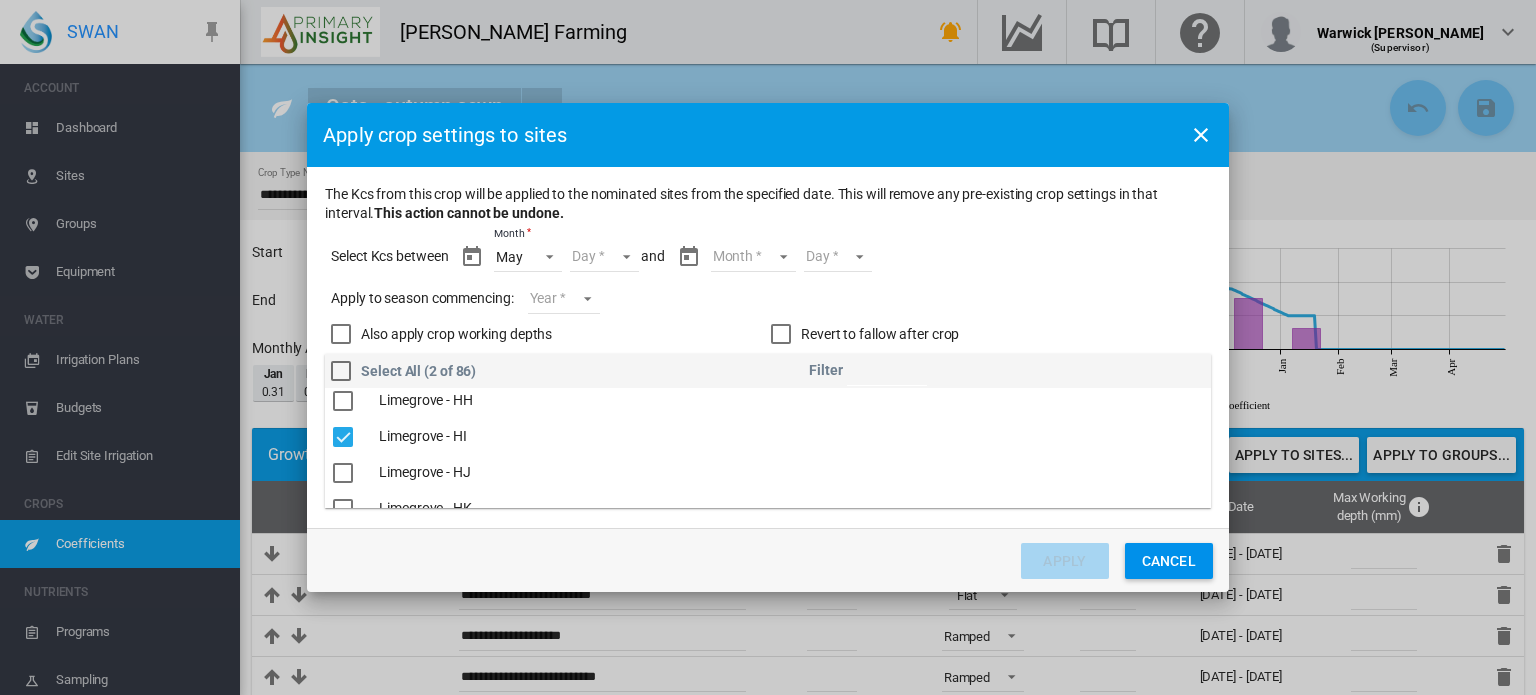 click on "Day
15 16 17 18 19 20 21 22 23 24 25 26 27 28 29 30 31" at bounding box center [604, 257] 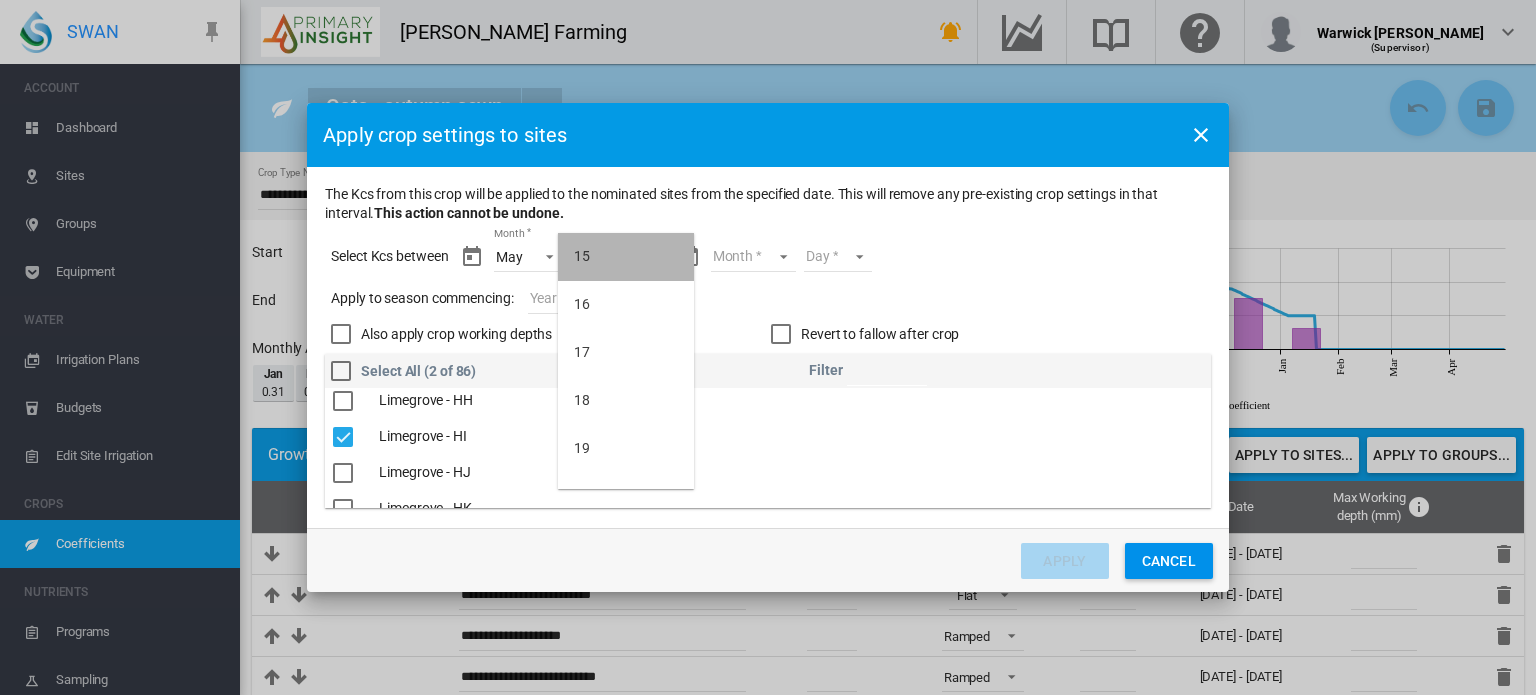click on "15" at bounding box center (626, 257) 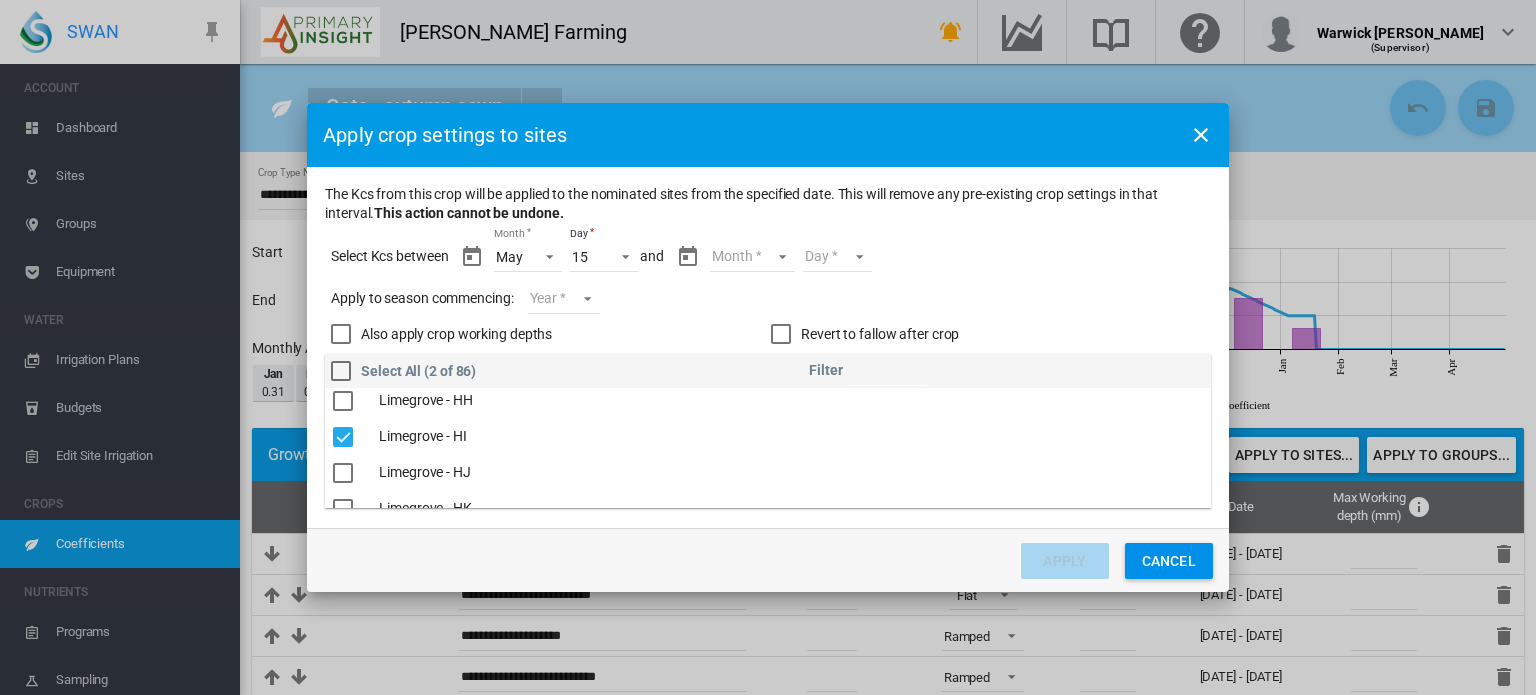 click on "Year
[DATE] [CREDIT_CARD_NUMBER]" at bounding box center (564, 299) 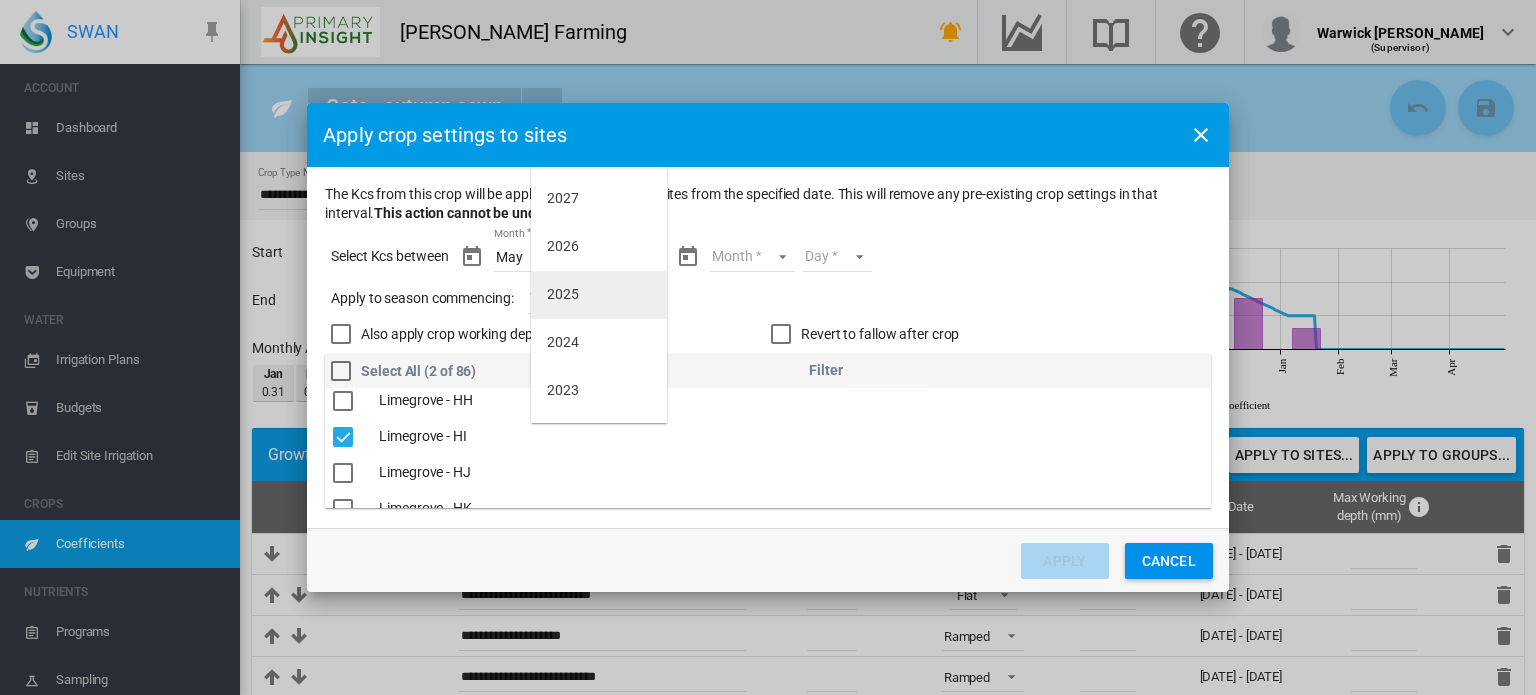 click on "2025" at bounding box center (599, 295) 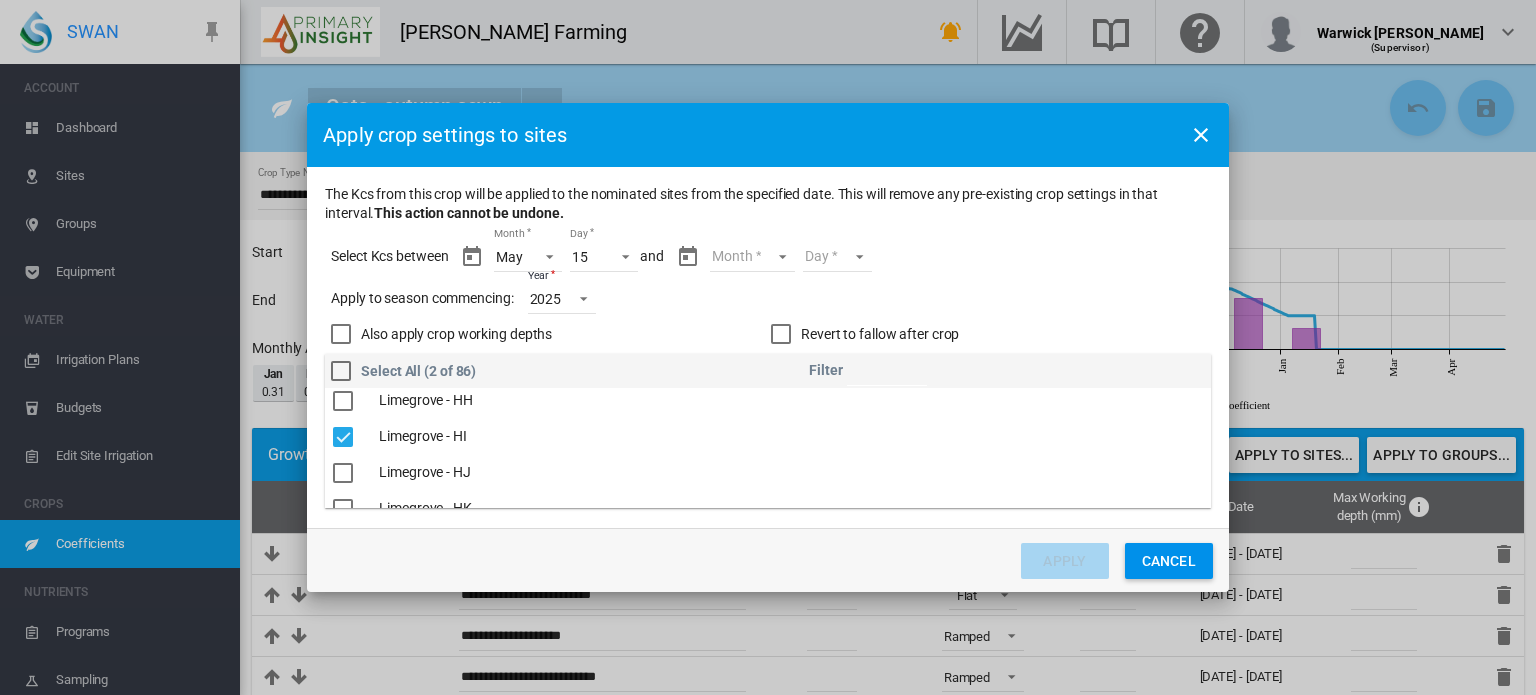 click at bounding box center [341, 334] 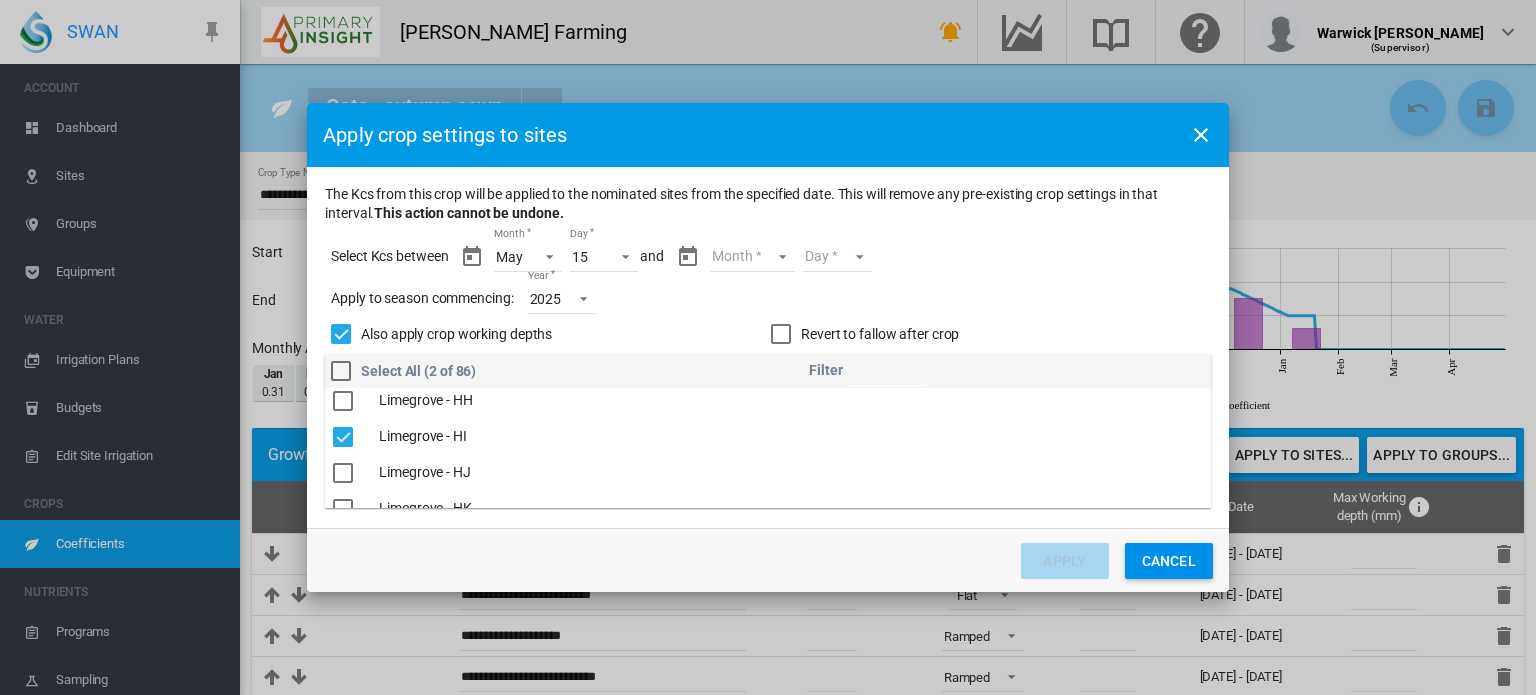 click at bounding box center [781, 334] 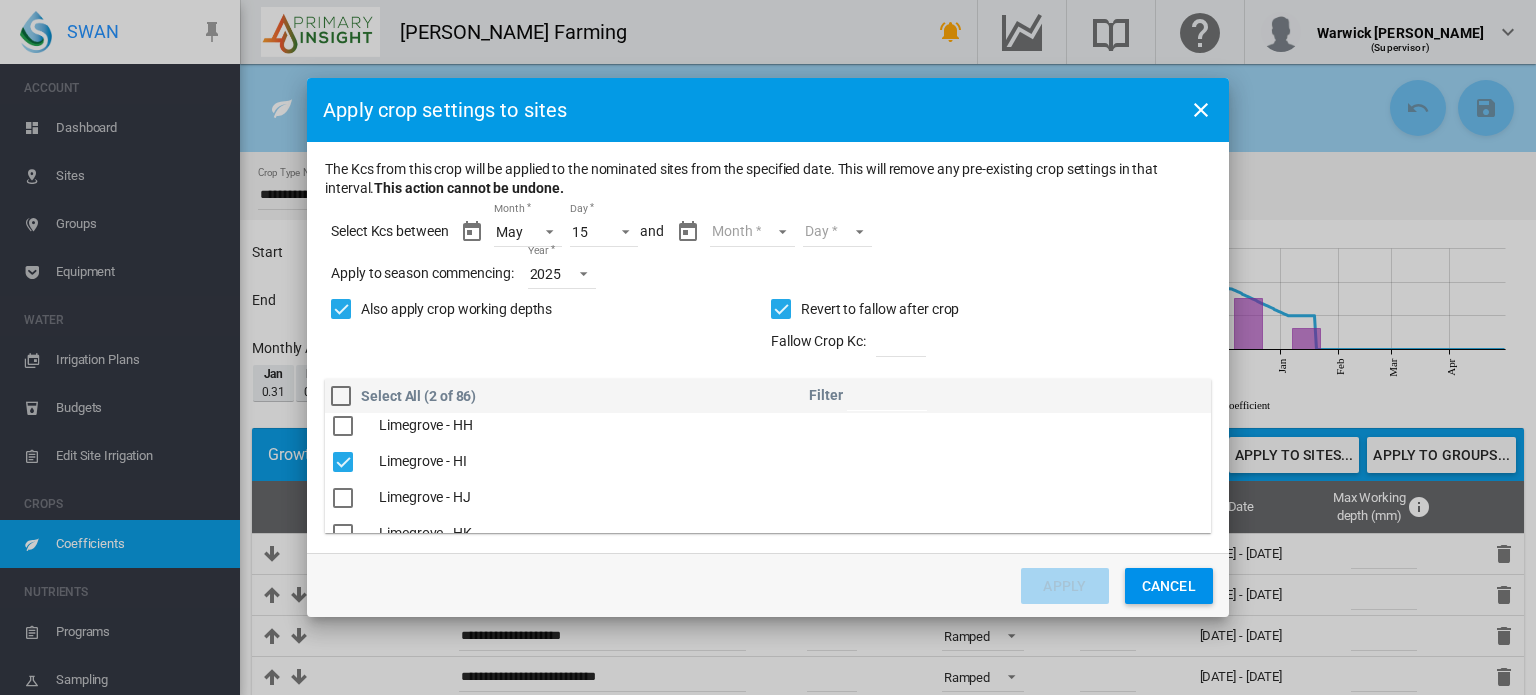 click on "Month
May Jun [DATE] Aug Sept Oct Nov Dec Jan" at bounding box center (752, 232) 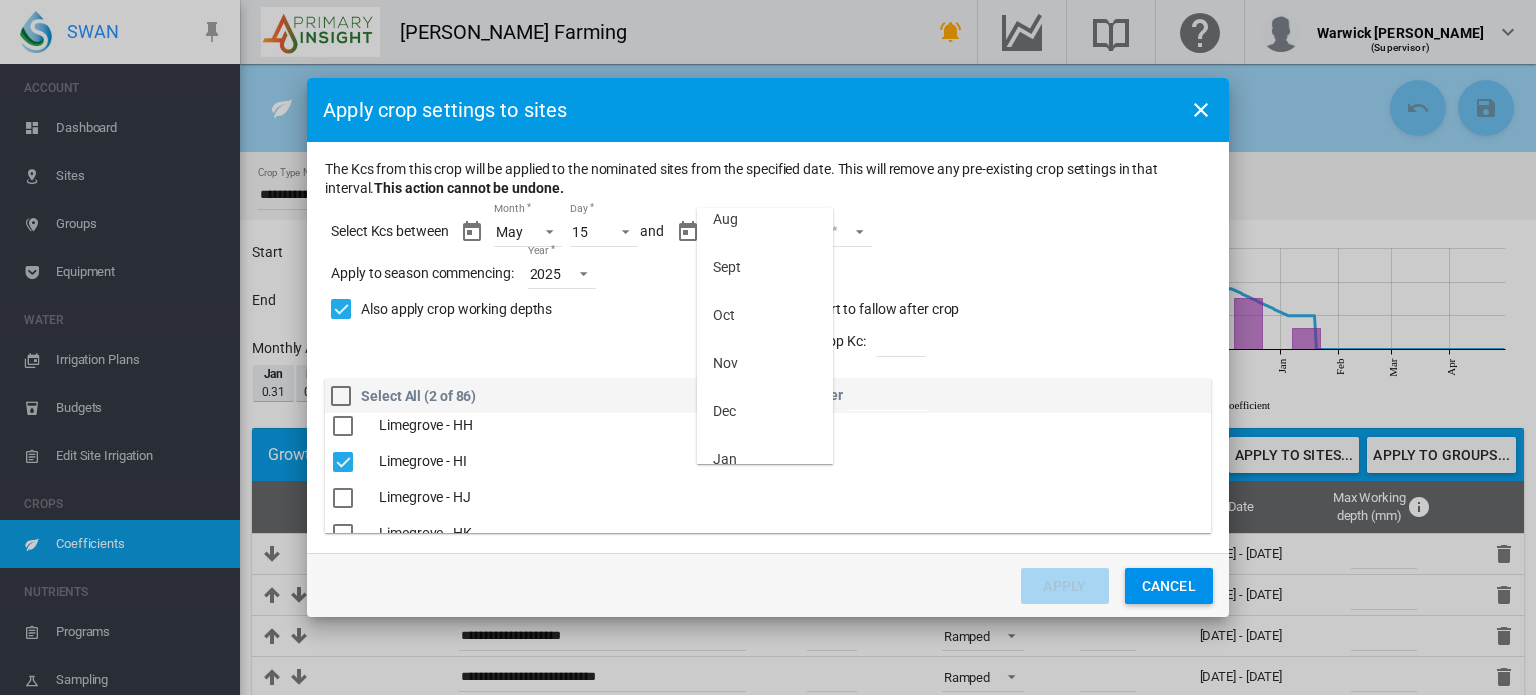 scroll, scrollTop: 176, scrollLeft: 0, axis: vertical 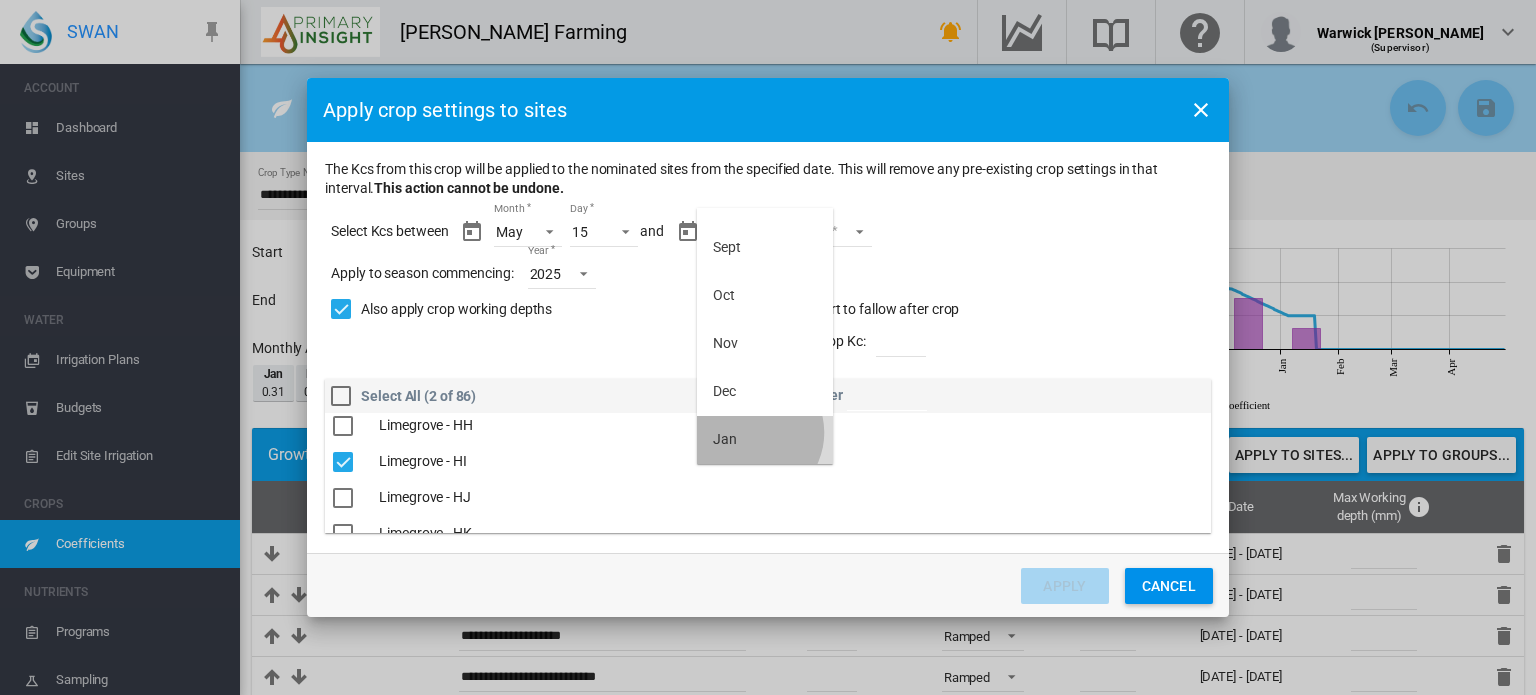 click on "Jan" at bounding box center [765, 440] 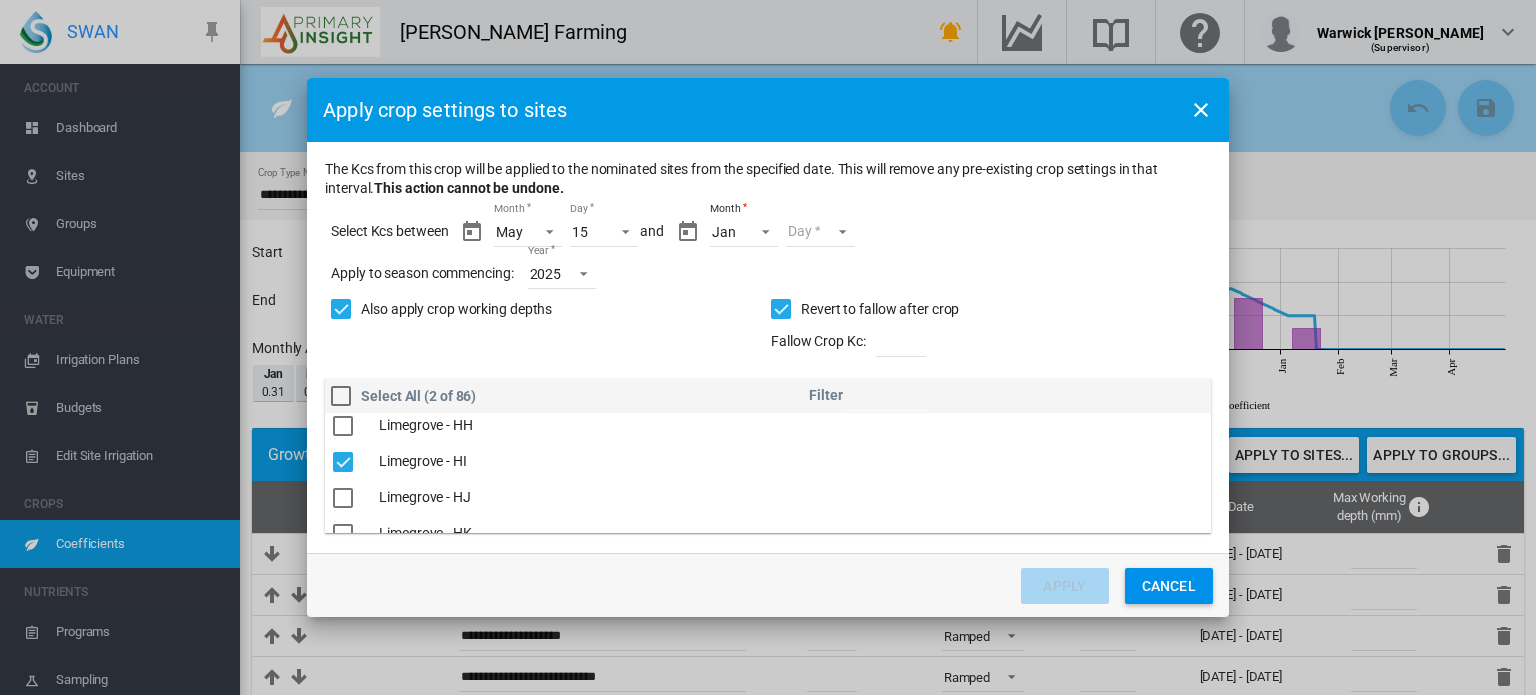 click on "Day
01 02 03 04 05 06 07 08 09 10 11 12 13 14 15 16 17 18 19" at bounding box center (820, 232) 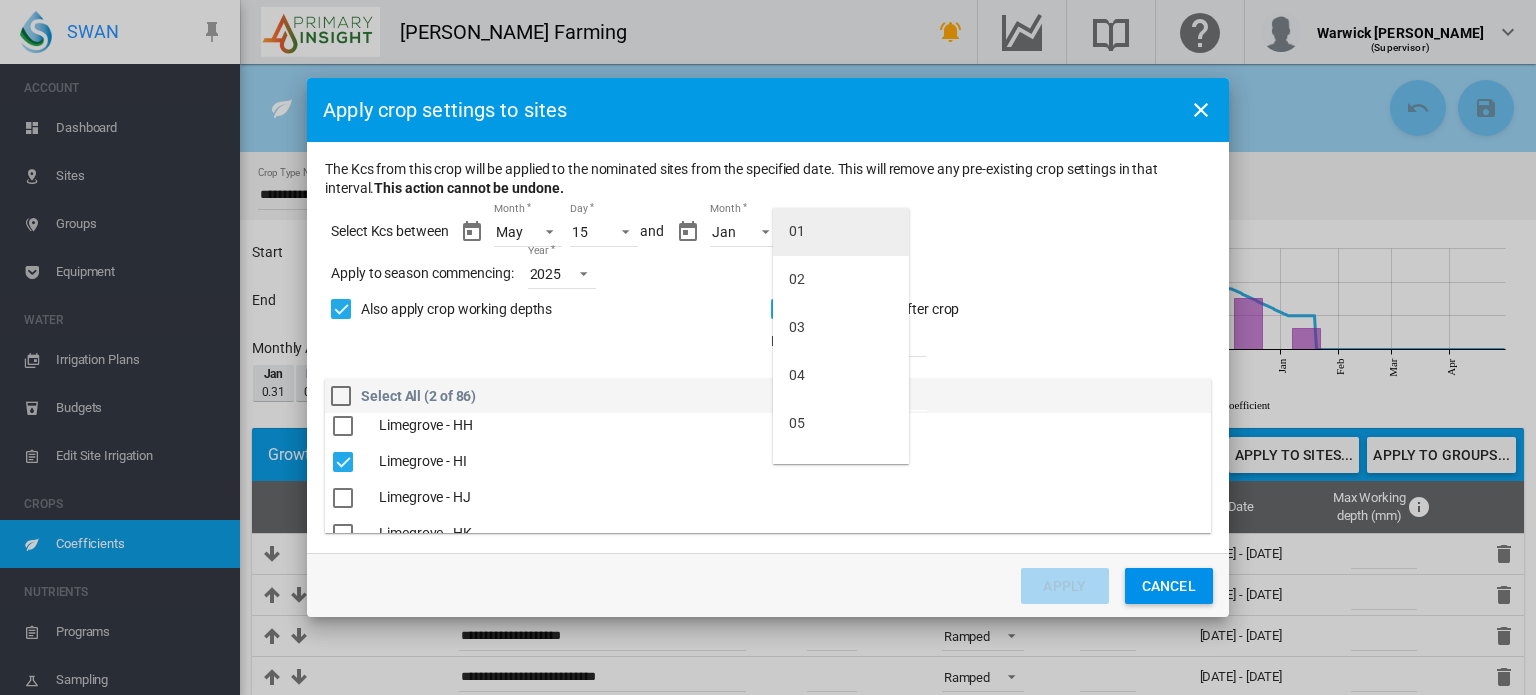 scroll, scrollTop: 656, scrollLeft: 0, axis: vertical 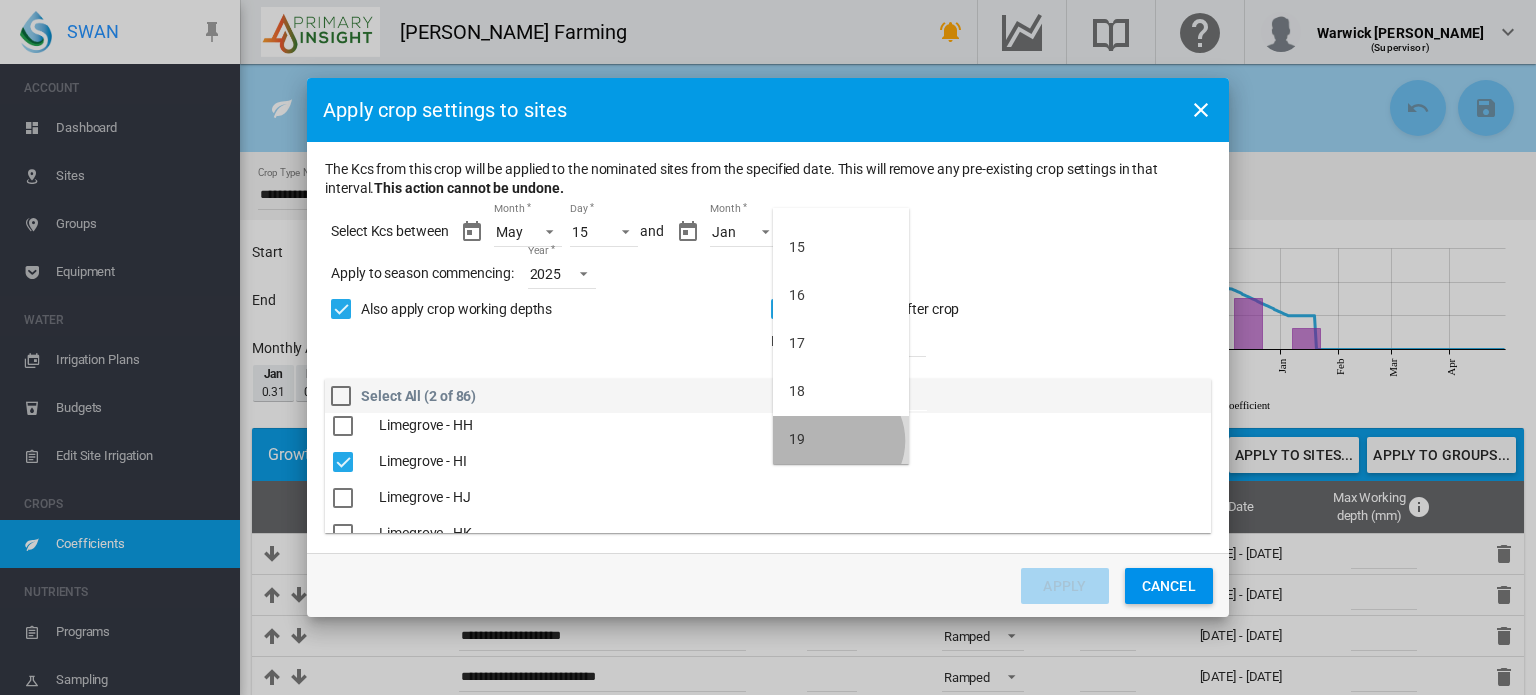click on "19" at bounding box center (841, 440) 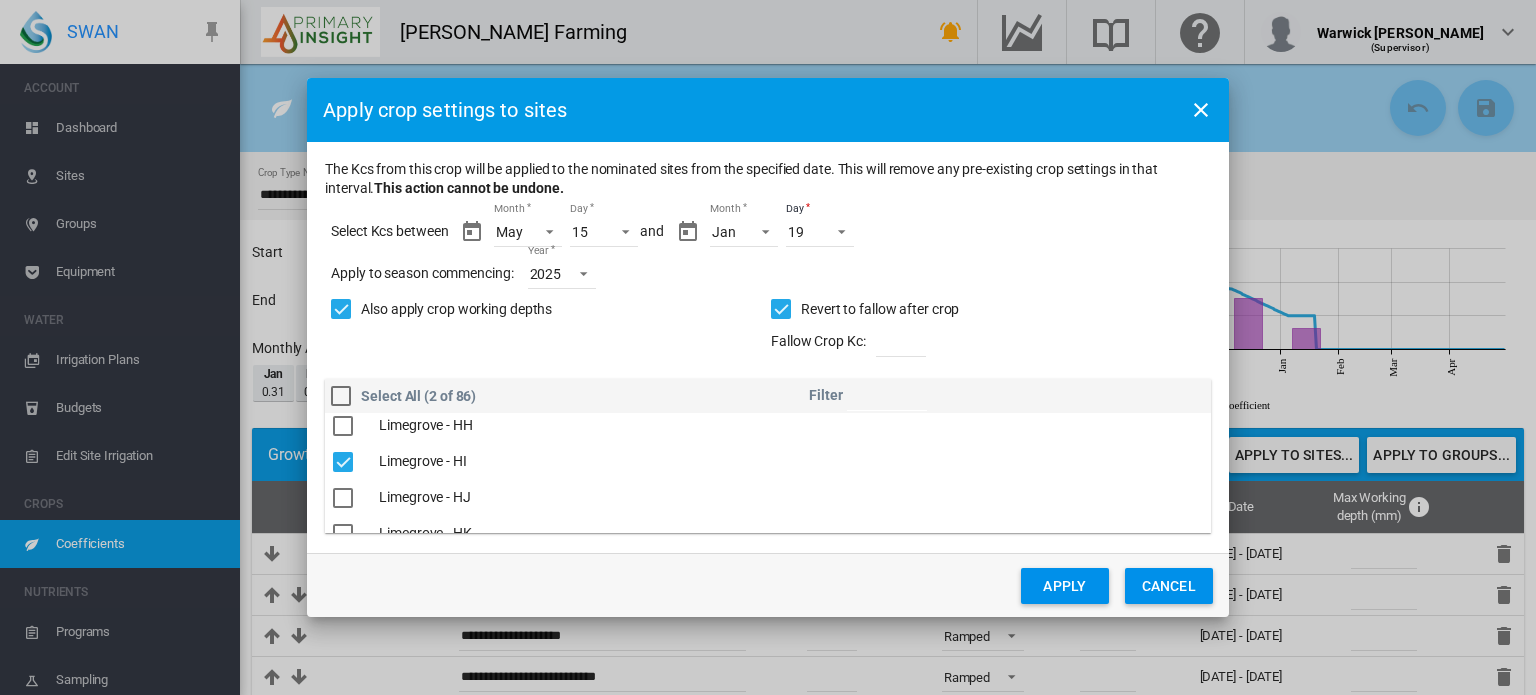 click on "Apply" 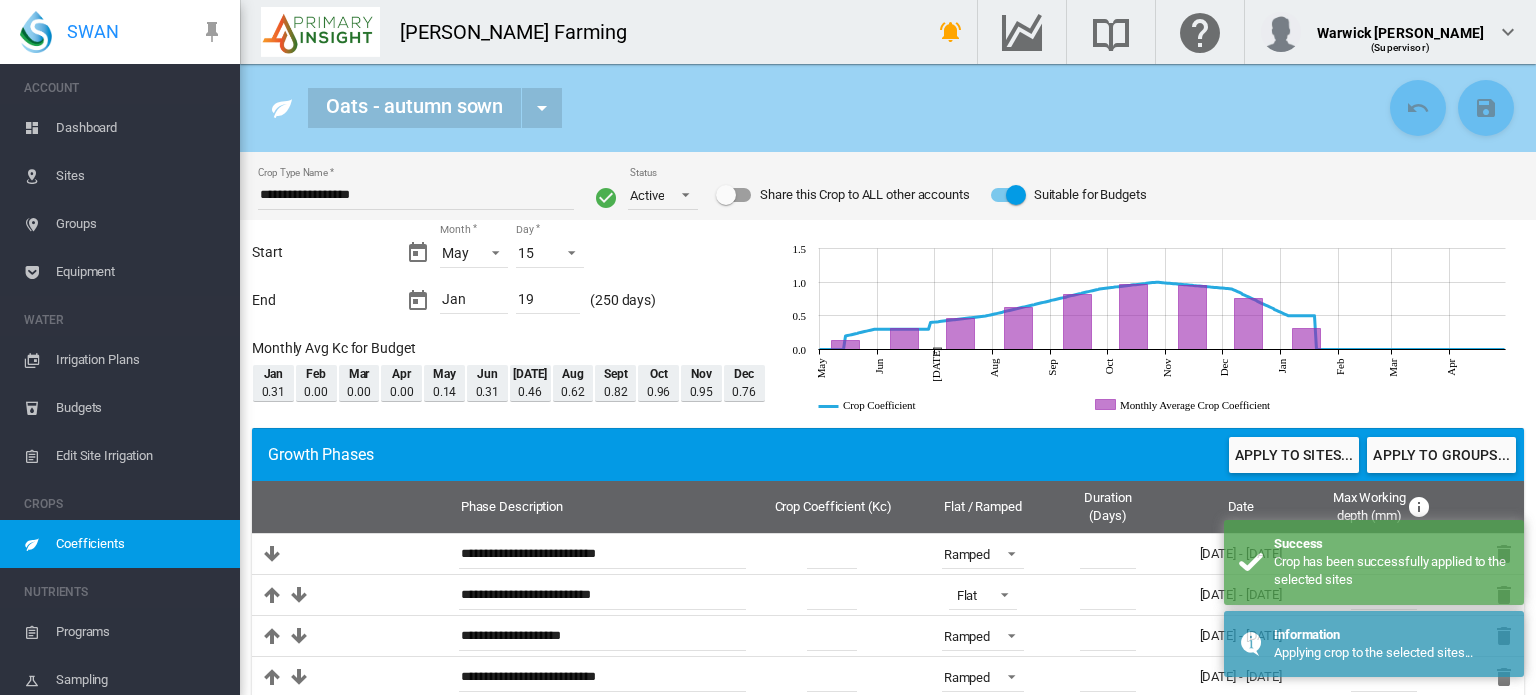 click on "Dashboard" at bounding box center (140, 128) 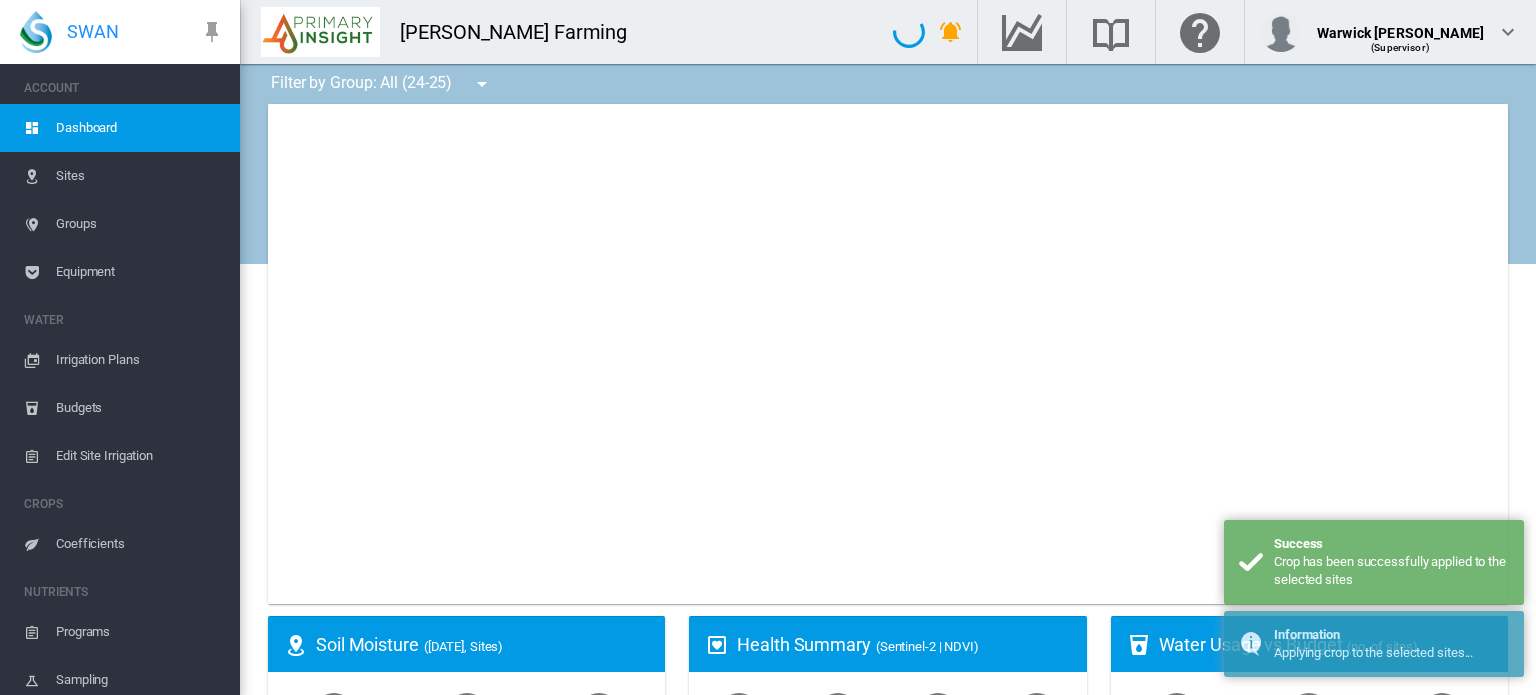 type on "**********" 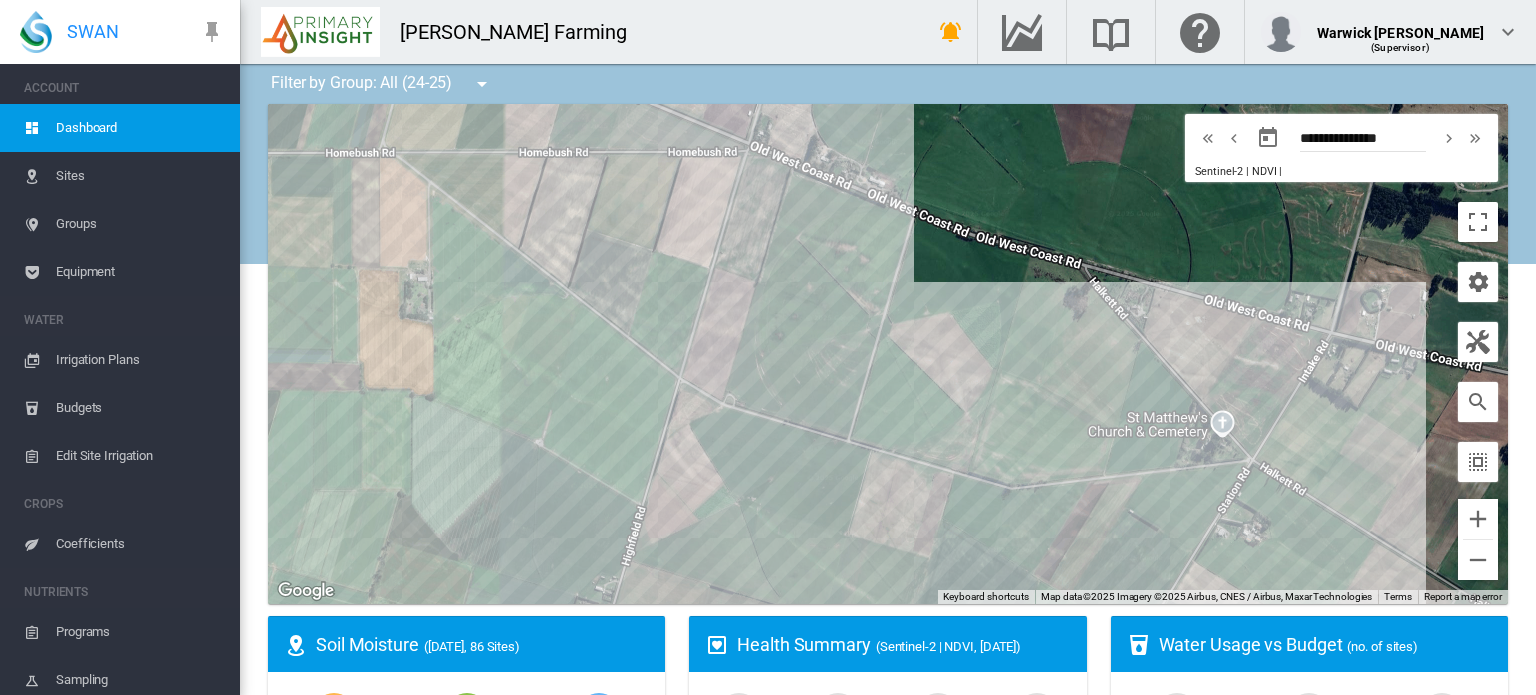 drag, startPoint x: 936, startPoint y: 193, endPoint x: 833, endPoint y: 426, distance: 254.75085 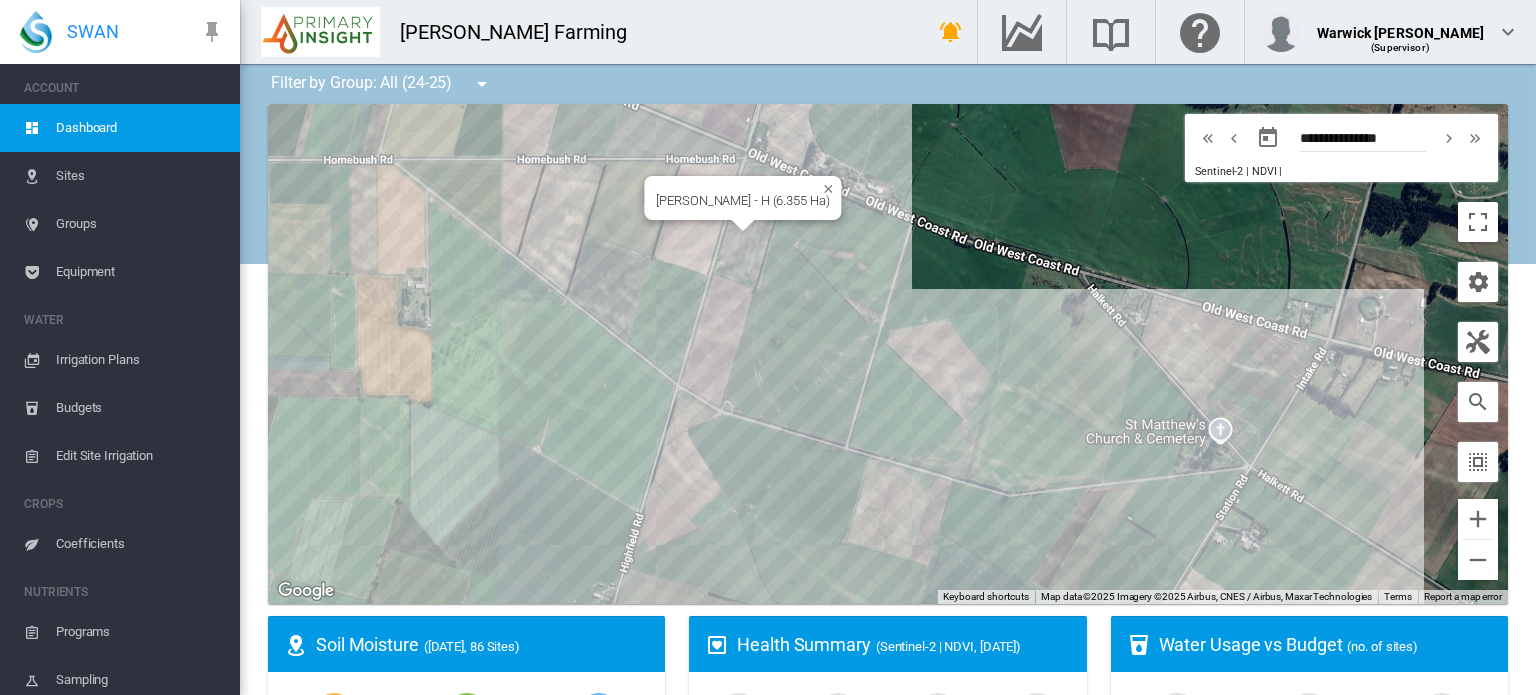 click on "To navigate, press the arrow keys. [PERSON_NAME] - H (6.355 Ha)" at bounding box center [888, 354] 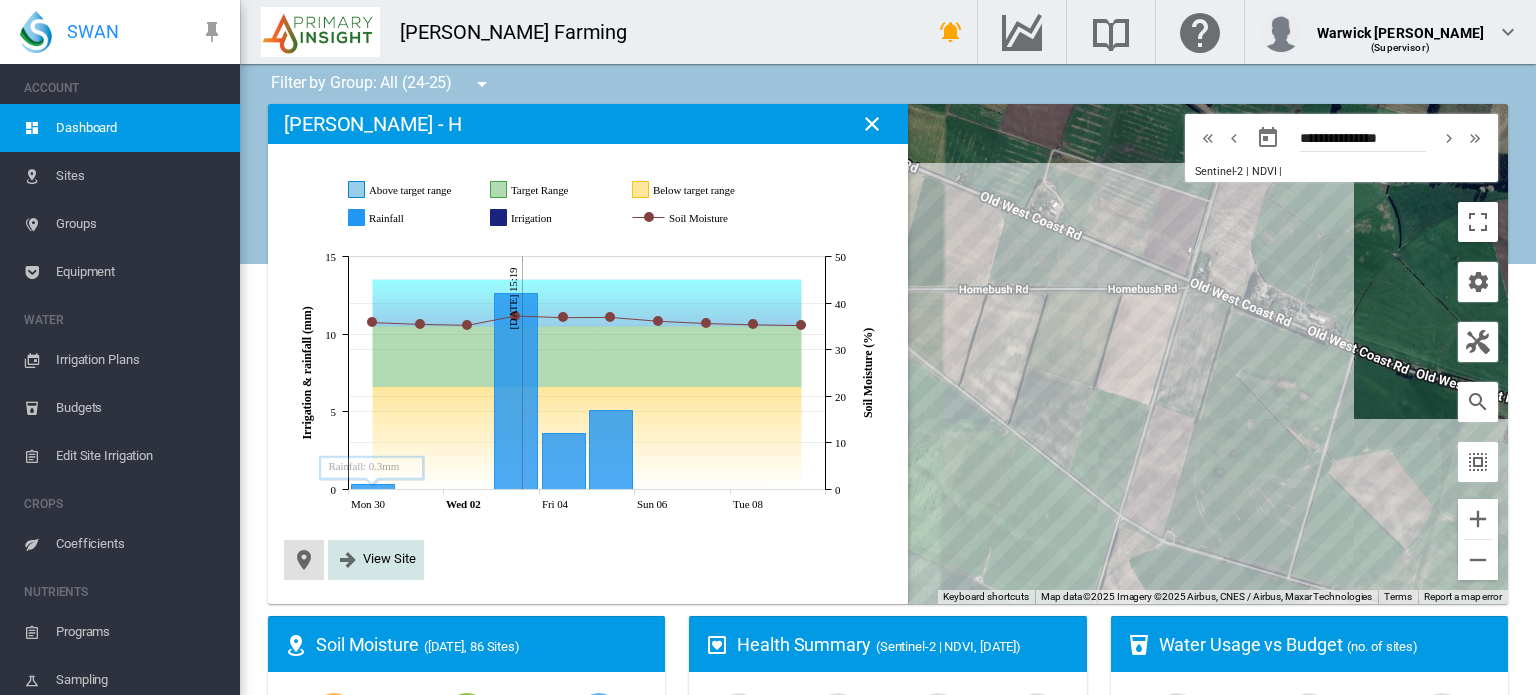 click on "View Site" 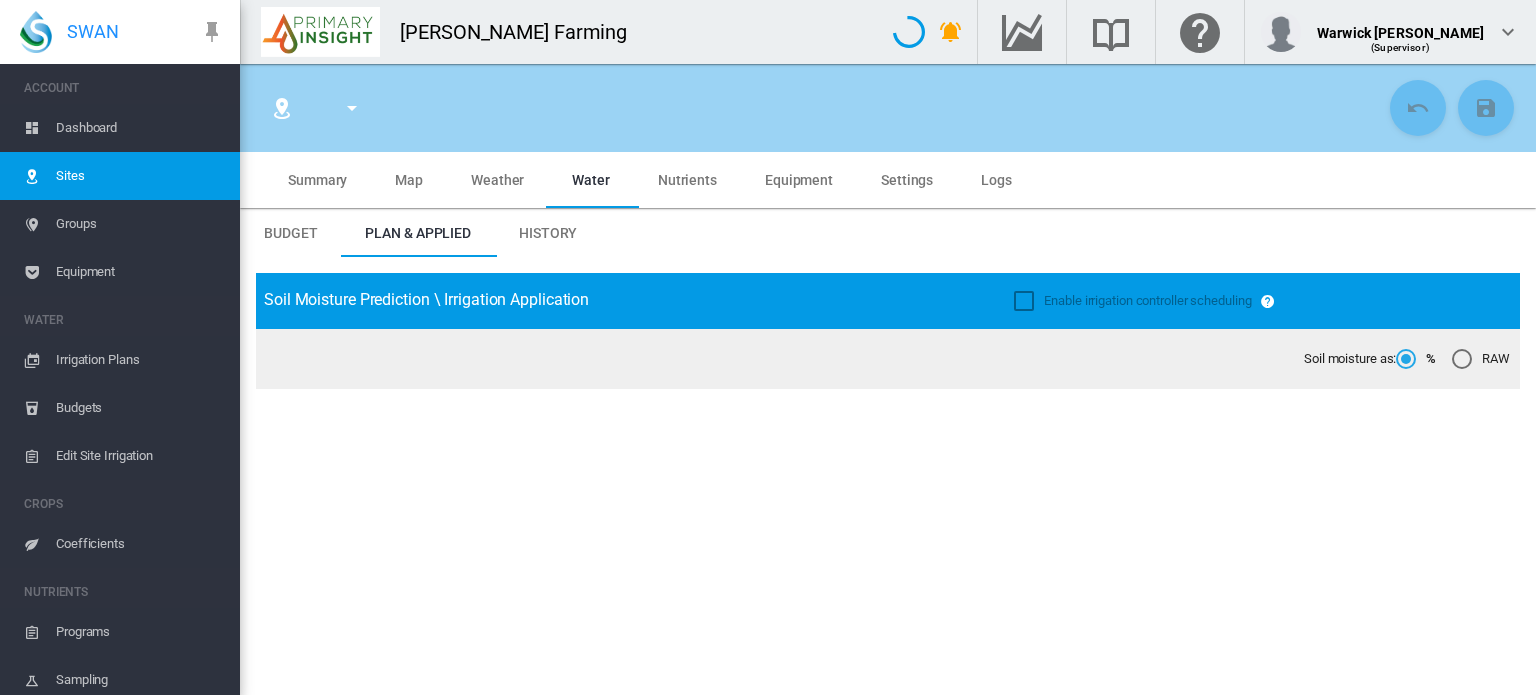 type on "*****" 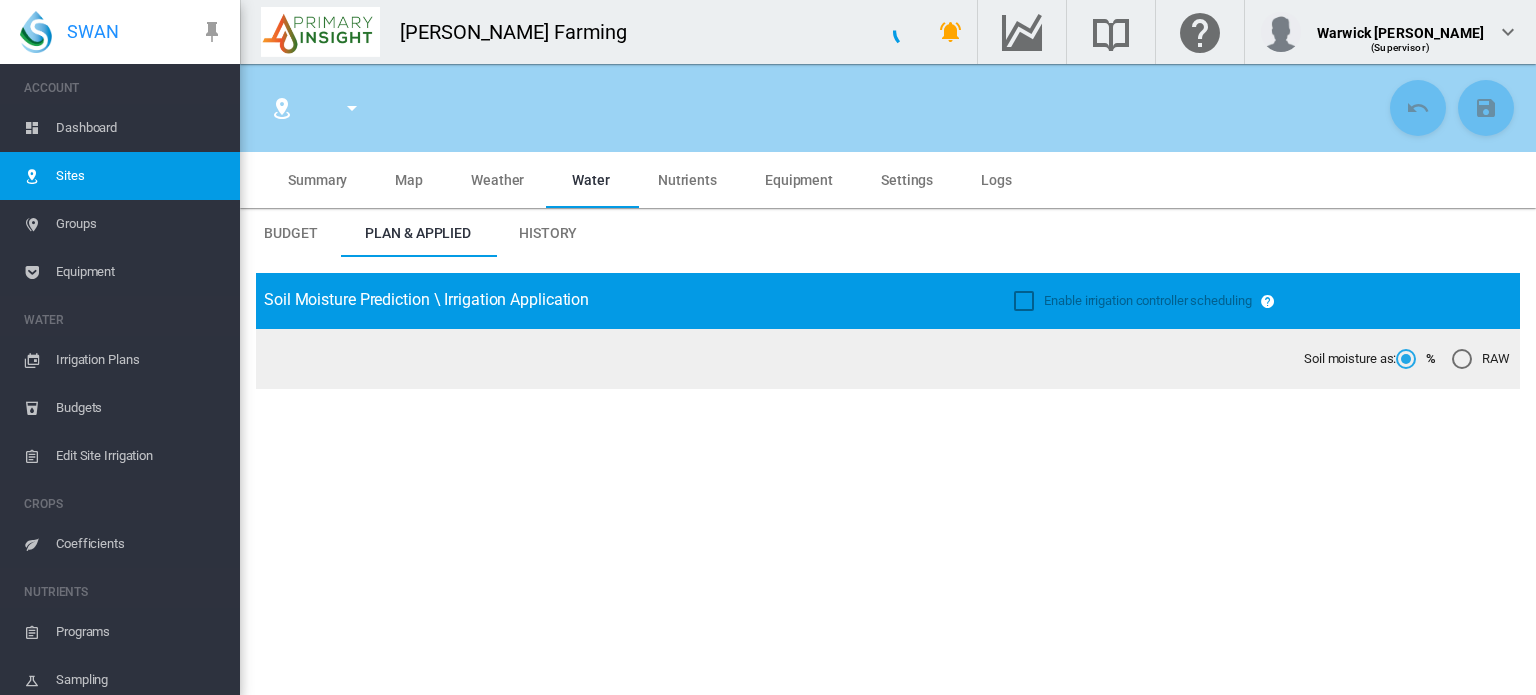 type on "**********" 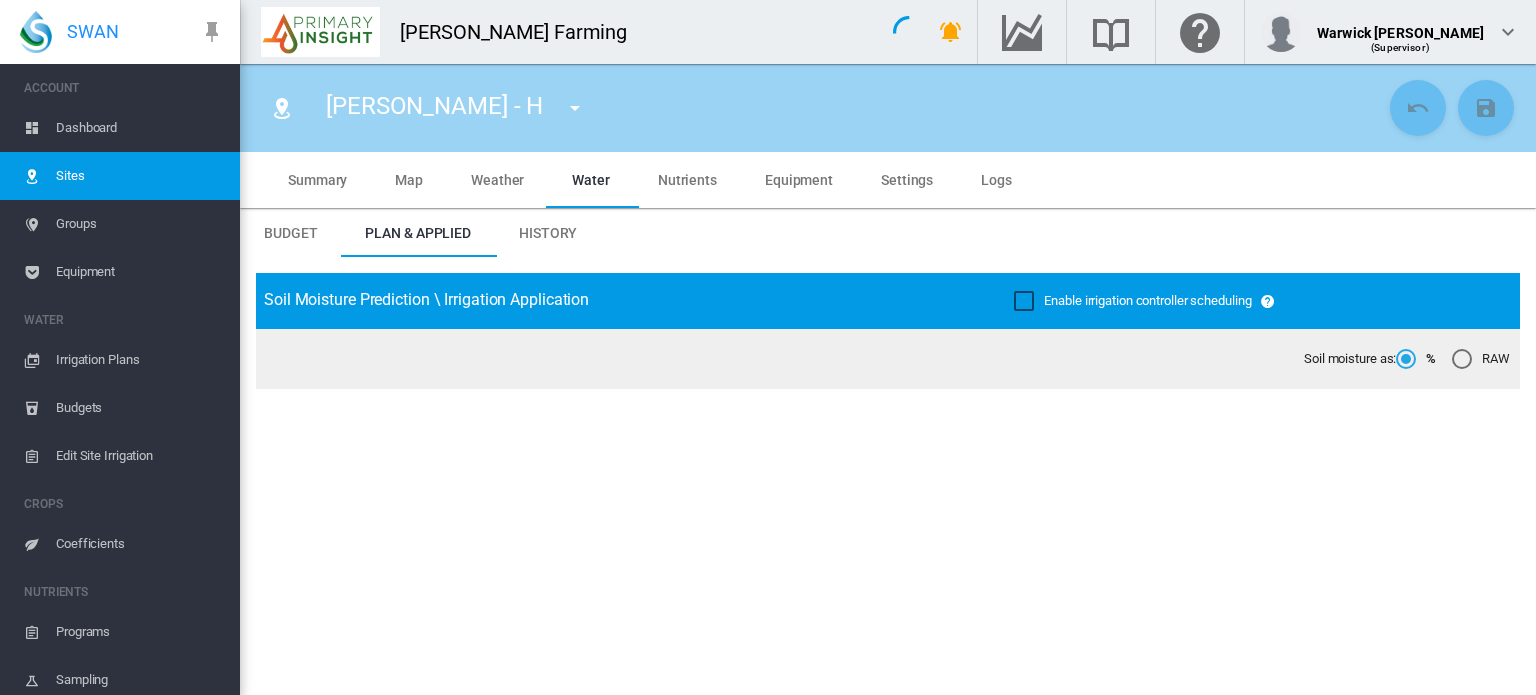 click on "Summary" at bounding box center [317, 180] 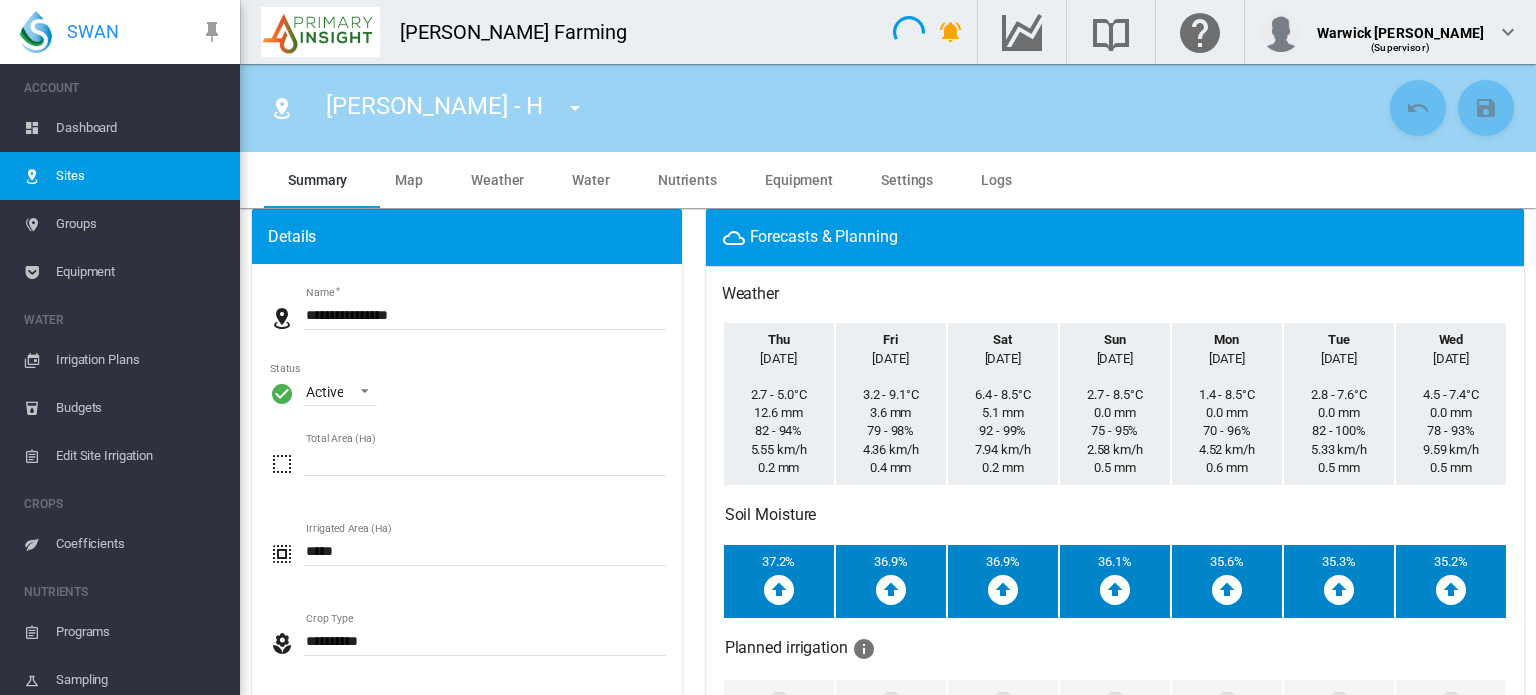 click on "Coefficients" at bounding box center [140, 544] 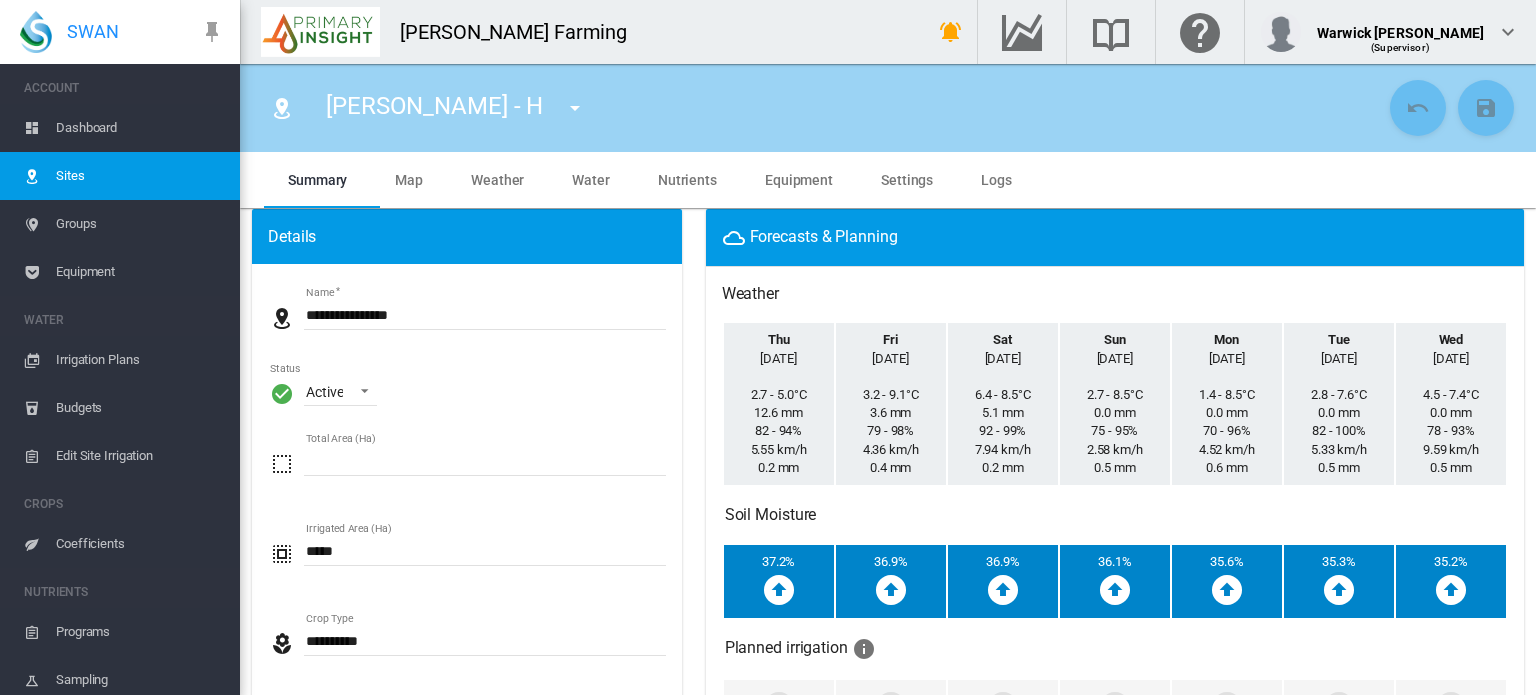 click on "Coefficients" at bounding box center [140, 544] 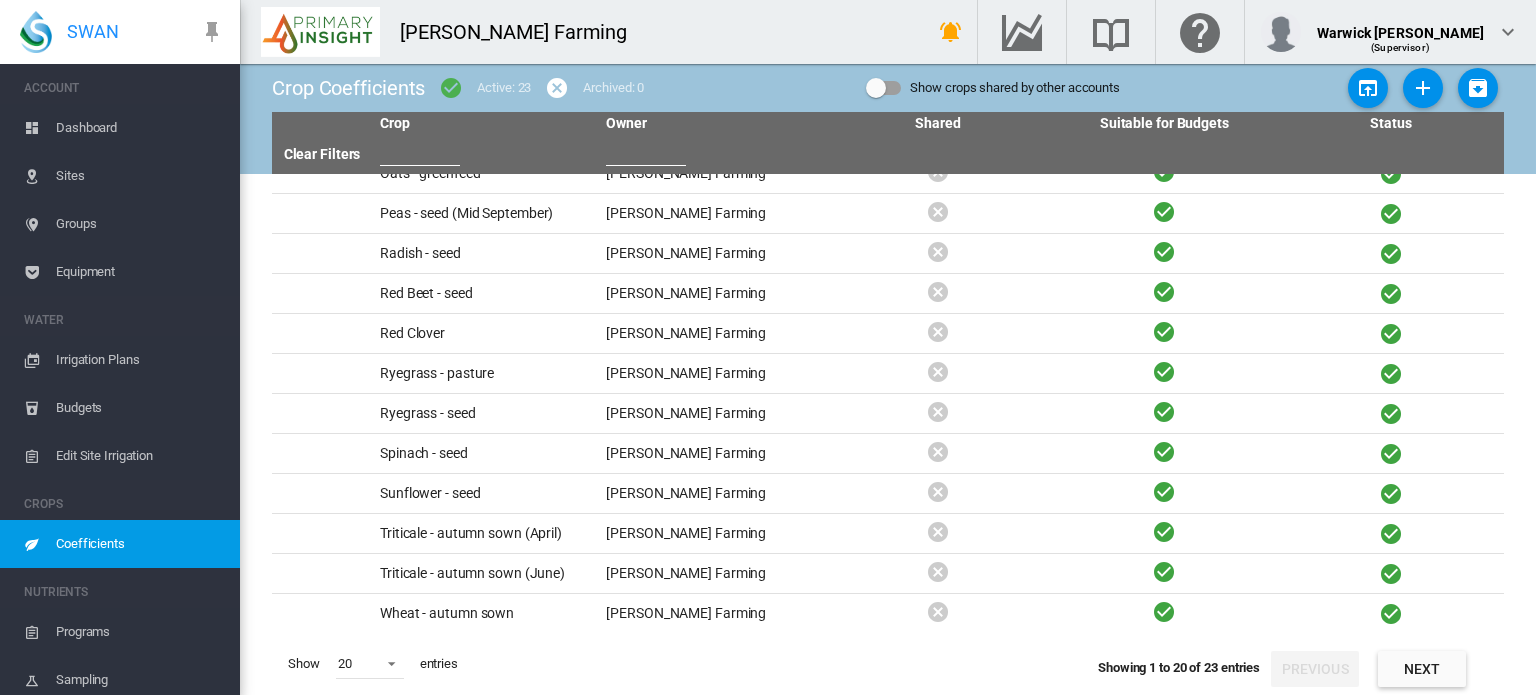 scroll, scrollTop: 309, scrollLeft: 0, axis: vertical 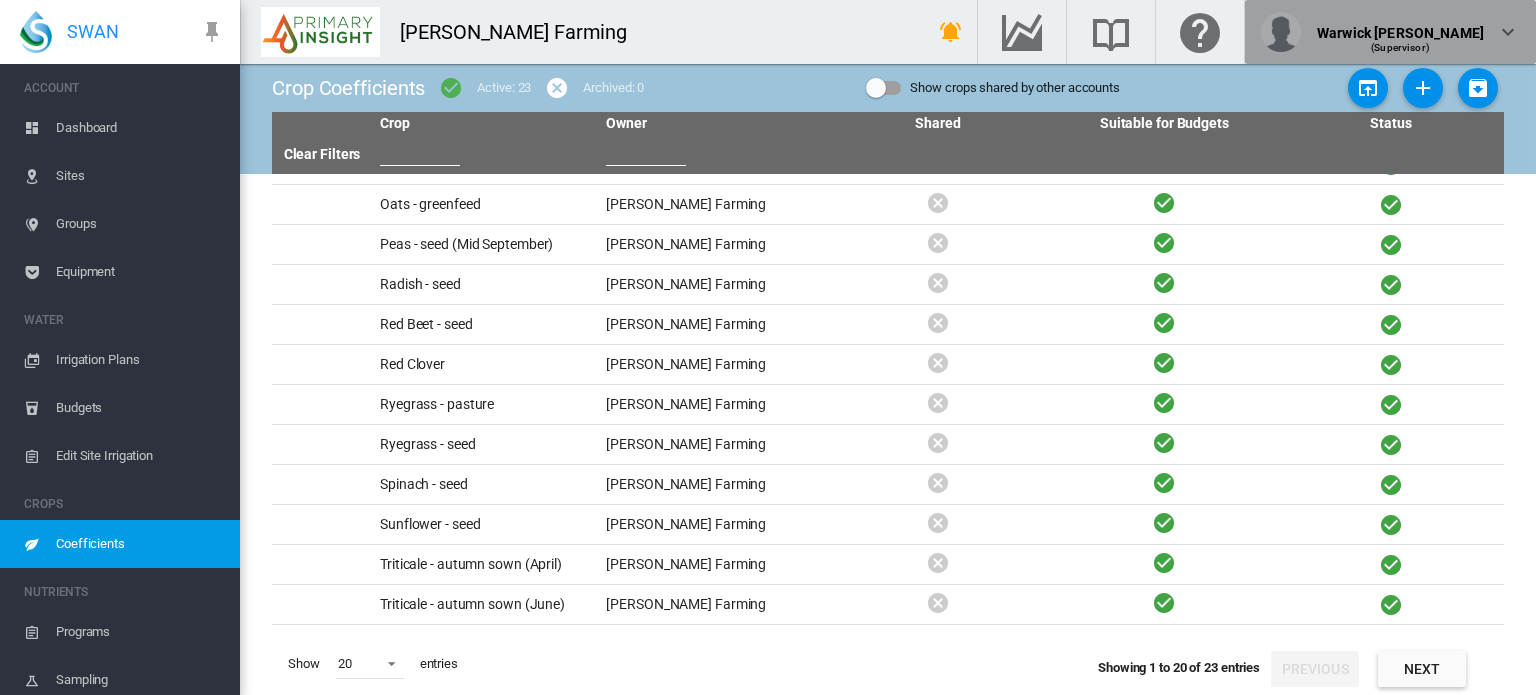 click at bounding box center [1508, 32] 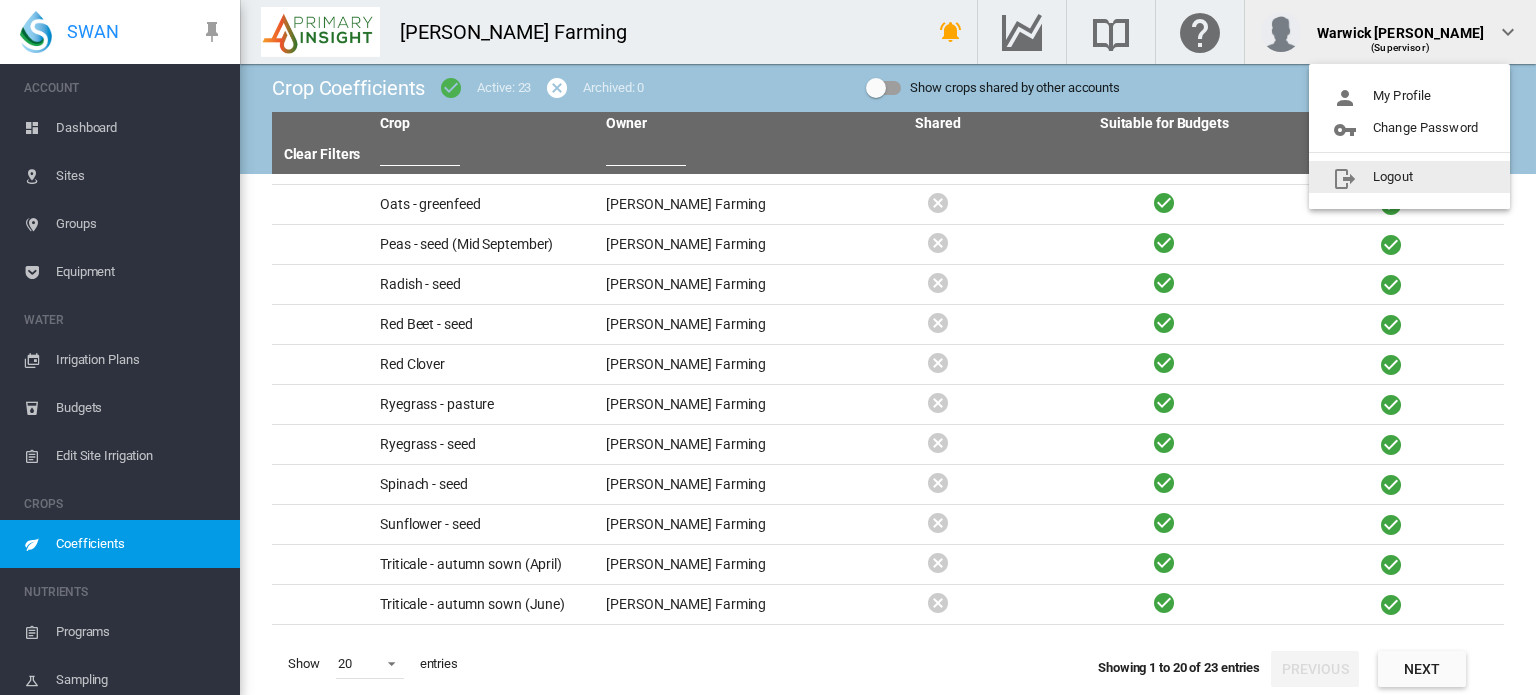 click on "Logout" 